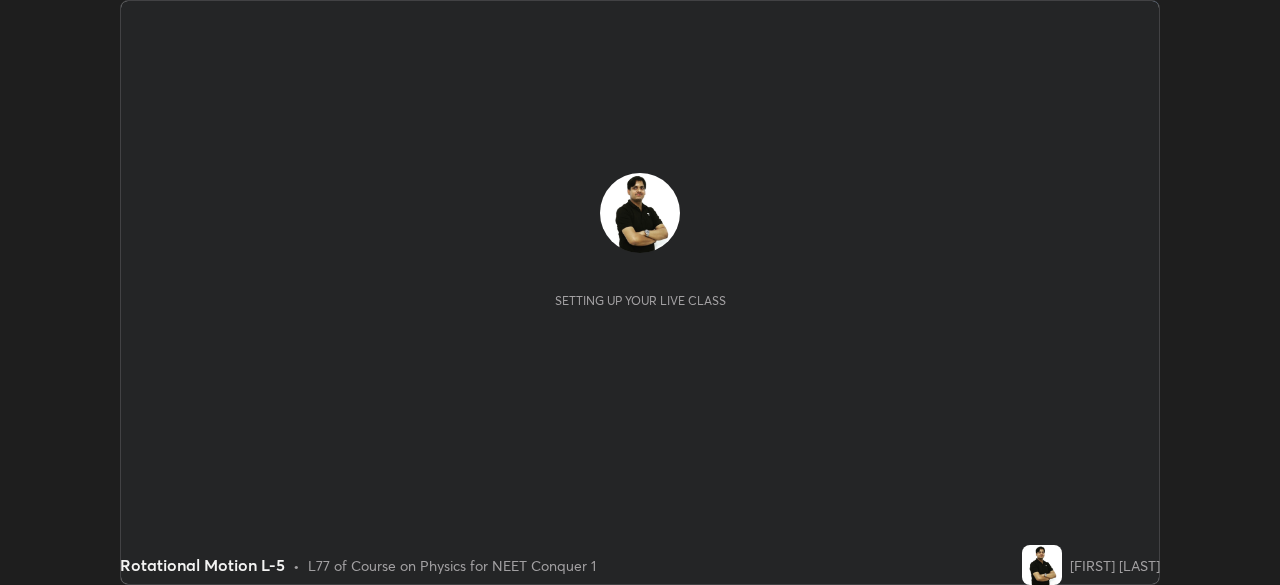 scroll, scrollTop: 0, scrollLeft: 0, axis: both 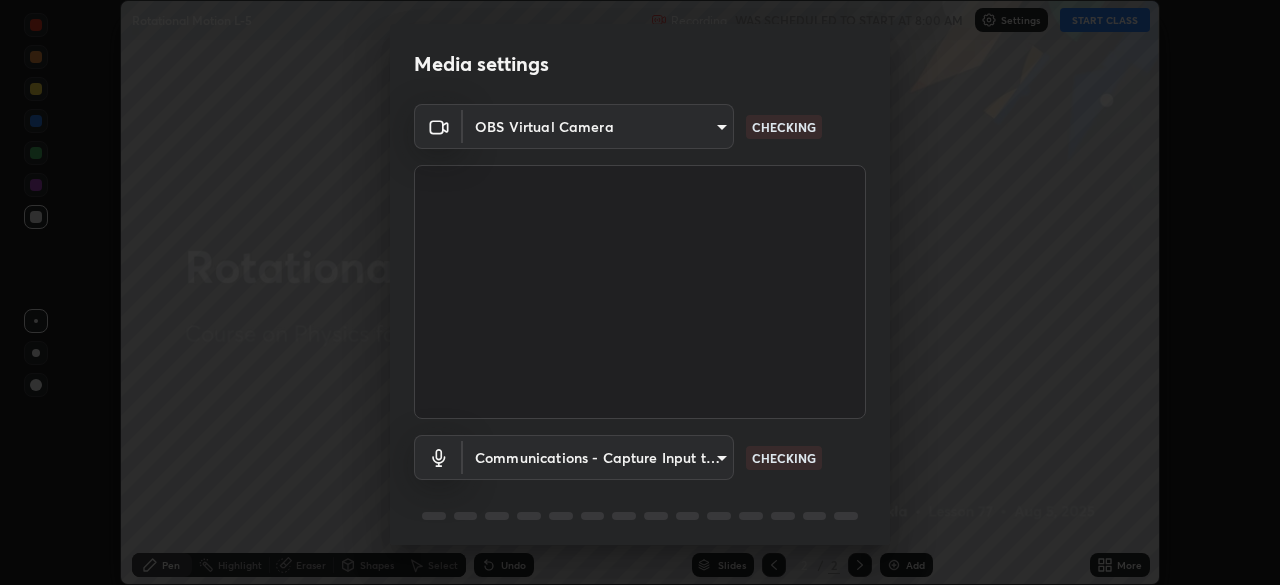 type on "ef407f58ae65e10c1af5a040b6eccf178273e27ca296938399710cc3d85b5032" 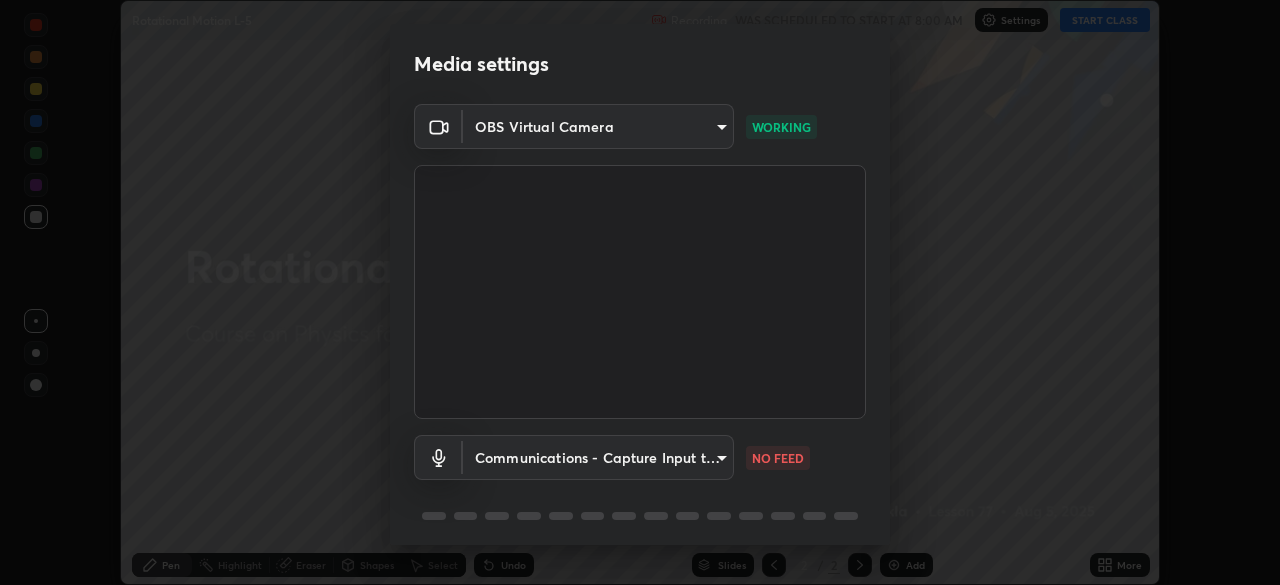 click on "Erase all Rotational Motion L-5 Recording WAS SCHEDULED TO START AT  8:00 AM Settings START CLASS Setting up your live class Rotational Motion L-5 • L77 of Course on Physics for NEET Conquer 1 [FIRST] [LAST] Pen Highlight Eraser Shapes Select Undo Slides 2 / 2 Add More No doubts shared Encourage your learners to ask a doubt for better clarity Report an issue Reason for reporting Buffering Chat not working Audio - Video sync issue Educator video quality low ​ Attach an image Report Media settings OBS Virtual Camera ef407f58ae65e10c1af5a040b6eccf178273e27ca296938399710cc3d85b5032 WORKING Communications - Capture Input terminal (2- Digital Array MIC) communications NO FEED 1 / 5 Next" at bounding box center [640, 292] 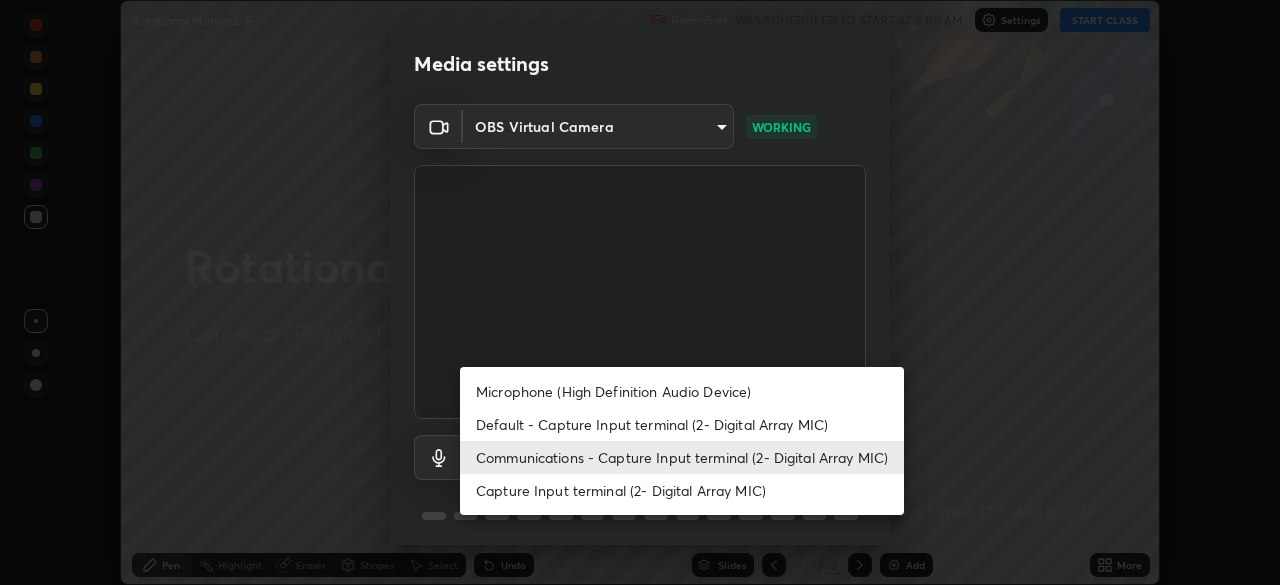 click on "Capture Input terminal (2- Digital Array MIC)" at bounding box center [682, 490] 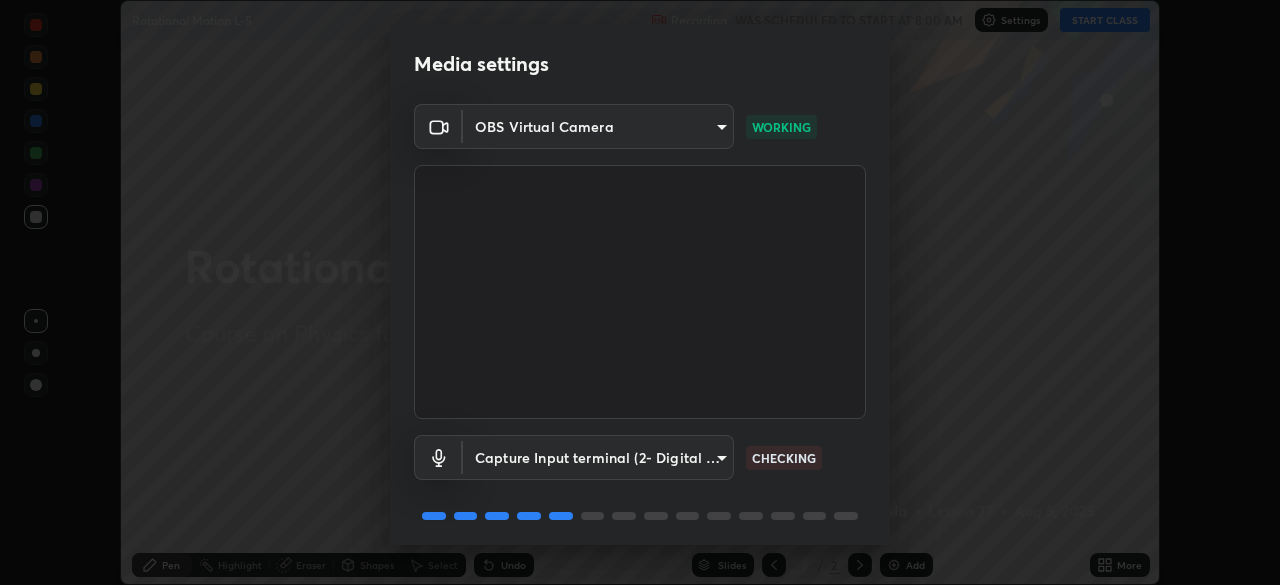 click on "Erase all Rotational Motion L-5 Recording WAS SCHEDULED TO START AT  8:00 AM Settings START CLASS Setting up your live class Rotational Motion L-5 • L77 of Course on Physics for NEET Conquer 1 [FIRST] [LAST] Pen Highlight Eraser Shapes Select Undo Slides 2 / 2 Add More No doubts shared Encourage your learners to ask a doubt for better clarity Report an issue Reason for reporting Buffering Chat not working Audio - Video sync issue Educator video quality low ​ Attach an image Report Media settings OBS Virtual Camera ef407f58ae65e10c1af5a040b6eccf178273e27ca296938399710cc3d85b5032 WORKING Capture Input terminal (2- Digital Array MIC) 8b824b74fad1042d8a8317aaca368755337b891b6b4352387d34f458ebd32a71 CHECKING 1 / 5 Next" at bounding box center (640, 292) 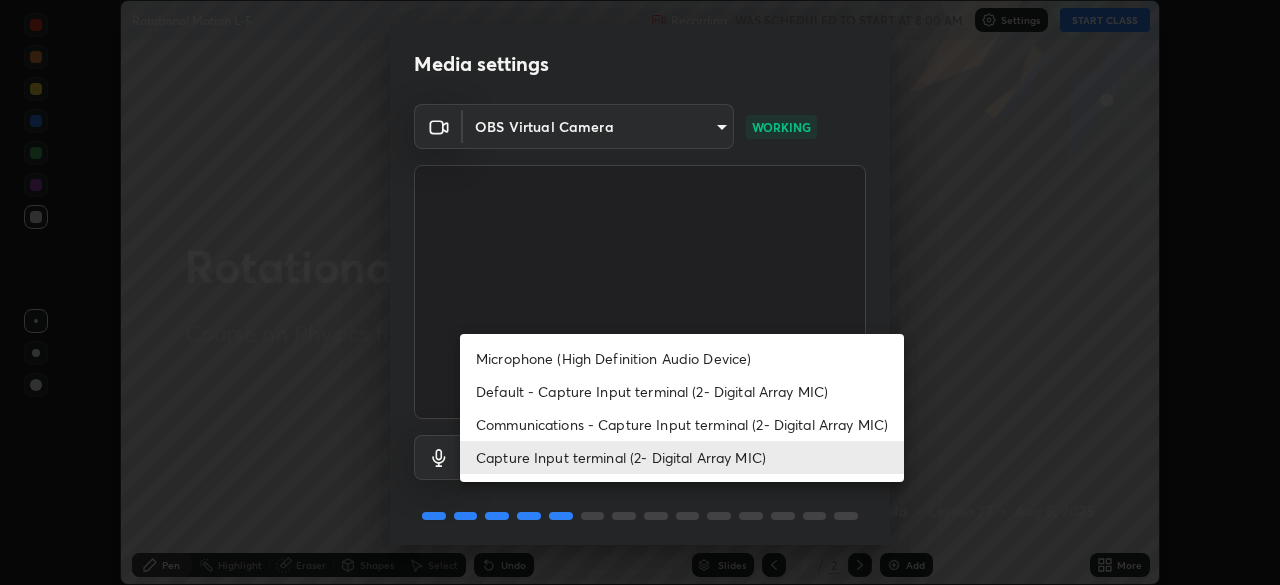 click on "Communications - Capture Input terminal (2- Digital Array MIC)" at bounding box center [682, 424] 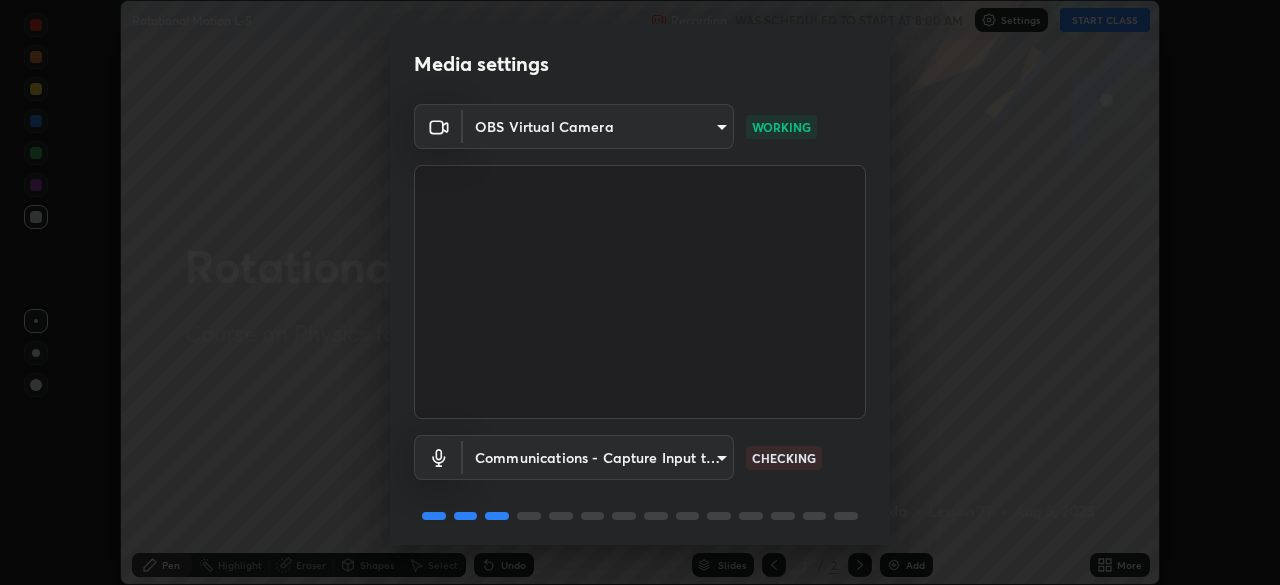 scroll, scrollTop: 71, scrollLeft: 0, axis: vertical 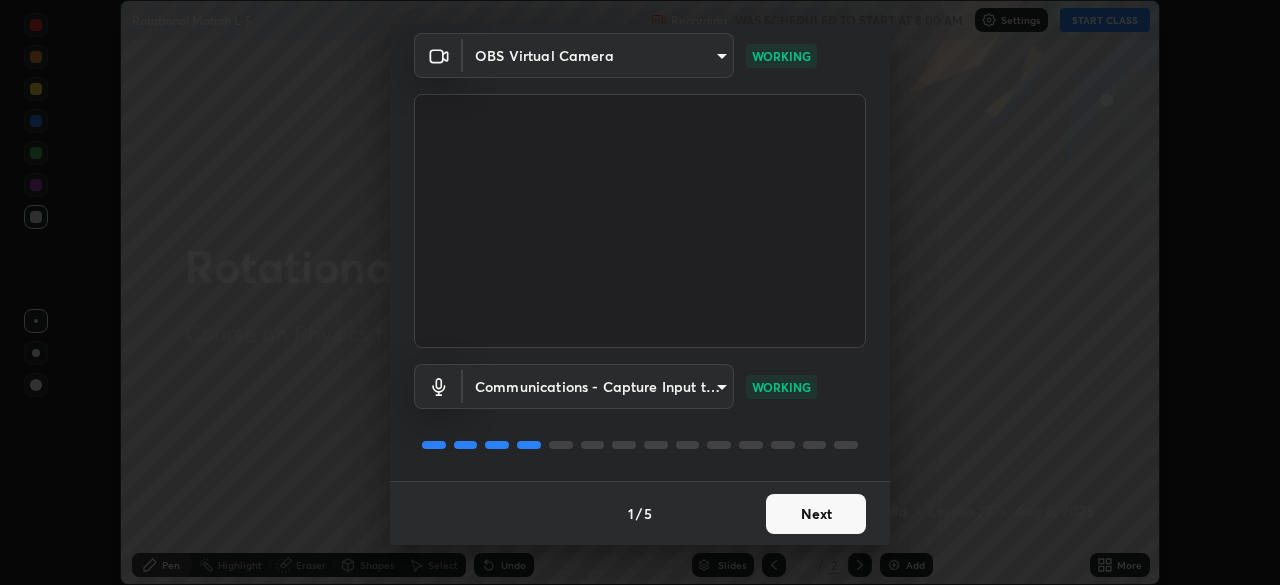 click on "Next" at bounding box center [816, 514] 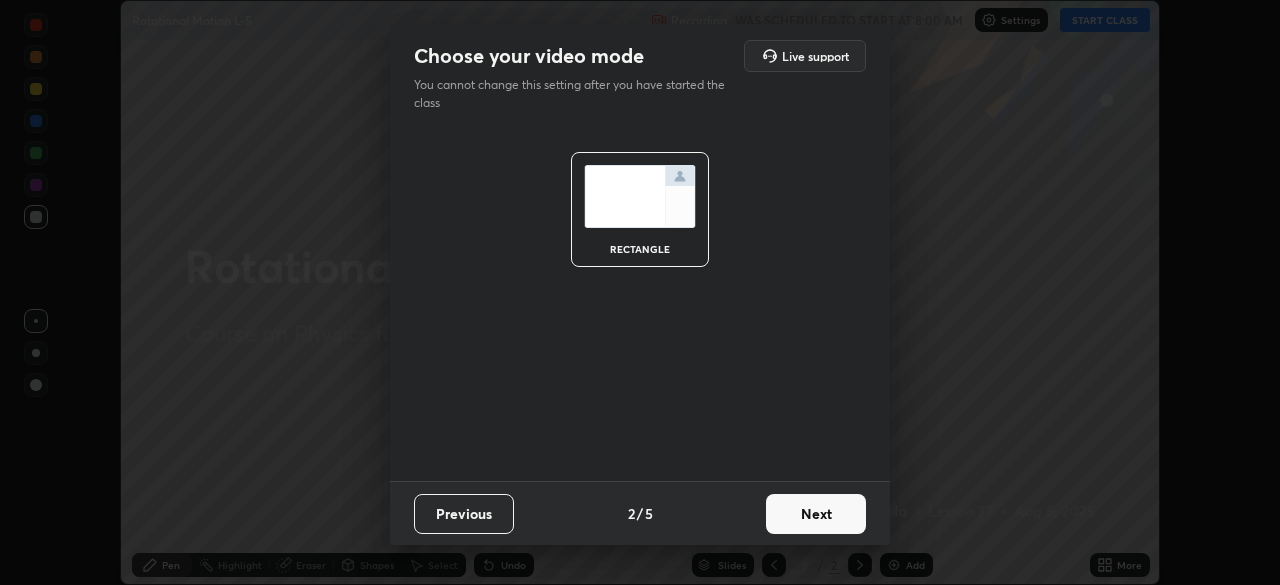 click on "Next" at bounding box center [816, 514] 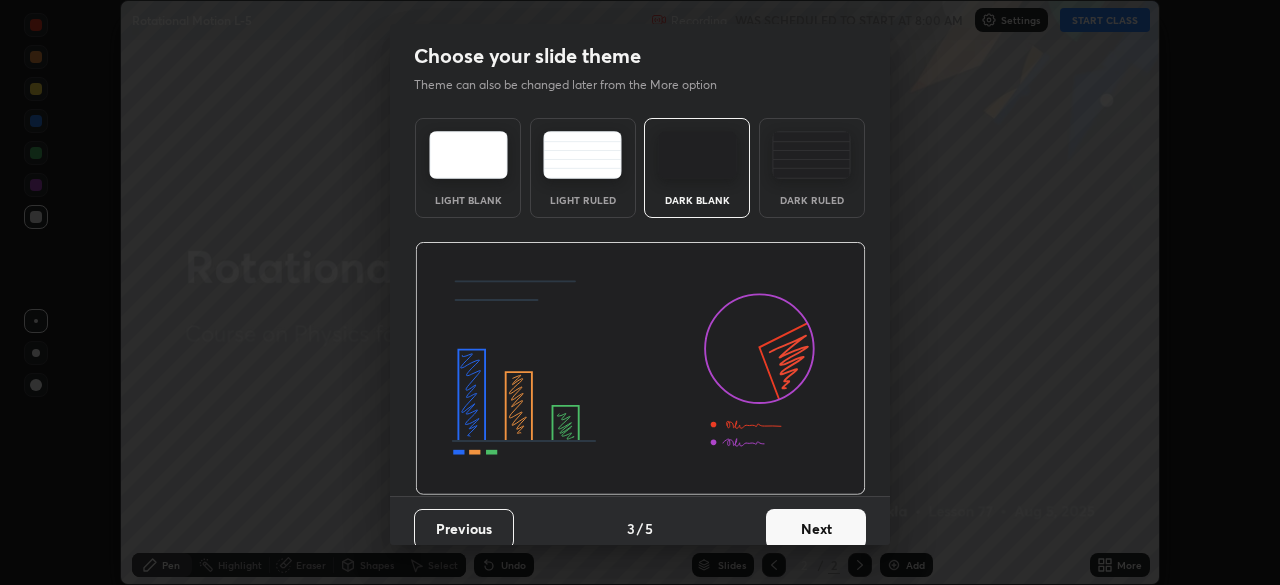 click on "Next" at bounding box center (816, 529) 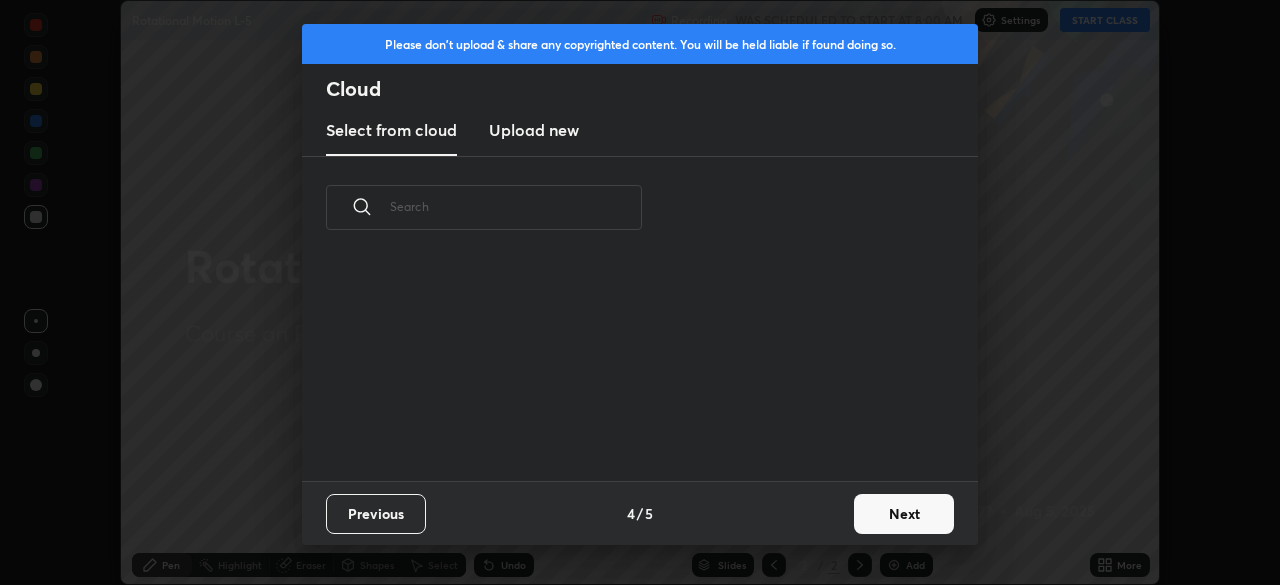 click on "Next" at bounding box center [904, 514] 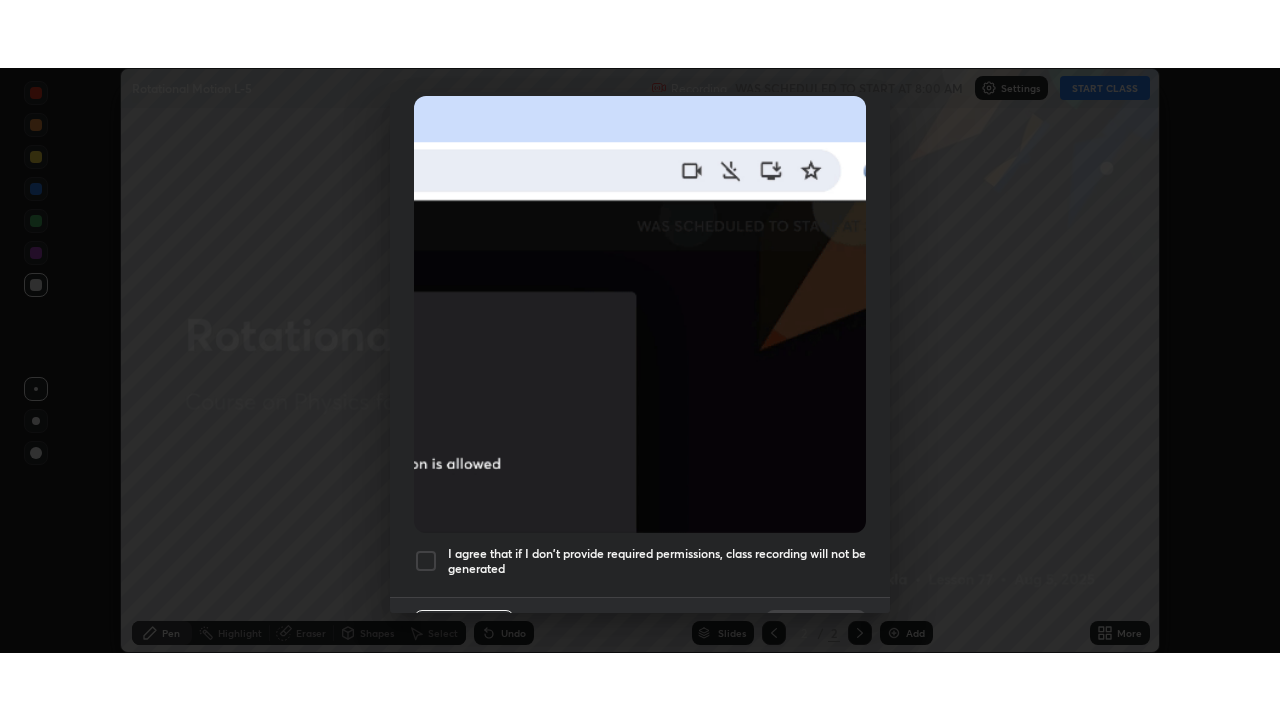 scroll, scrollTop: 479, scrollLeft: 0, axis: vertical 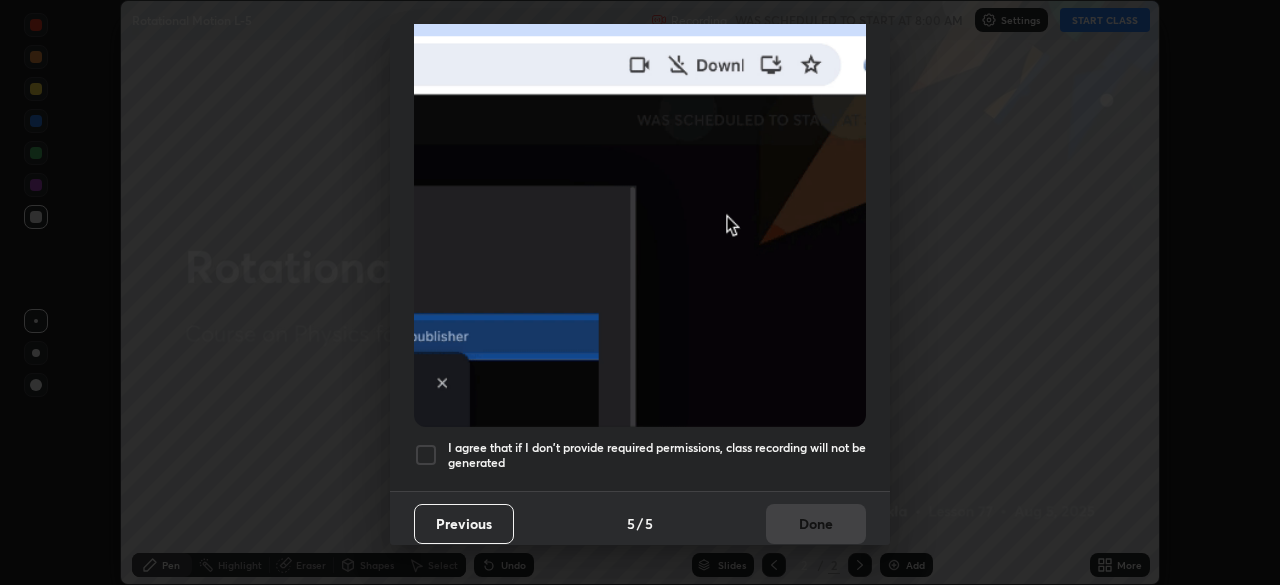 click on "I agree that if I don't provide required permissions, class recording will not be generated" at bounding box center (657, 455) 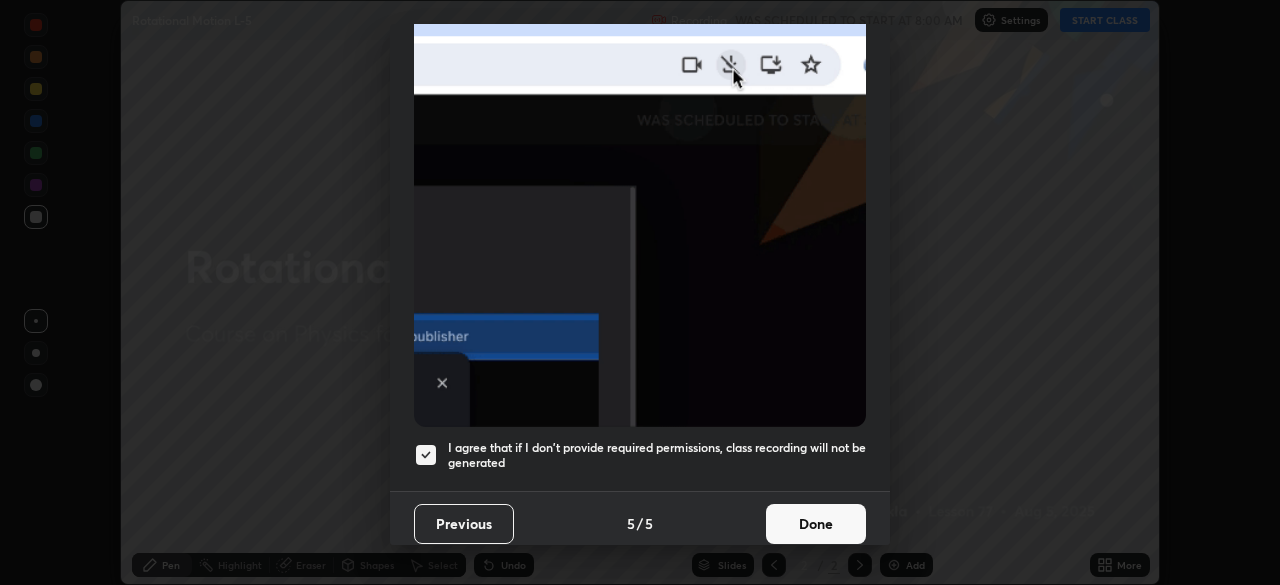 click on "Done" at bounding box center (816, 524) 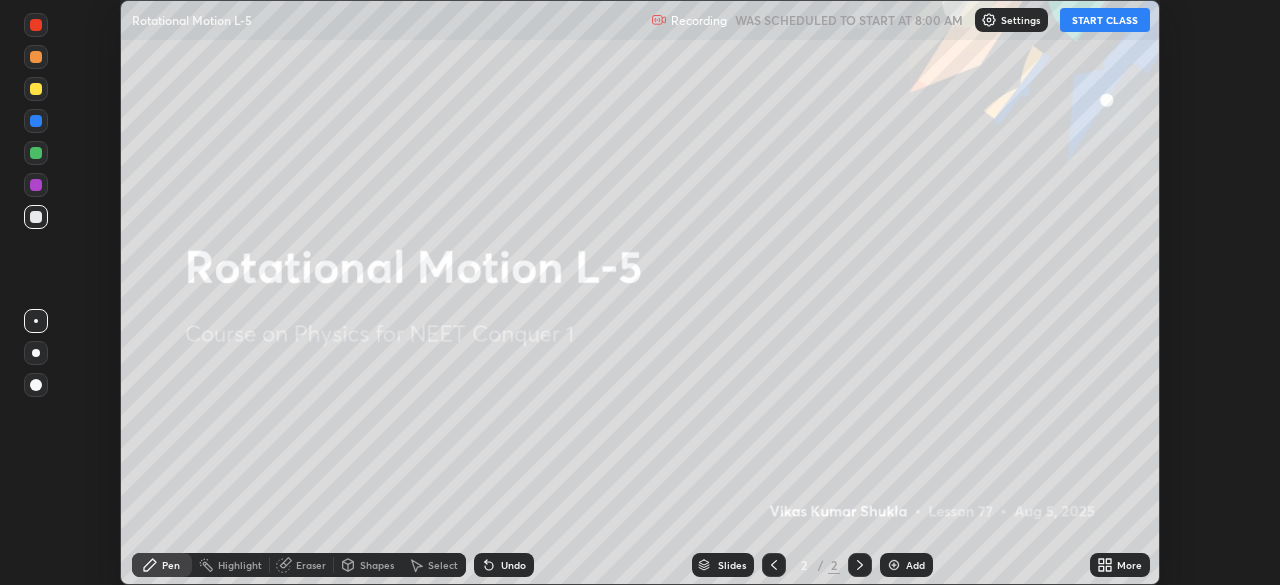 click on "START CLASS" at bounding box center (1105, 20) 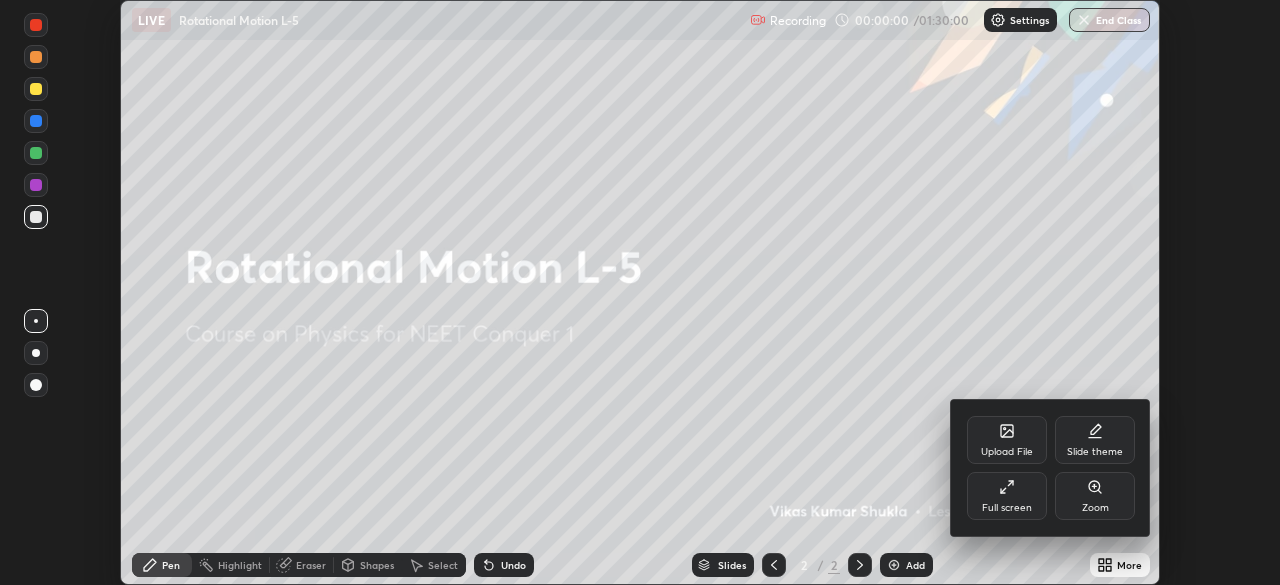 click on "Full screen" at bounding box center [1007, 496] 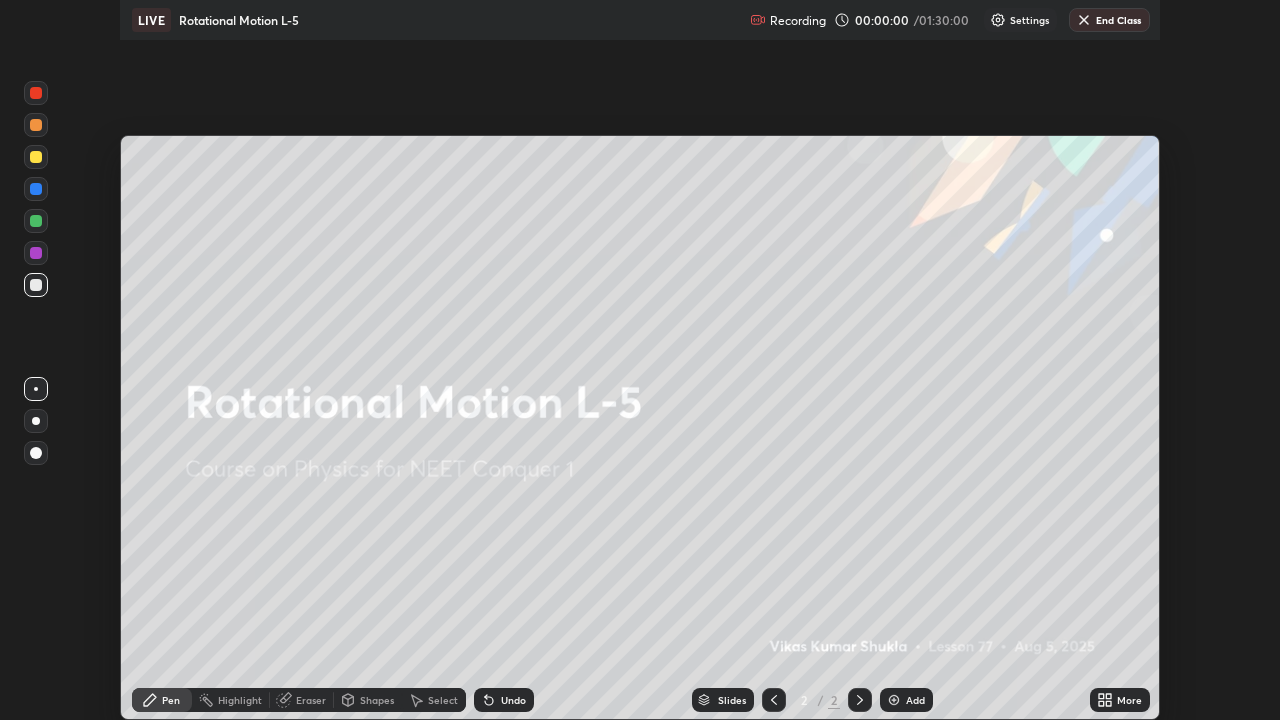 scroll, scrollTop: 99280, scrollLeft: 98720, axis: both 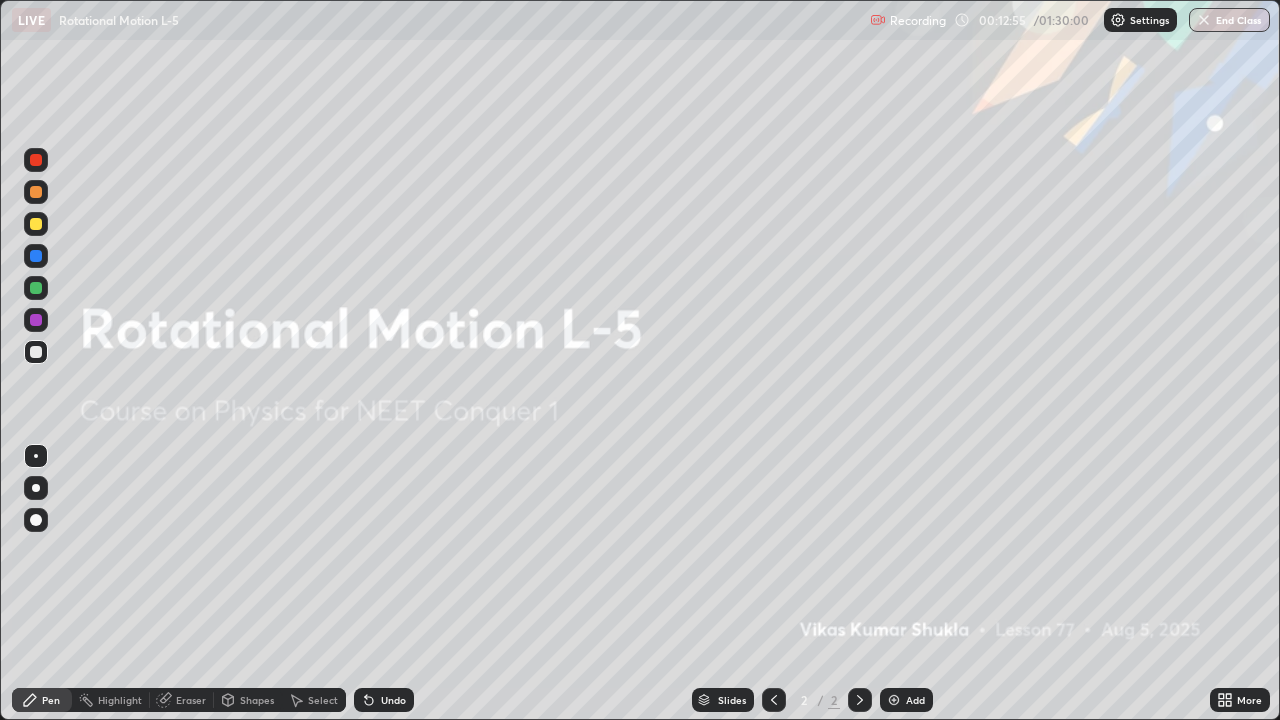 click on "Add" at bounding box center (915, 700) 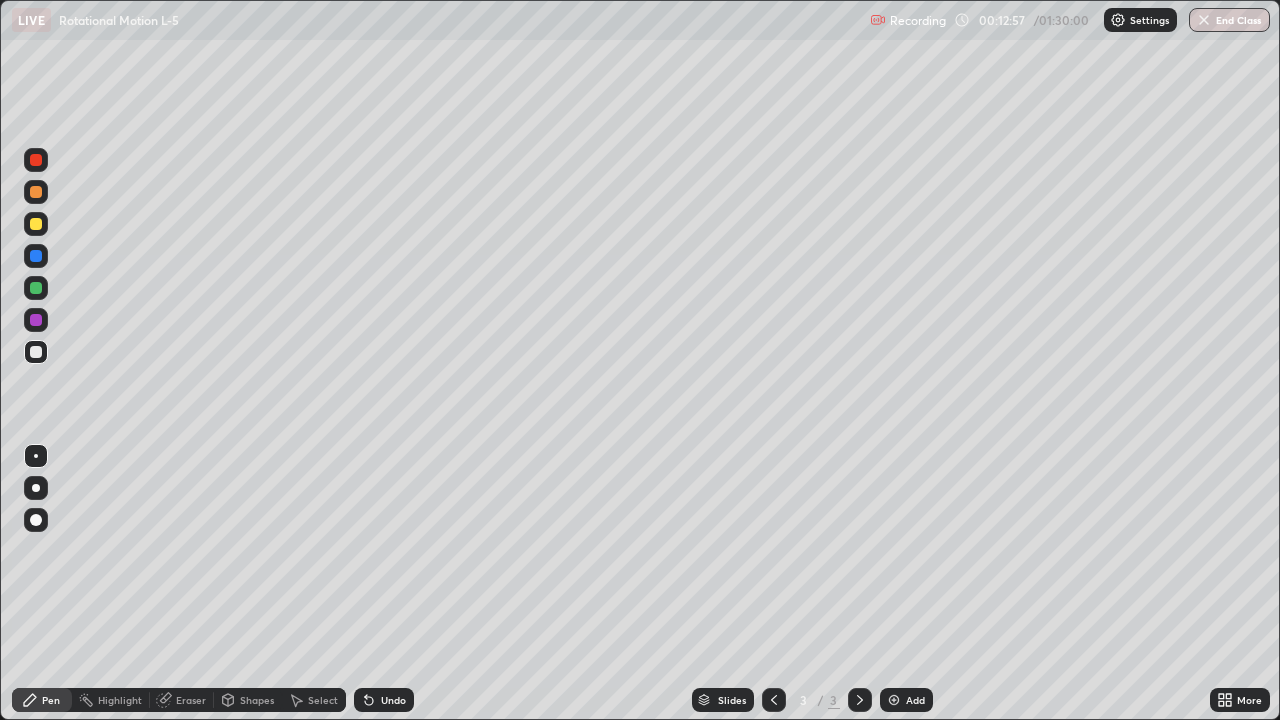 click on "Shapes" at bounding box center [248, 700] 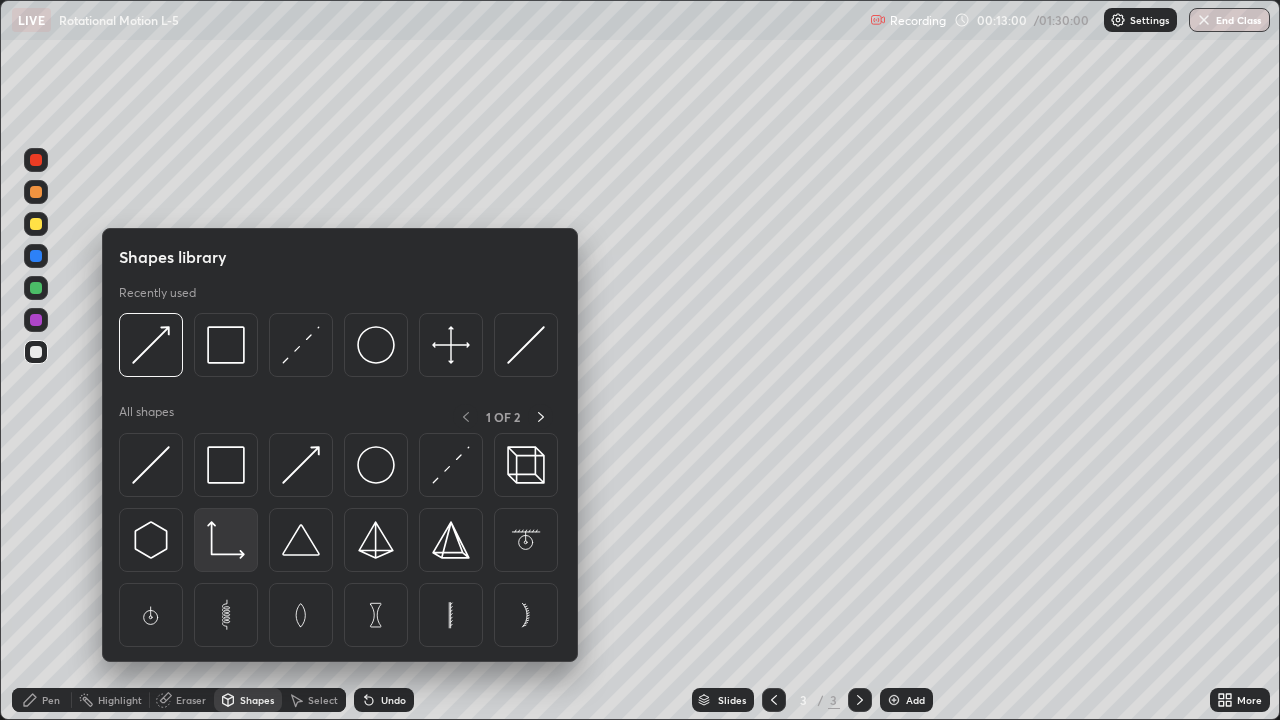 click at bounding box center (226, 540) 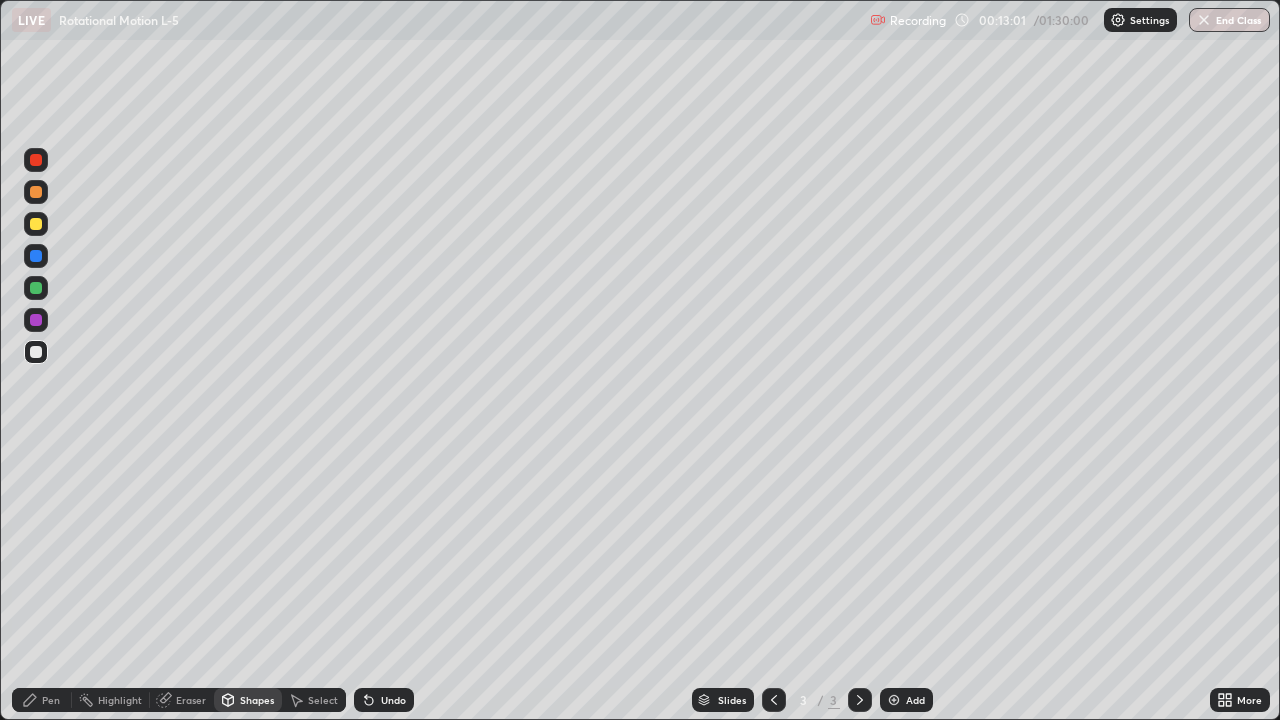 click at bounding box center [36, 224] 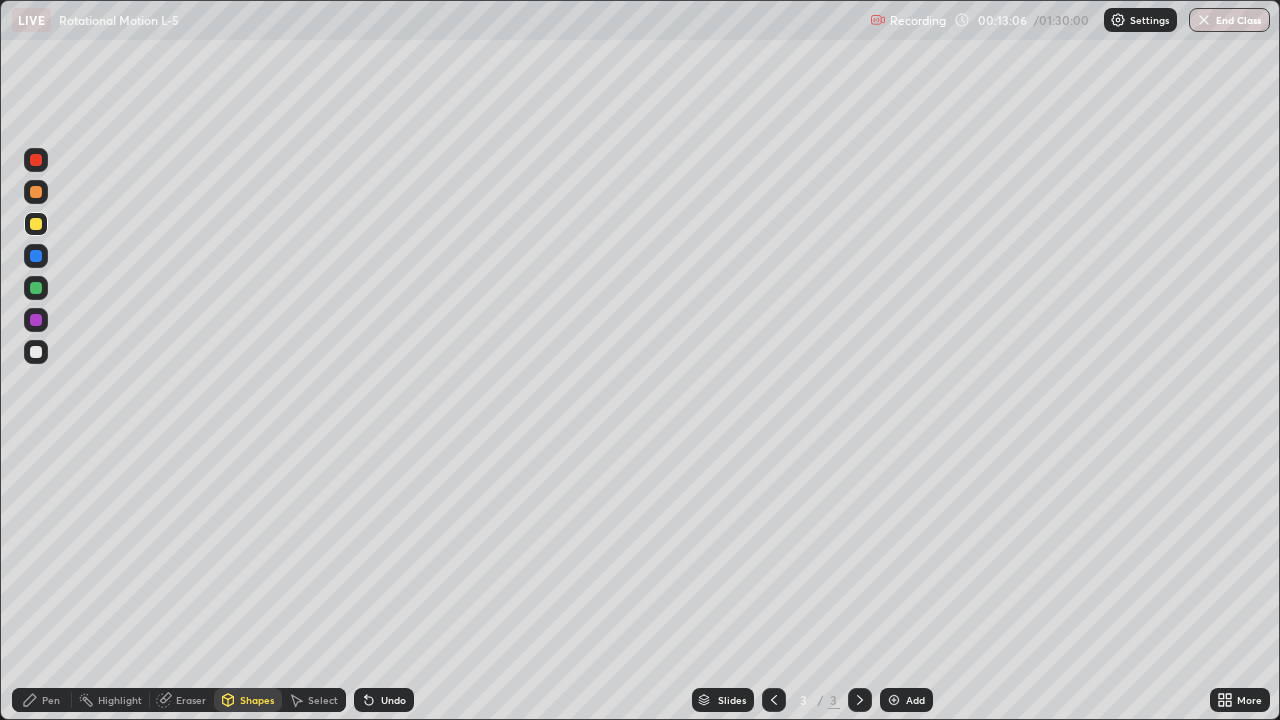 click on "Shapes" at bounding box center (257, 700) 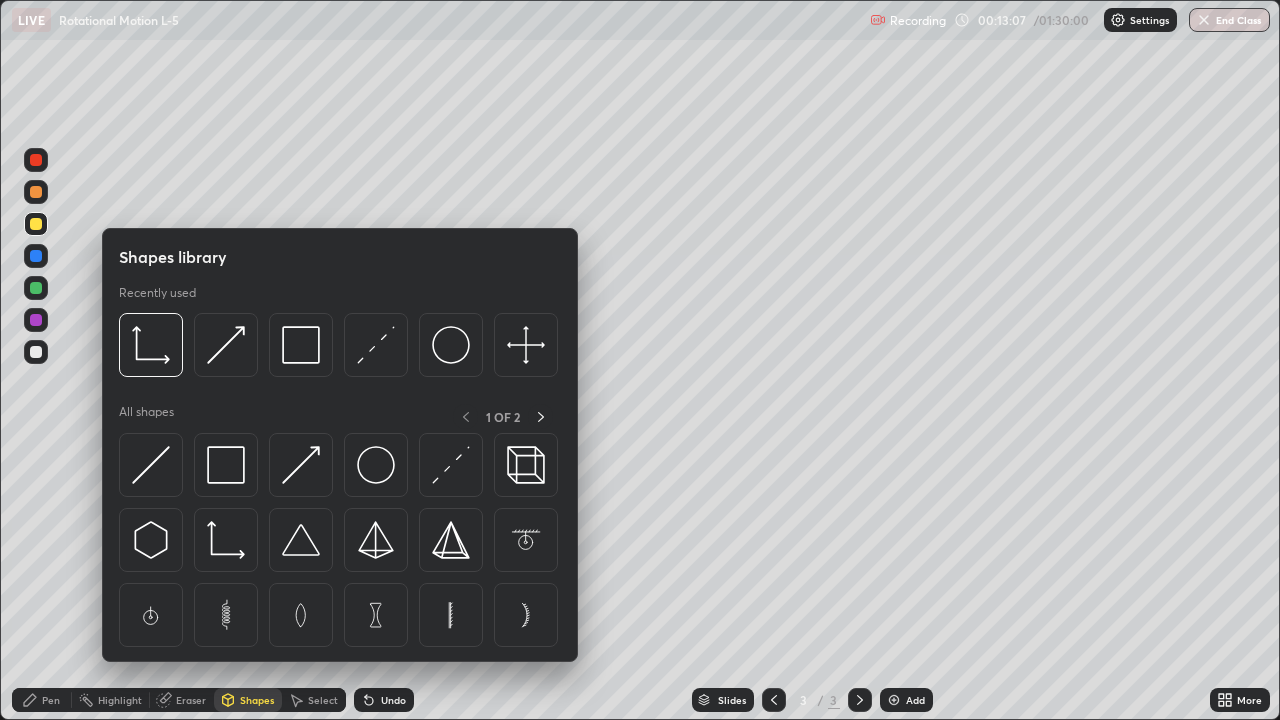 click at bounding box center [376, 345] 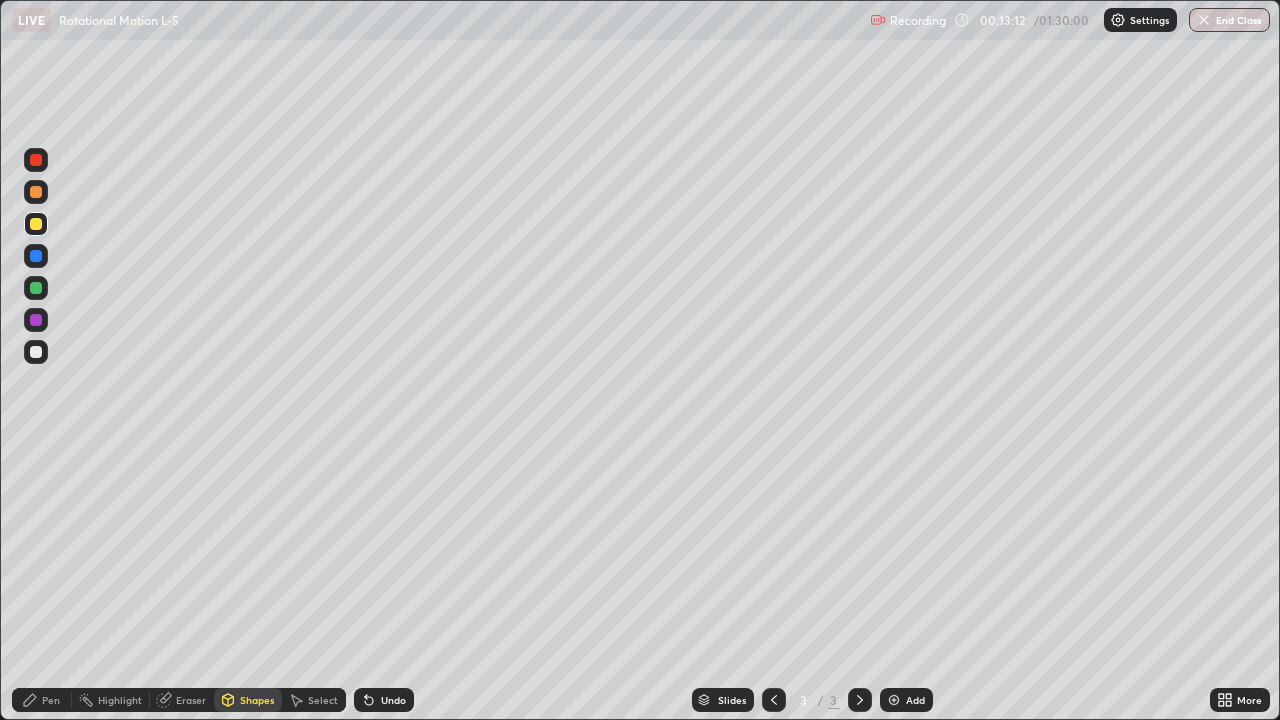 click on "Pen" at bounding box center (51, 700) 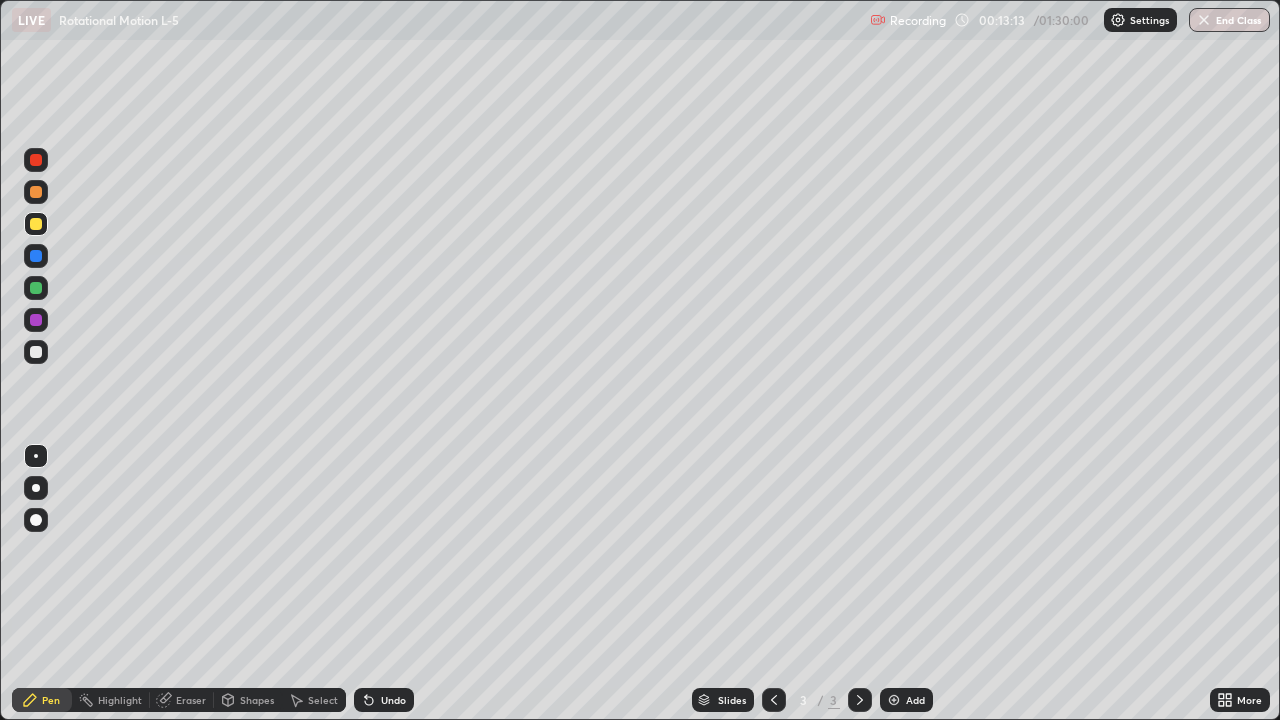 click at bounding box center [36, 520] 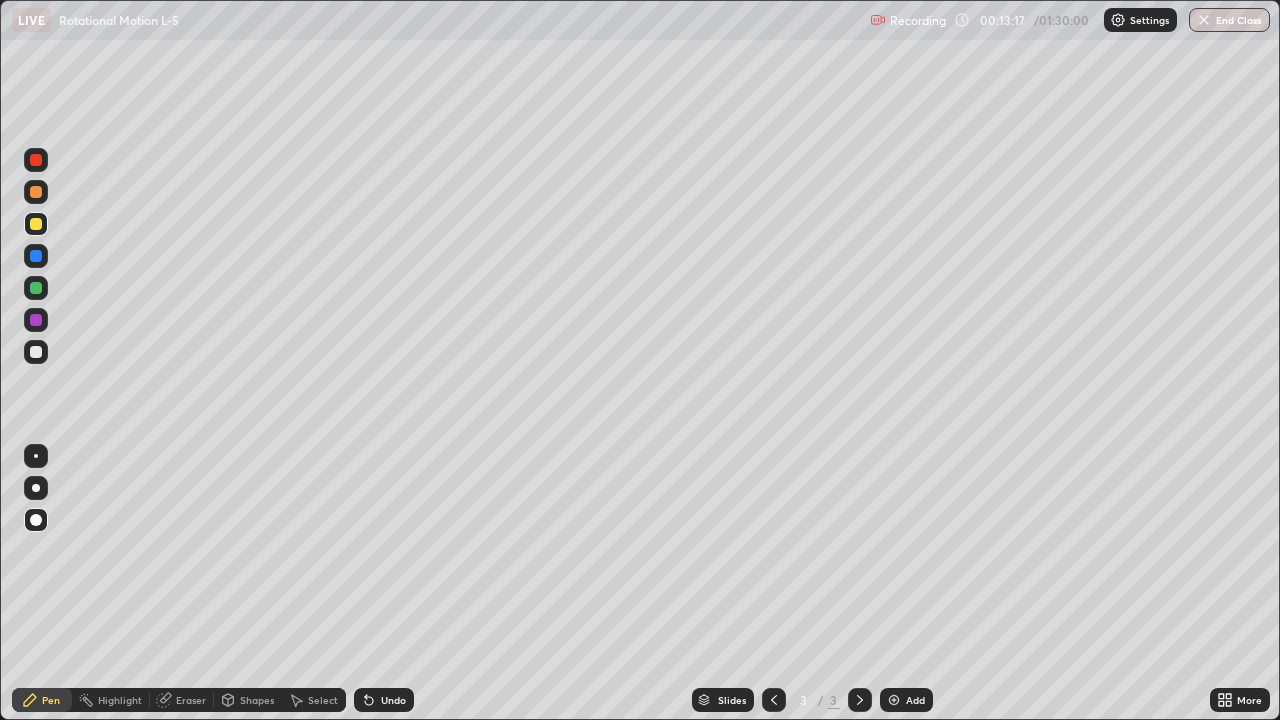 click on "Undo" at bounding box center [393, 700] 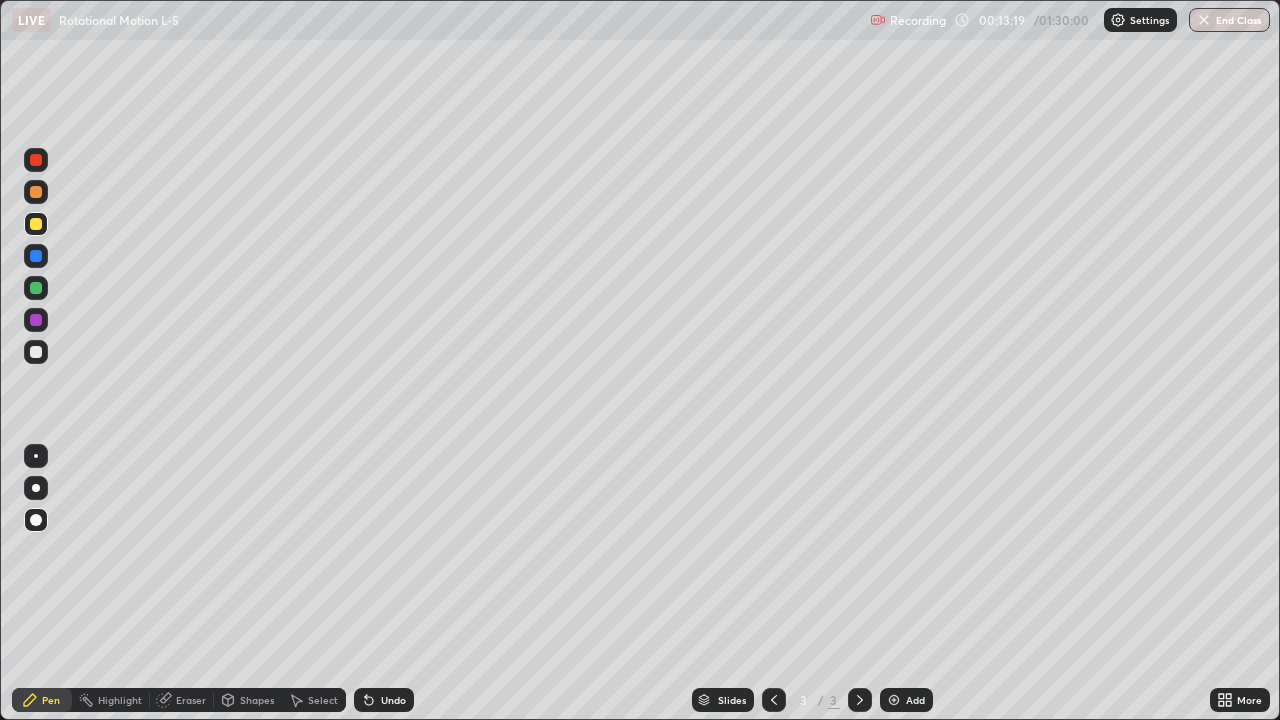 click at bounding box center [36, 352] 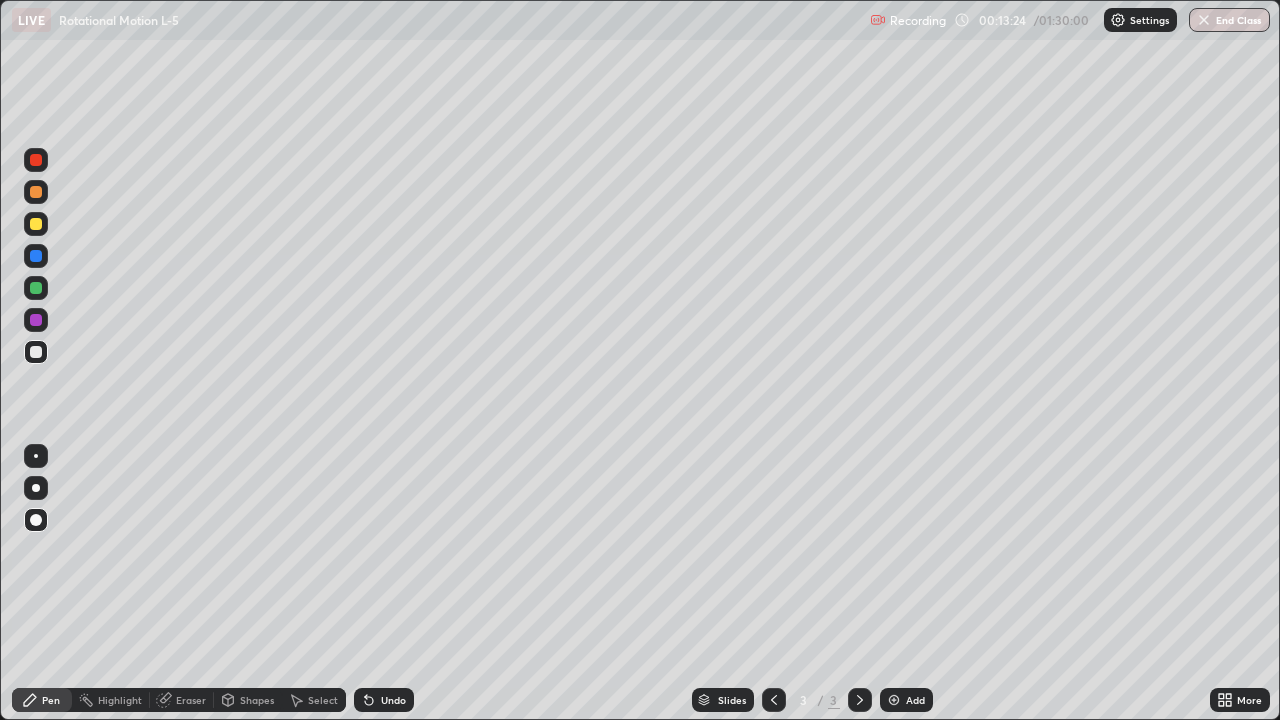 click at bounding box center [36, 456] 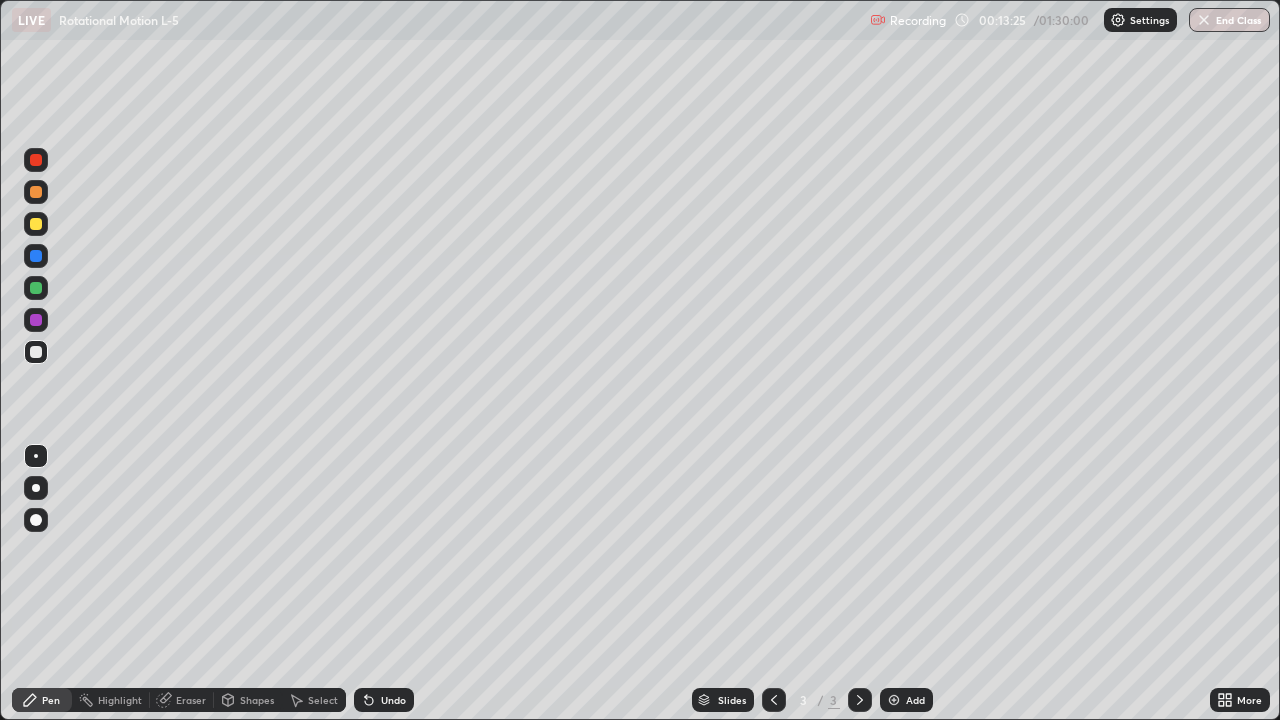 click at bounding box center (36, 288) 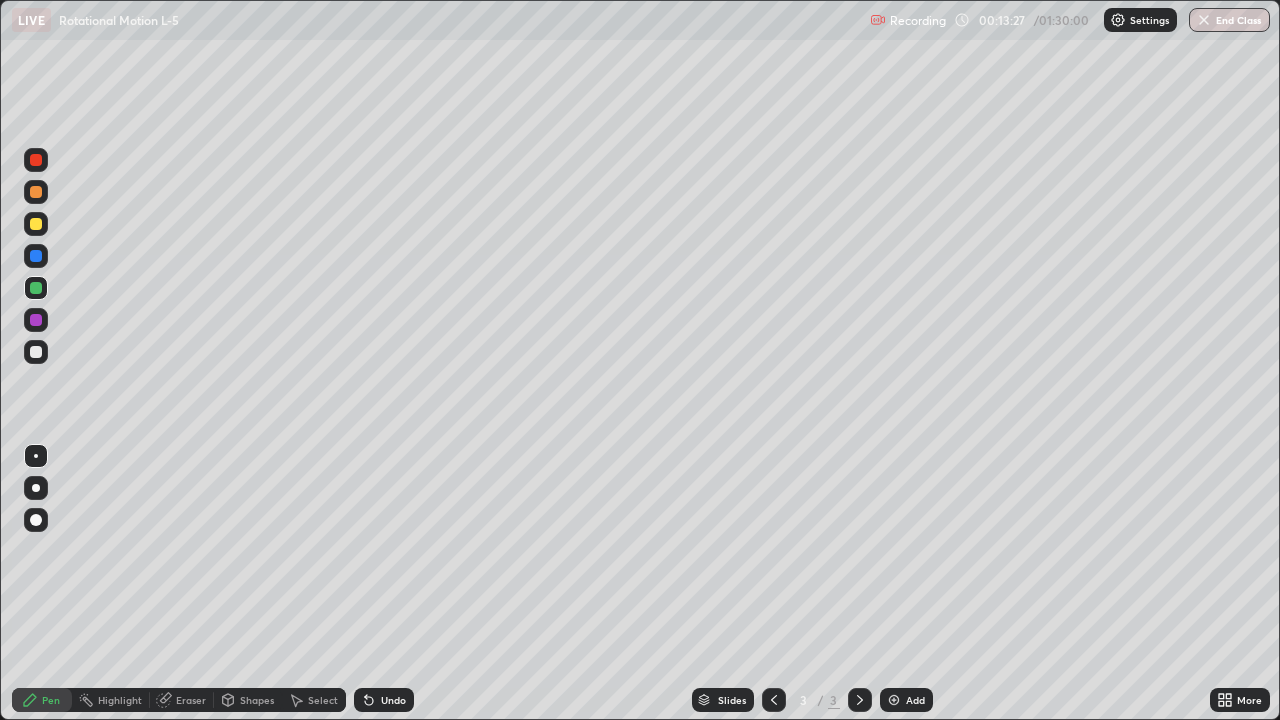 click on "Shapes" at bounding box center (257, 700) 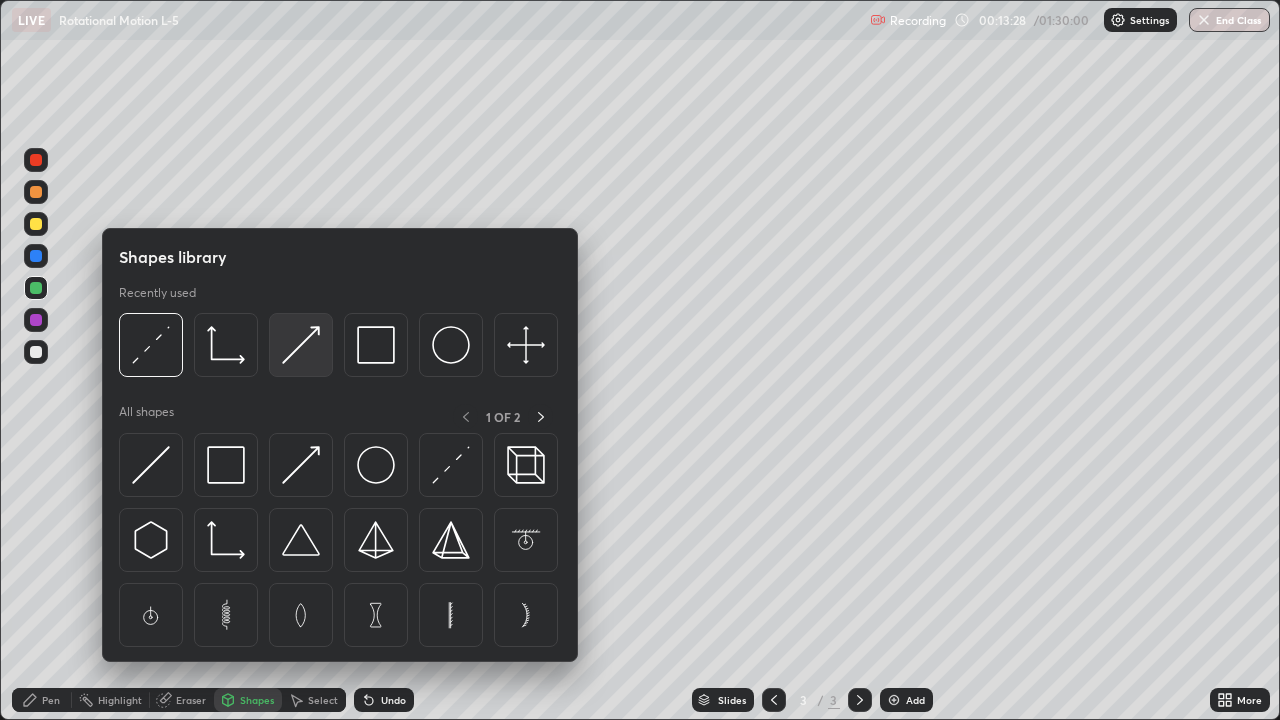 click at bounding box center (301, 345) 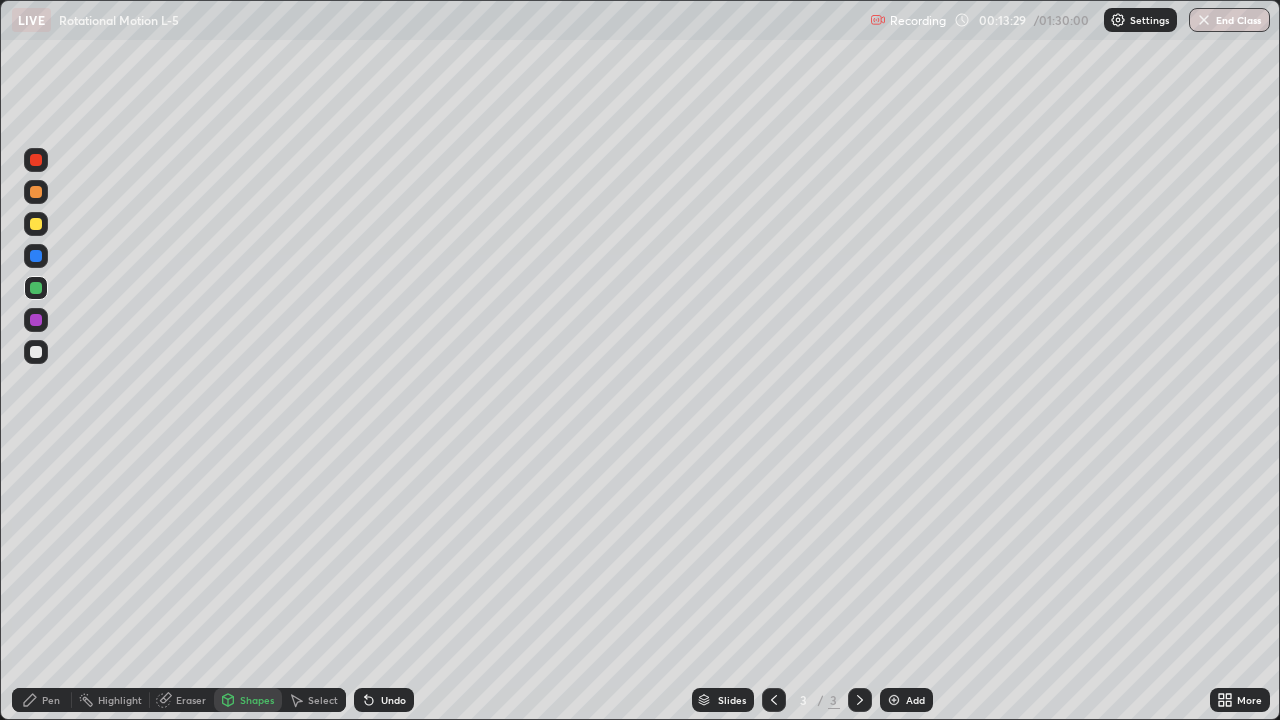 click at bounding box center (36, 256) 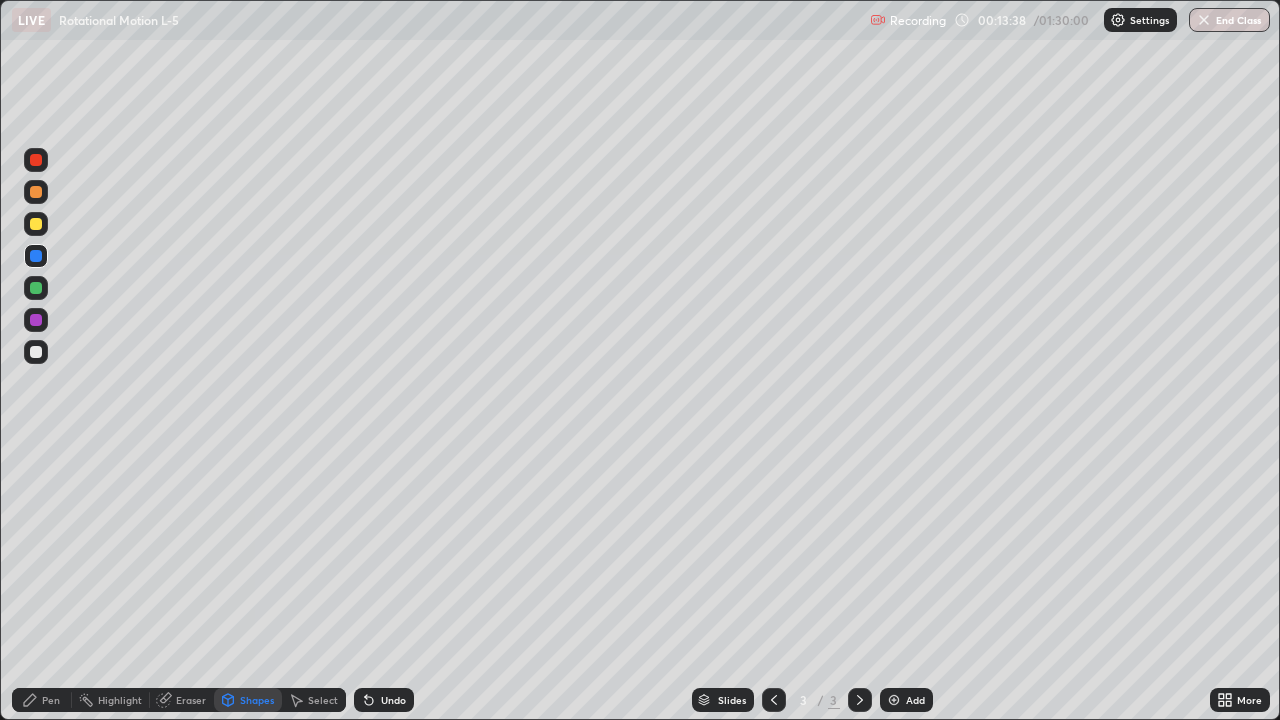 click on "Pen" at bounding box center [42, 700] 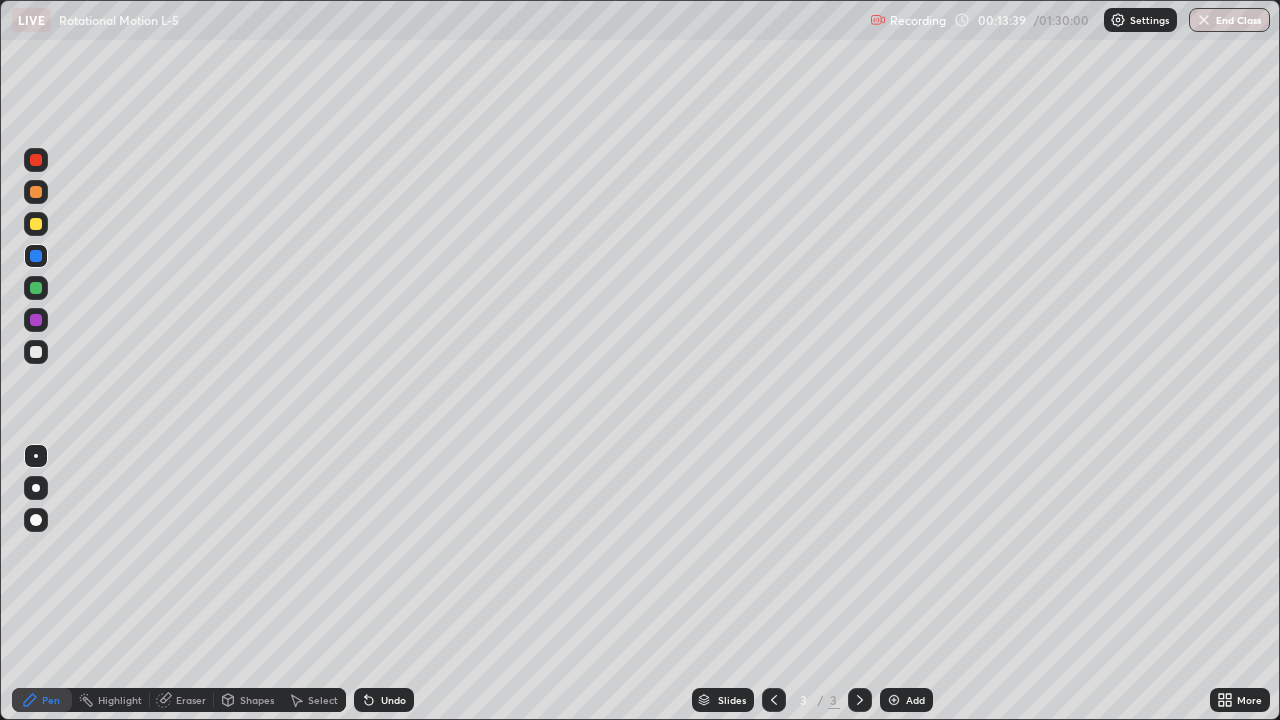 click at bounding box center (36, 352) 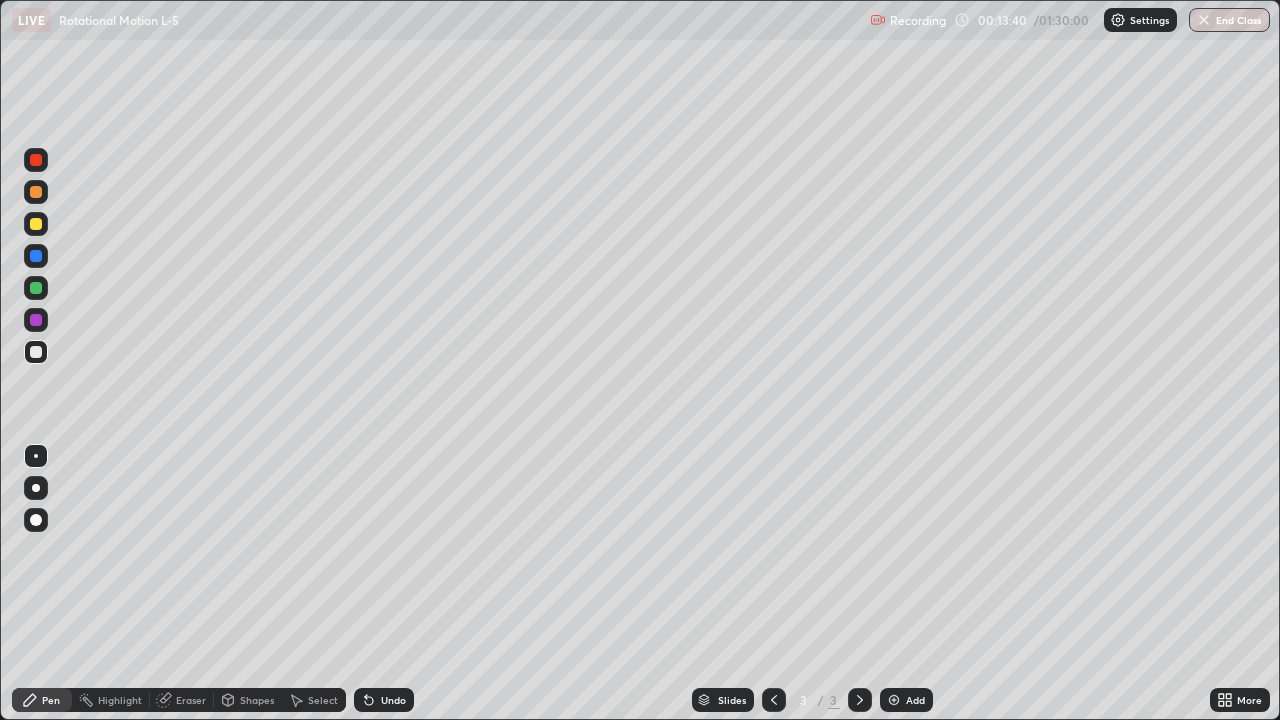 click at bounding box center (36, 320) 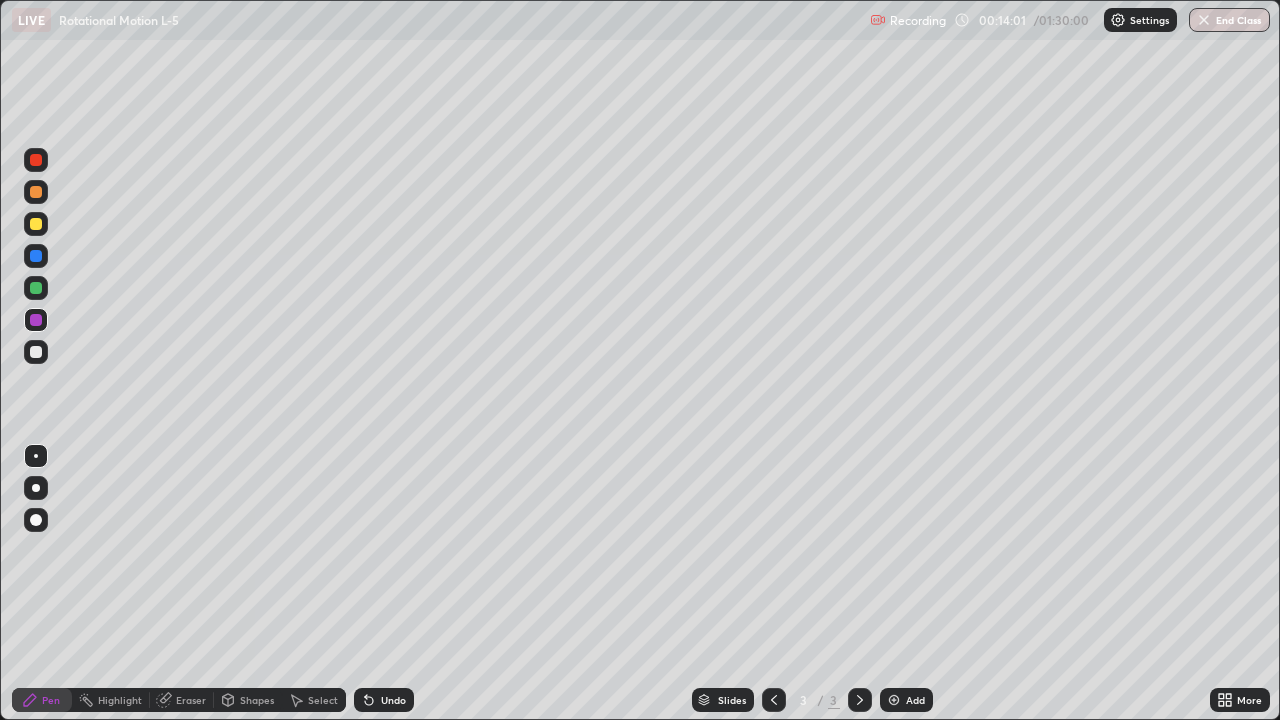 click on "Shapes" at bounding box center (257, 700) 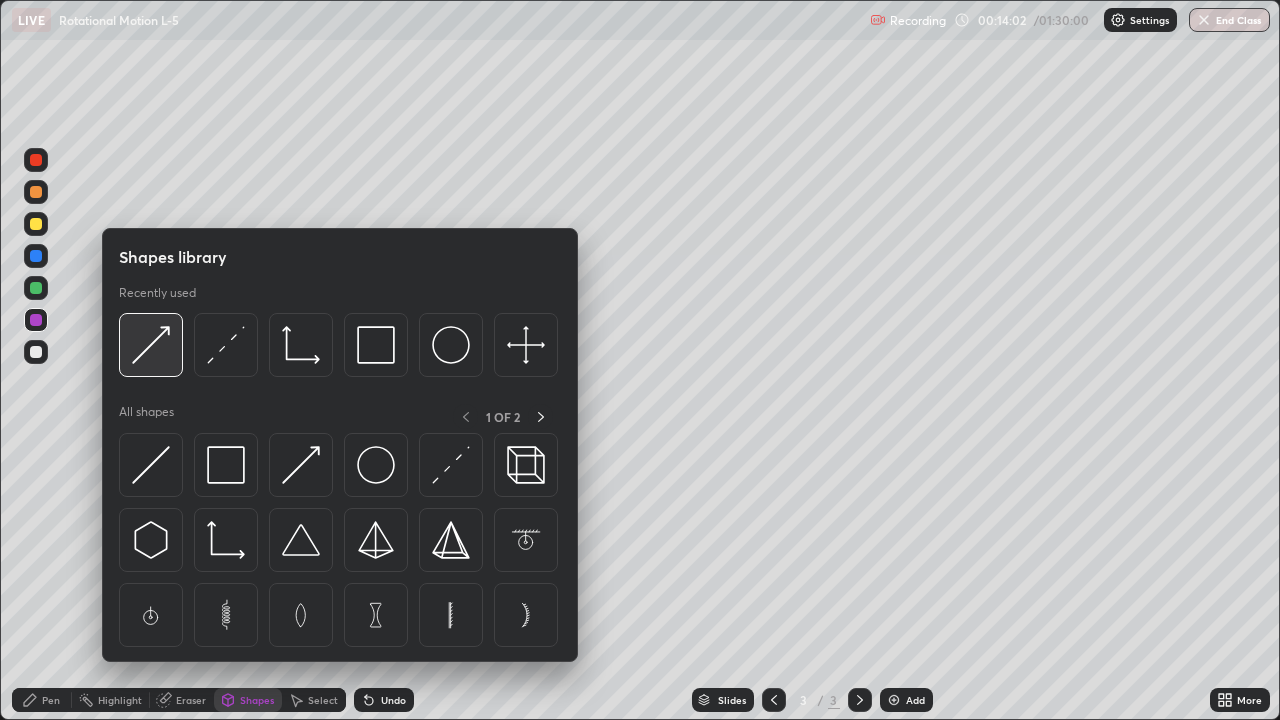 click at bounding box center (151, 345) 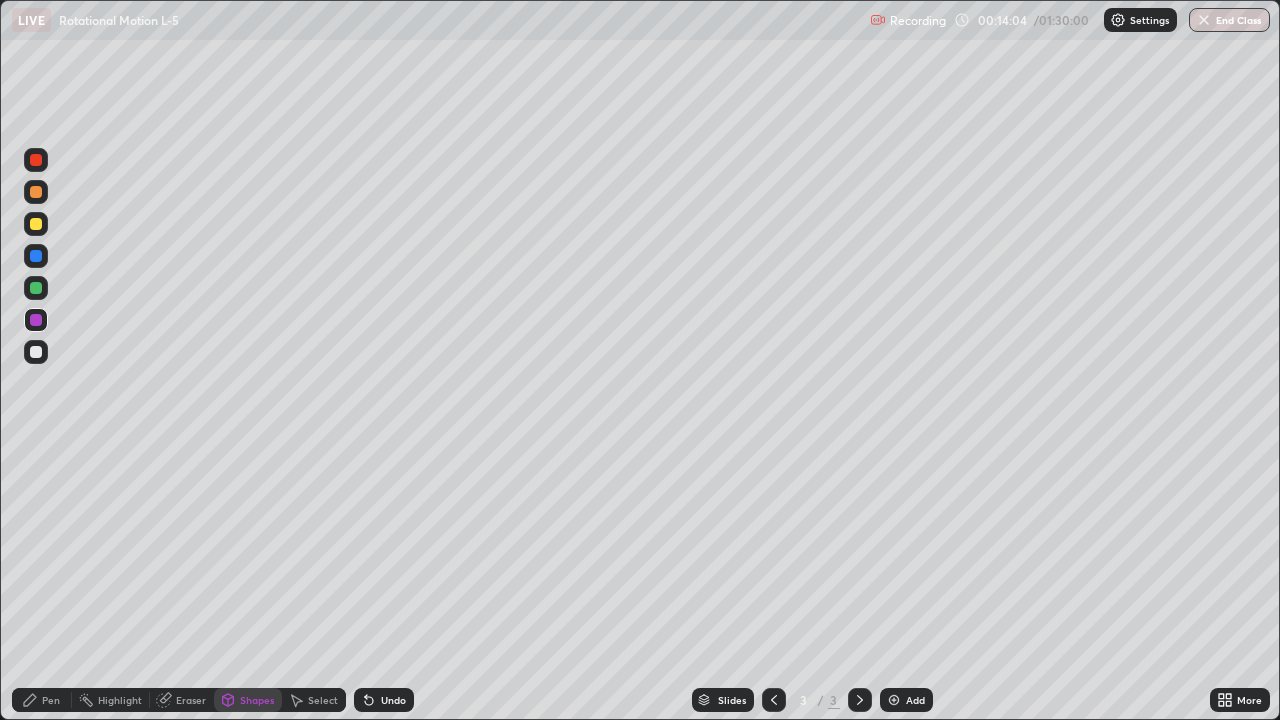 click at bounding box center [36, 224] 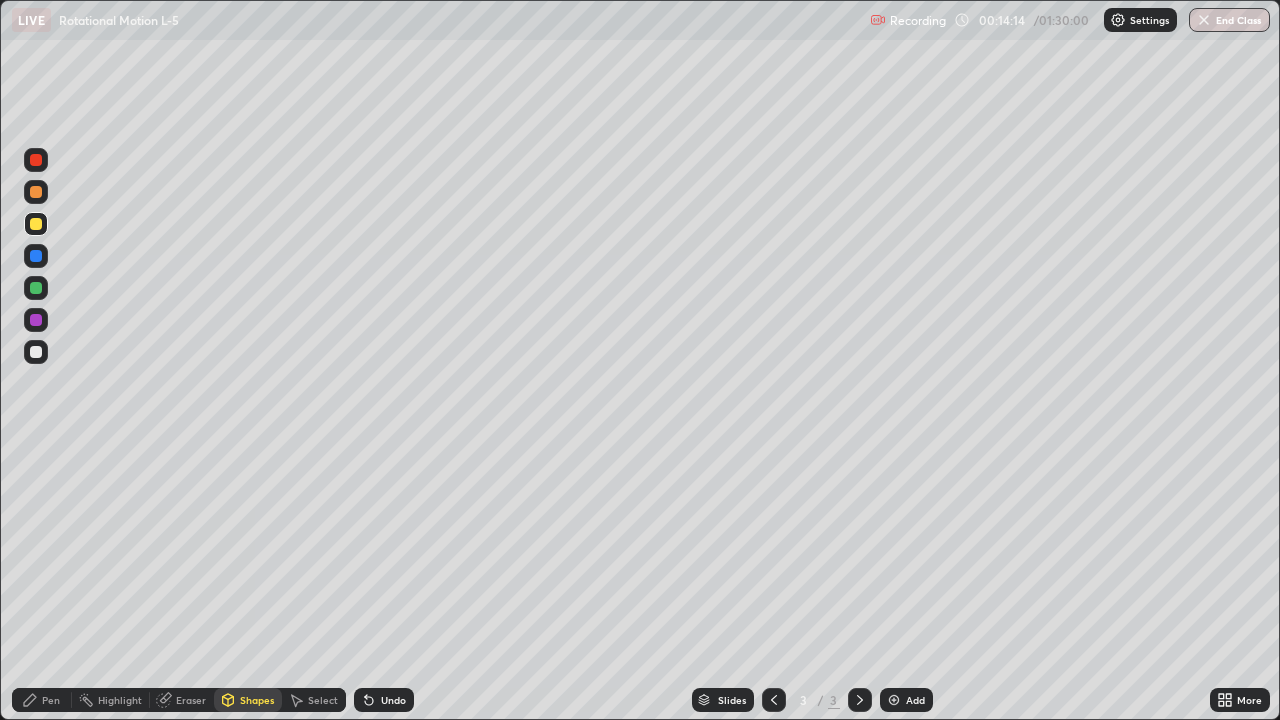 click on "Pen" at bounding box center (51, 700) 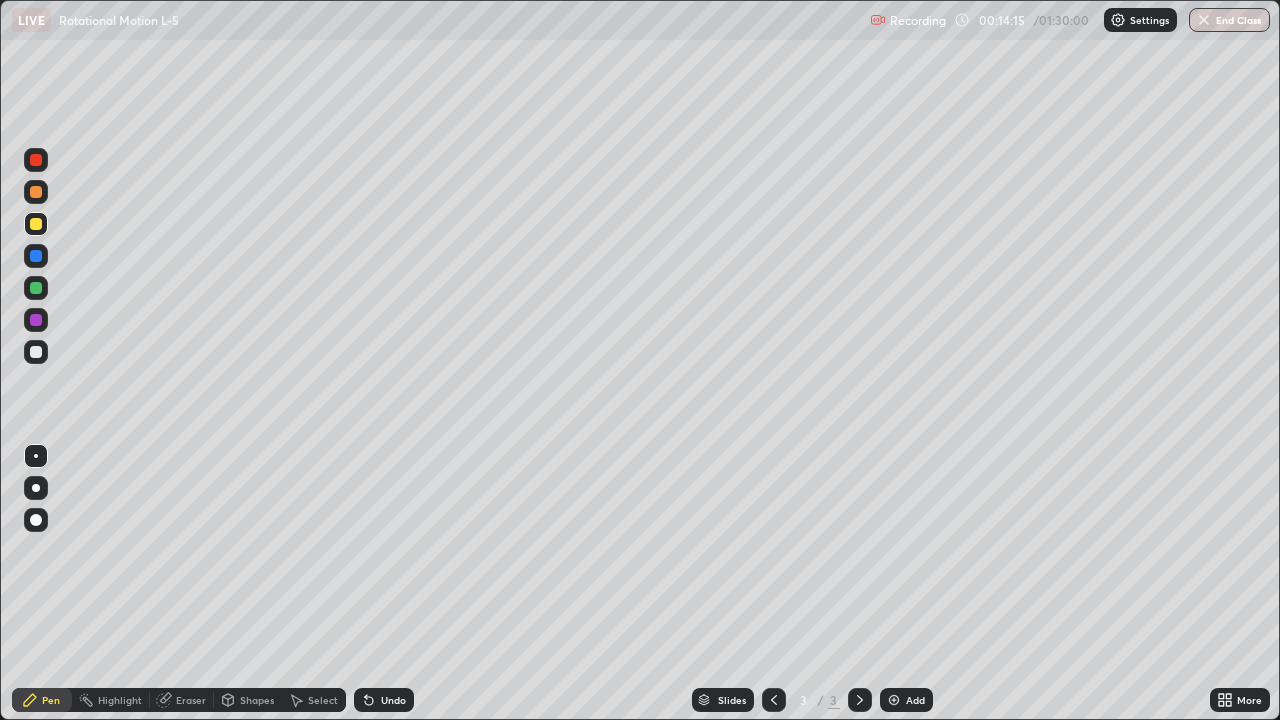 click at bounding box center [36, 352] 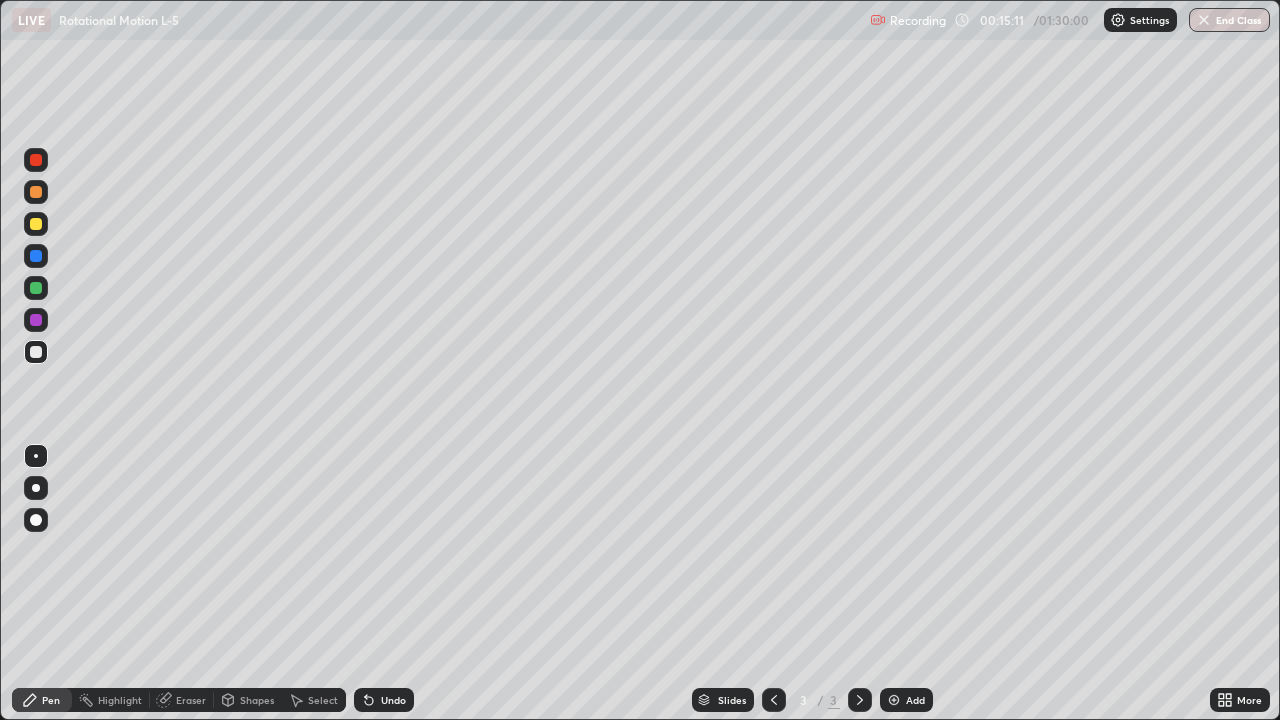 click on "Shapes" at bounding box center (248, 700) 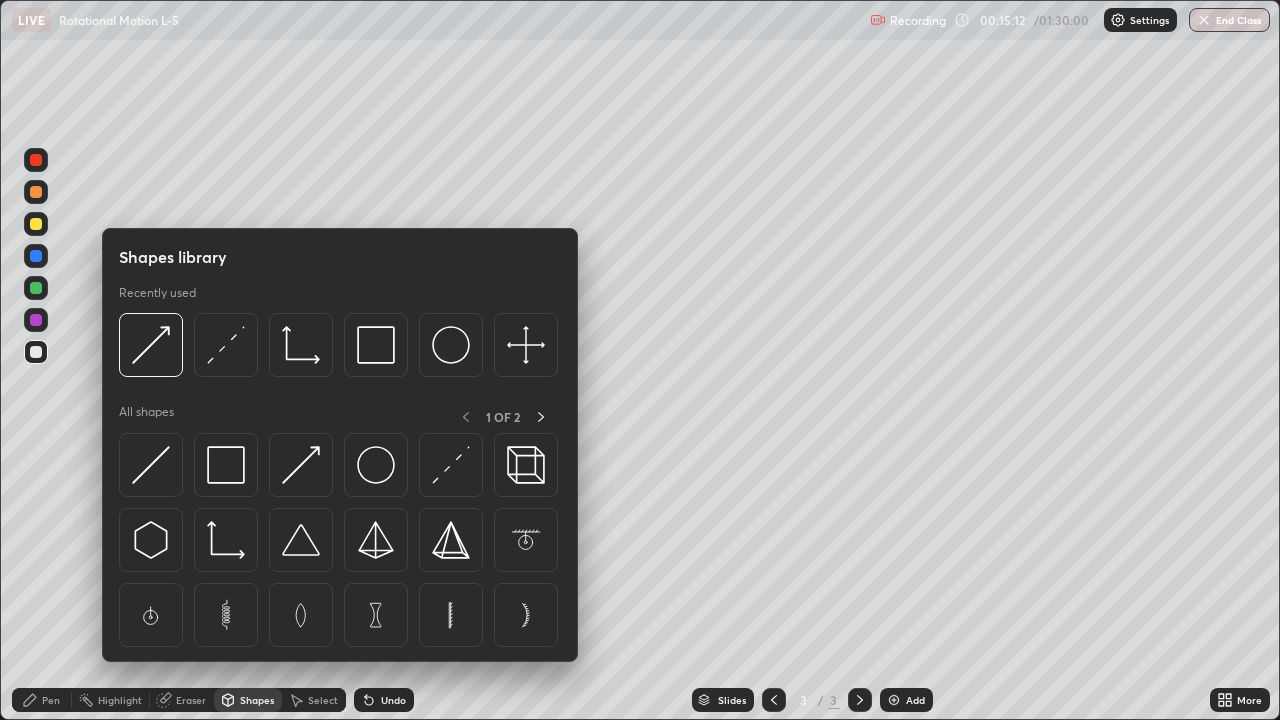 click at bounding box center [376, 345] 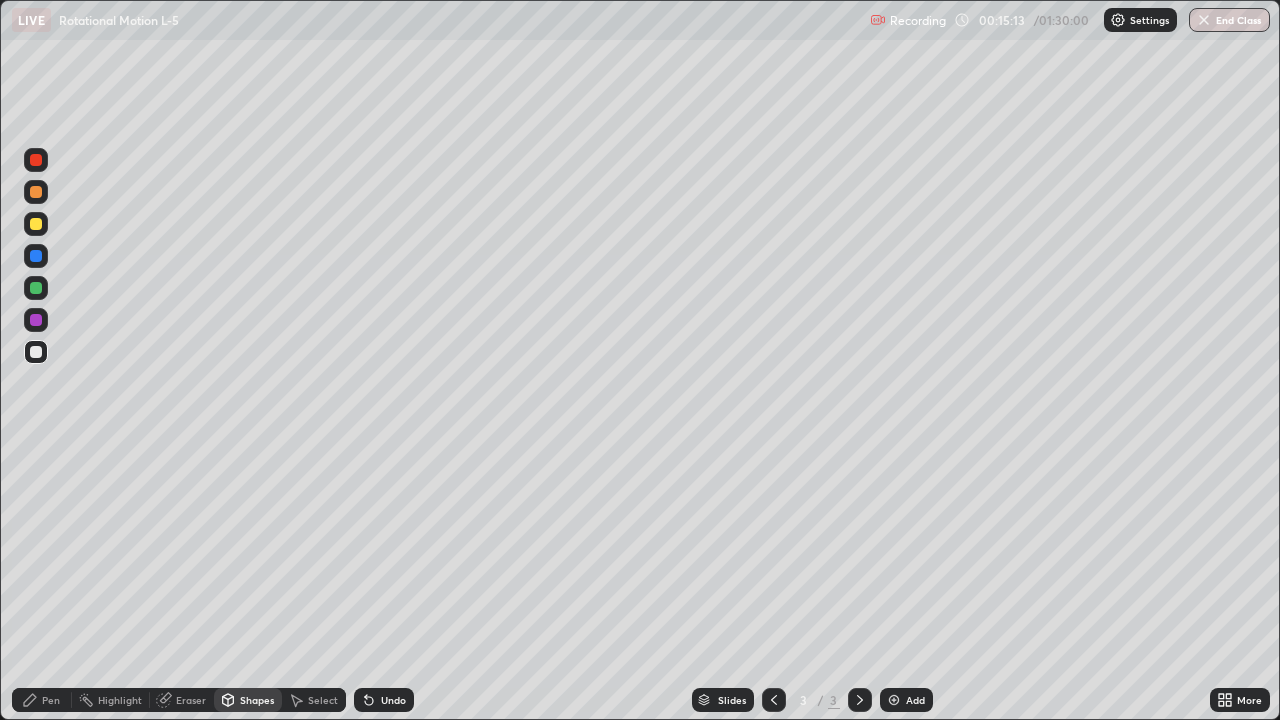click at bounding box center [36, 288] 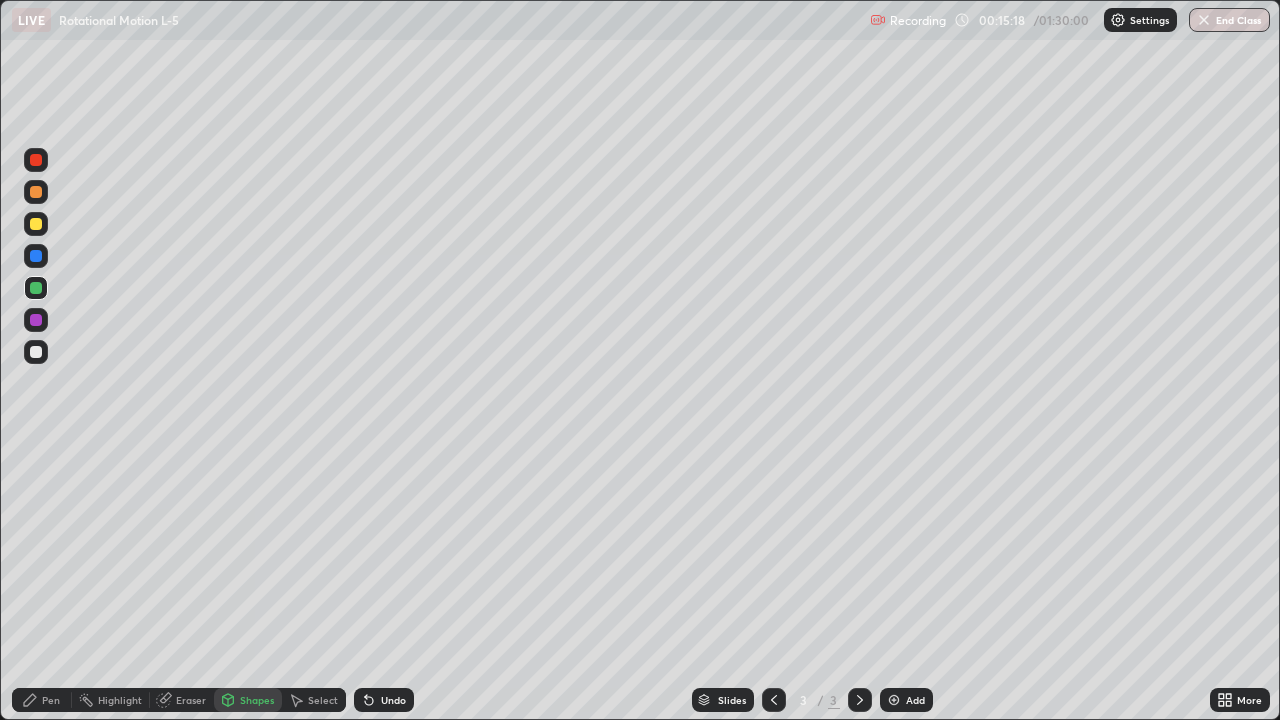 click on "Pen" at bounding box center (51, 700) 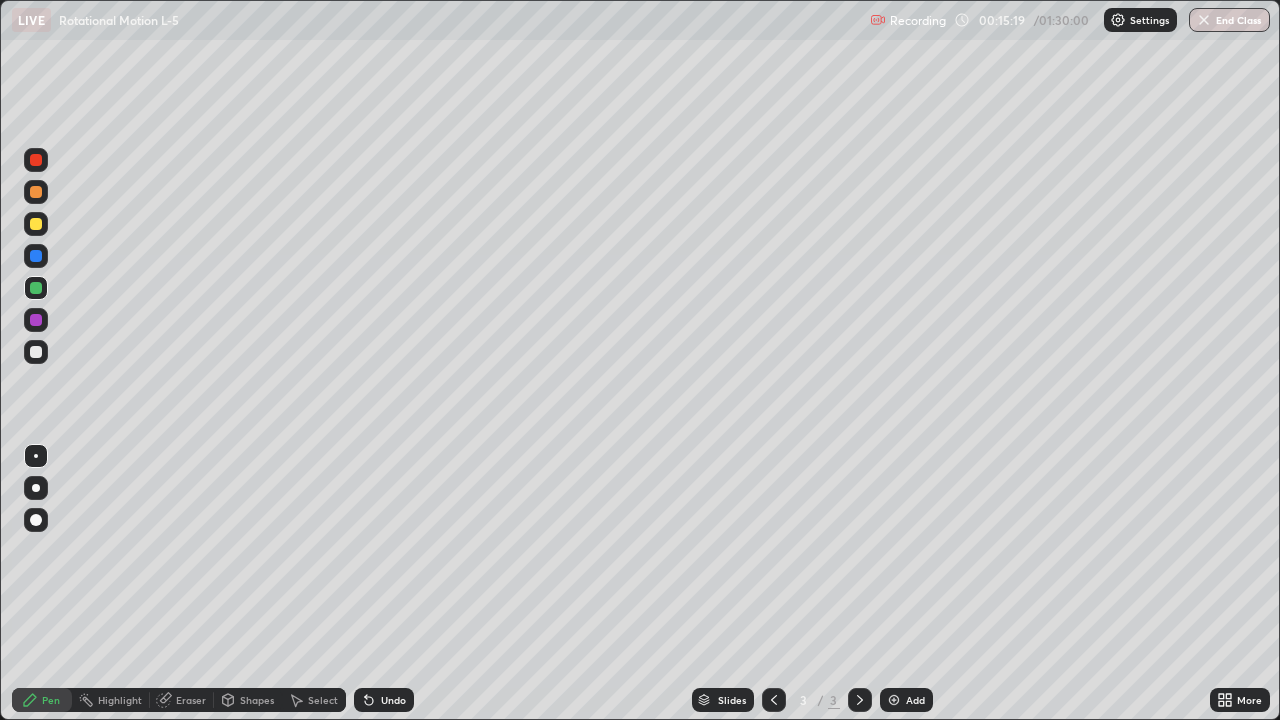click at bounding box center [36, 352] 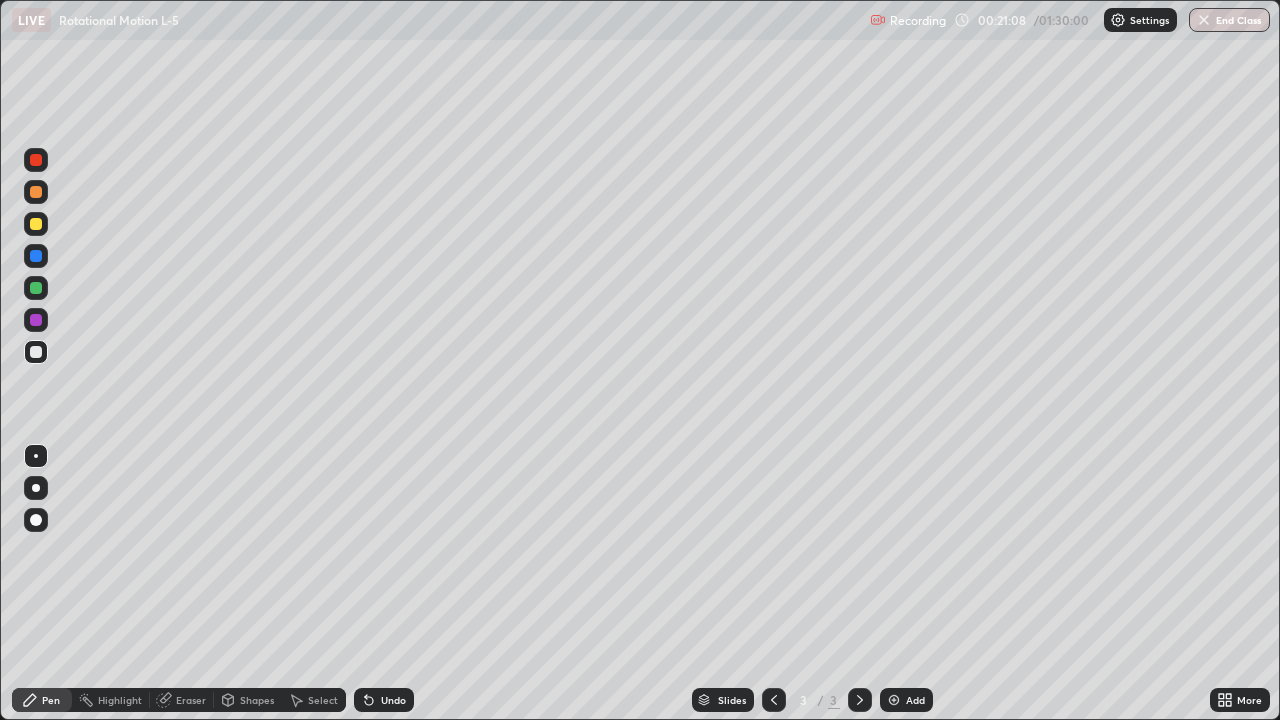 click on "Select" at bounding box center (323, 700) 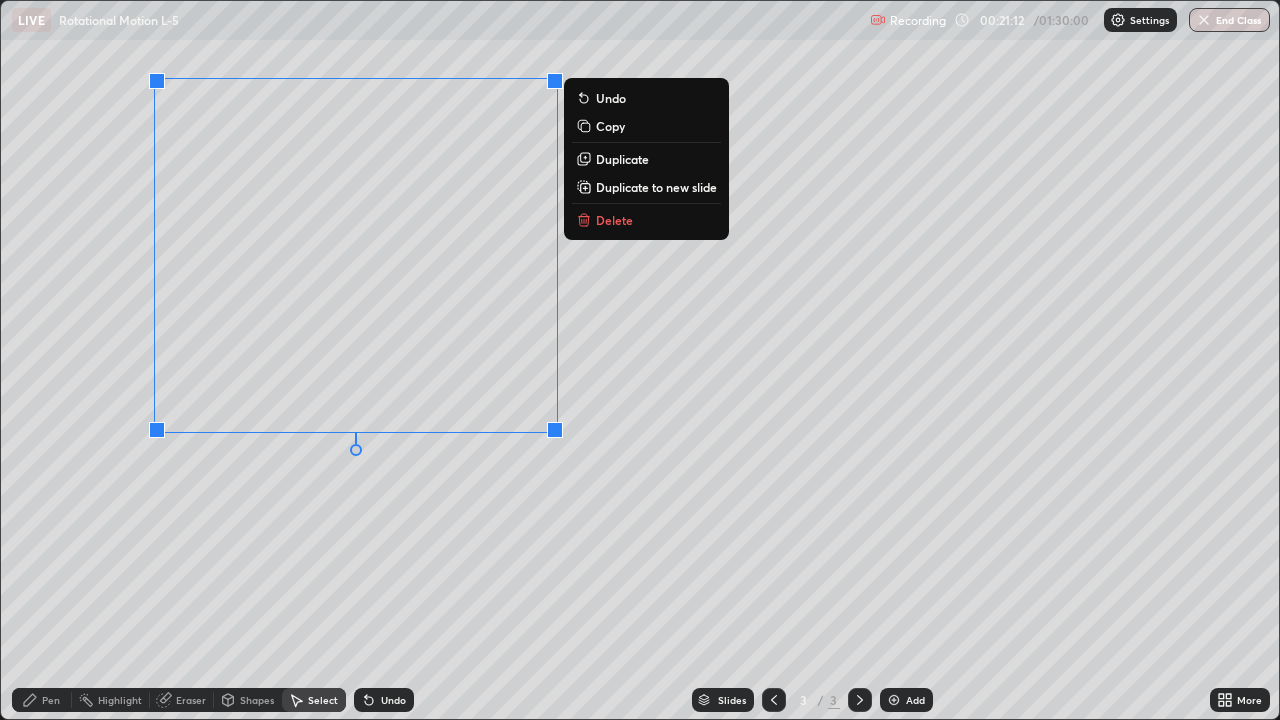 click on "Duplicate to new slide" at bounding box center [656, 187] 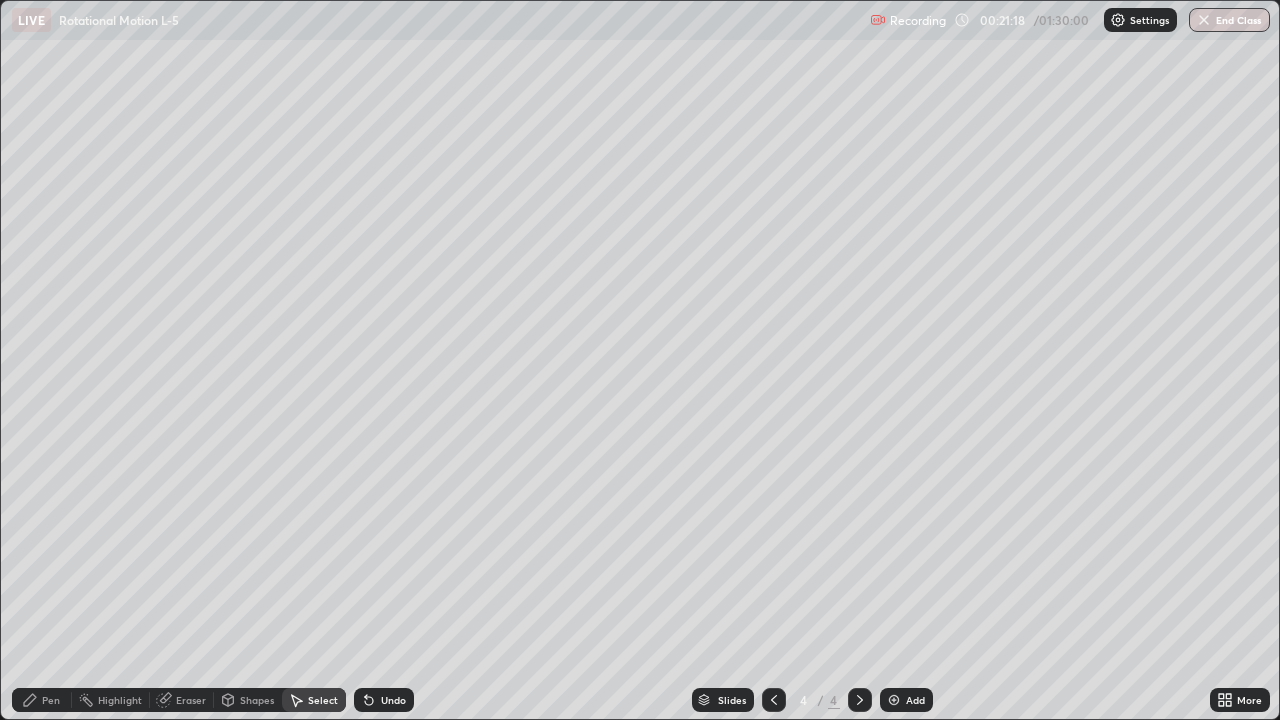 click at bounding box center [774, 700] 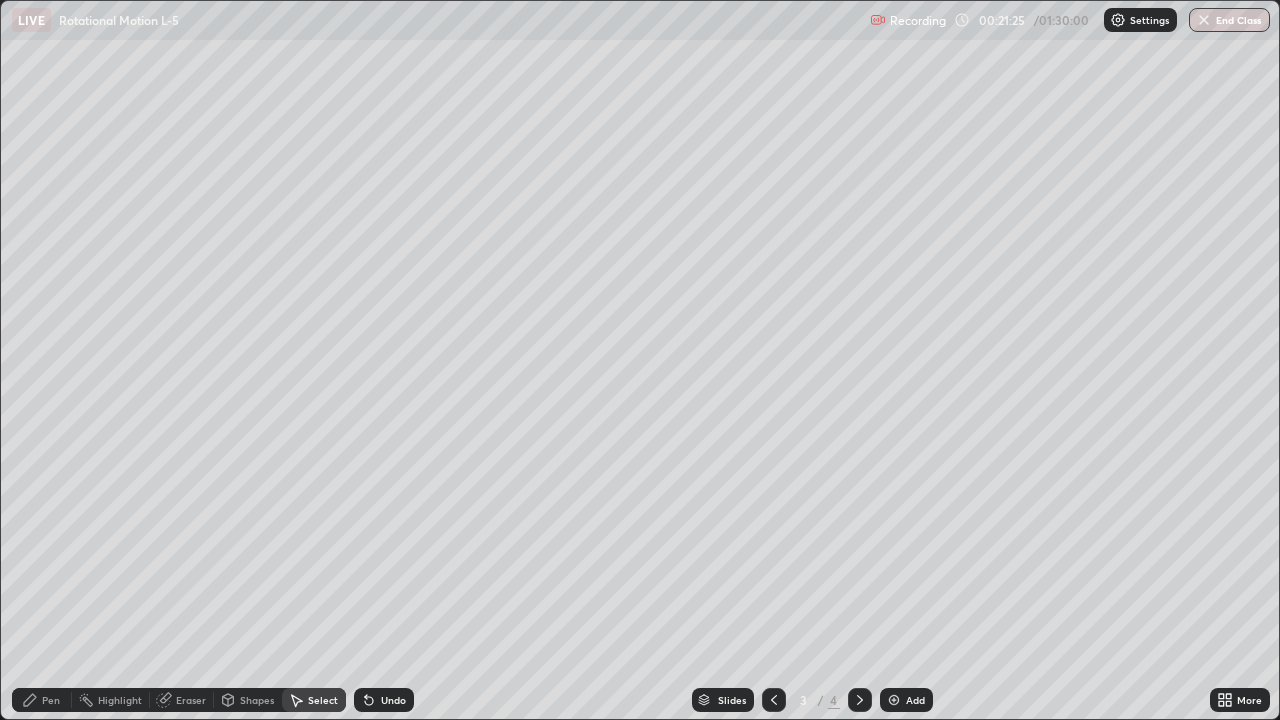click 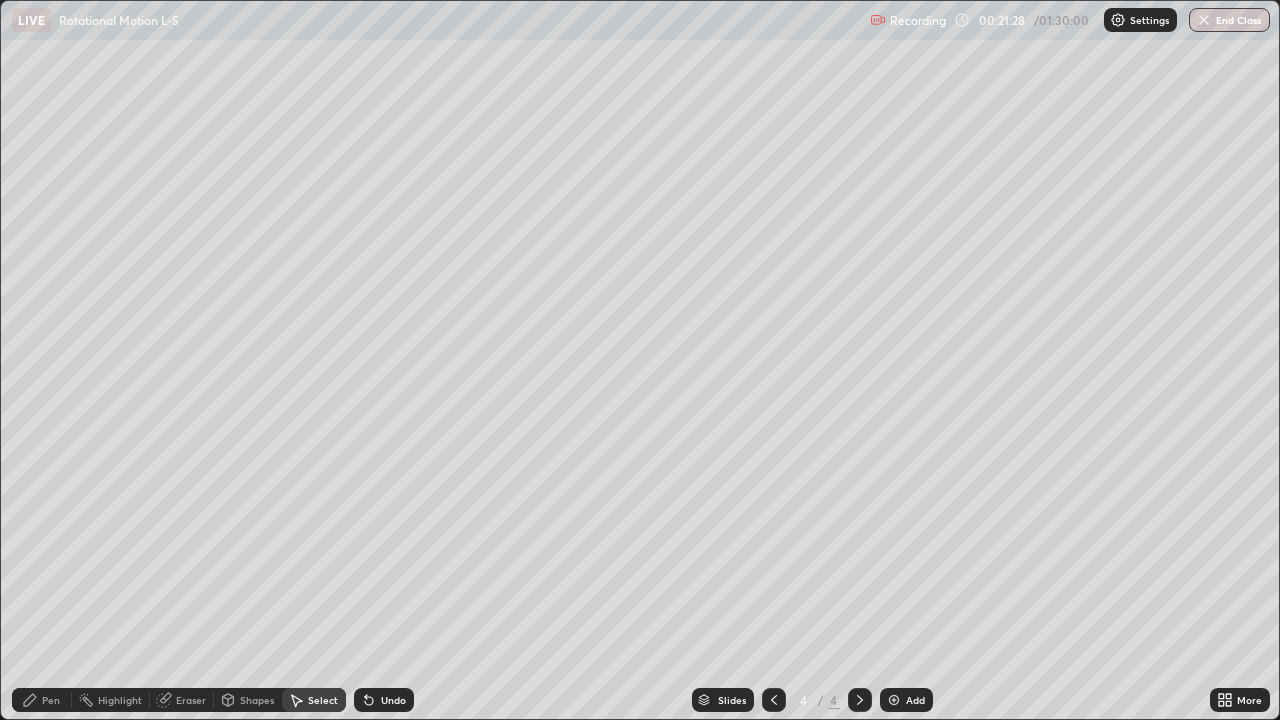click on "Pen" at bounding box center (42, 700) 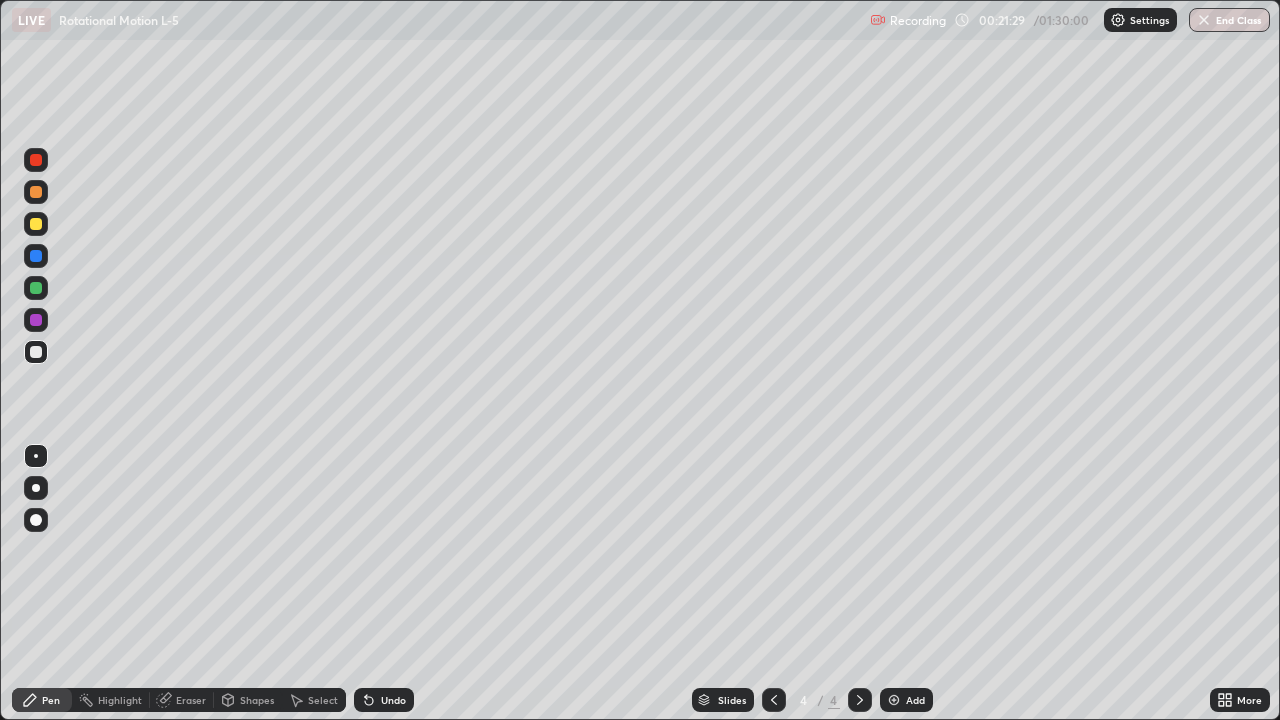 click at bounding box center [36, 520] 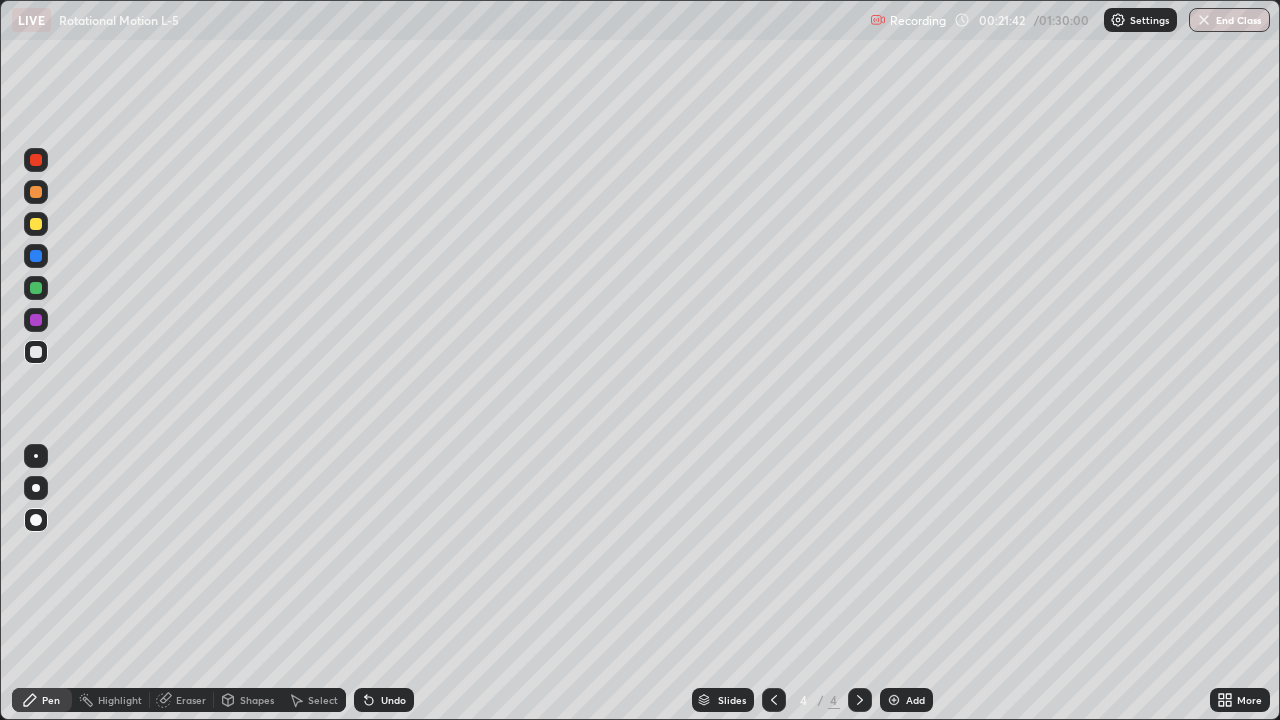 click at bounding box center (36, 456) 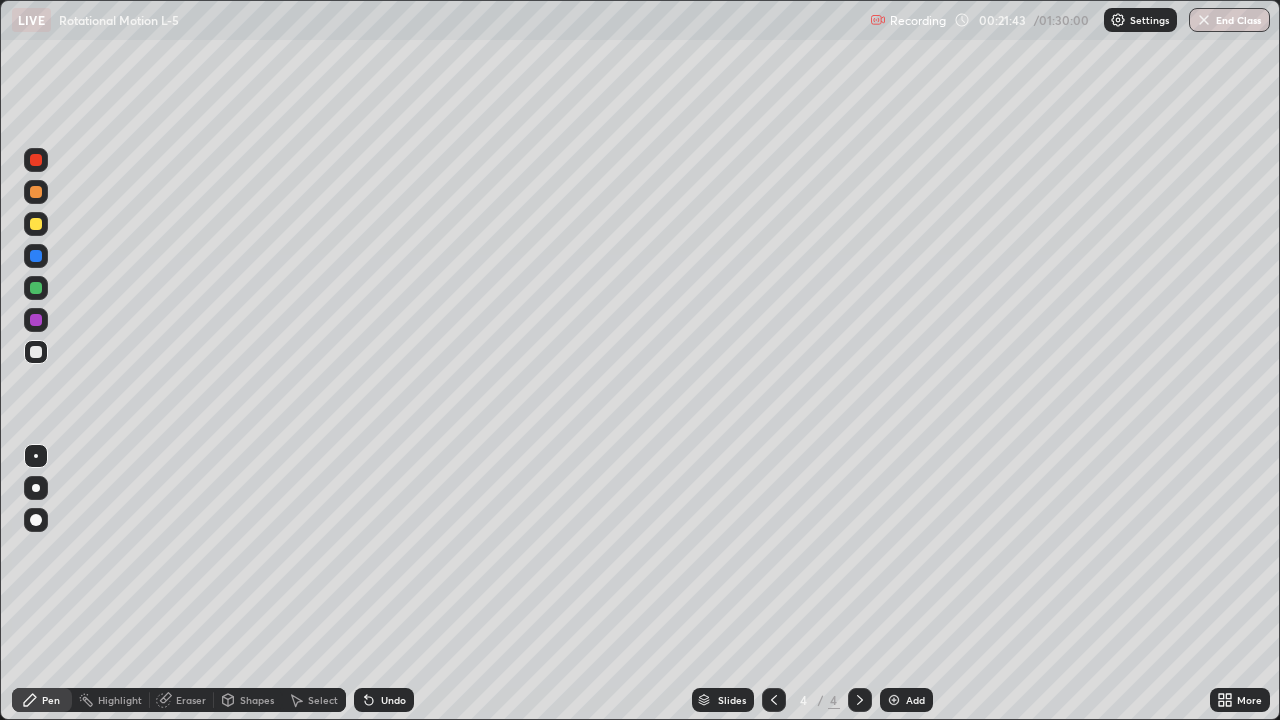 click on "Shapes" at bounding box center (257, 700) 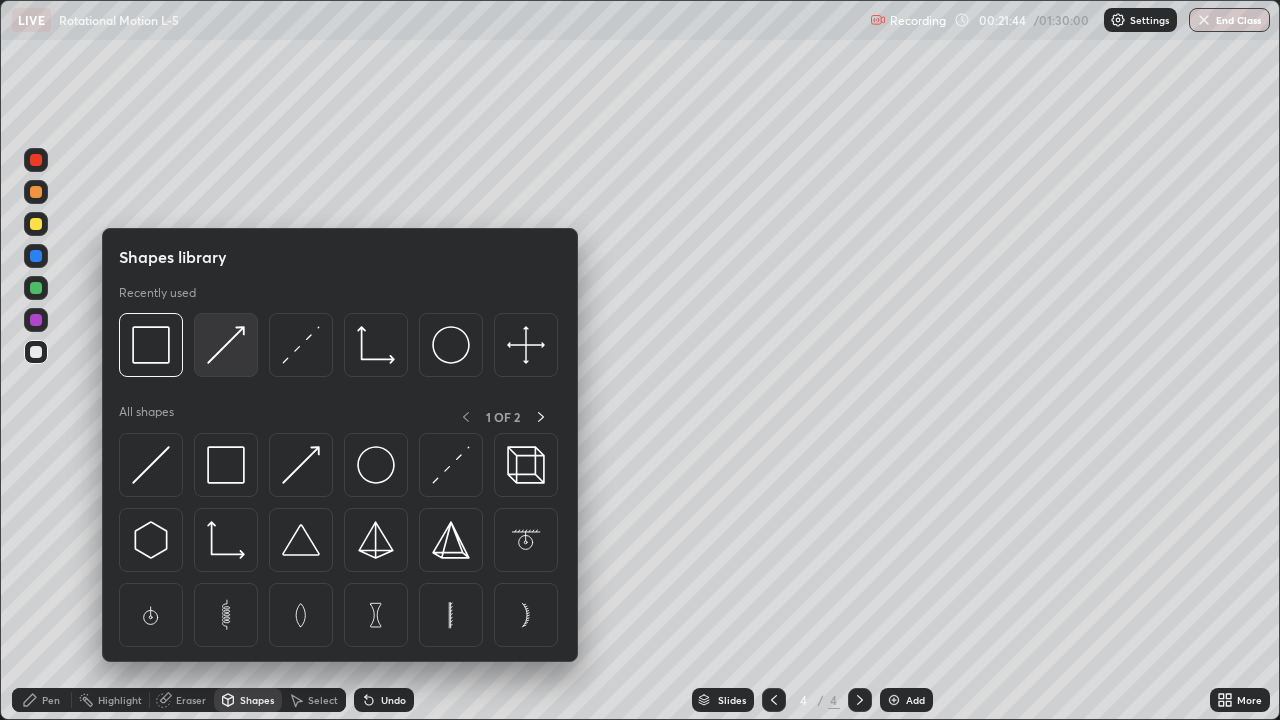 click at bounding box center (226, 345) 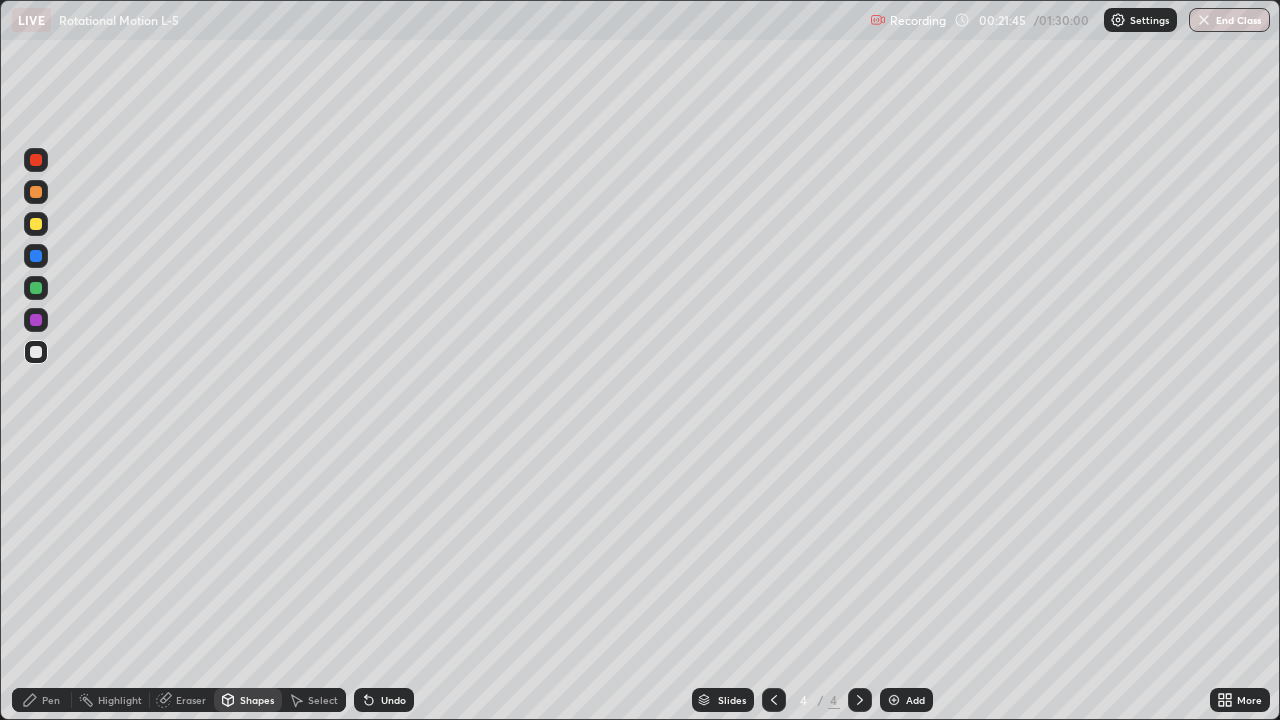 click at bounding box center [36, 320] 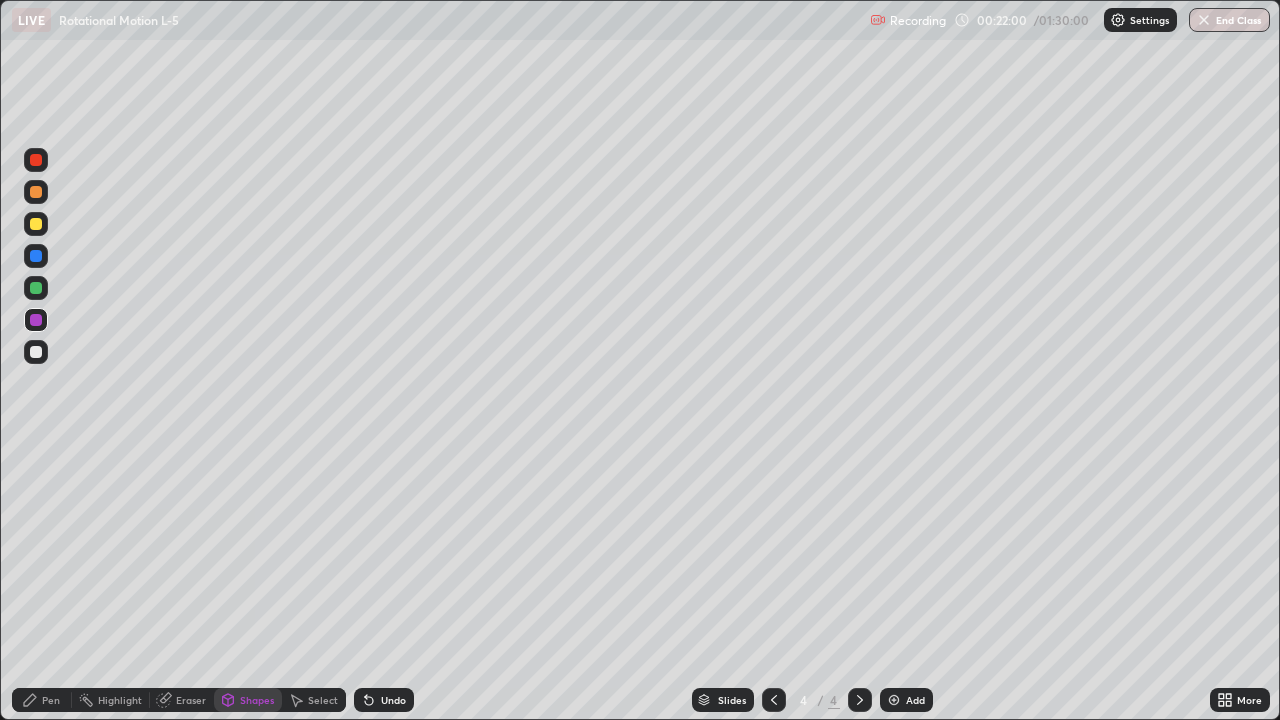 click on "Pen" at bounding box center [42, 700] 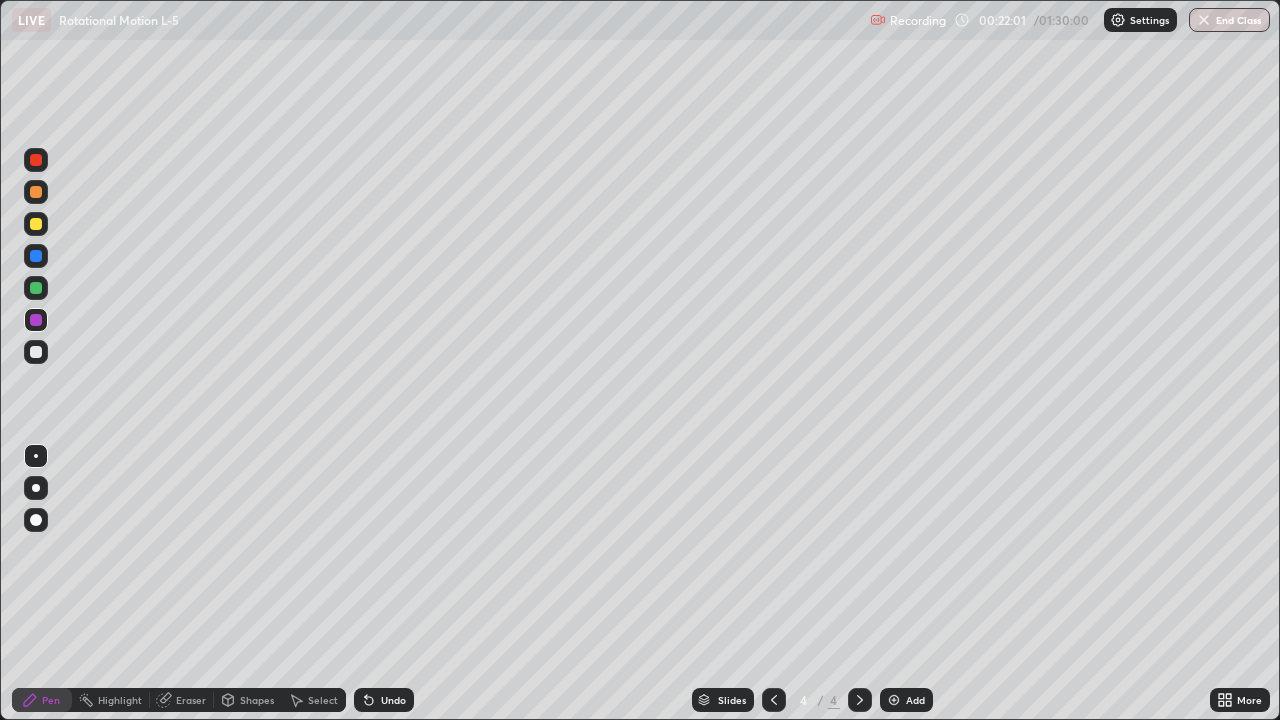 click at bounding box center (36, 352) 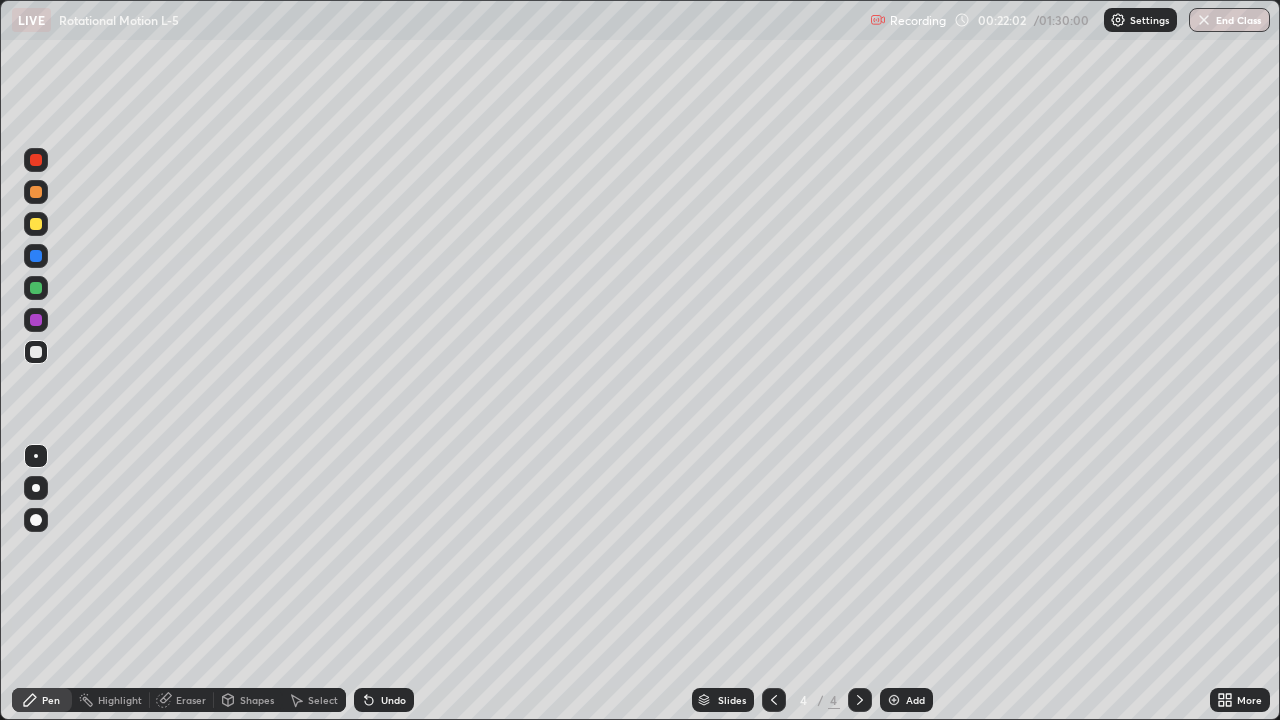 click at bounding box center [36, 192] 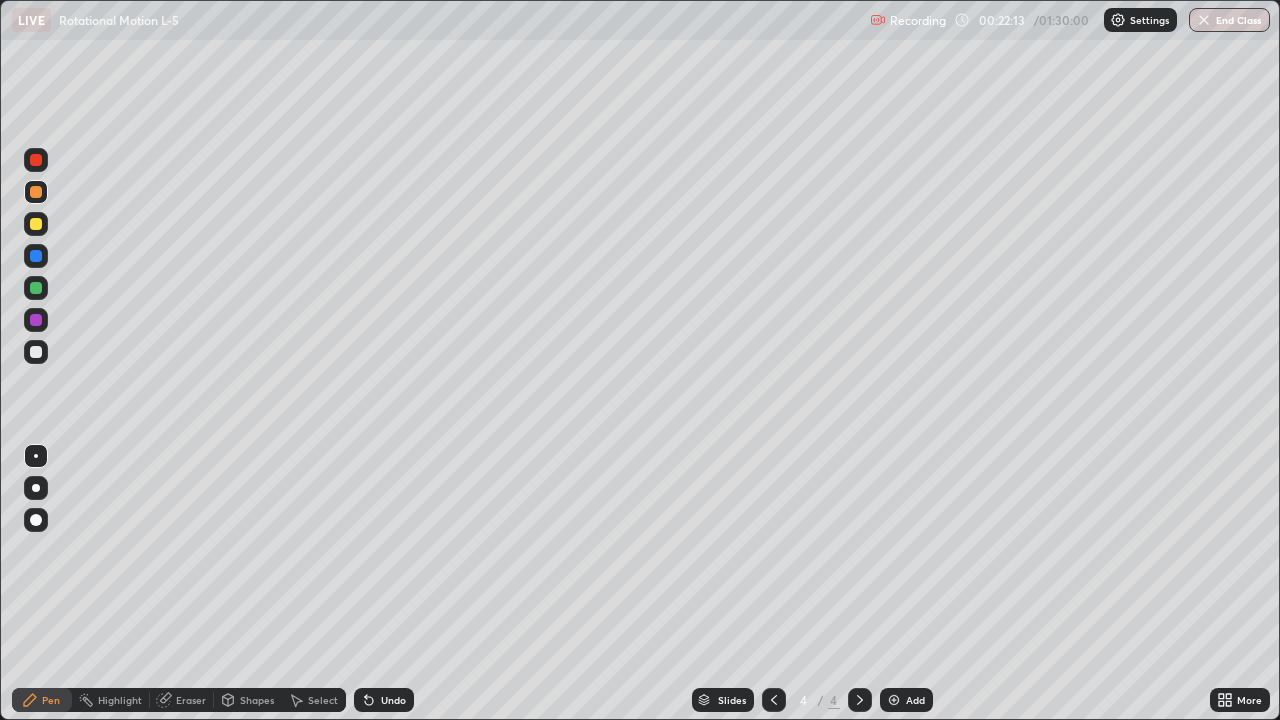 click on "Shapes" at bounding box center [257, 700] 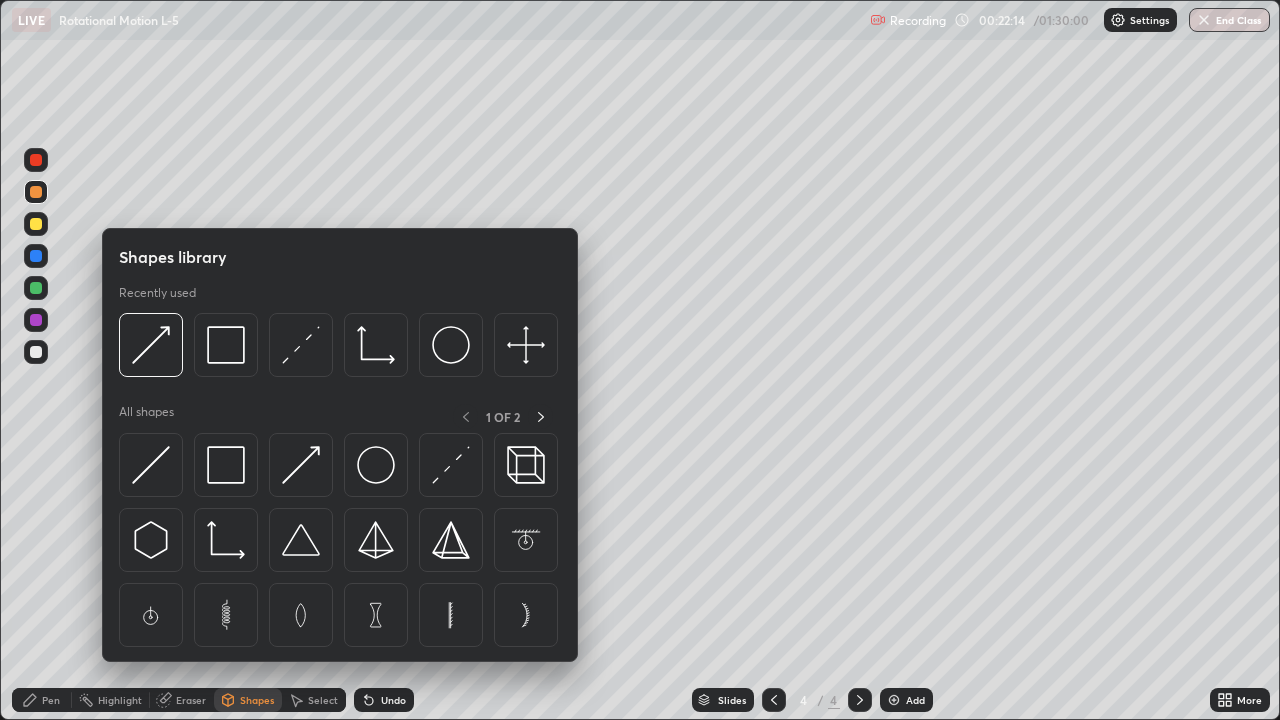 click on "Pen" at bounding box center [51, 700] 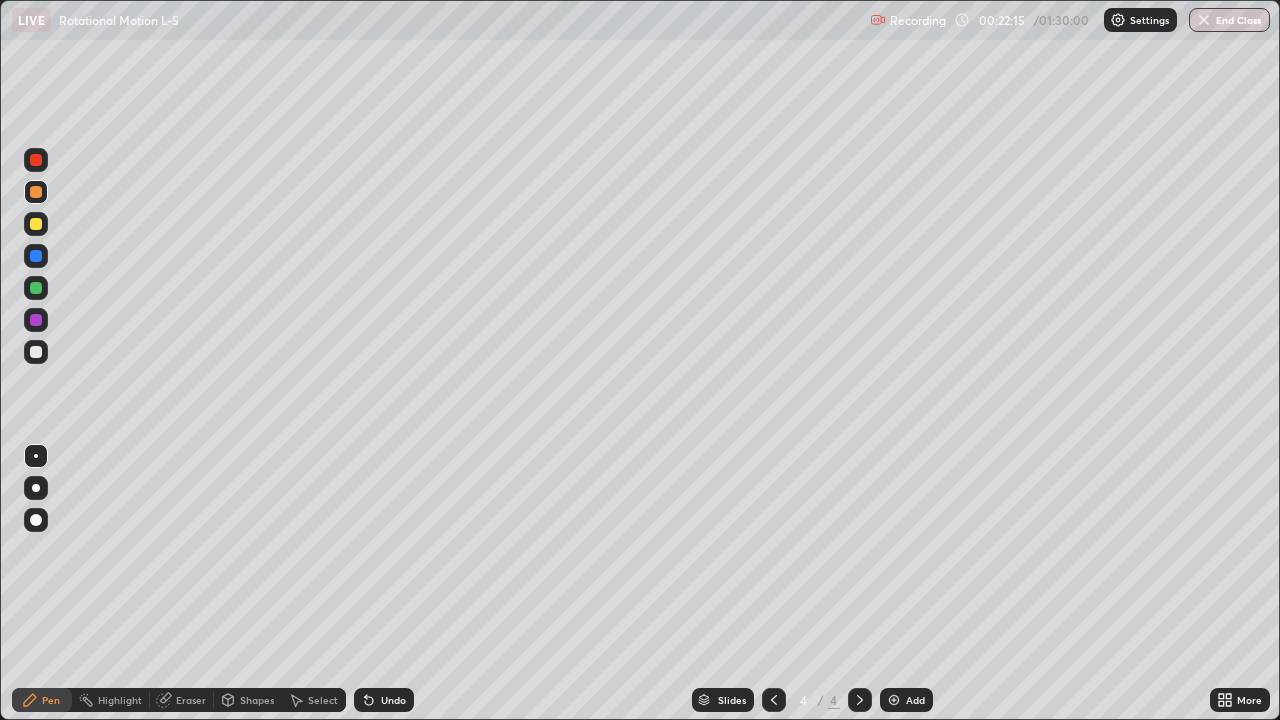 click at bounding box center [36, 352] 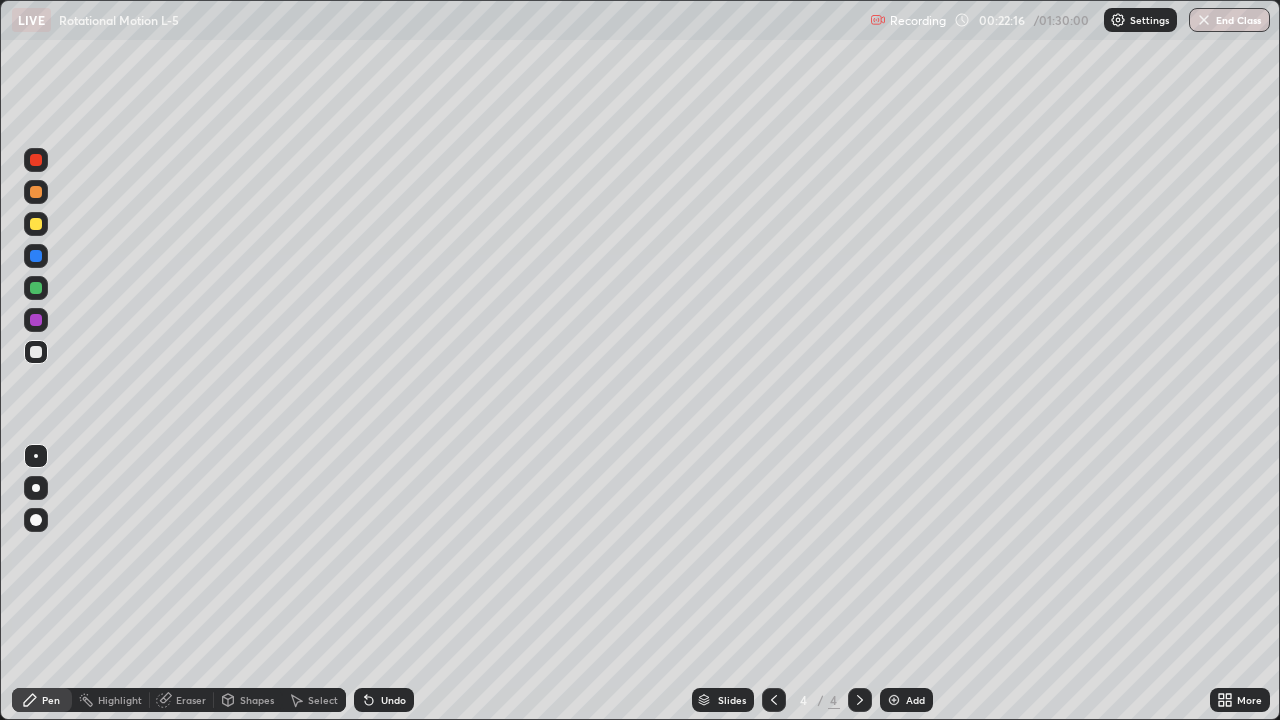 click at bounding box center [36, 520] 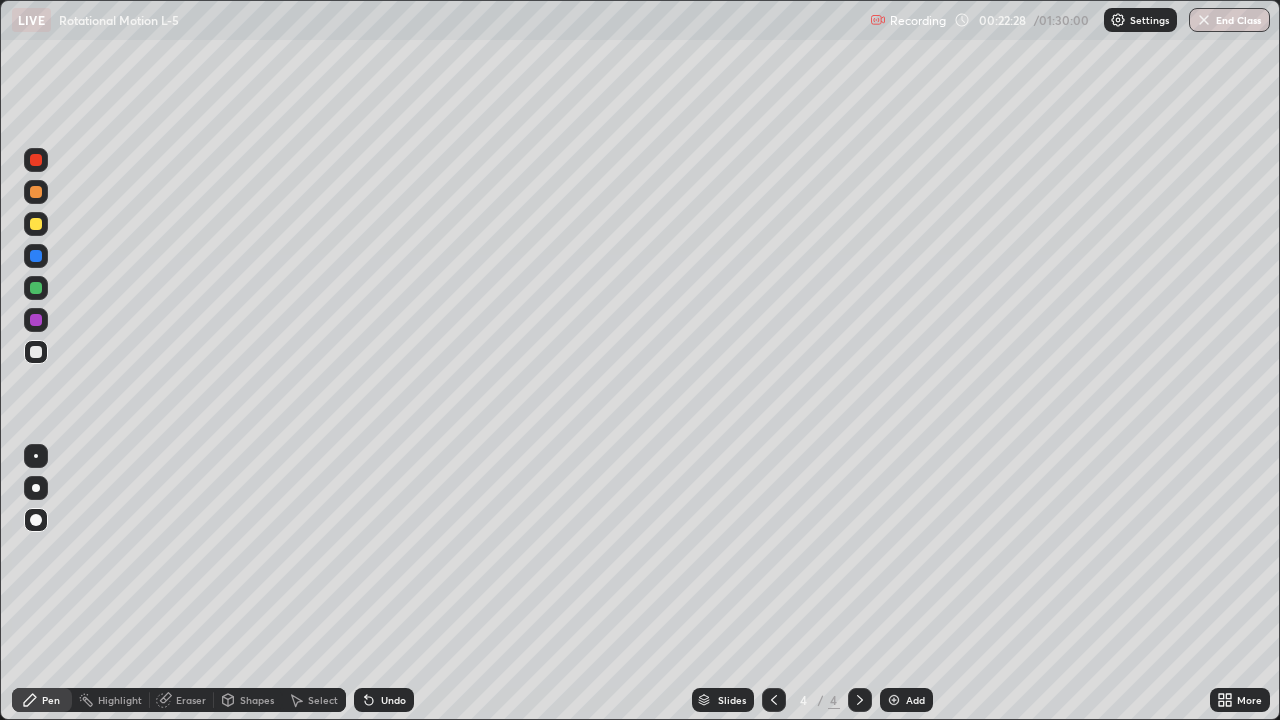 click at bounding box center [36, 456] 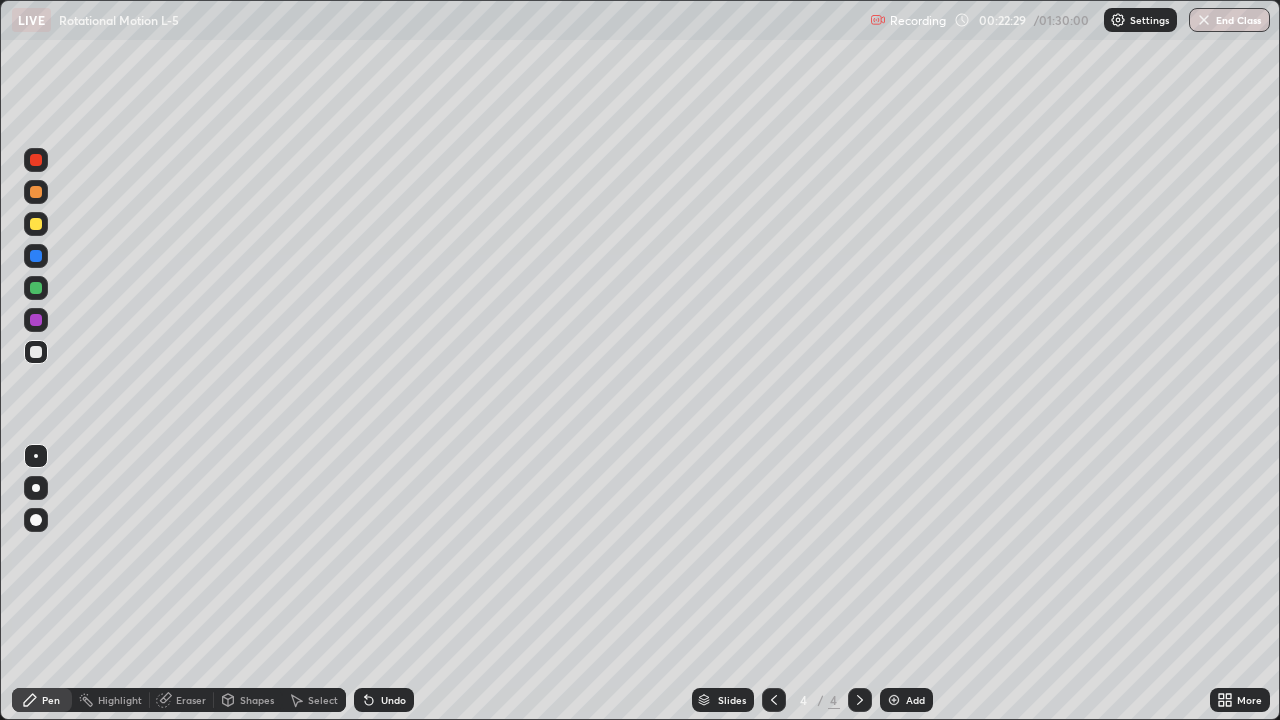 click on "Shapes" at bounding box center (248, 700) 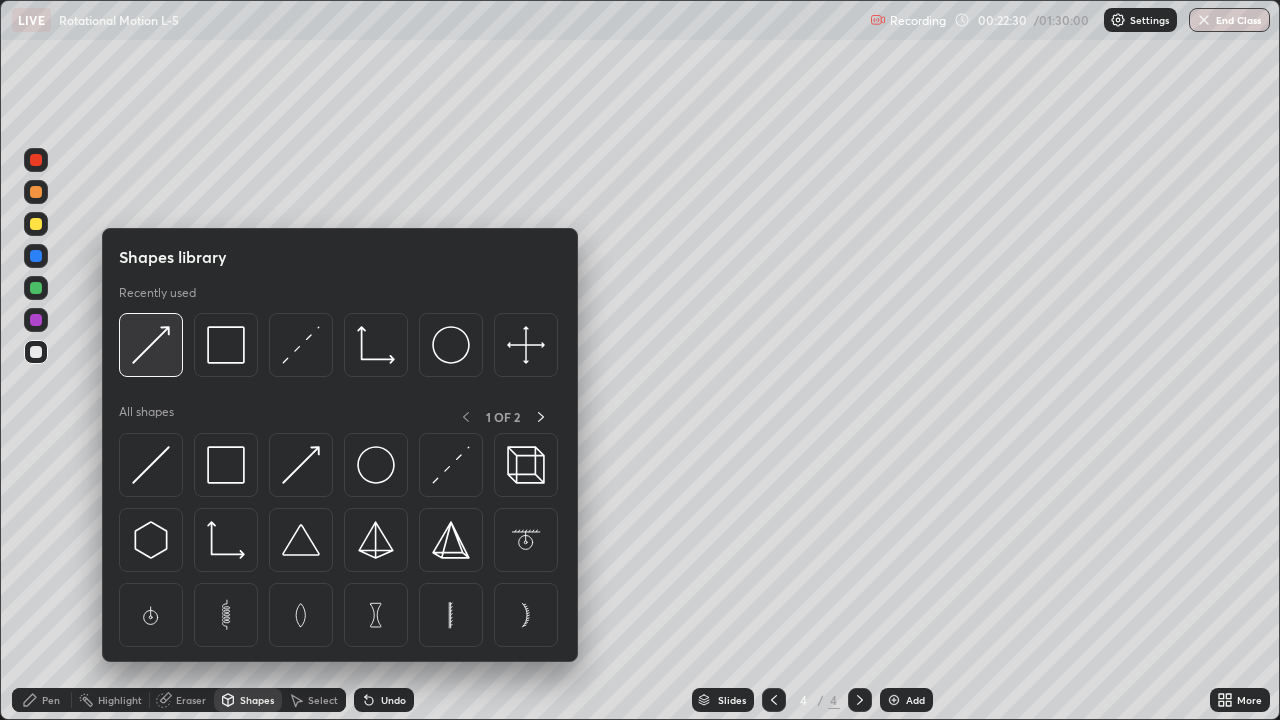 click at bounding box center [151, 345] 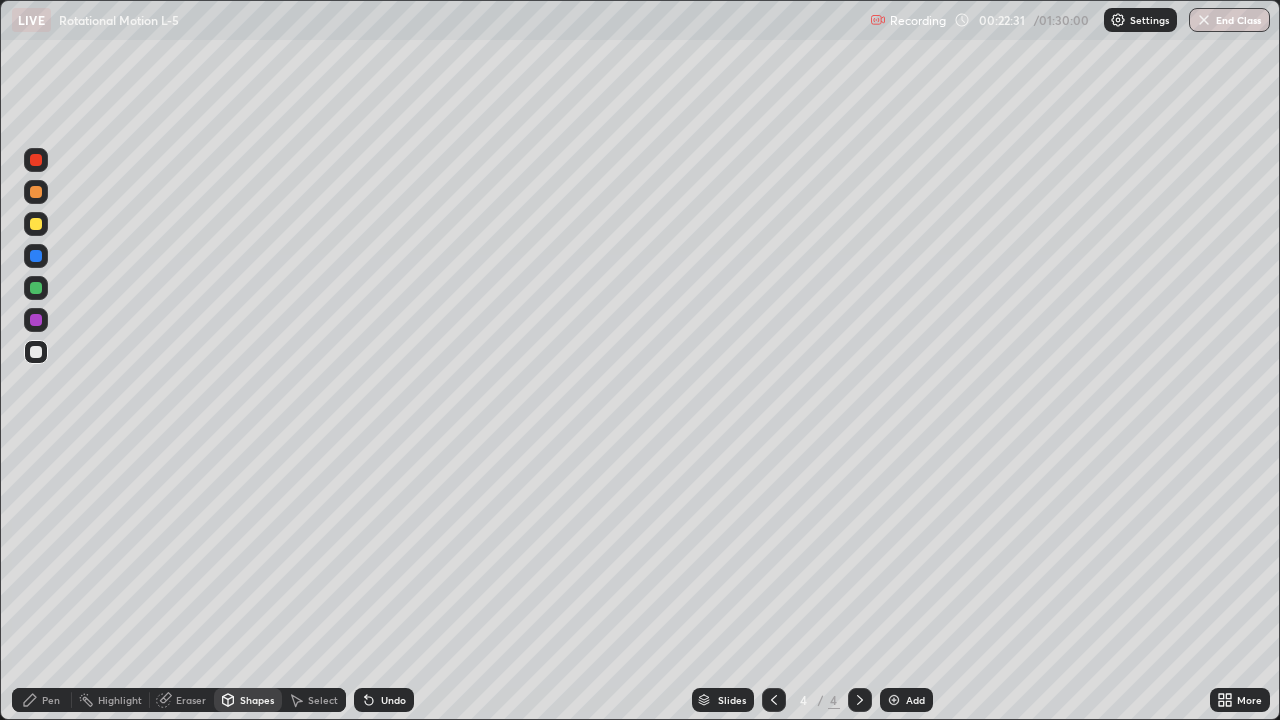 click at bounding box center [36, 320] 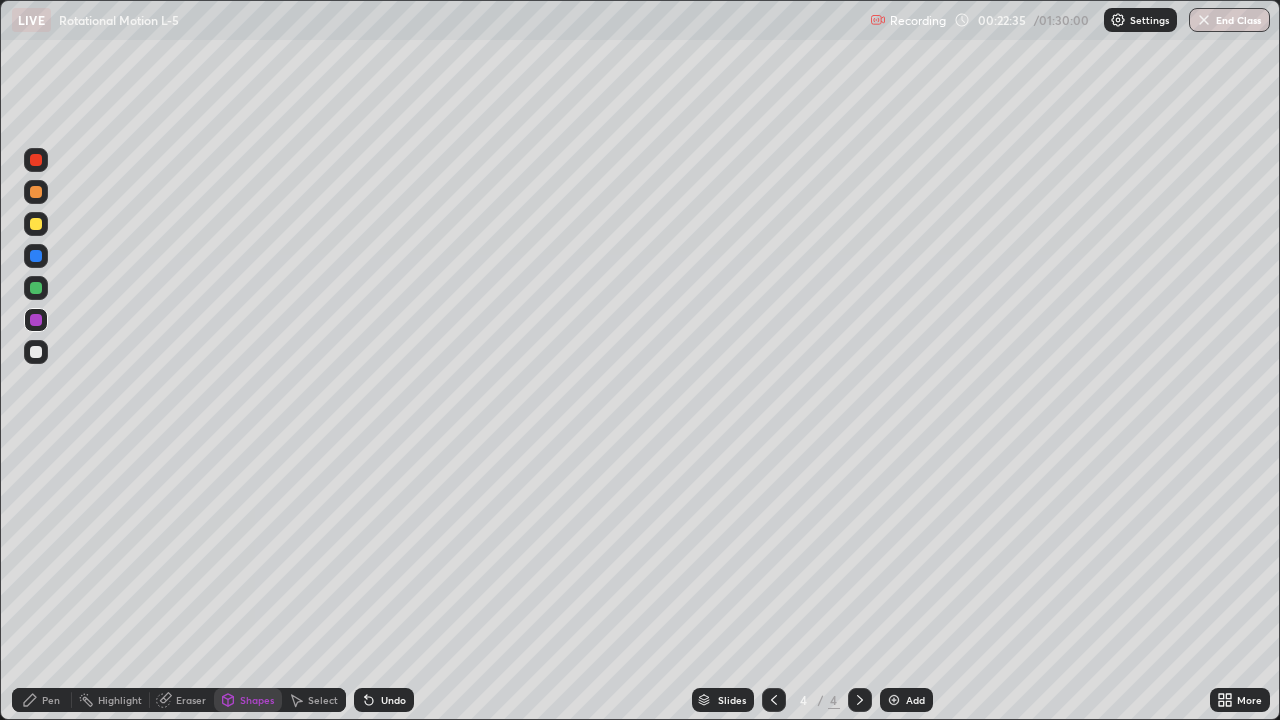 click on "Shapes" at bounding box center (257, 700) 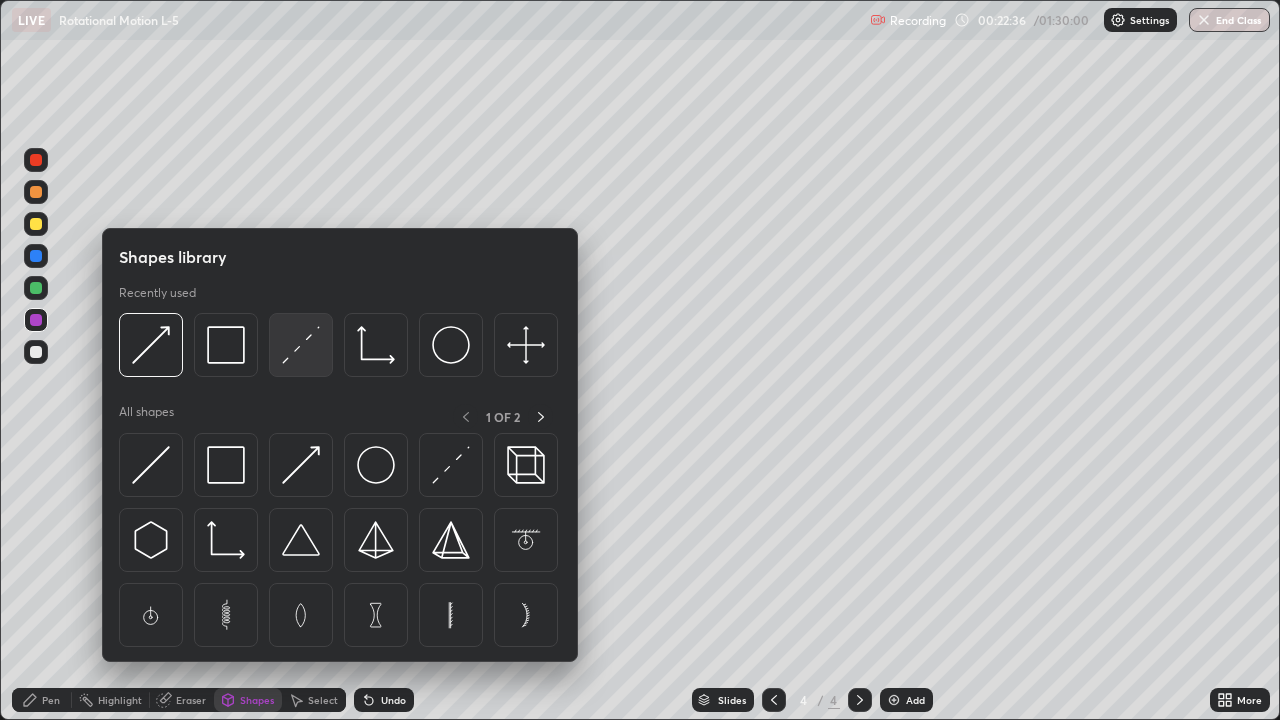 click at bounding box center [301, 345] 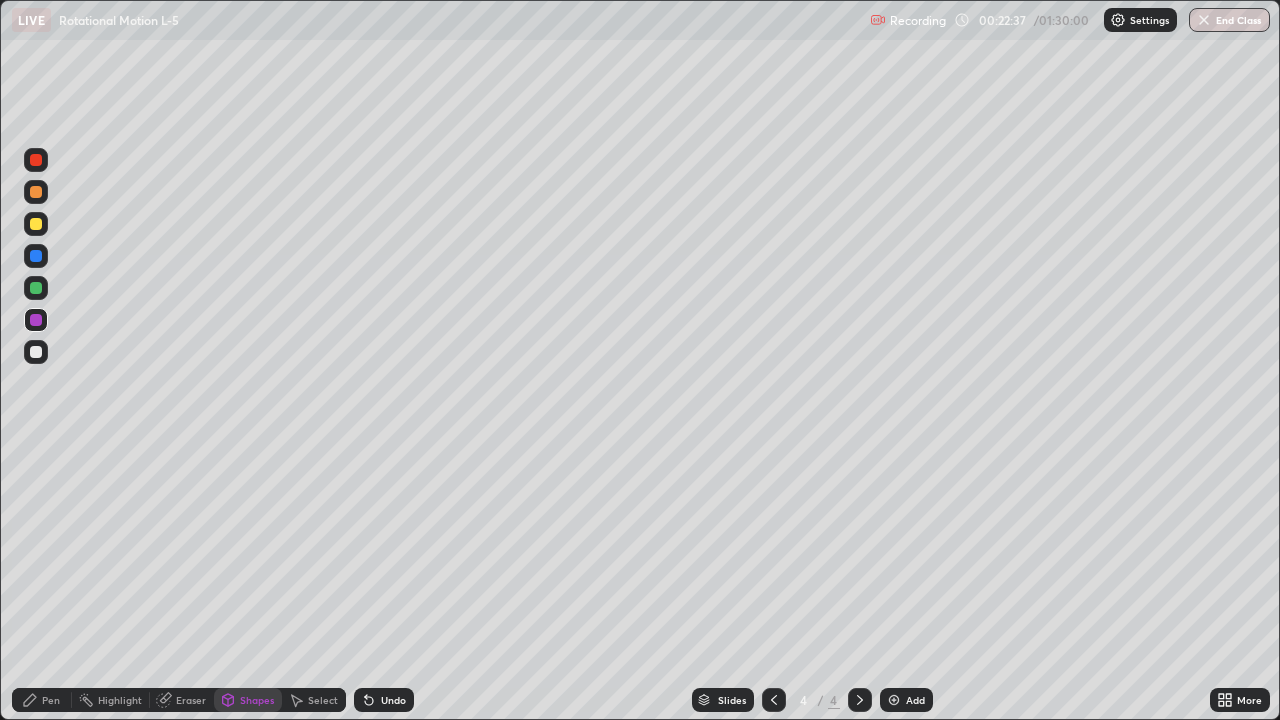 click at bounding box center [36, 224] 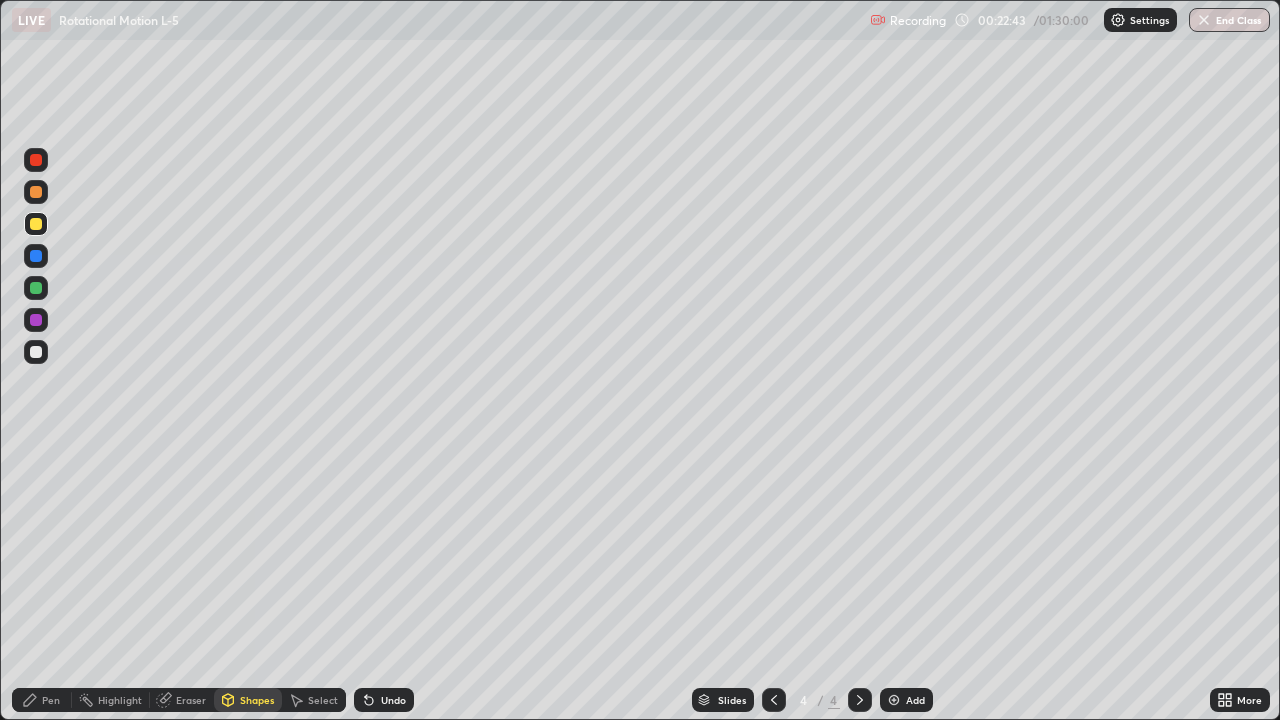 click on "Pen" at bounding box center [42, 700] 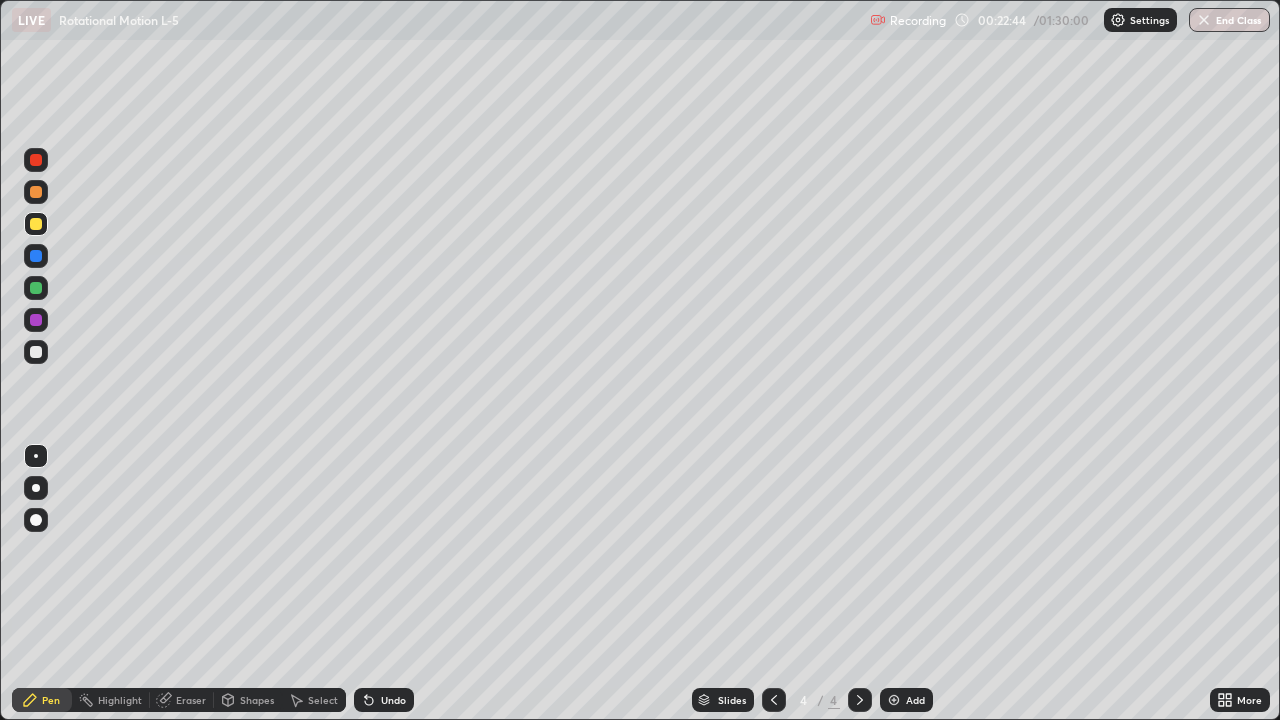 click at bounding box center (36, 352) 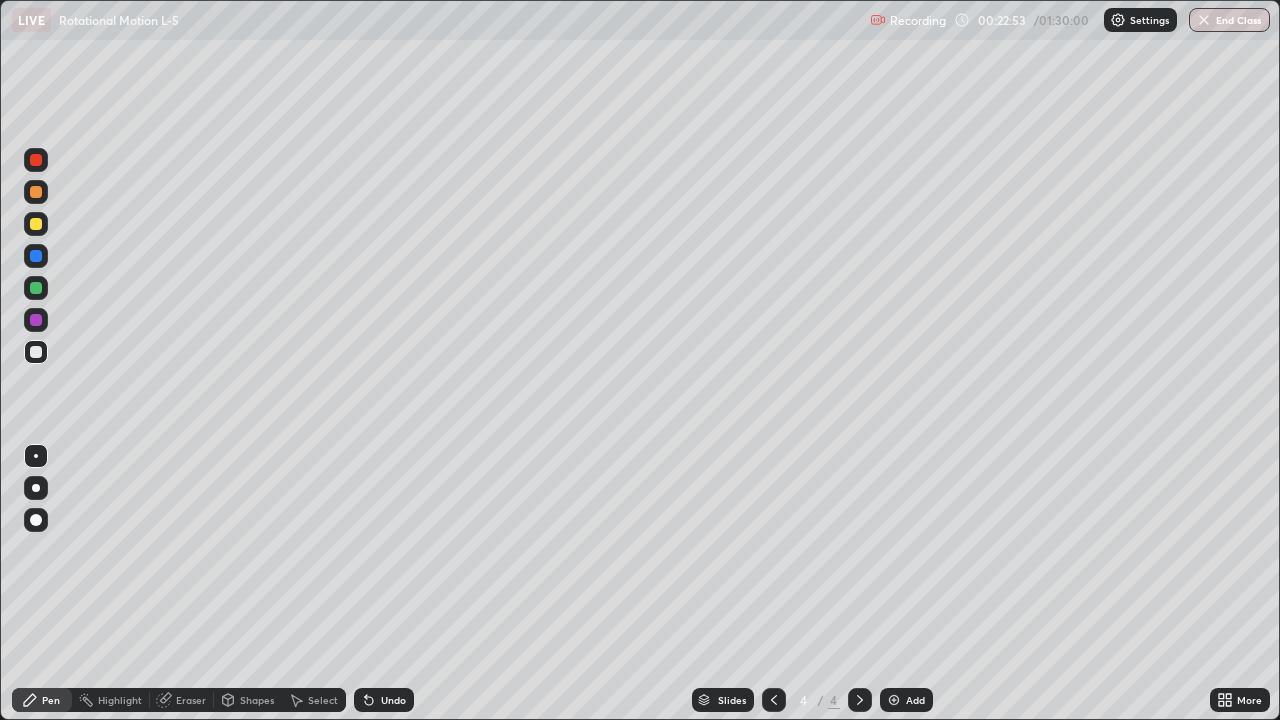 click on "Shapes" at bounding box center [257, 700] 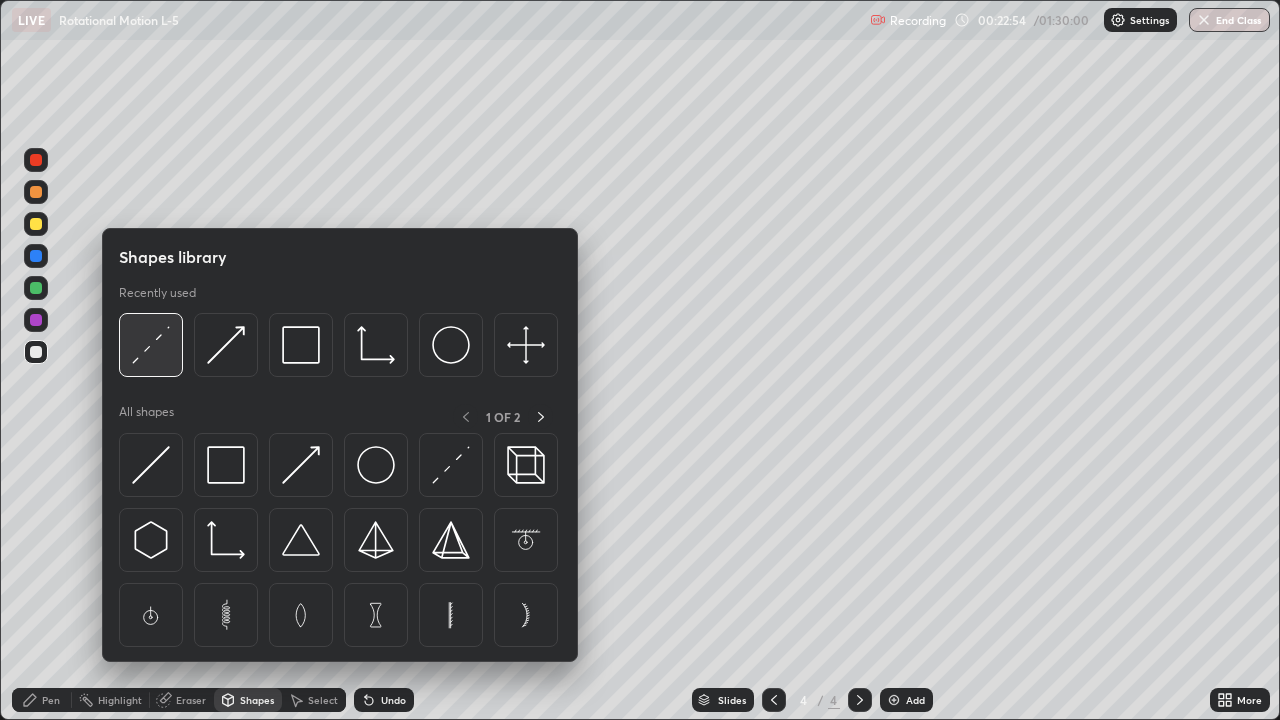 click at bounding box center [151, 345] 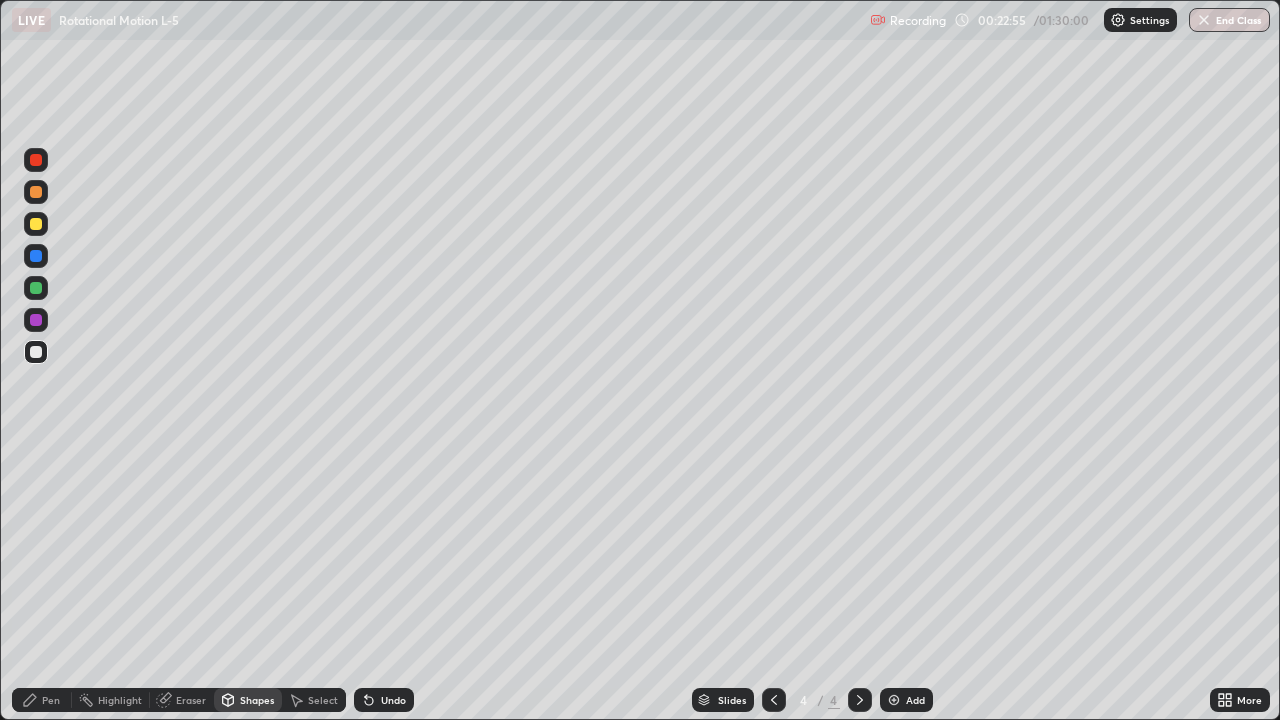 click at bounding box center (36, 320) 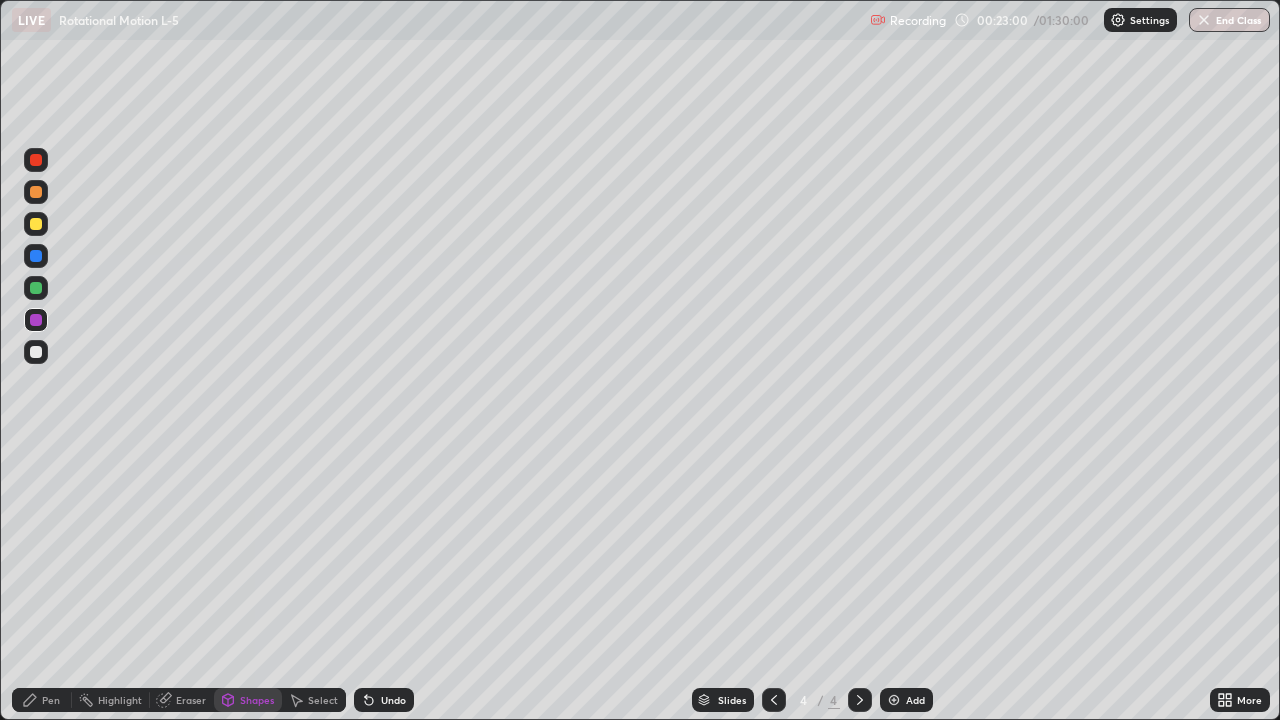 click on "Pen" at bounding box center (42, 700) 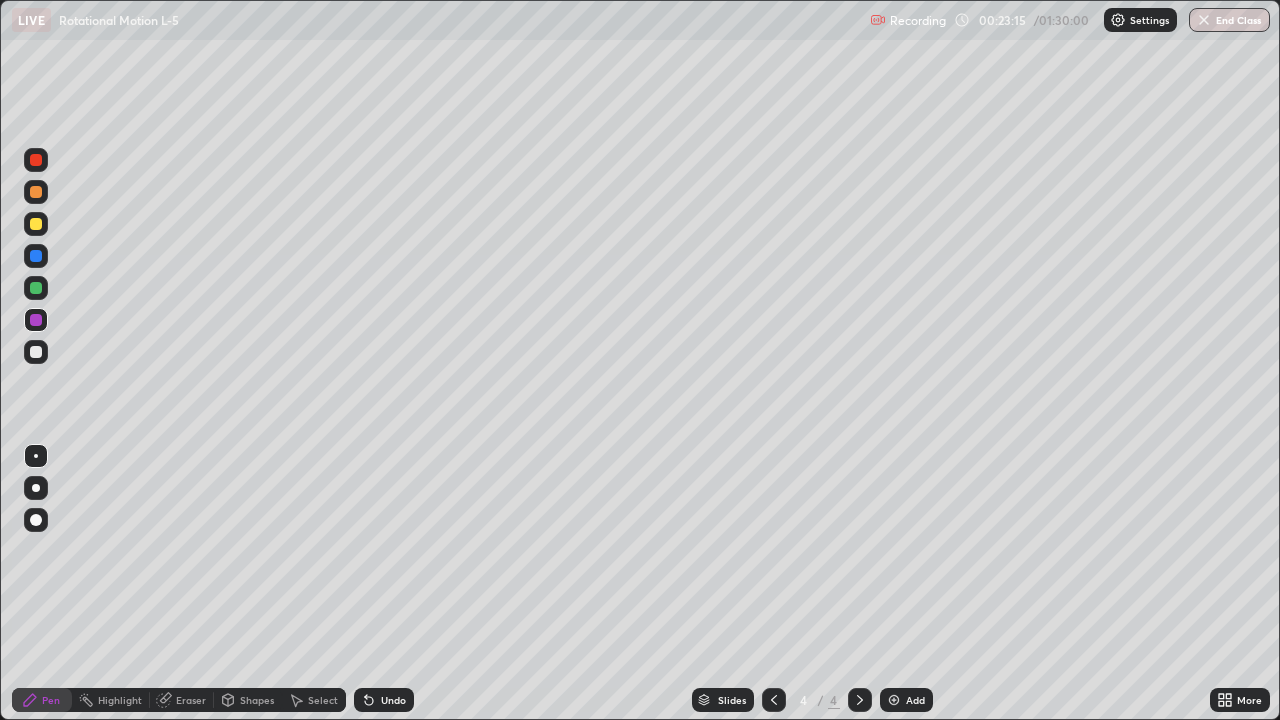 click on "Eraser" at bounding box center [191, 700] 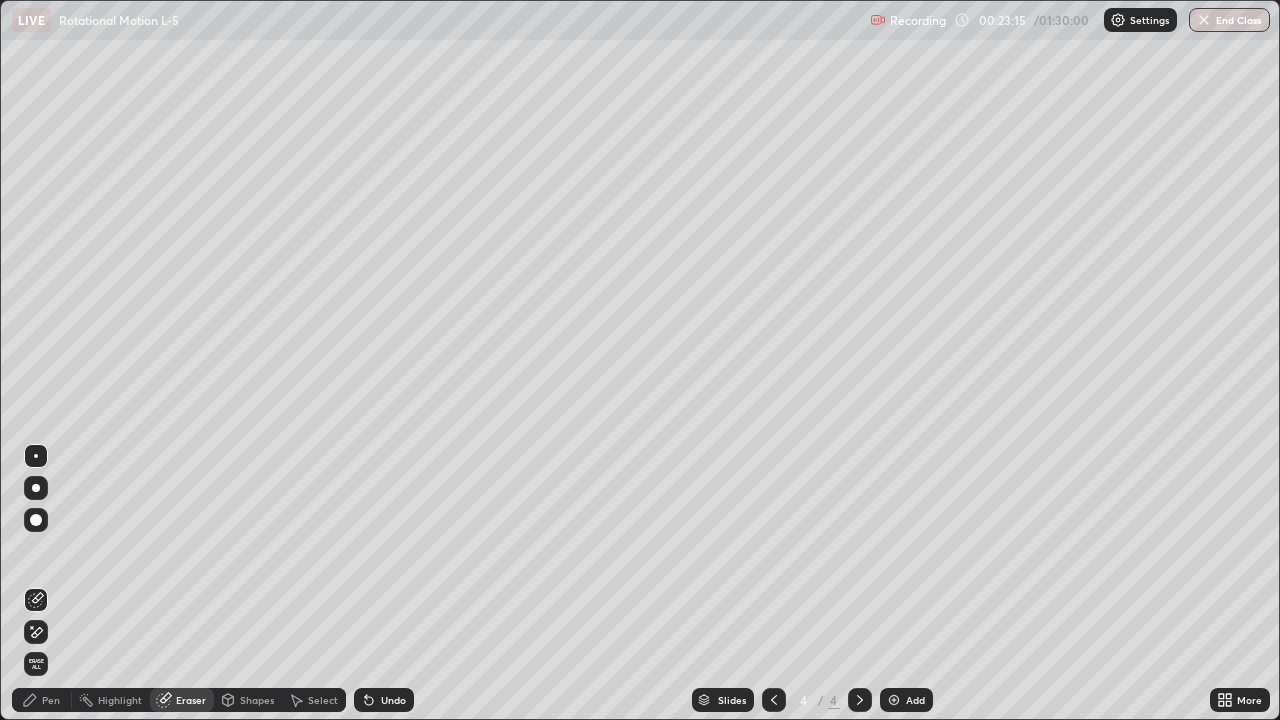 click on "Shapes" at bounding box center [257, 700] 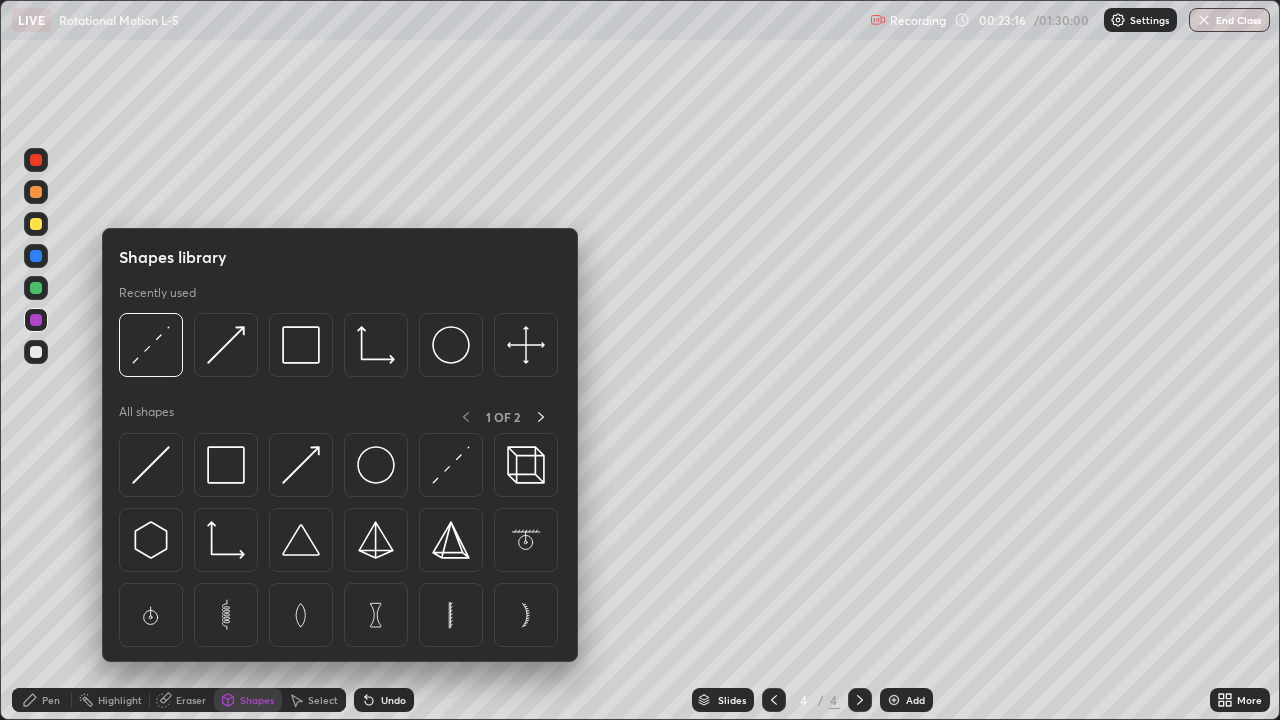 click on "Pen" at bounding box center [51, 700] 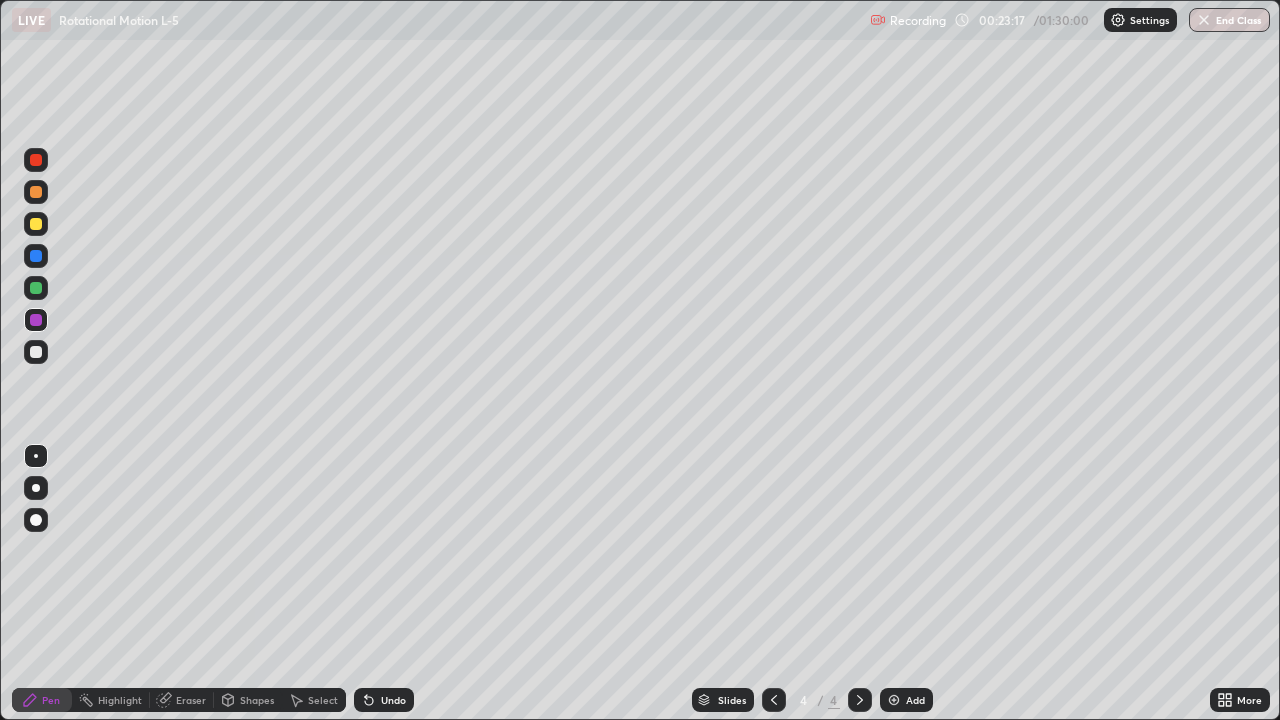 click at bounding box center (36, 288) 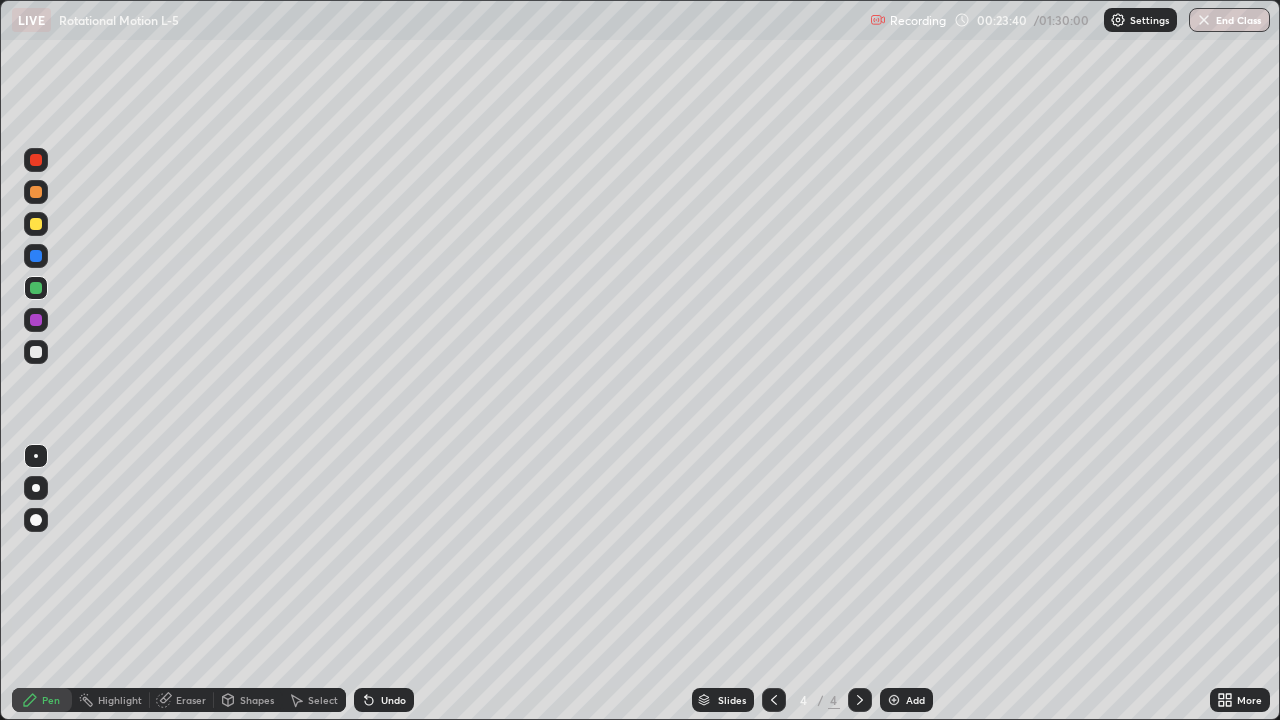 click at bounding box center (36, 352) 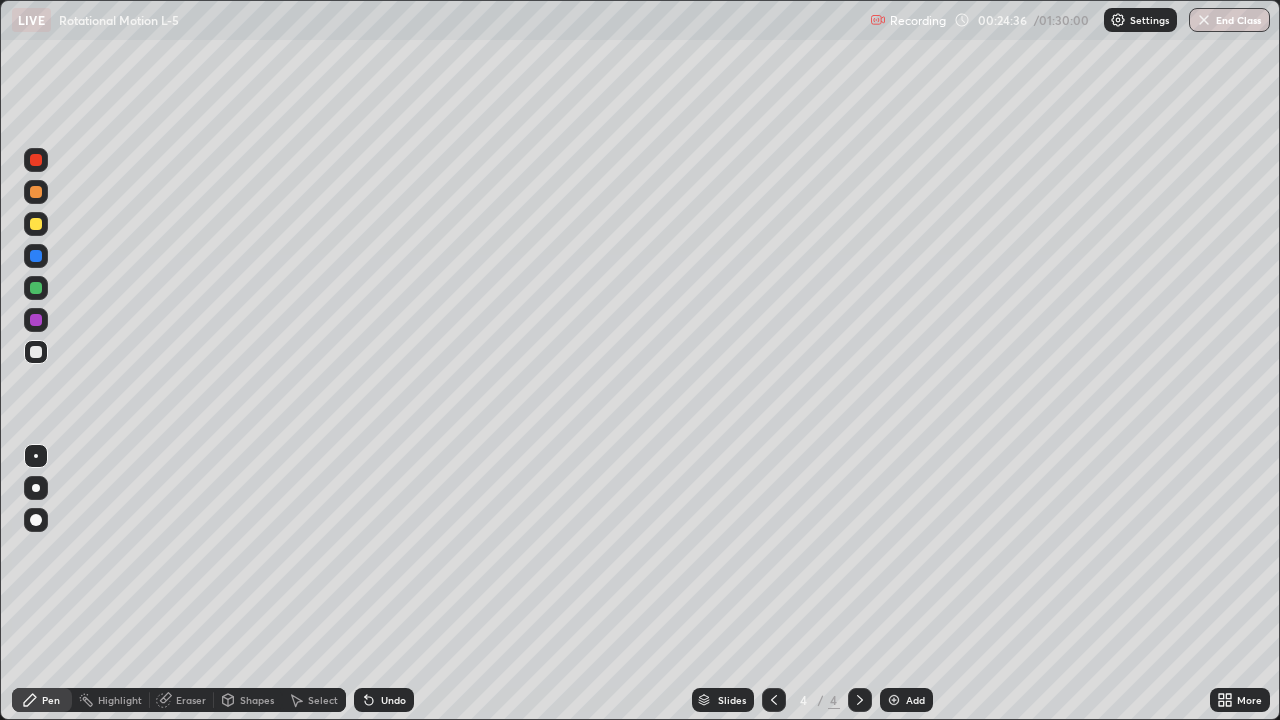 click at bounding box center (36, 352) 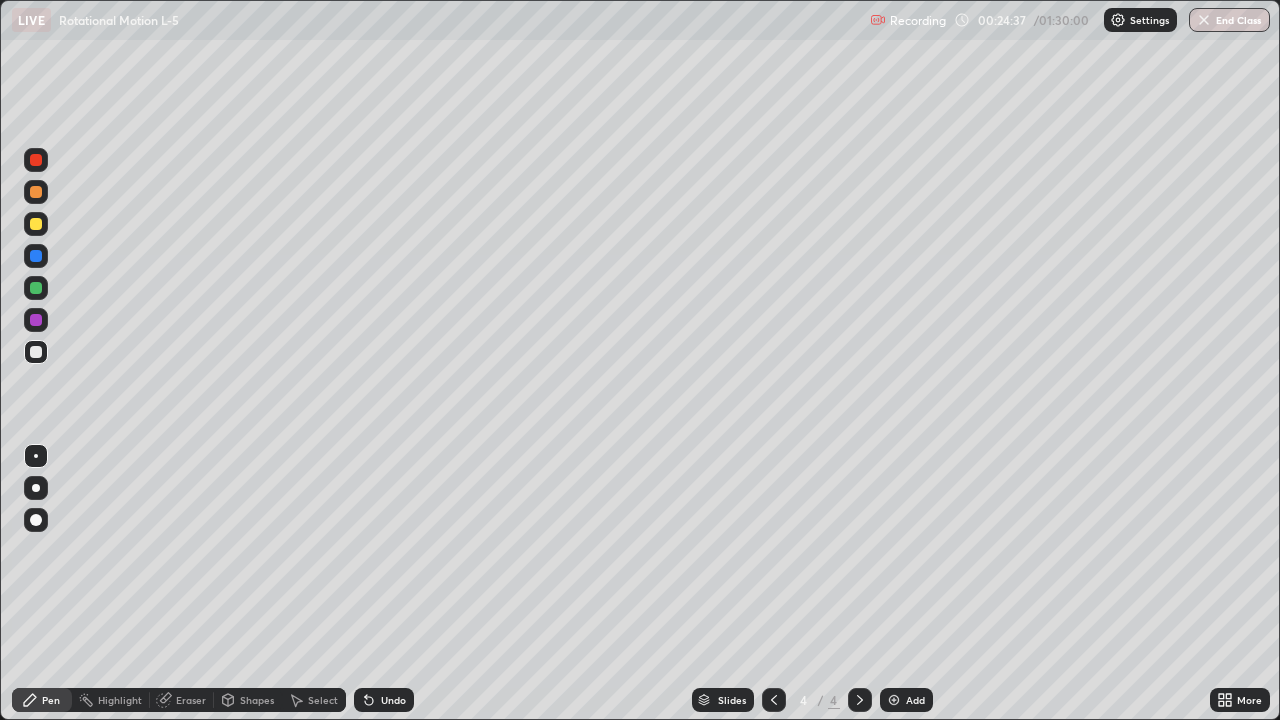 click at bounding box center (36, 320) 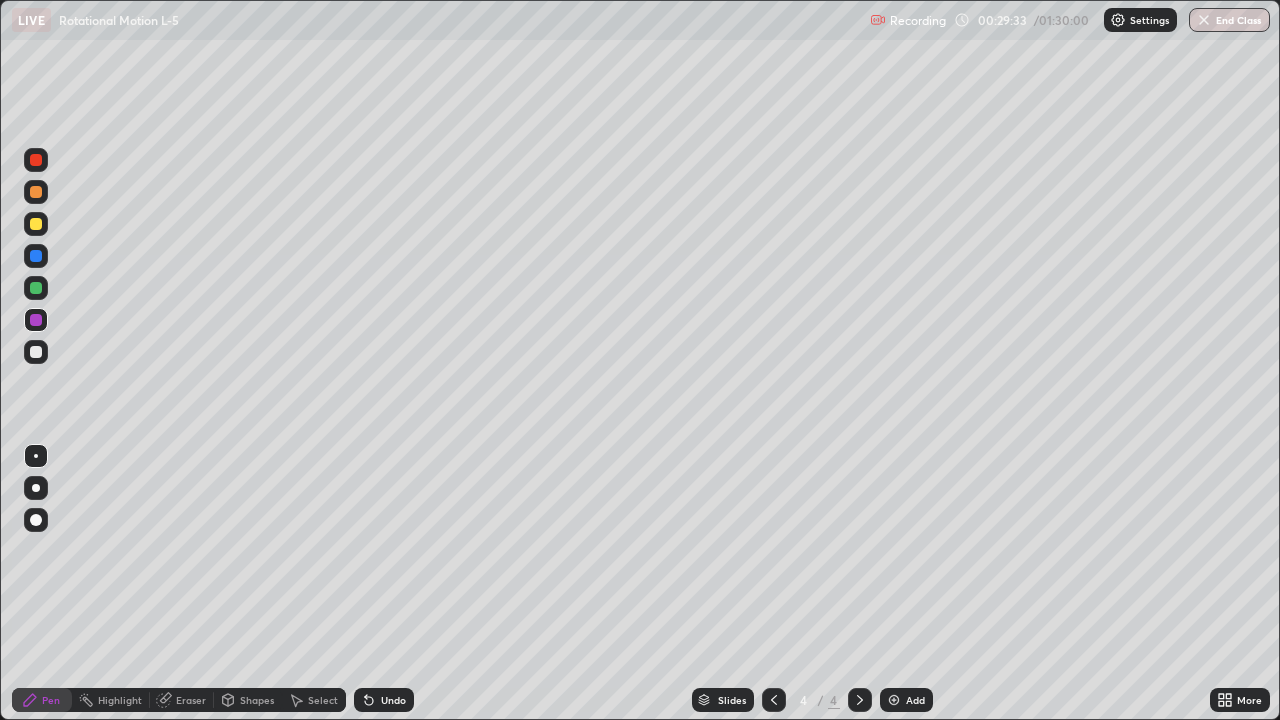 click on "Shapes" at bounding box center [257, 700] 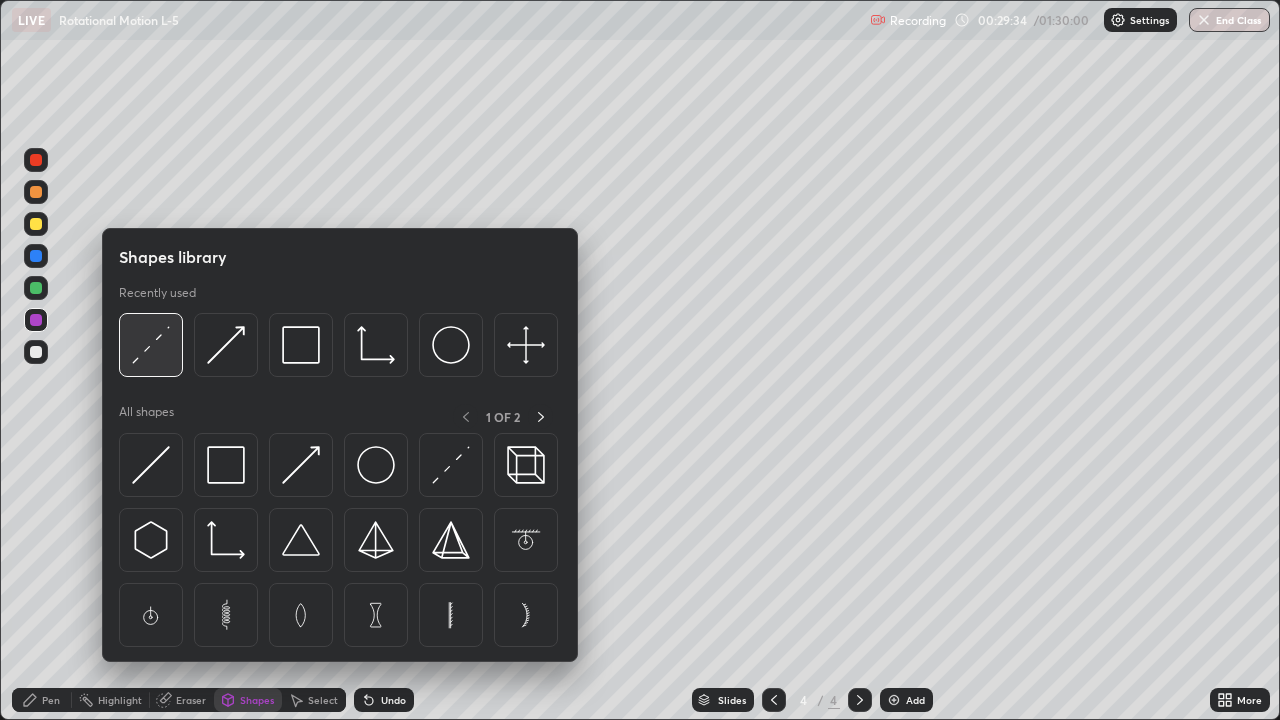 click at bounding box center (151, 345) 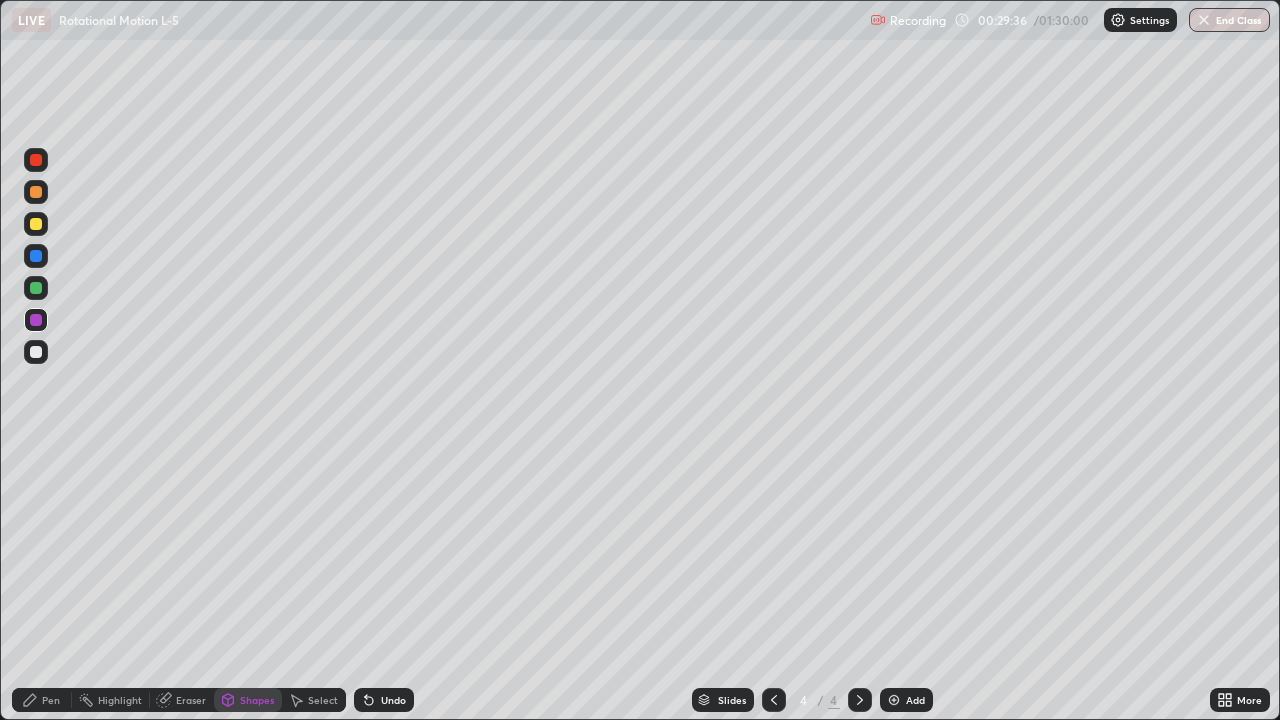 click at bounding box center (36, 192) 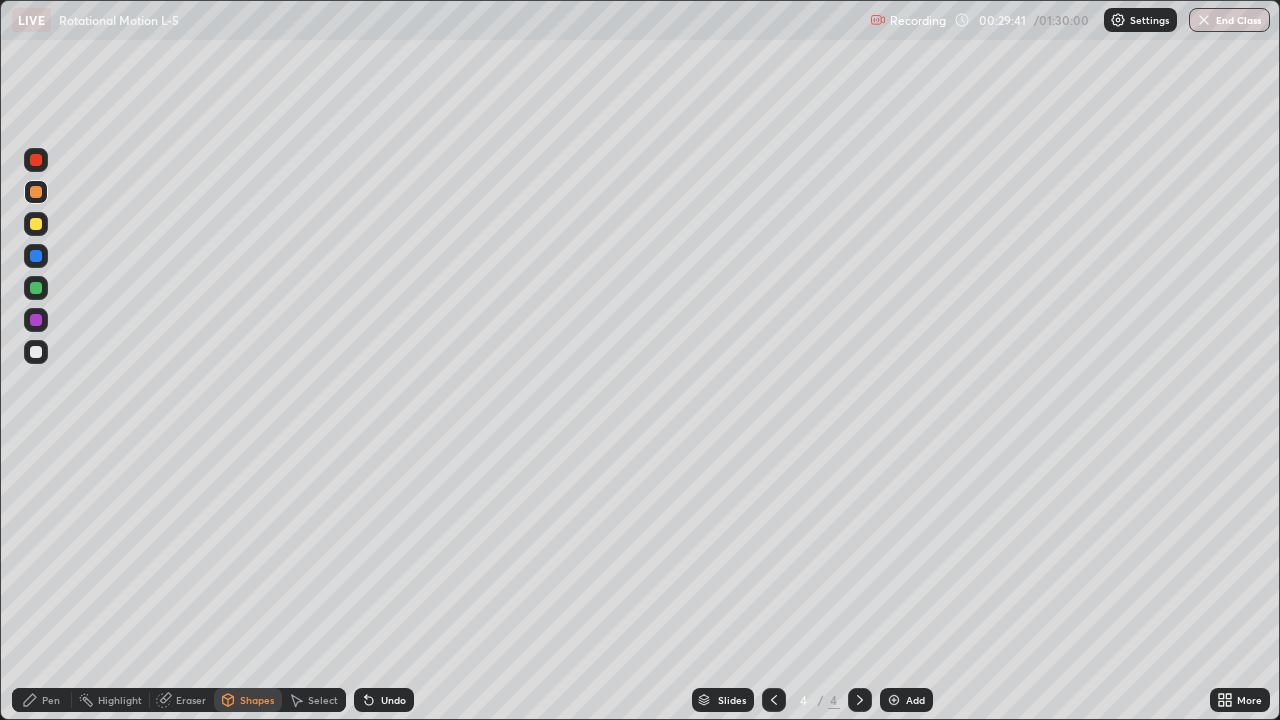 click on "Pen" at bounding box center (51, 700) 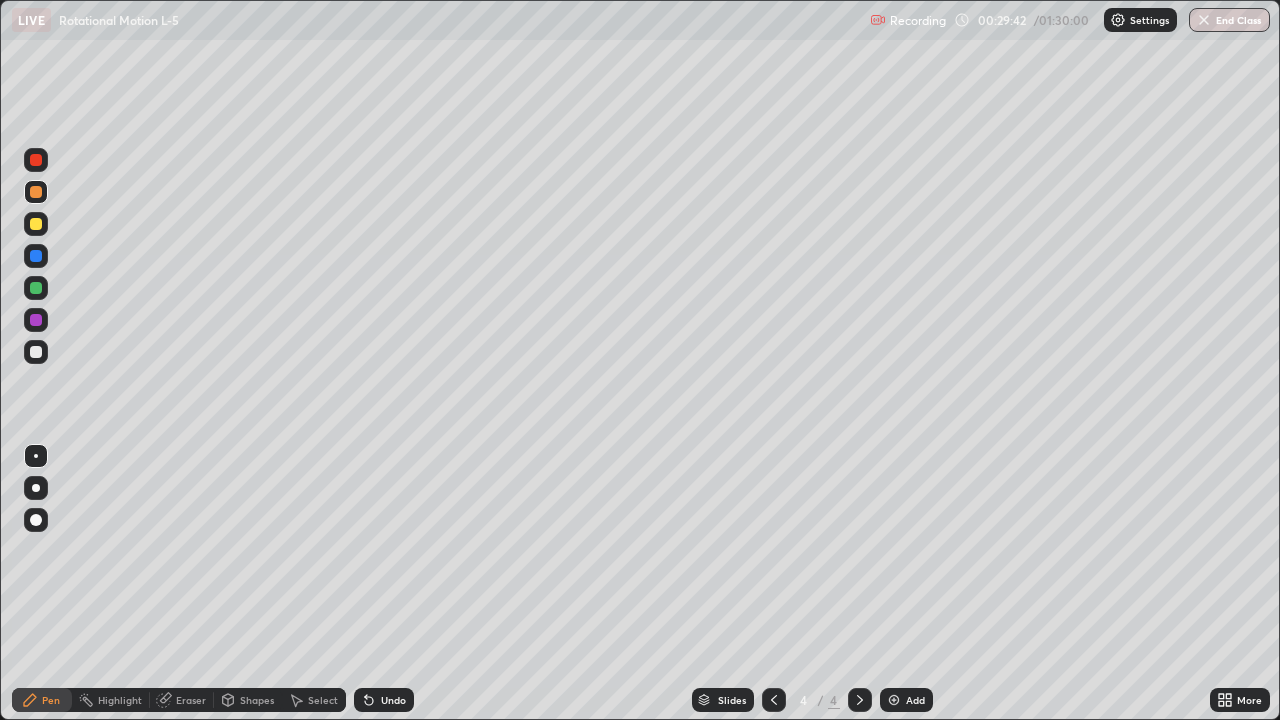 click at bounding box center [36, 352] 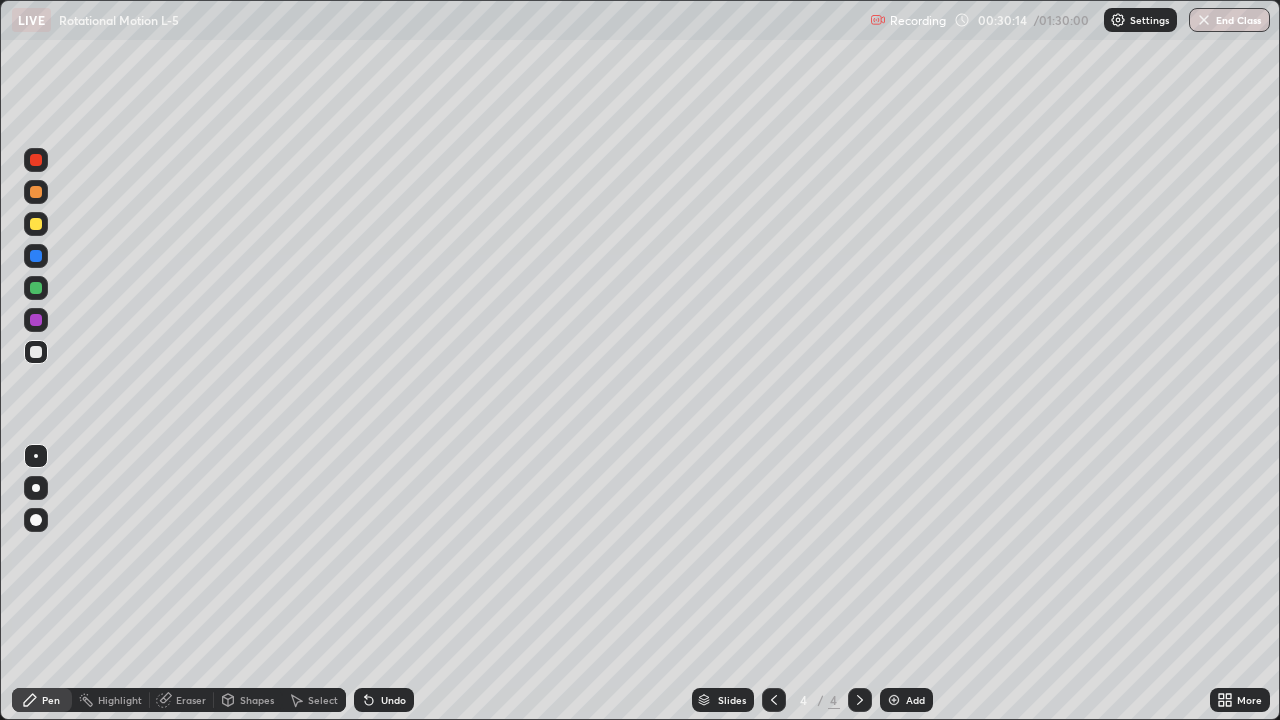 click at bounding box center (36, 320) 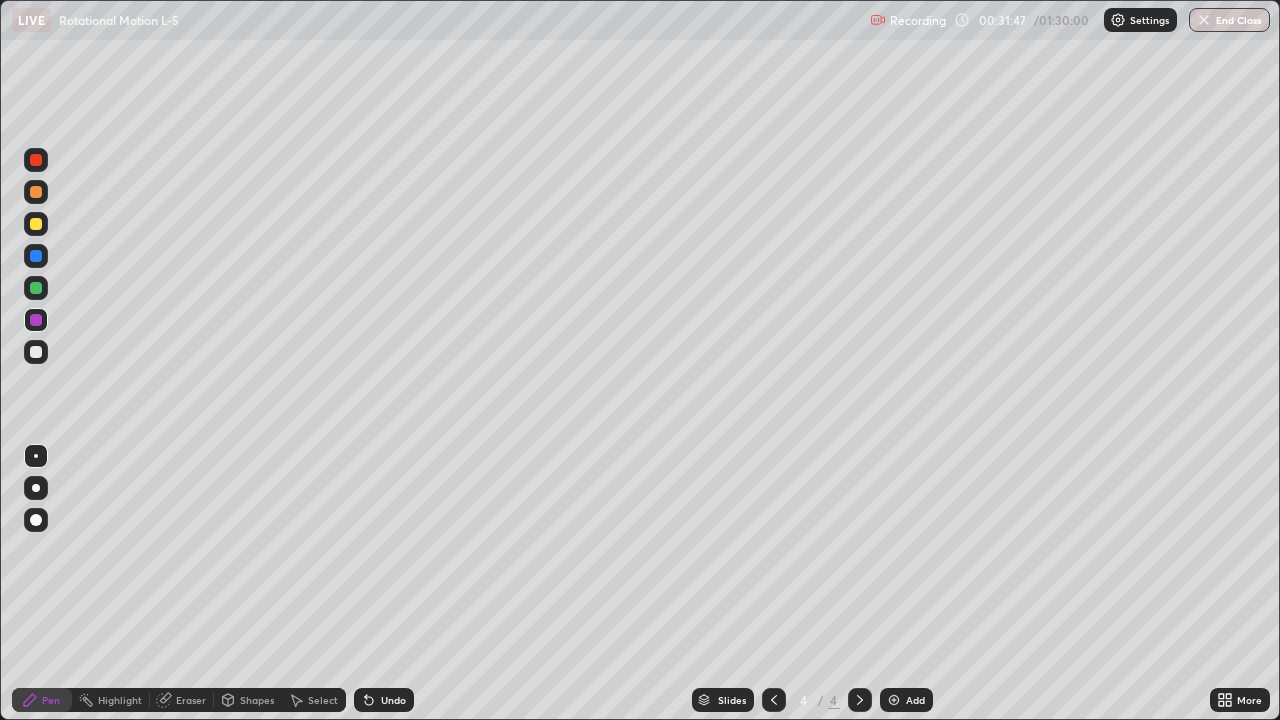 click on "Add" at bounding box center (906, 700) 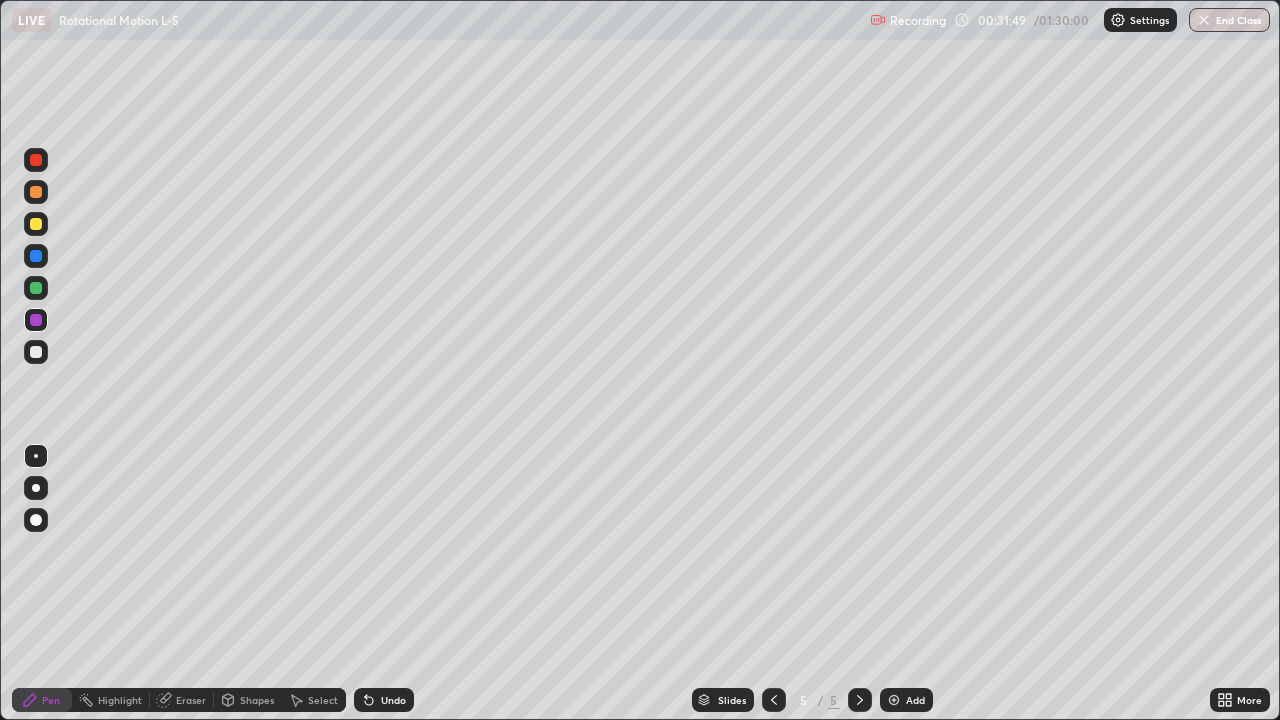 click on "Shapes" at bounding box center (248, 700) 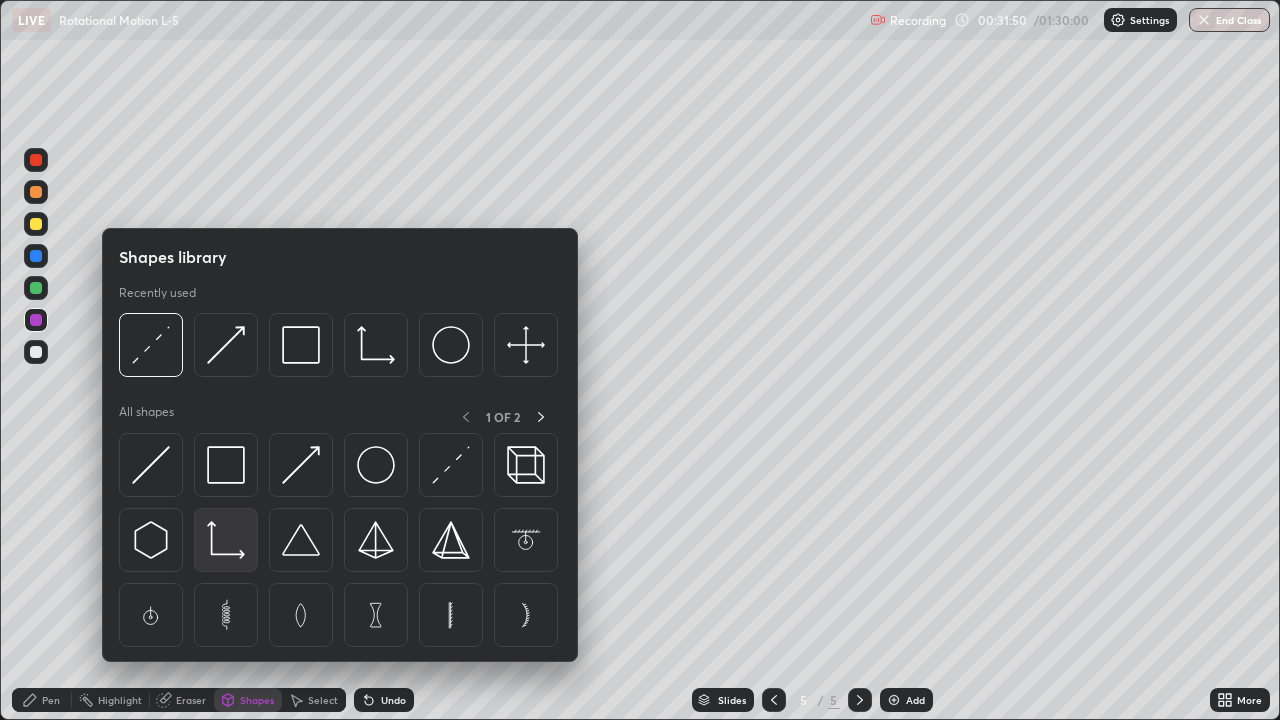 click at bounding box center (226, 540) 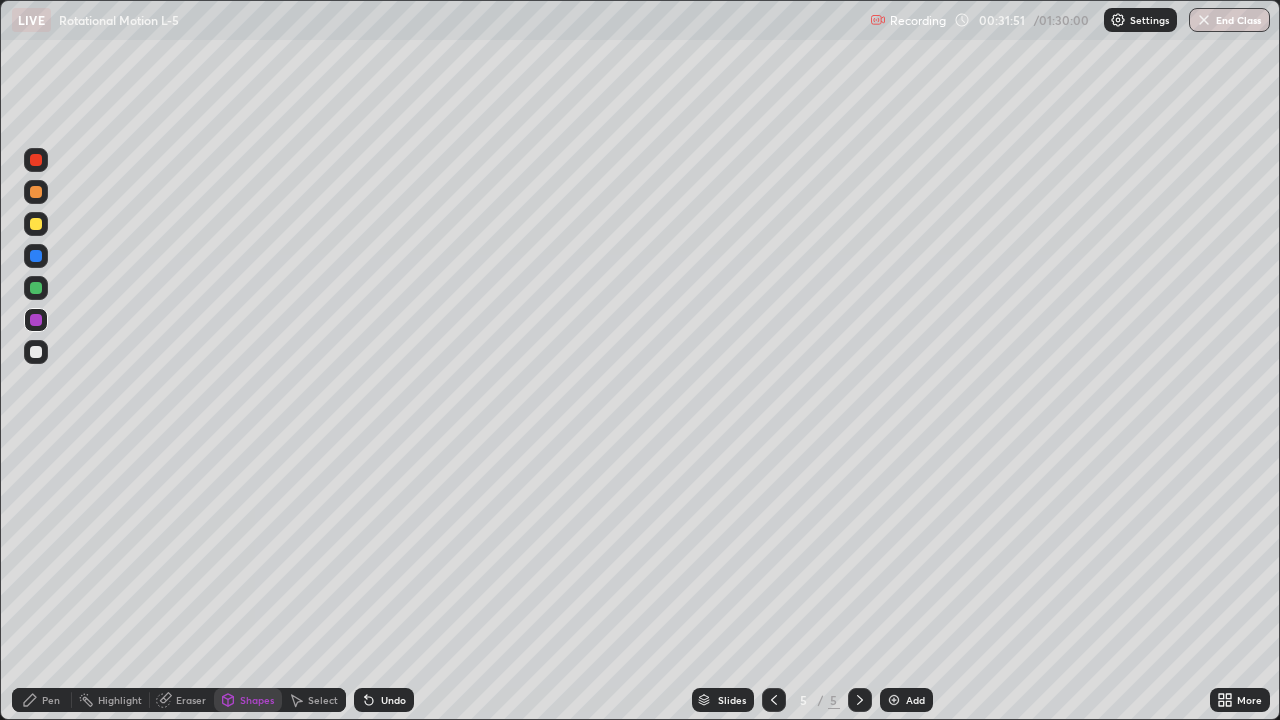 click at bounding box center (36, 224) 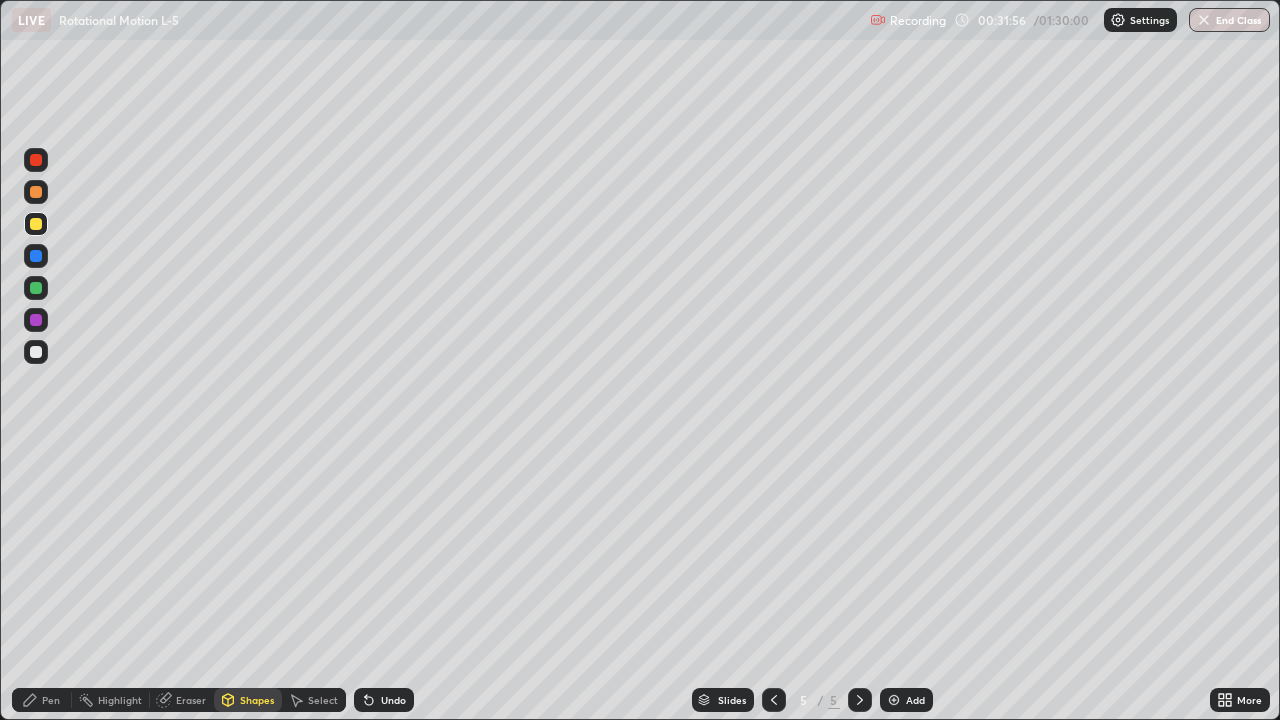 click on "Pen" at bounding box center [51, 700] 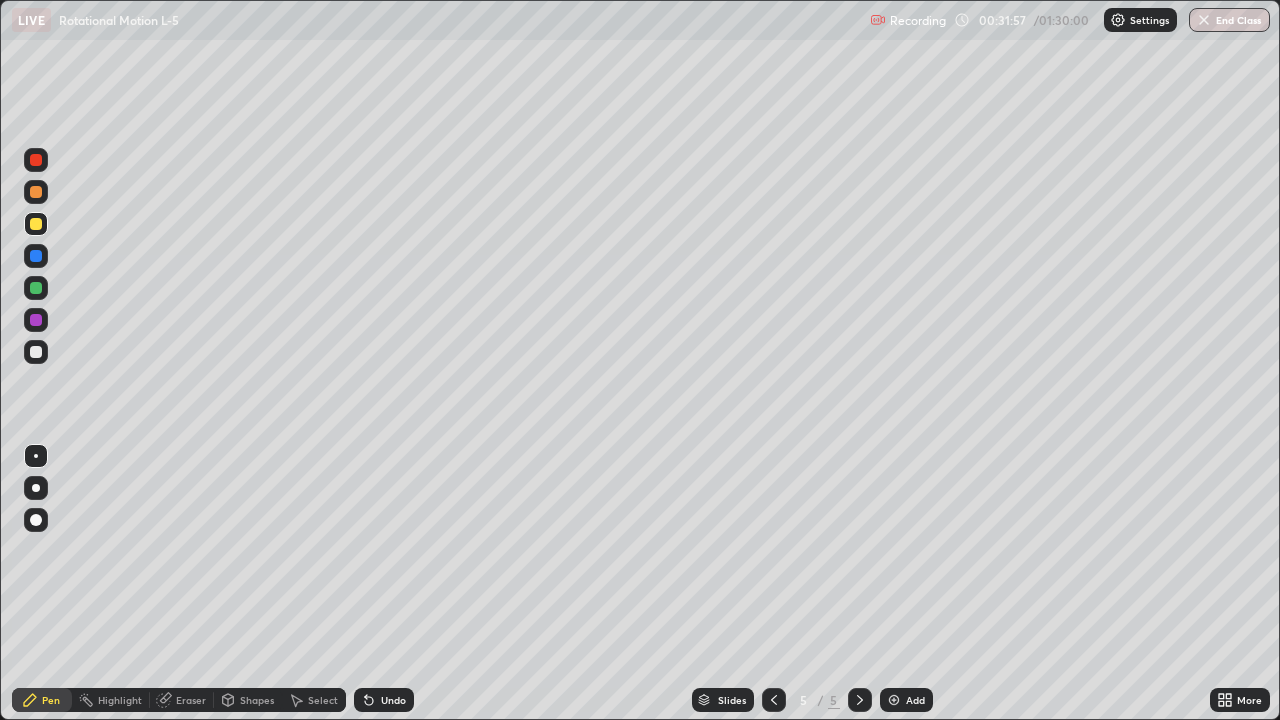 click at bounding box center [36, 352] 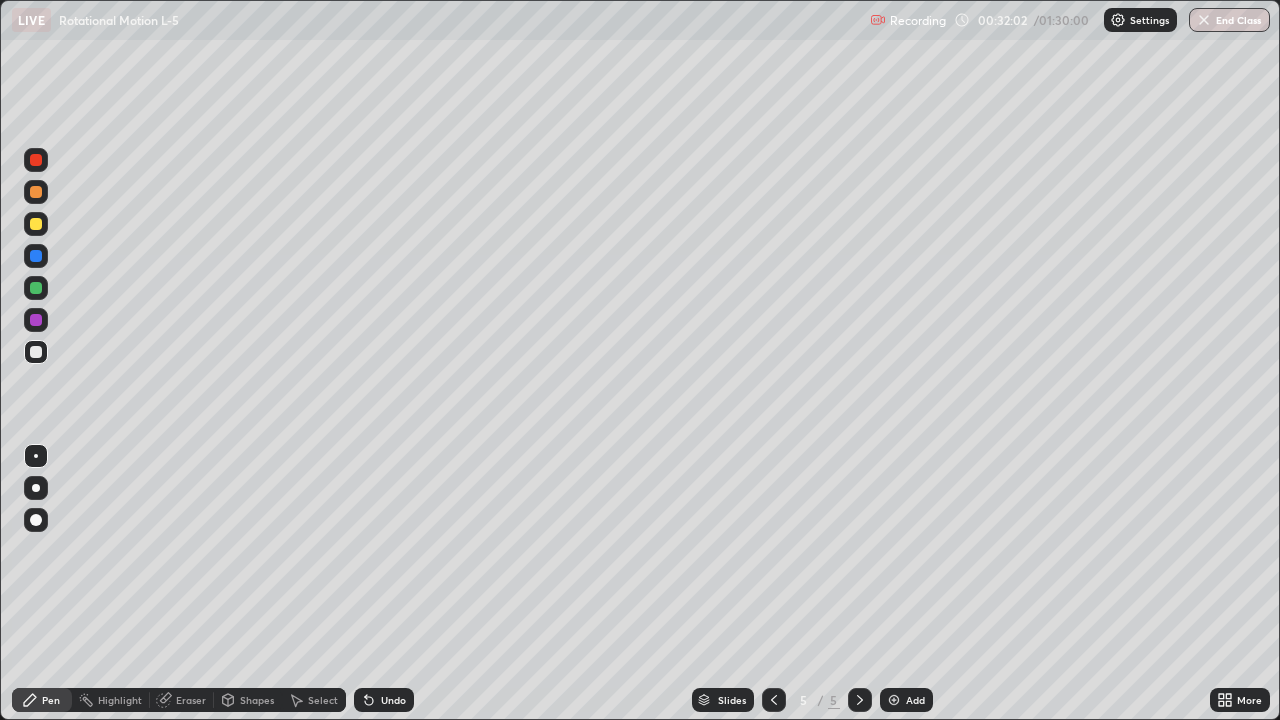 click at bounding box center (36, 288) 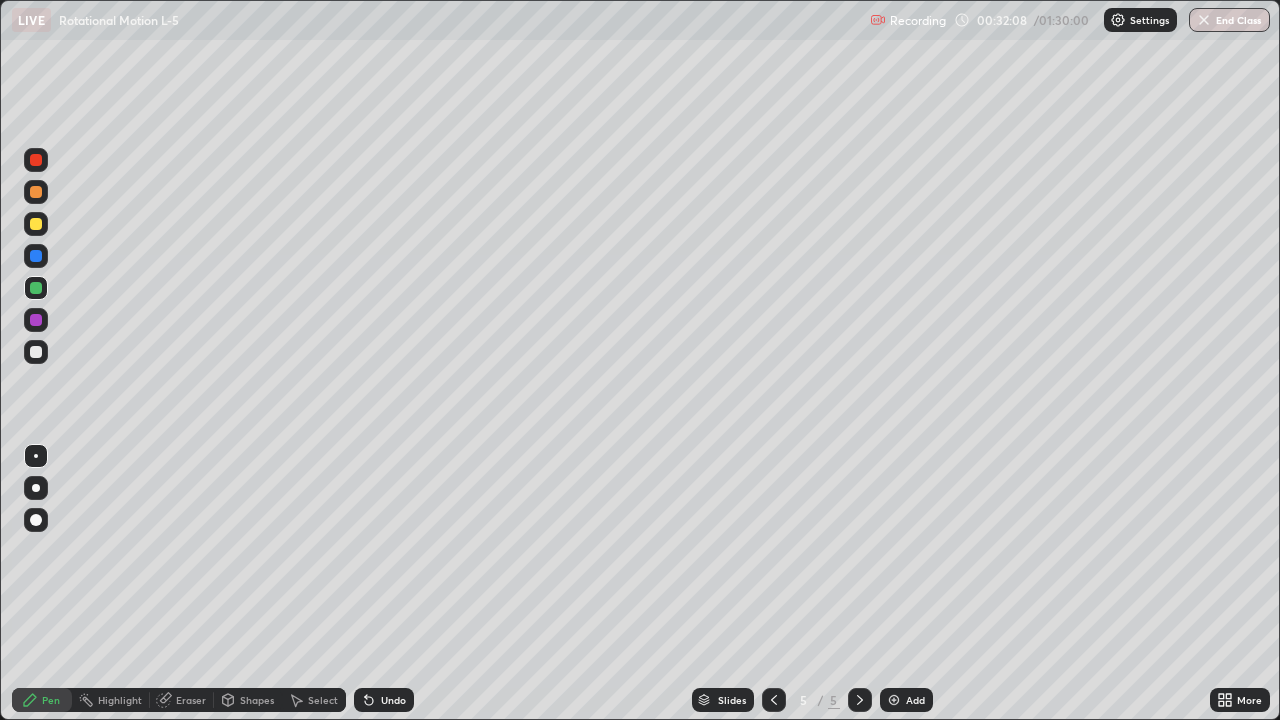 click at bounding box center [36, 320] 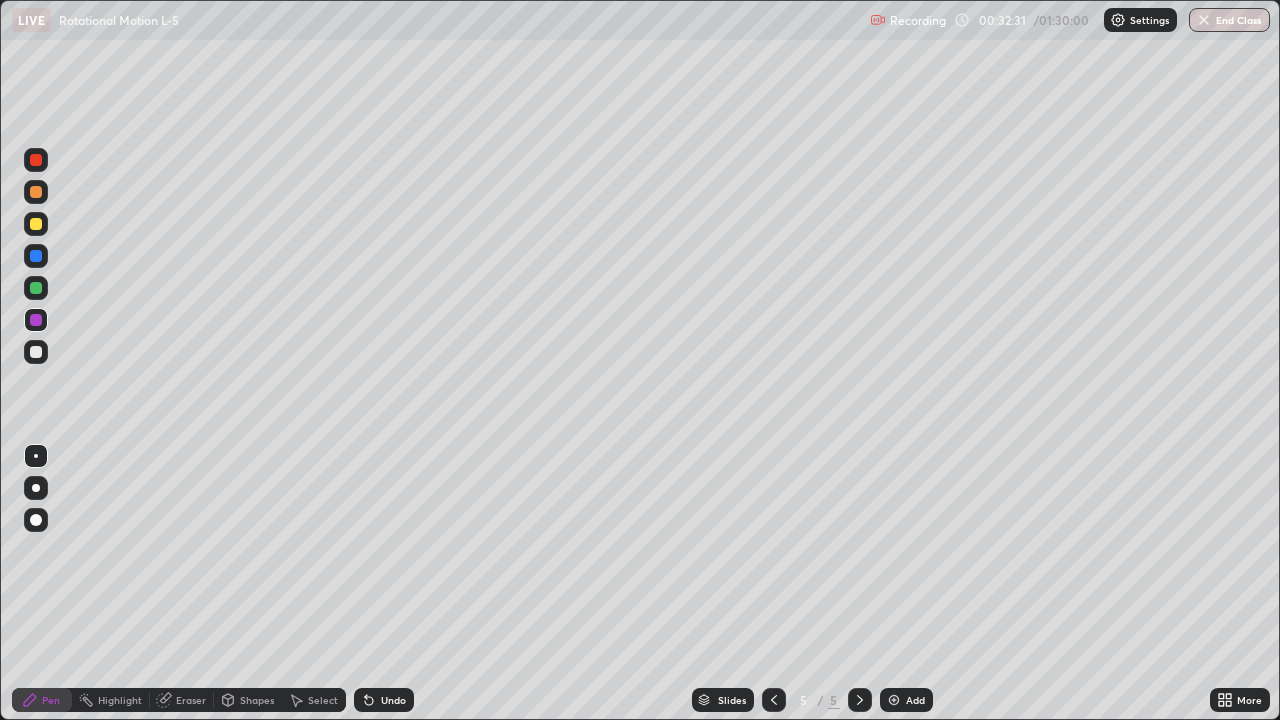 click on "Undo" at bounding box center [393, 700] 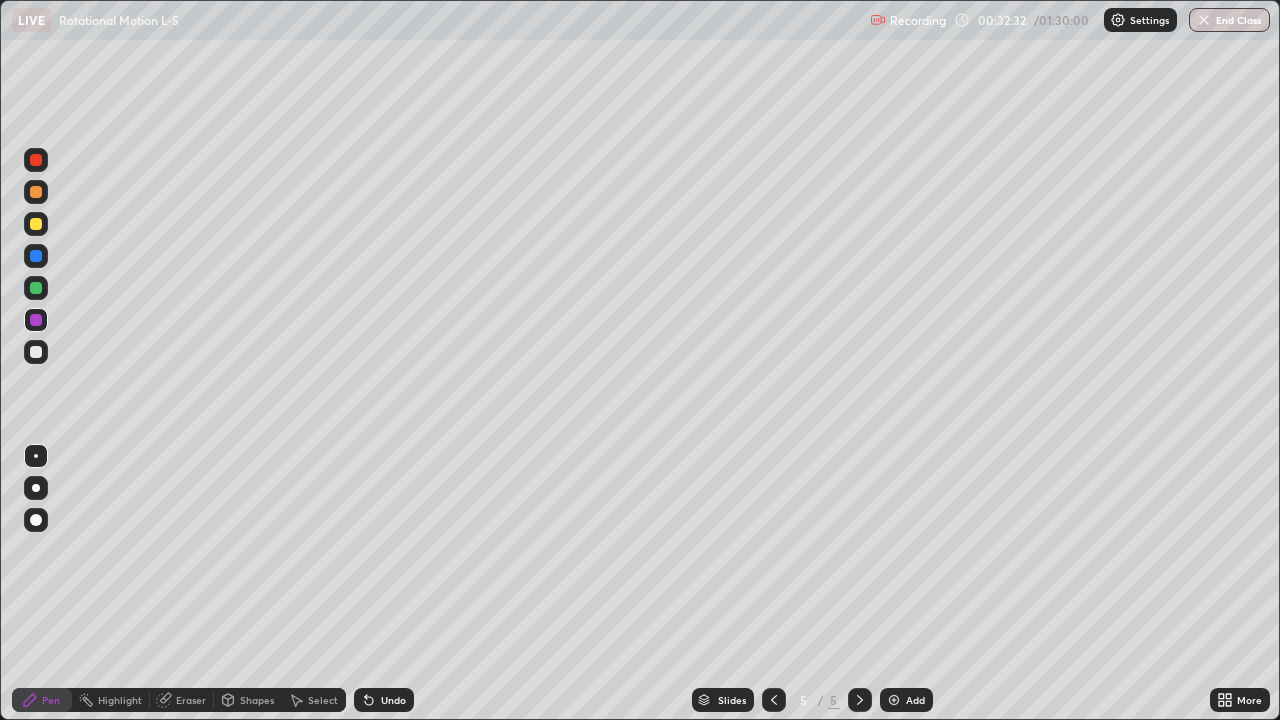 click on "Undo" at bounding box center (393, 700) 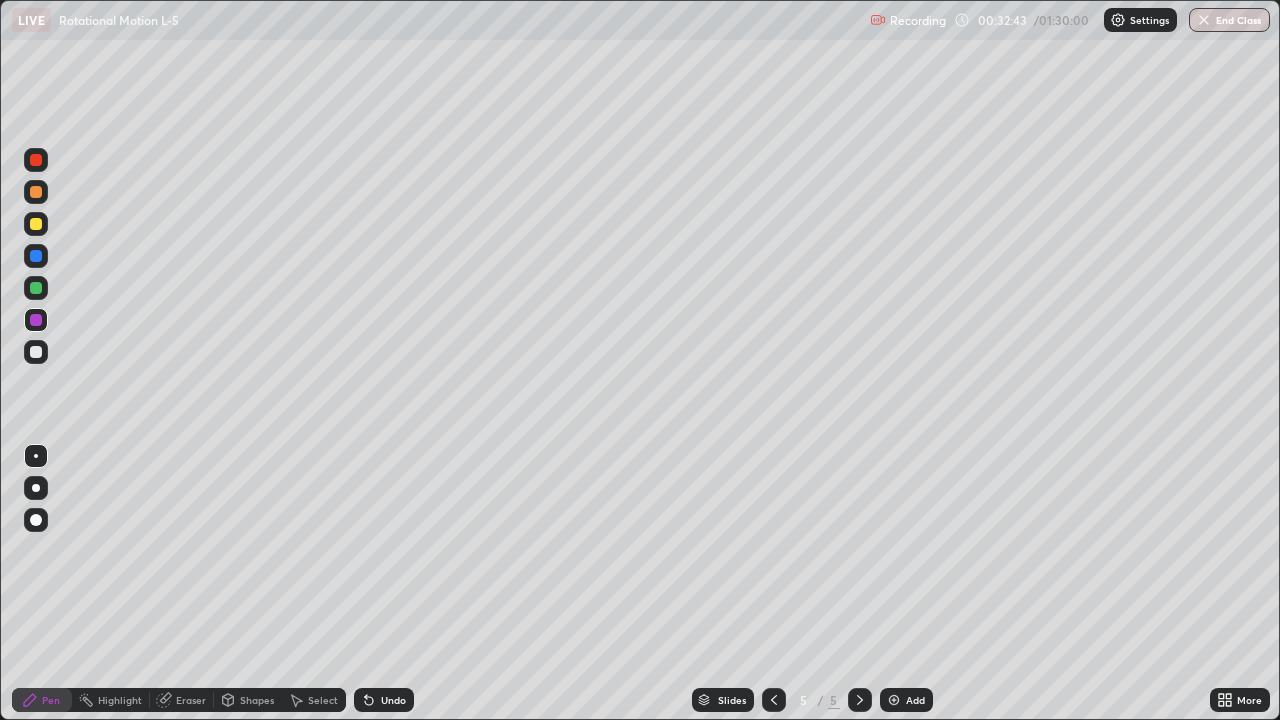 click on "Undo" at bounding box center (393, 700) 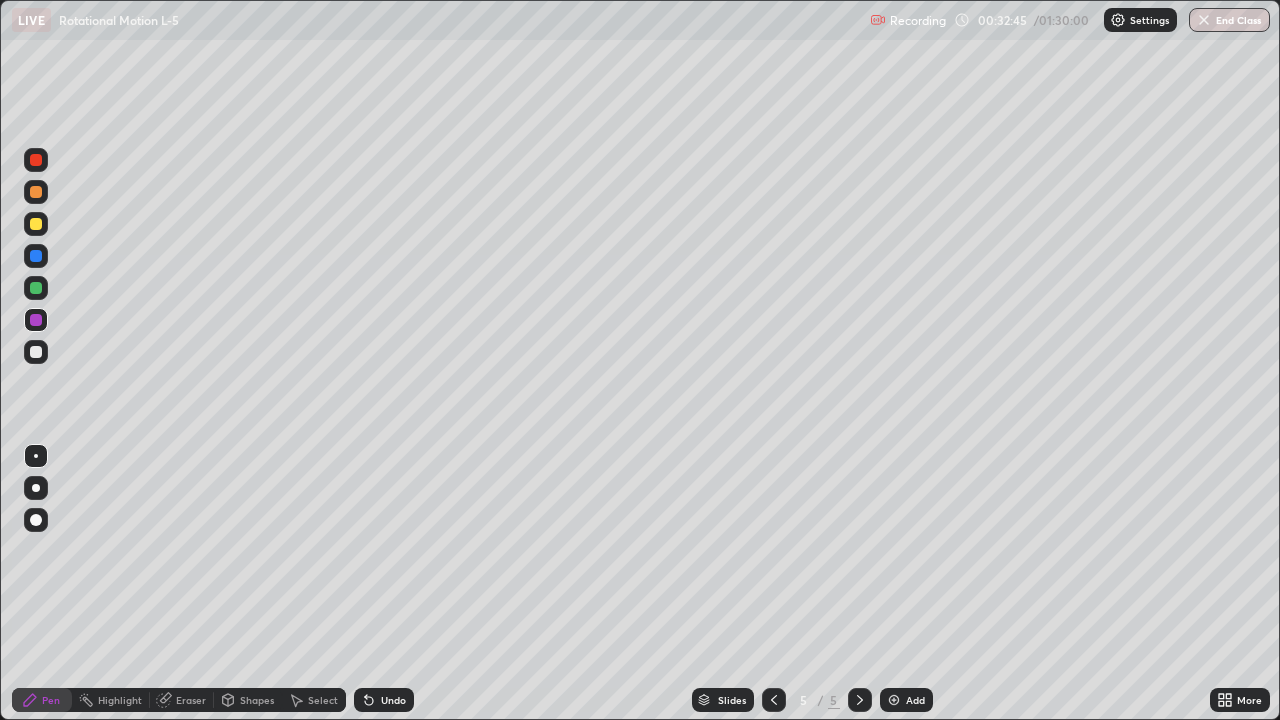 click on "Undo" at bounding box center [393, 700] 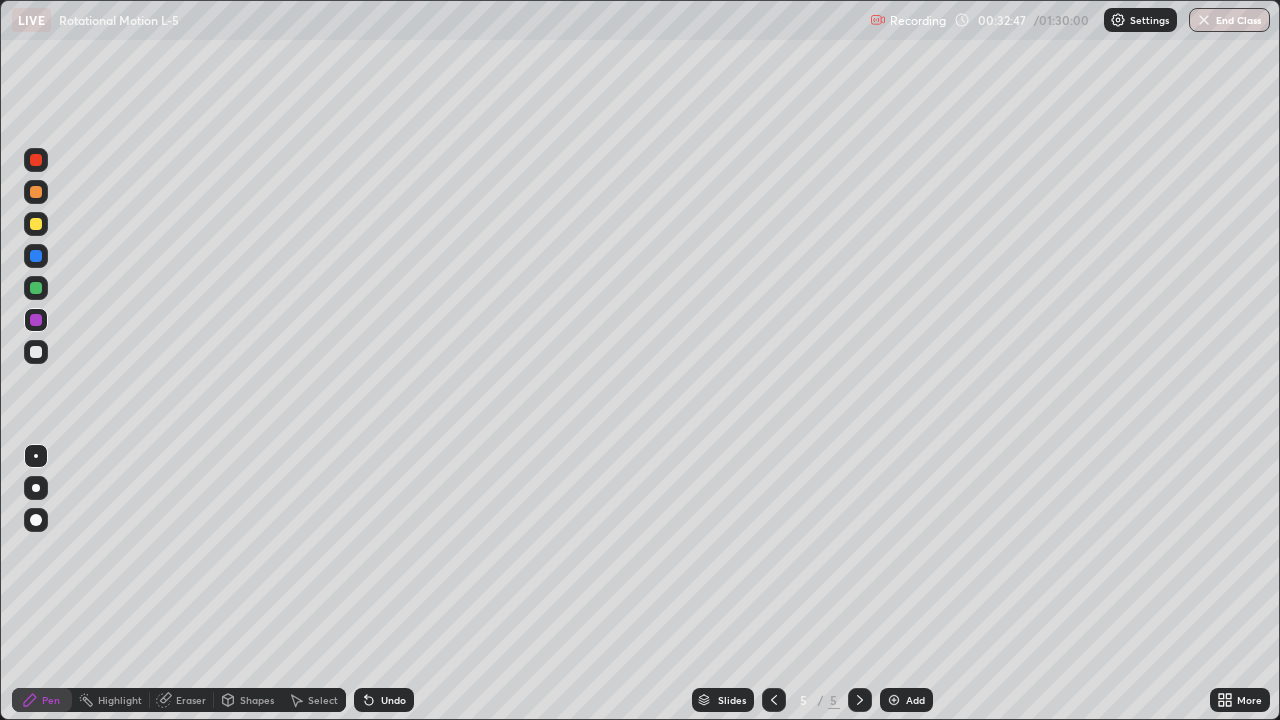 click on "Undo" at bounding box center (384, 700) 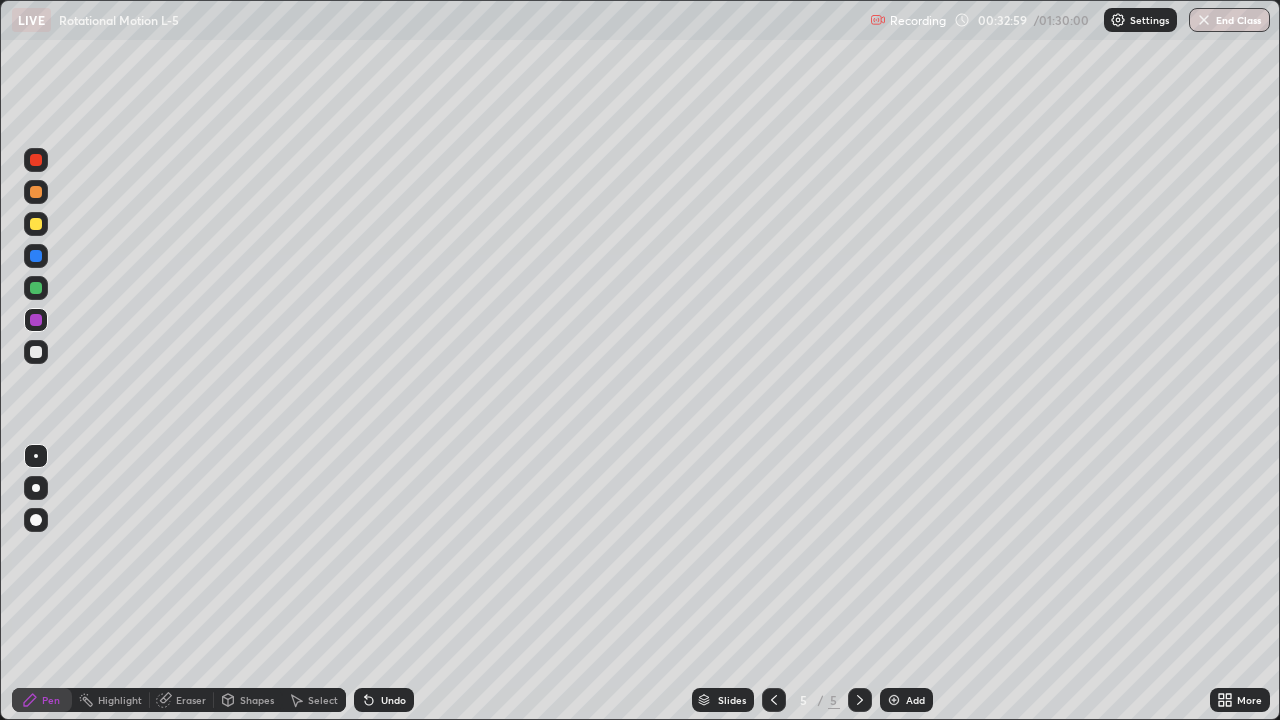click on "Shapes" at bounding box center (257, 700) 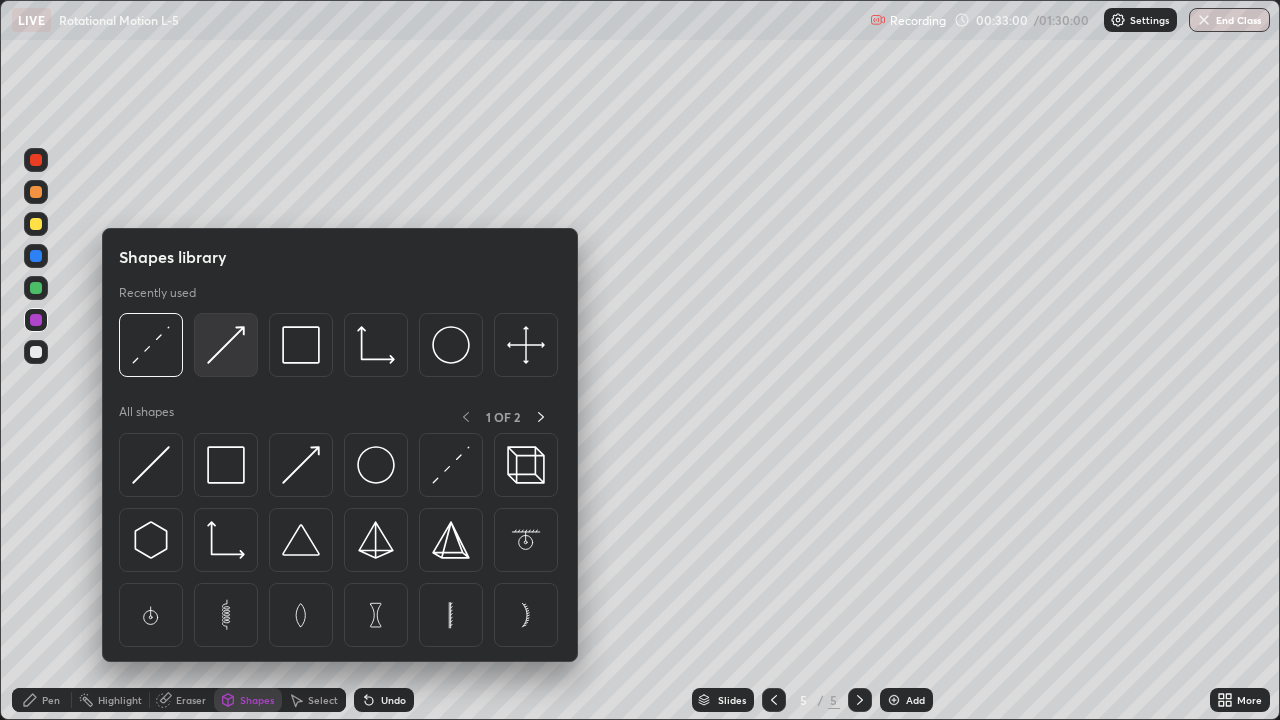 click at bounding box center (226, 345) 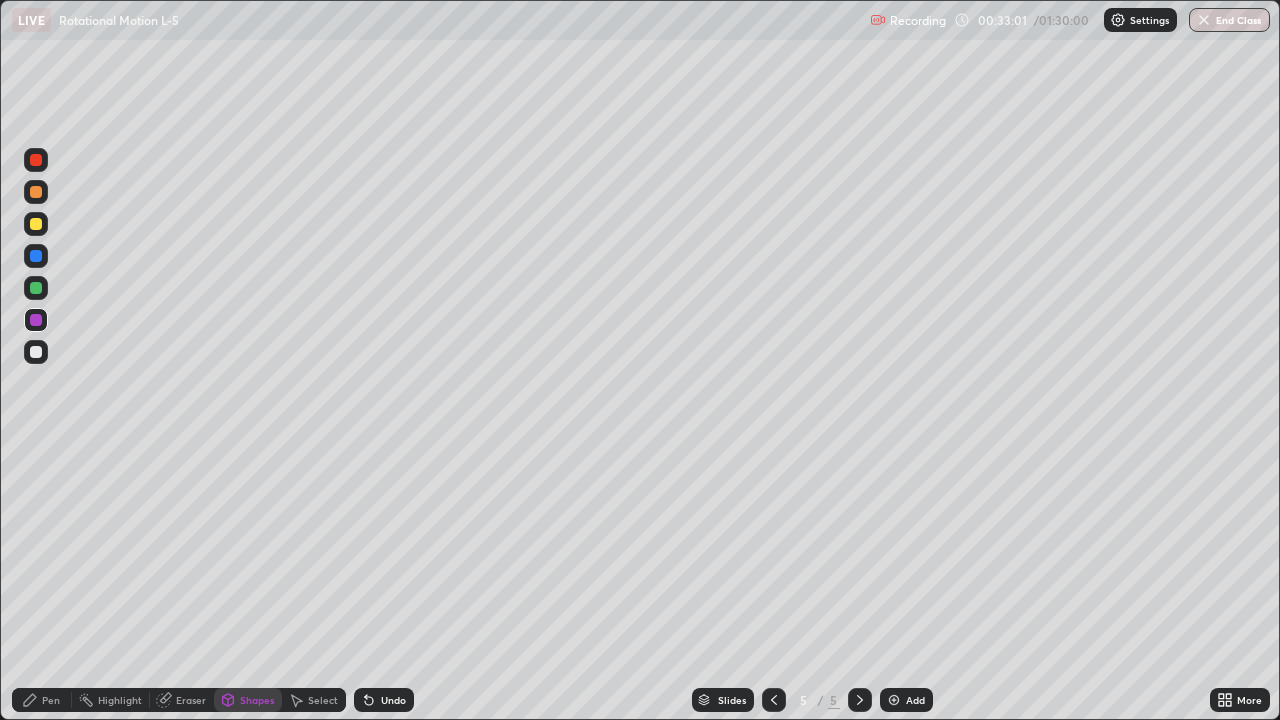 click at bounding box center (36, 352) 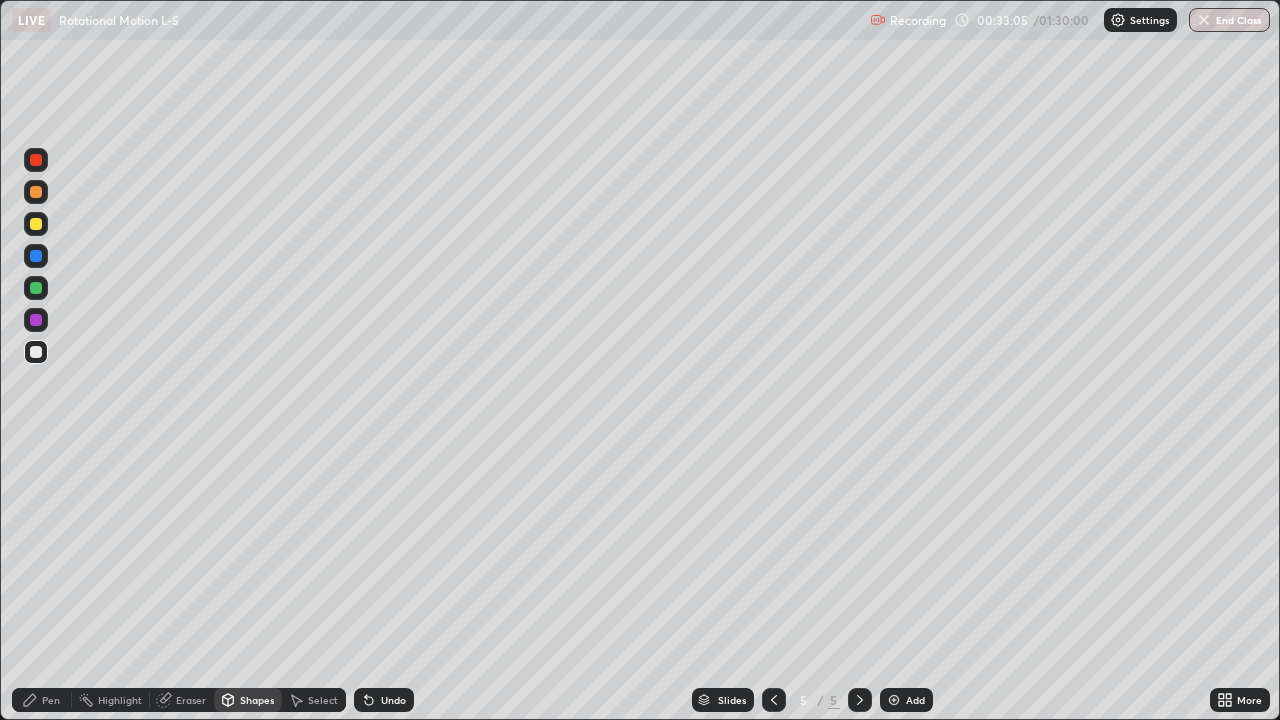 click on "Undo" at bounding box center (384, 700) 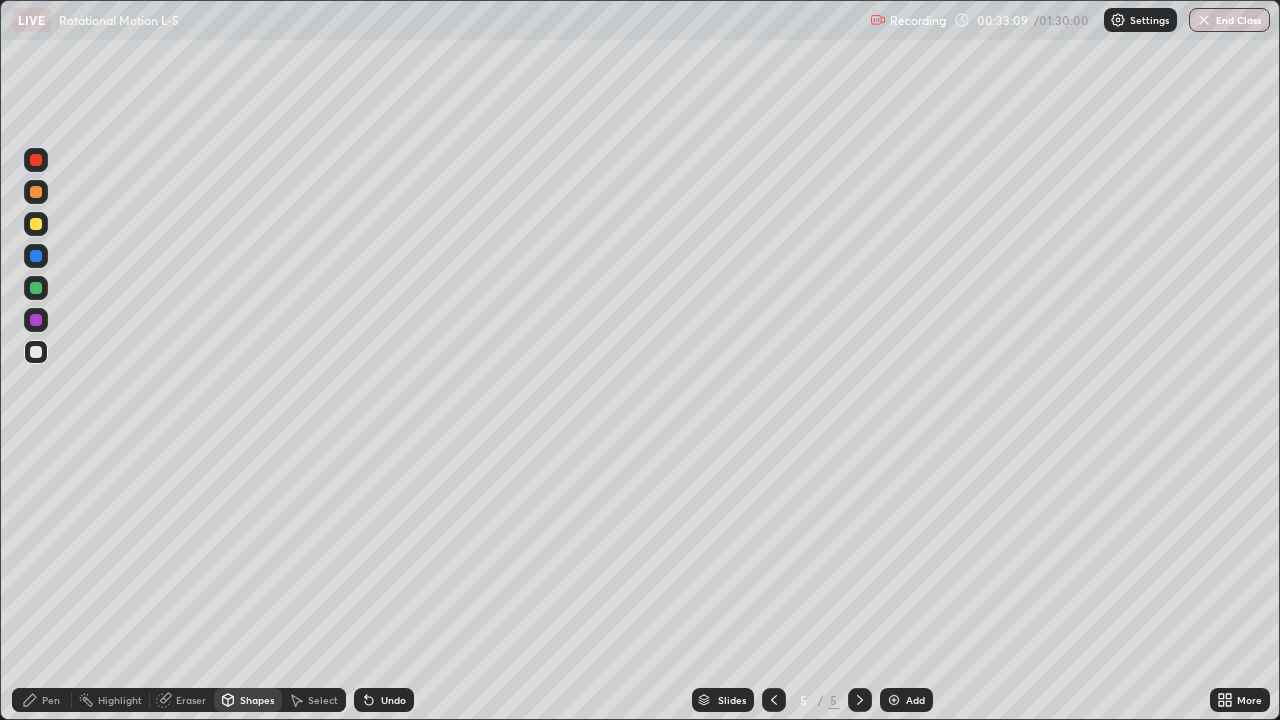 click on "Pen" at bounding box center (42, 700) 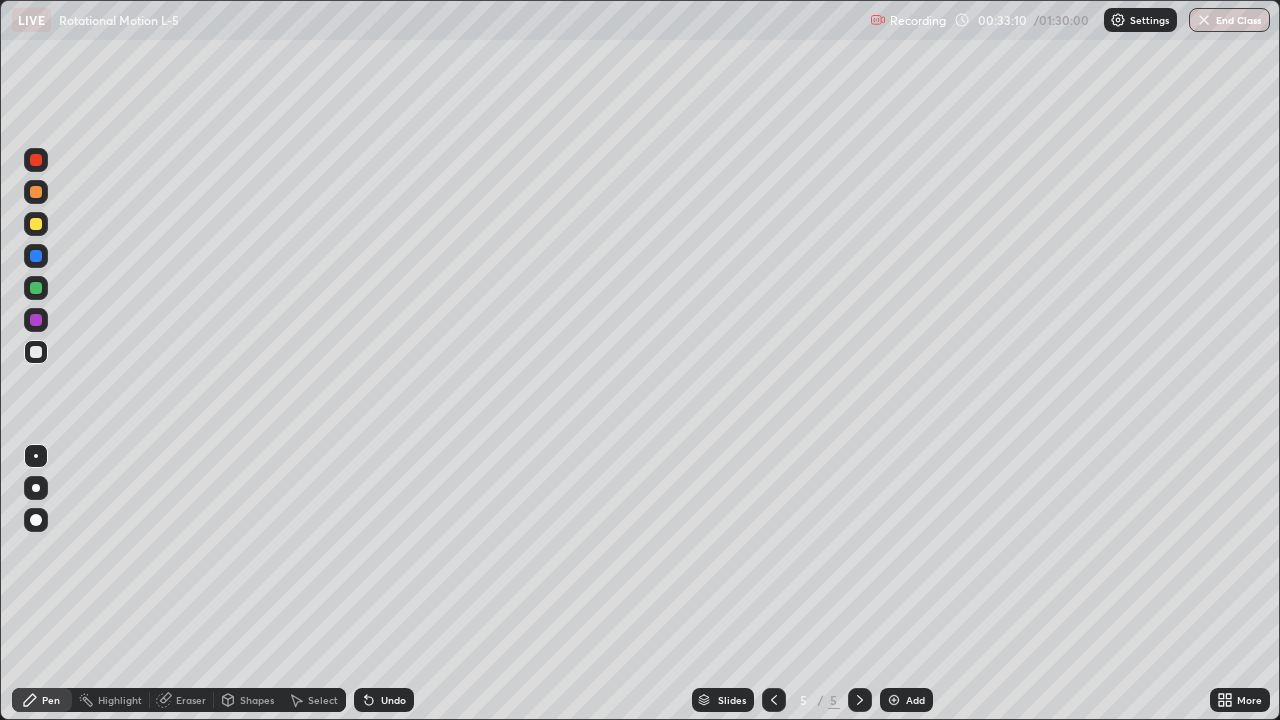 click at bounding box center (36, 224) 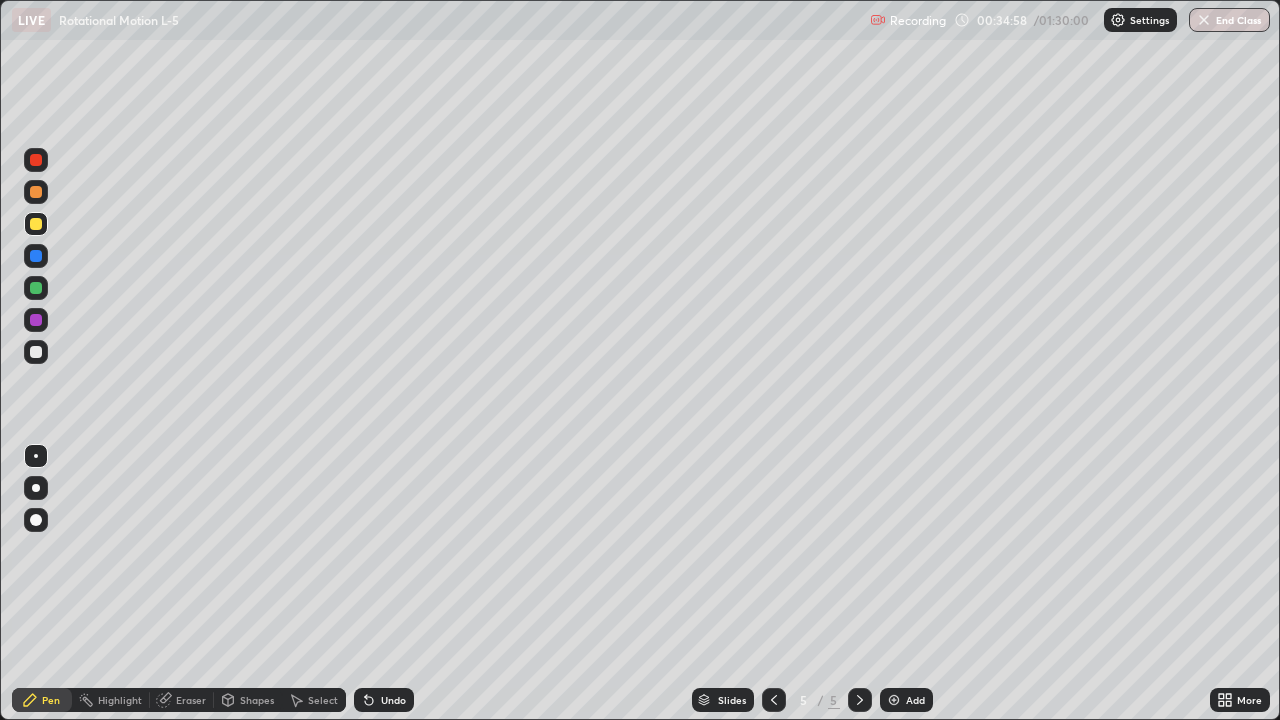click on "Eraser" at bounding box center (182, 700) 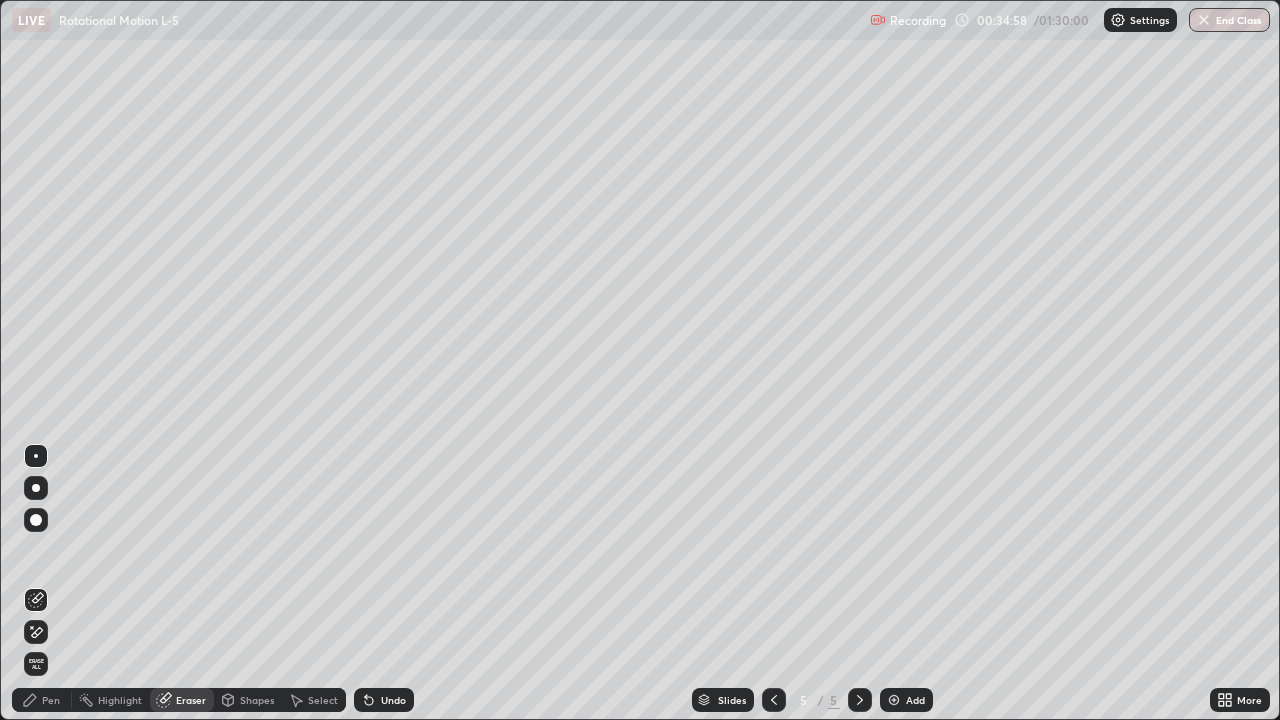 click on "Shapes" at bounding box center (257, 700) 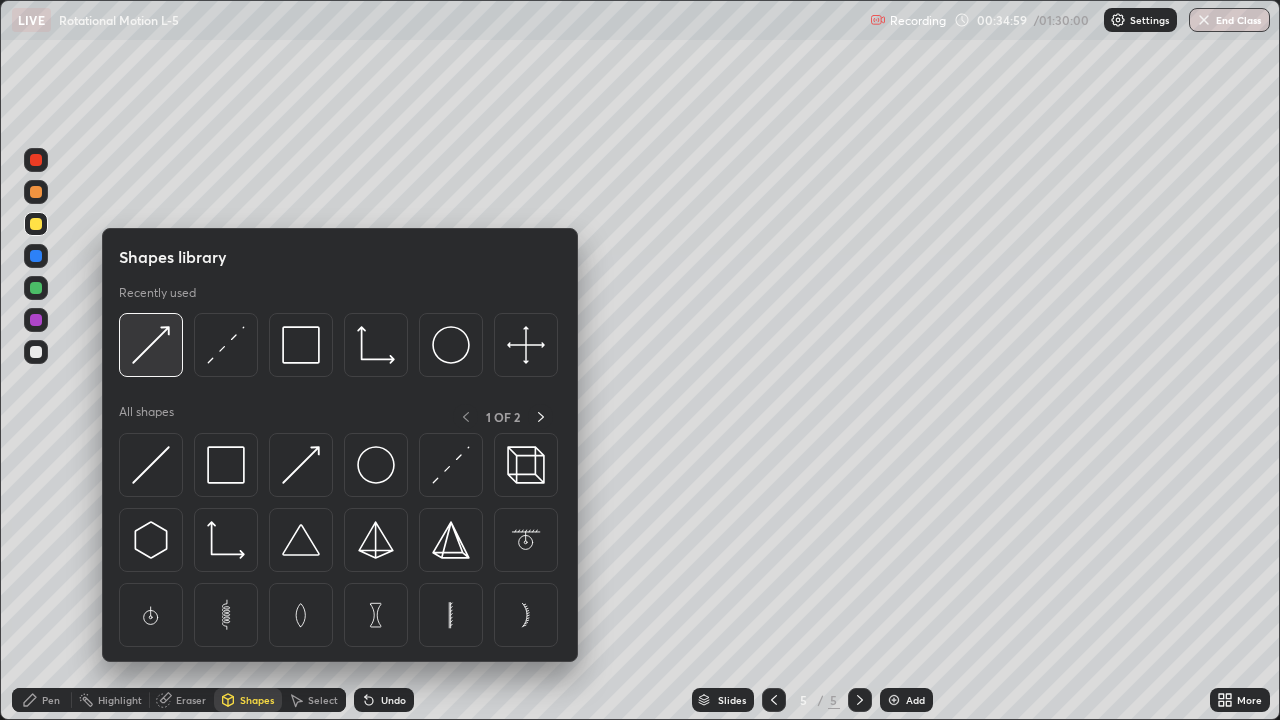 click at bounding box center (151, 345) 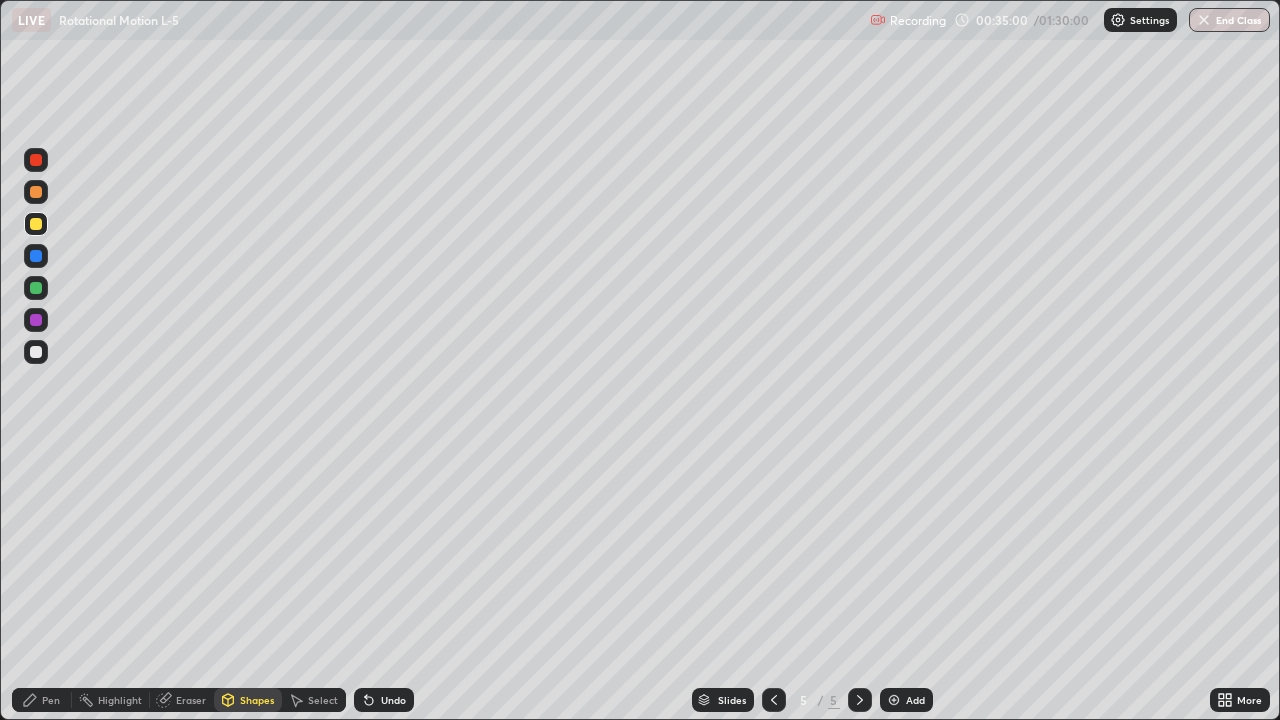 click at bounding box center [36, 256] 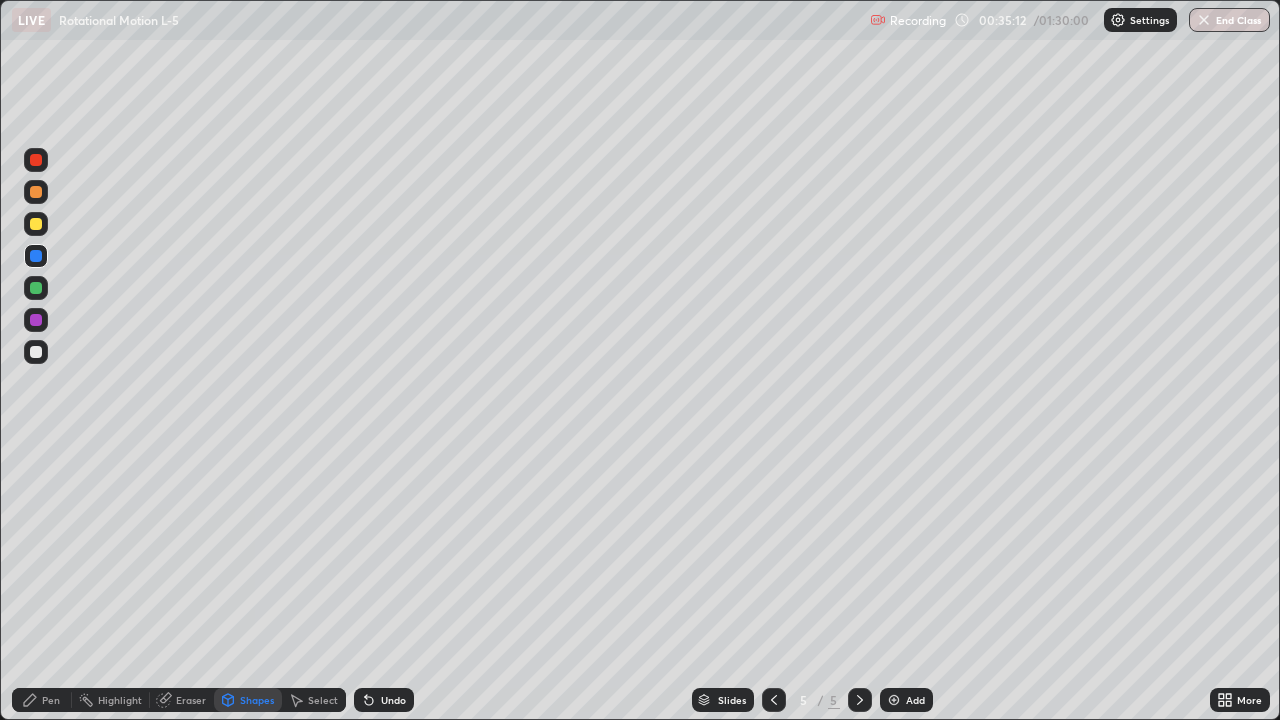 click on "Pen" at bounding box center (51, 700) 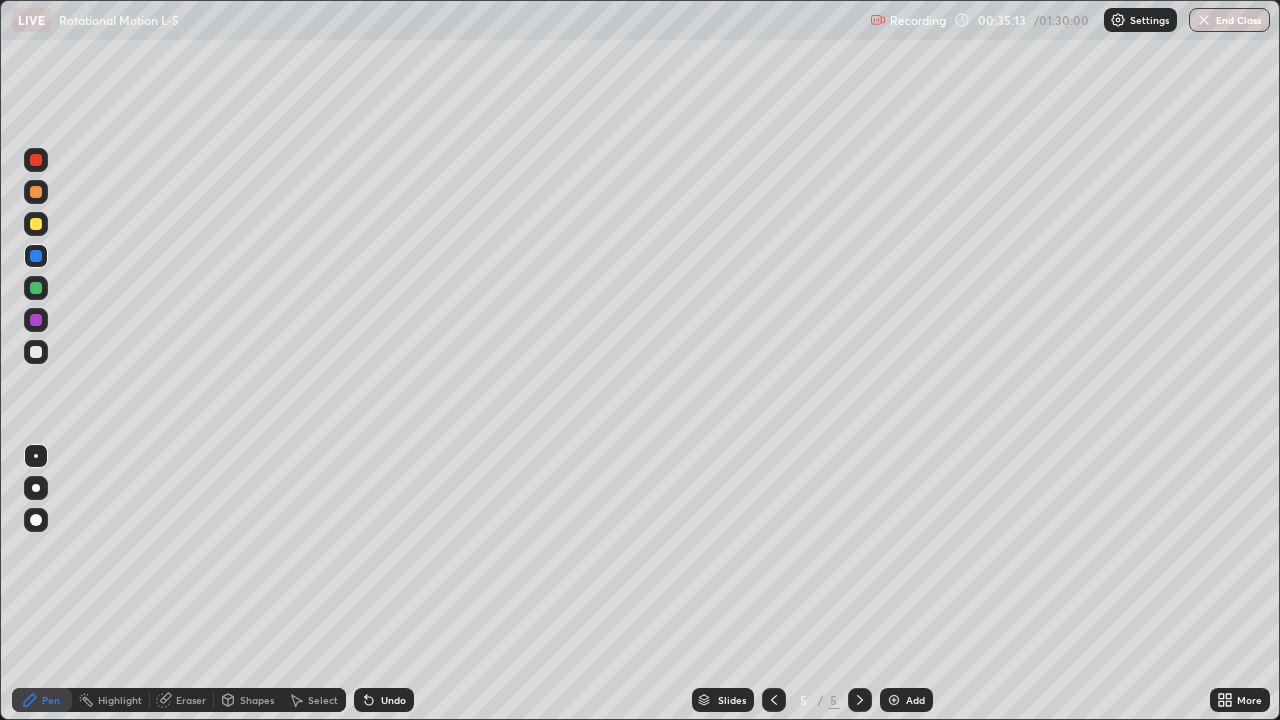 click at bounding box center [36, 352] 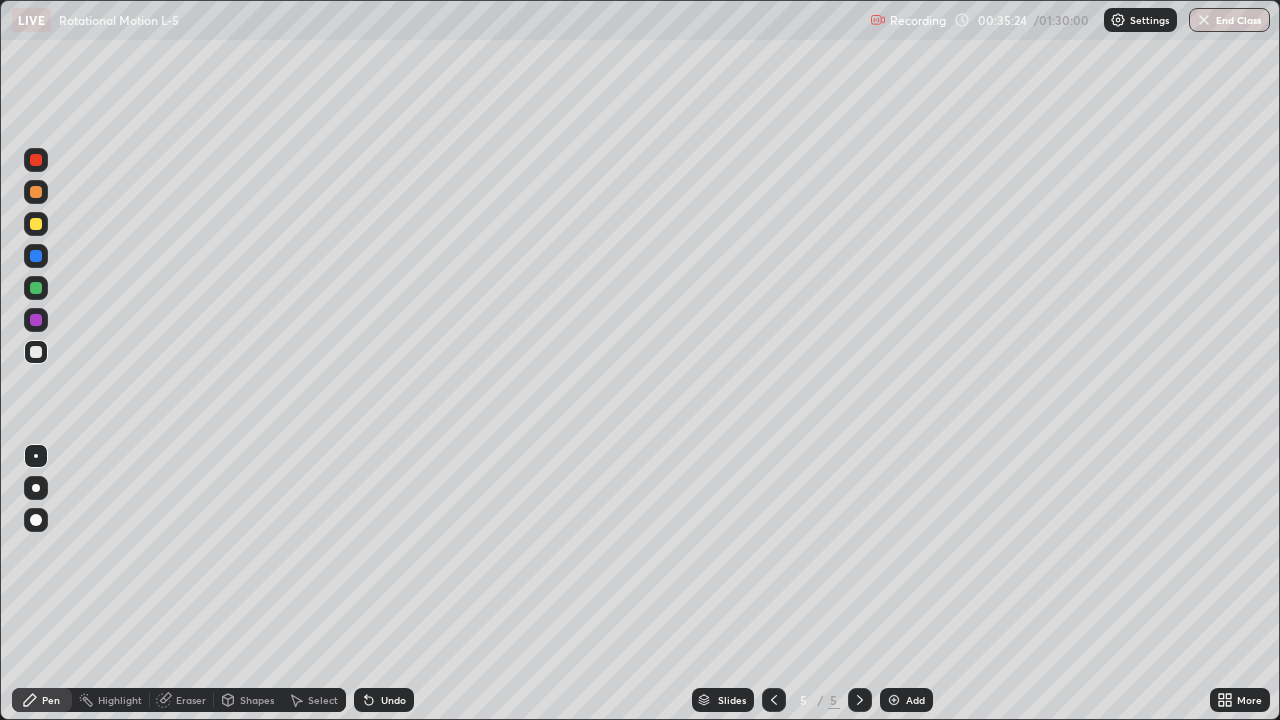 click on "Shapes" at bounding box center [257, 700] 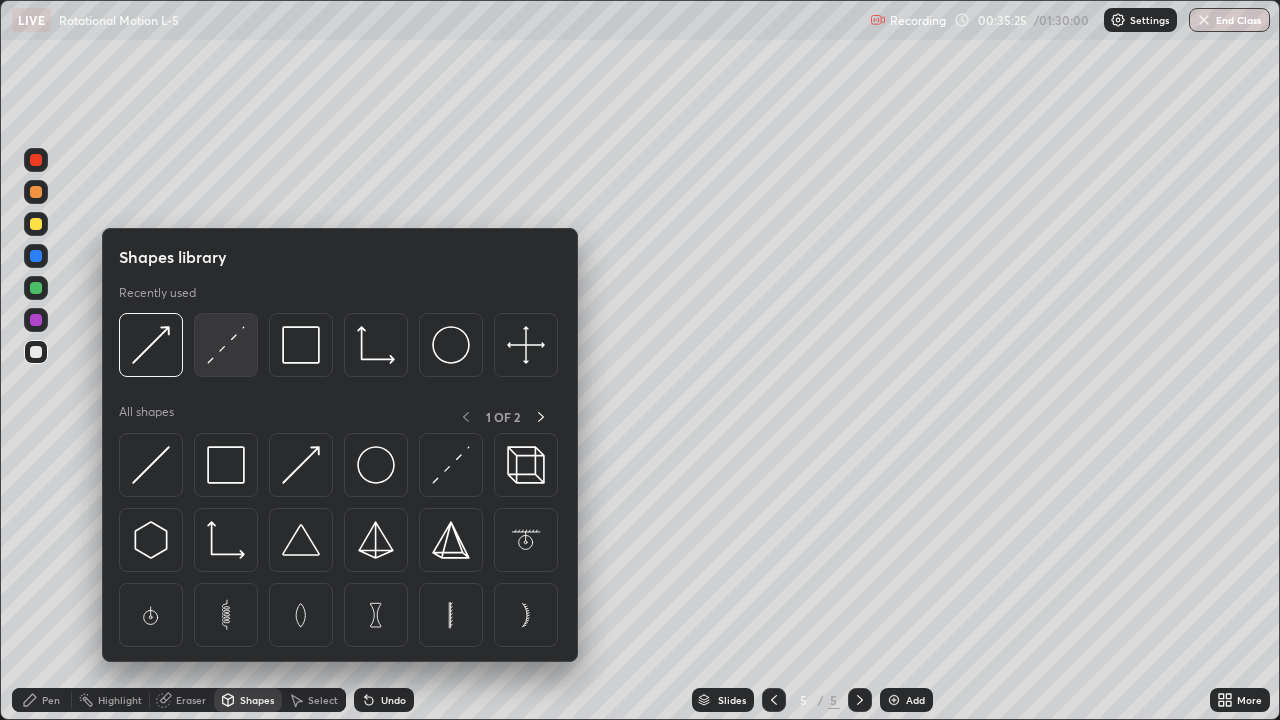 click at bounding box center (226, 345) 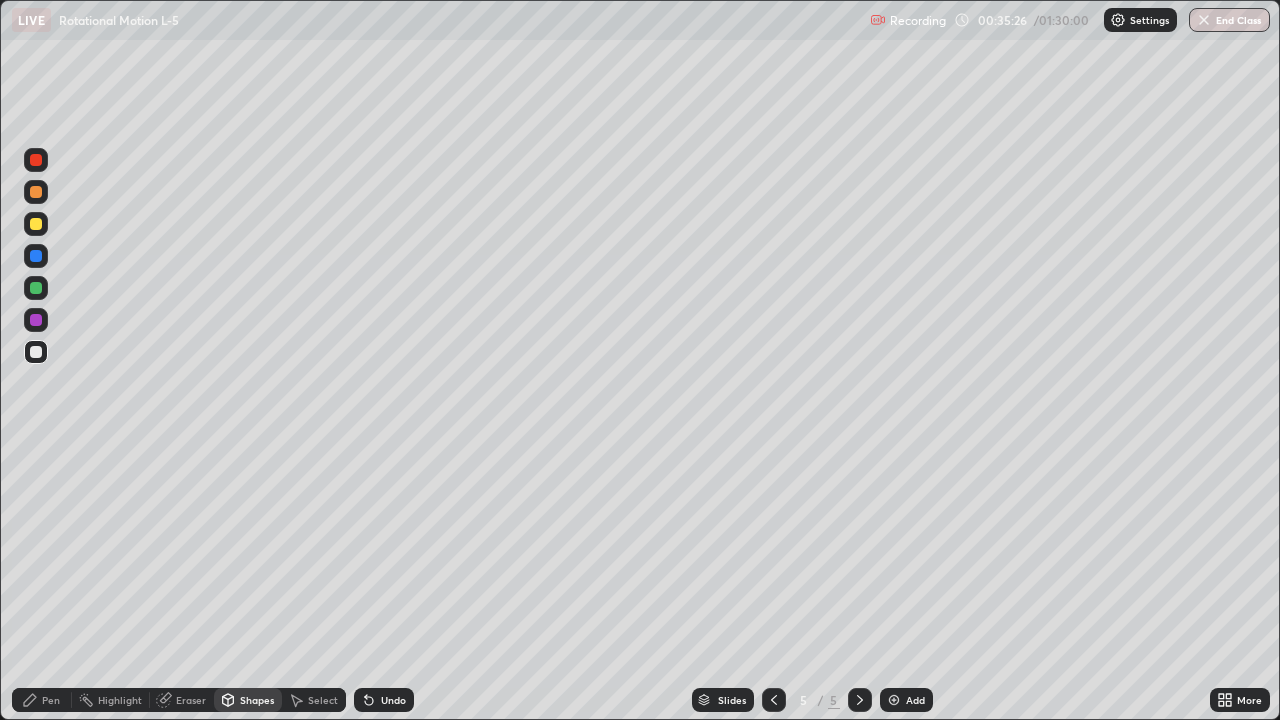 click at bounding box center [36, 320] 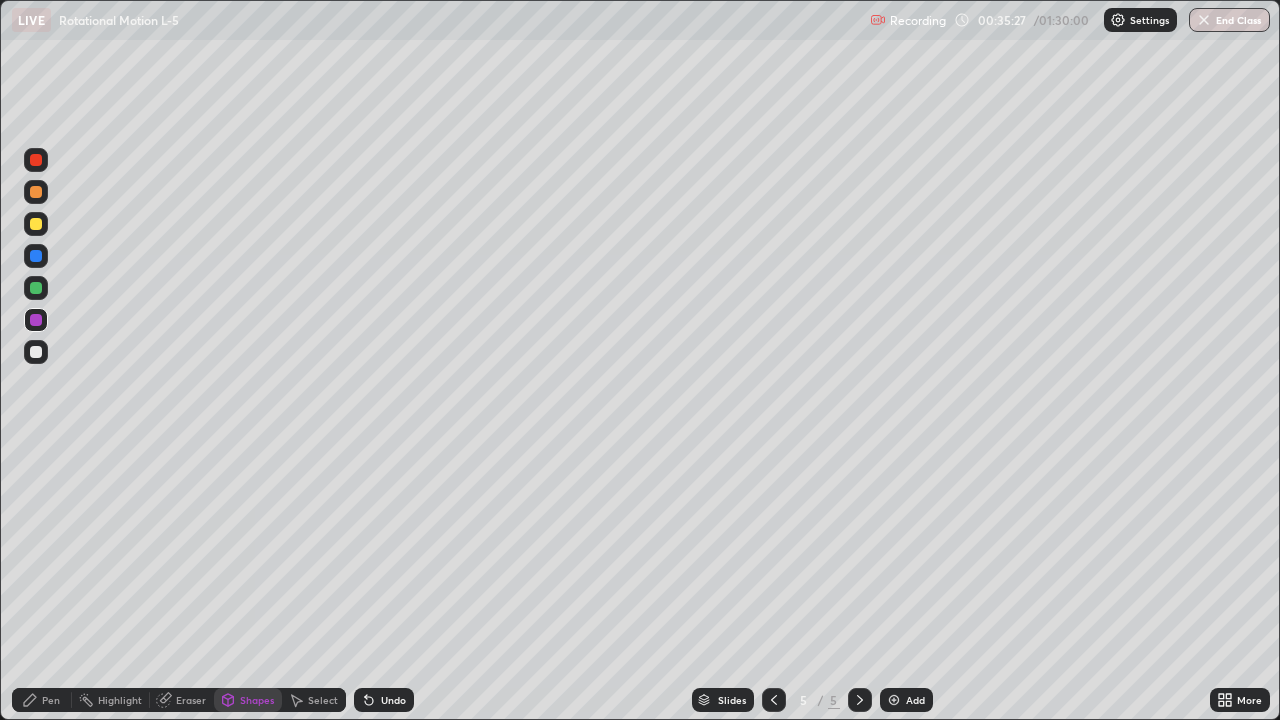 click at bounding box center [36, 192] 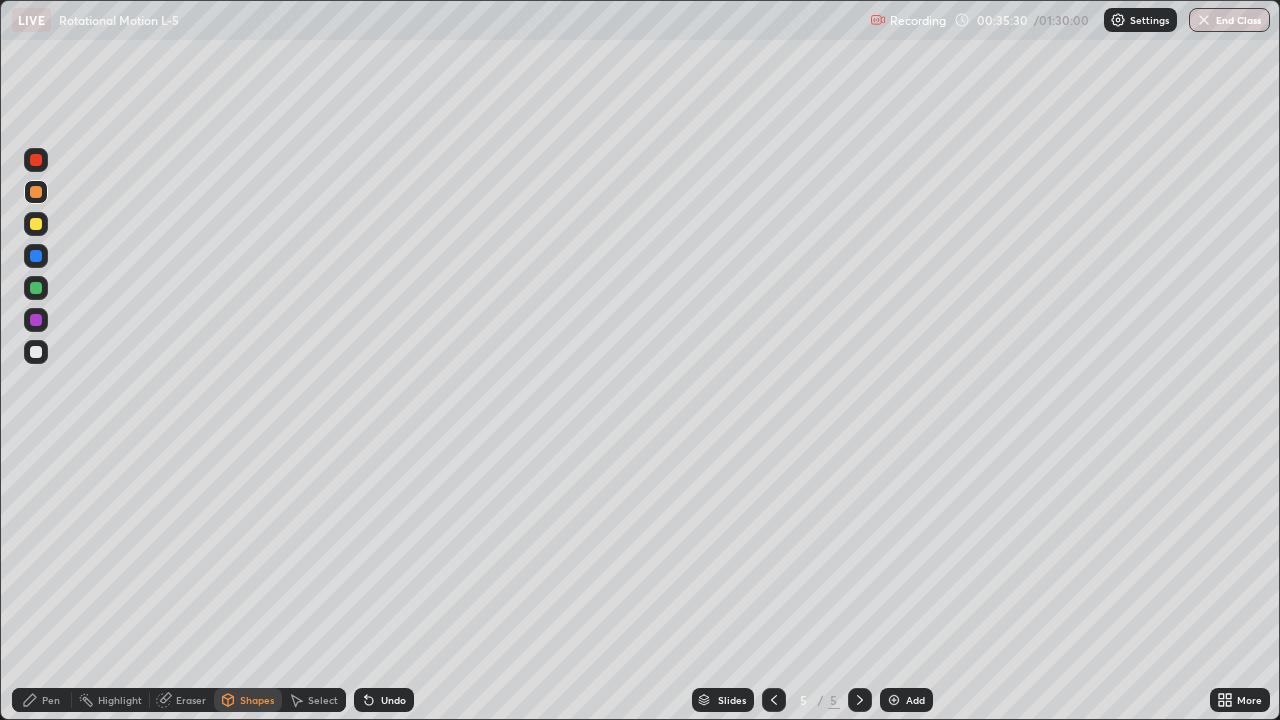 click on "Pen" at bounding box center (42, 700) 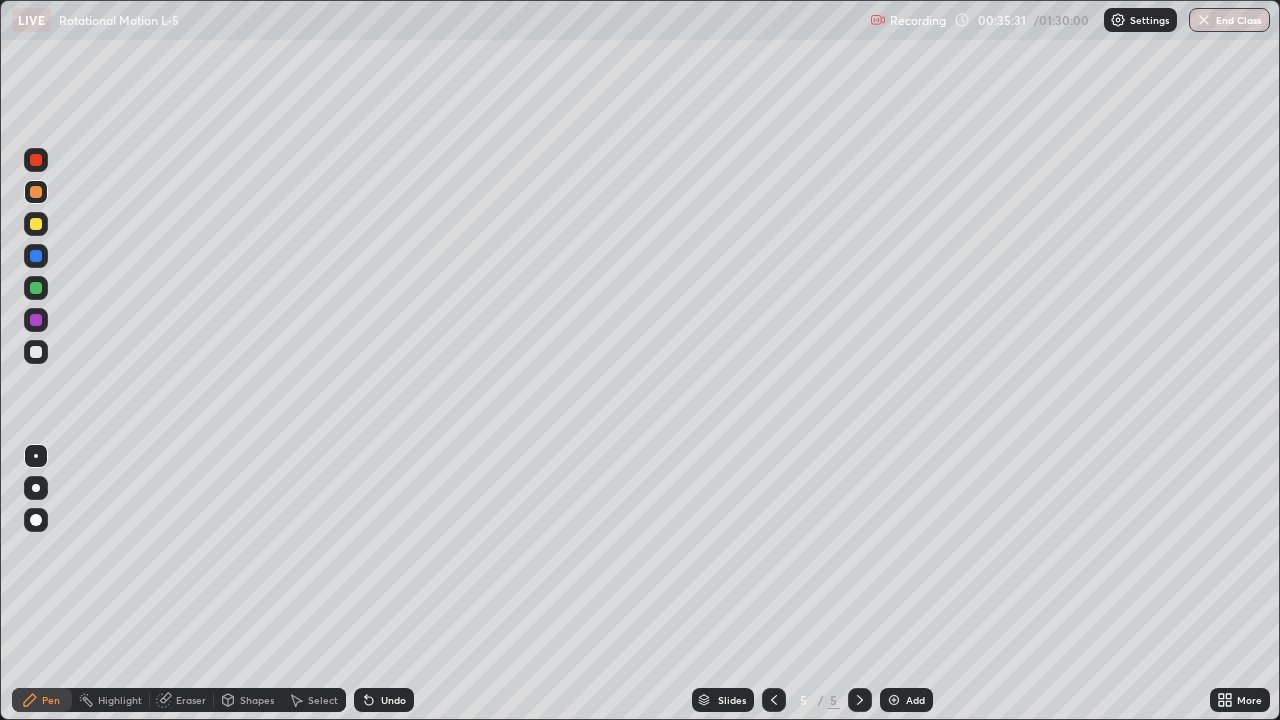 click at bounding box center [36, 352] 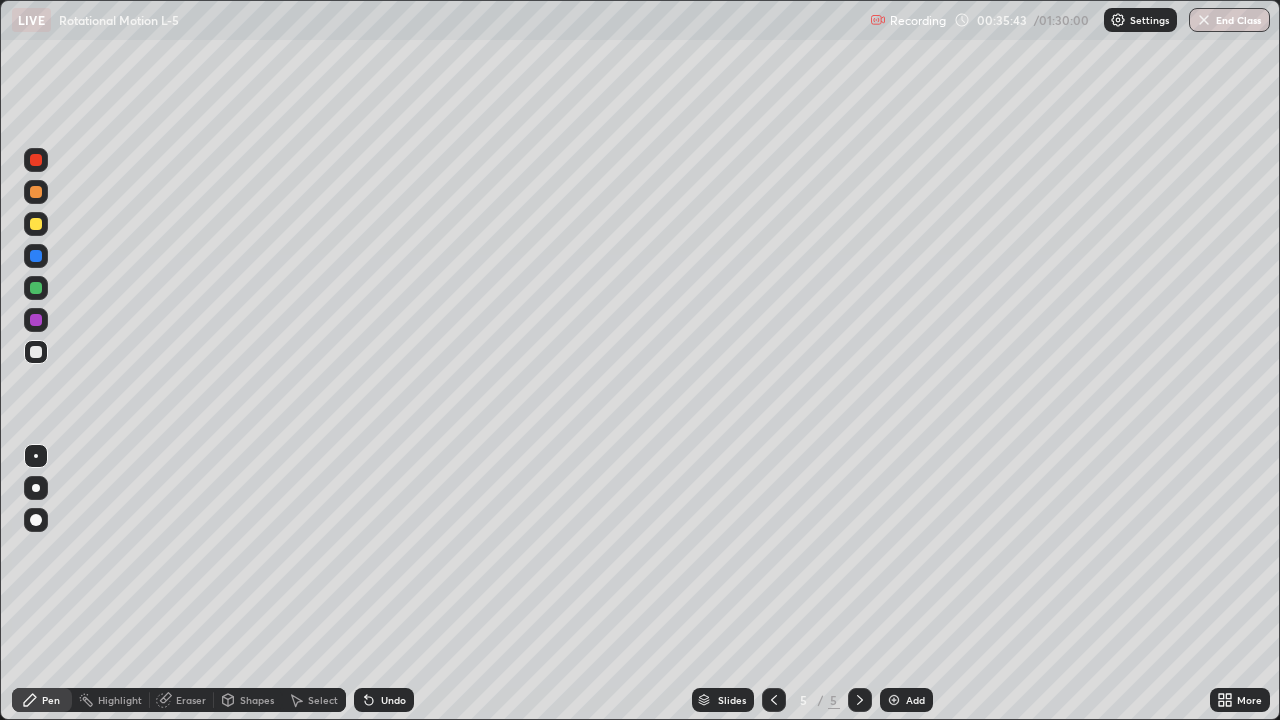 click at bounding box center (36, 288) 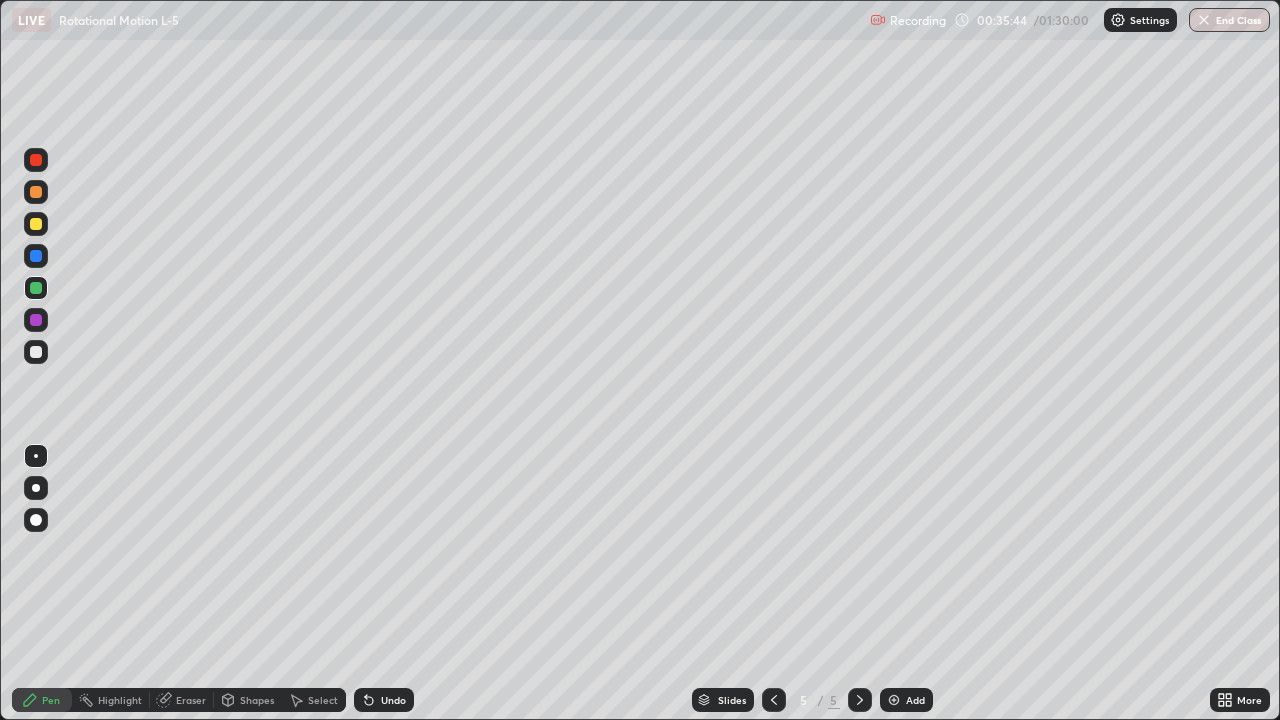 click at bounding box center (36, 320) 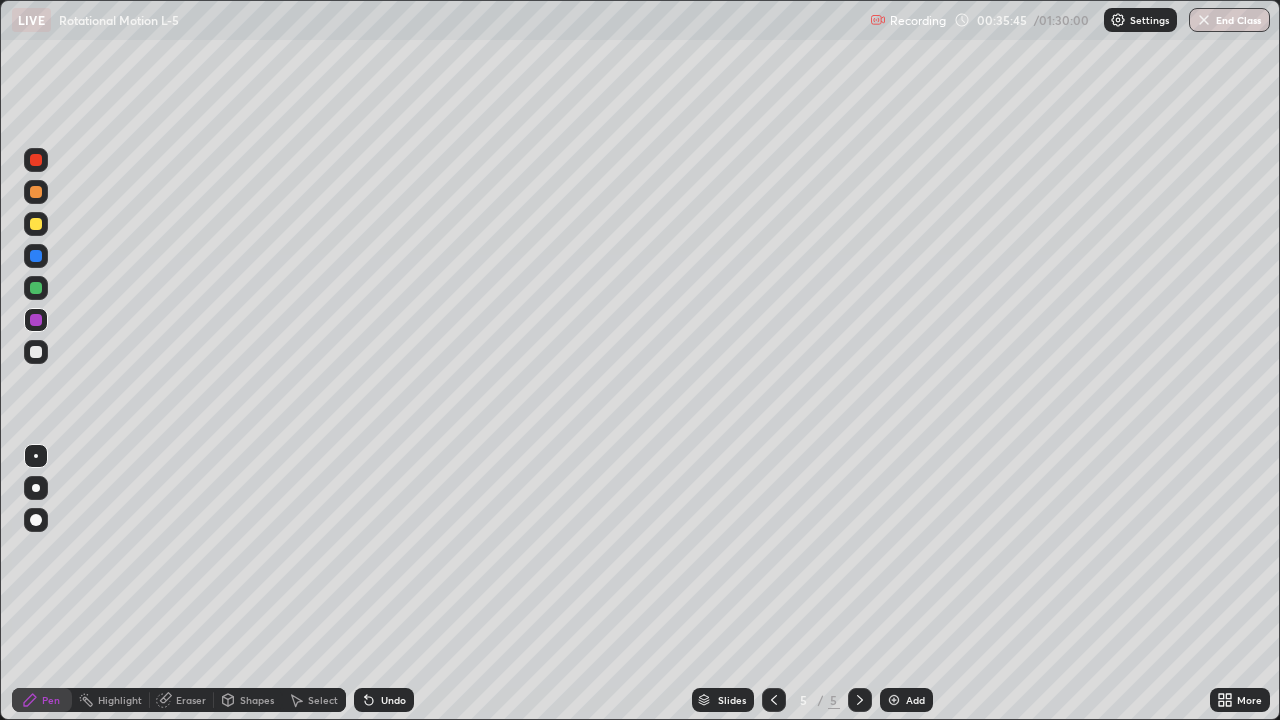 click at bounding box center [36, 352] 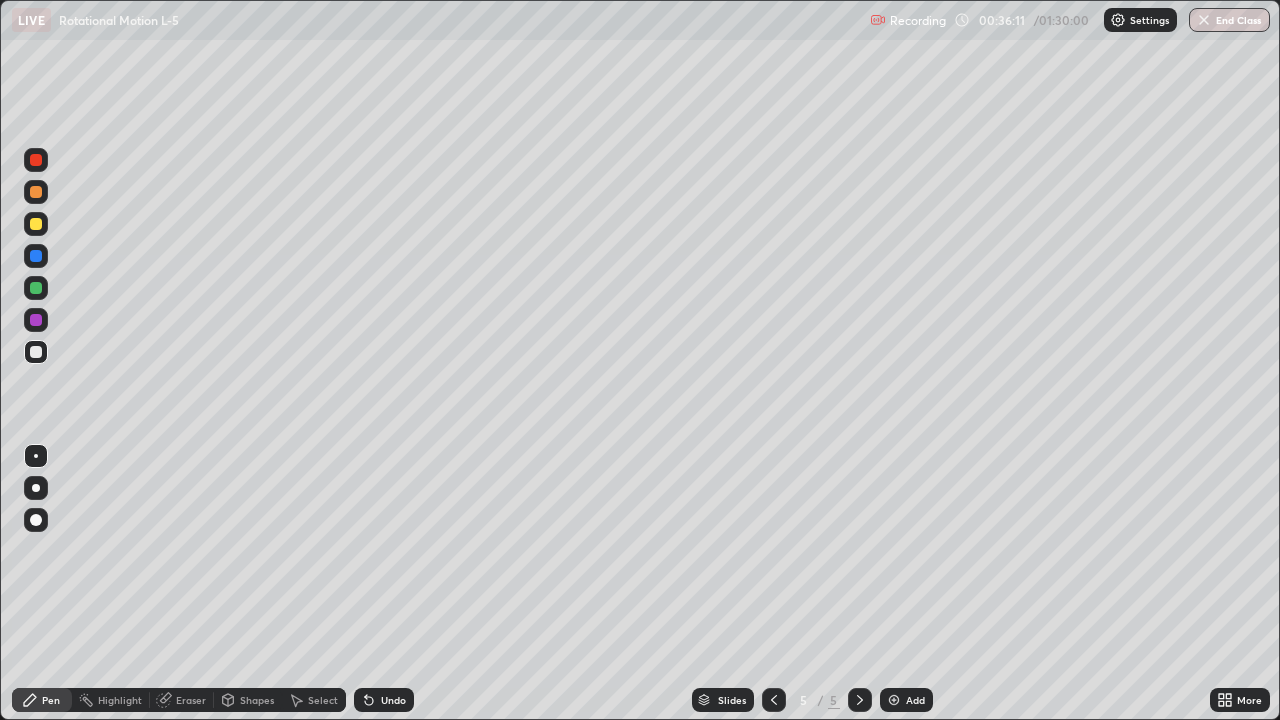 click on "Undo" at bounding box center [393, 700] 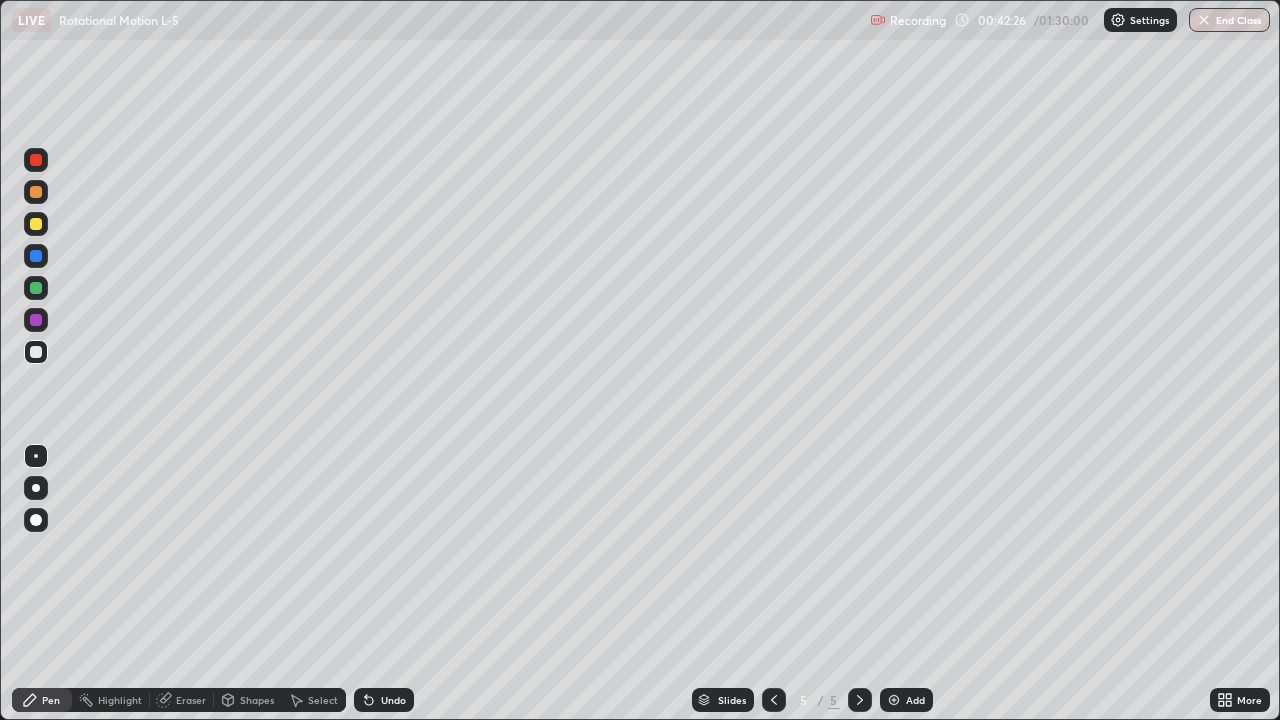 click on "Add" at bounding box center [915, 700] 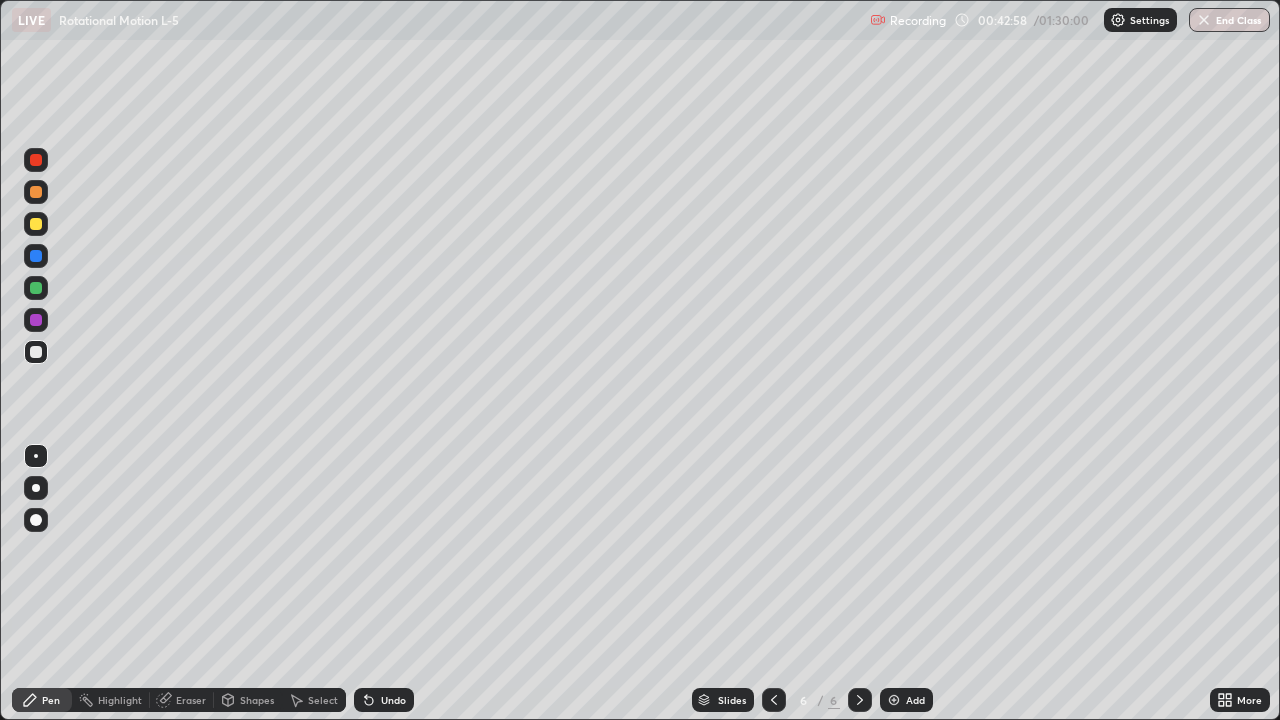 click at bounding box center [36, 224] 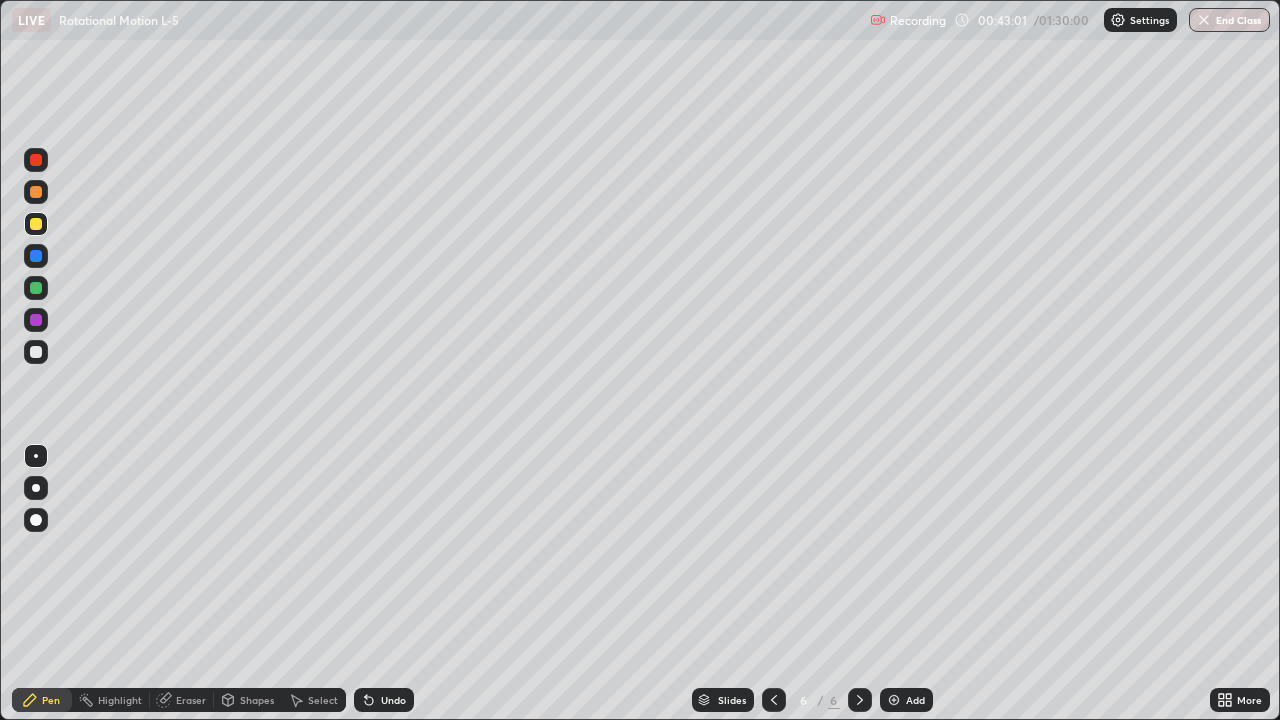 click on "Select" at bounding box center (323, 700) 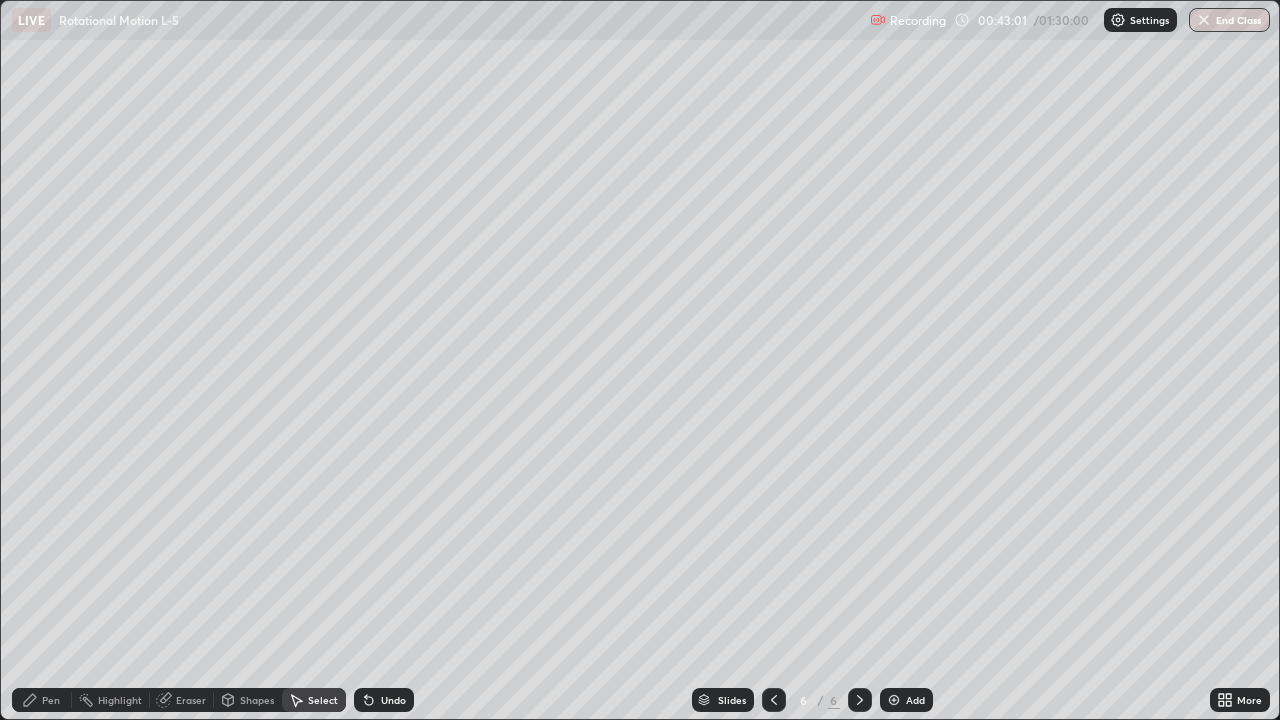 click on "Shapes" at bounding box center (257, 700) 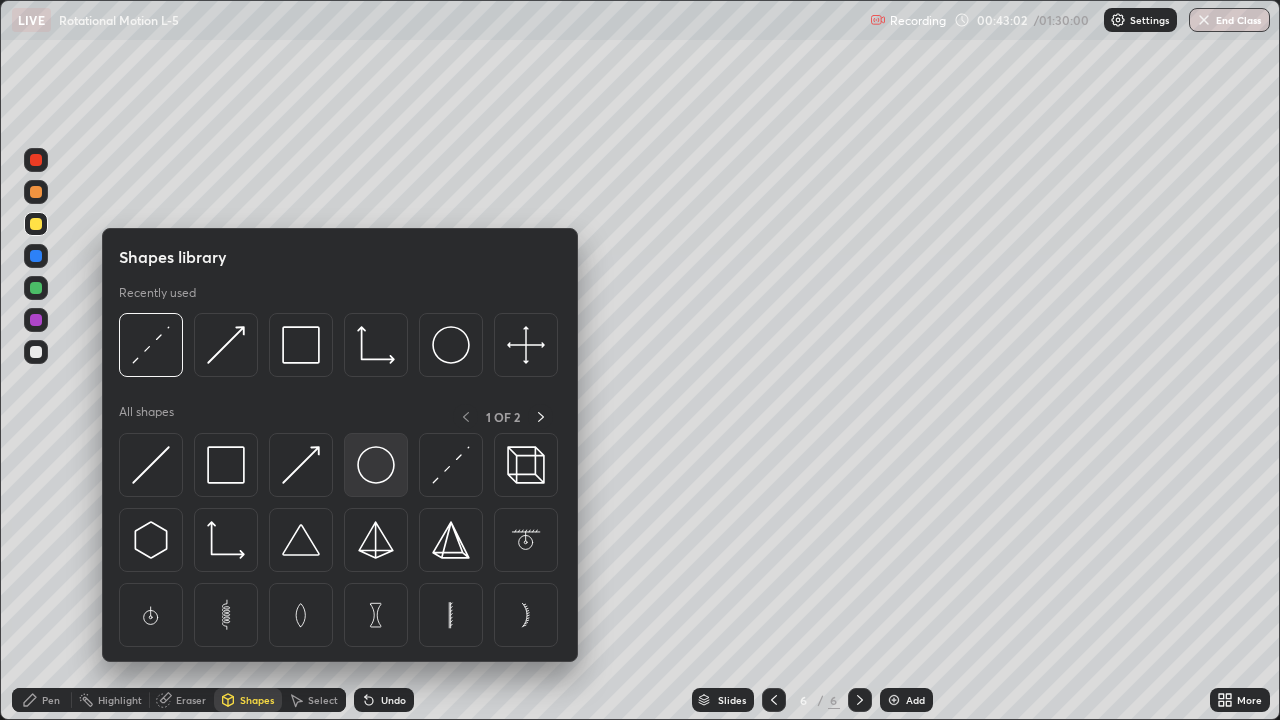 click at bounding box center (376, 465) 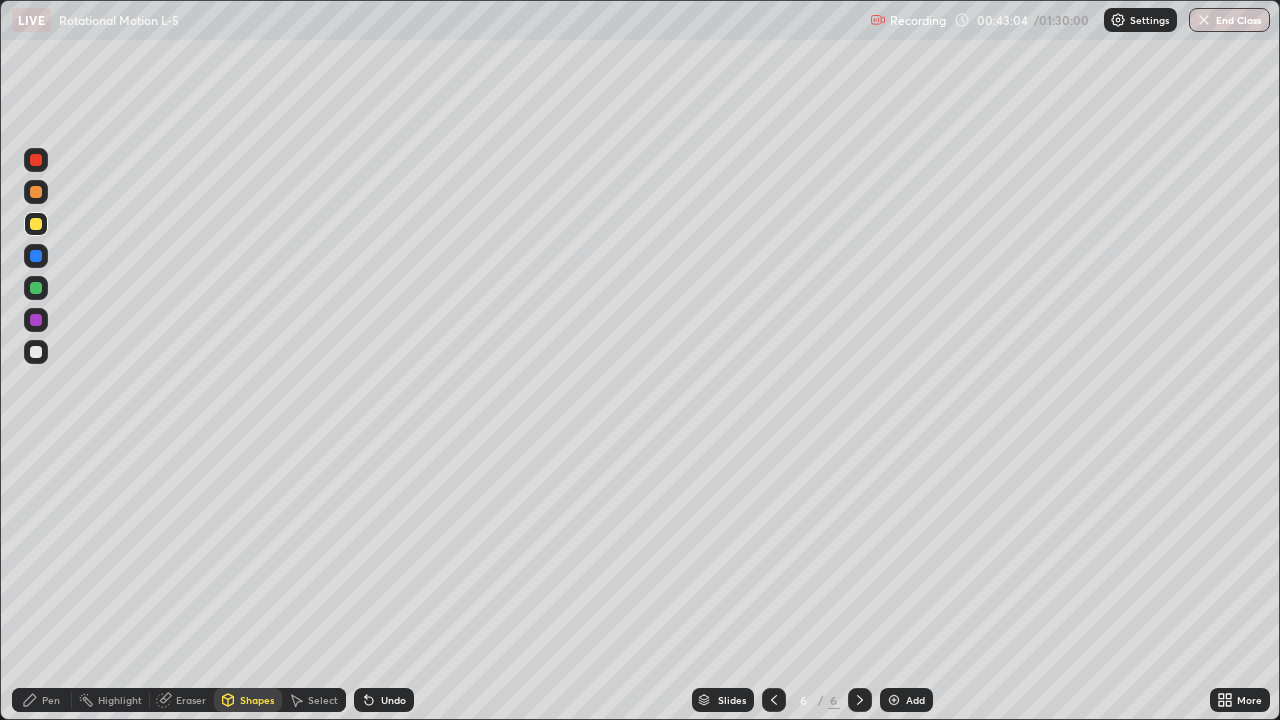 click at bounding box center [36, 352] 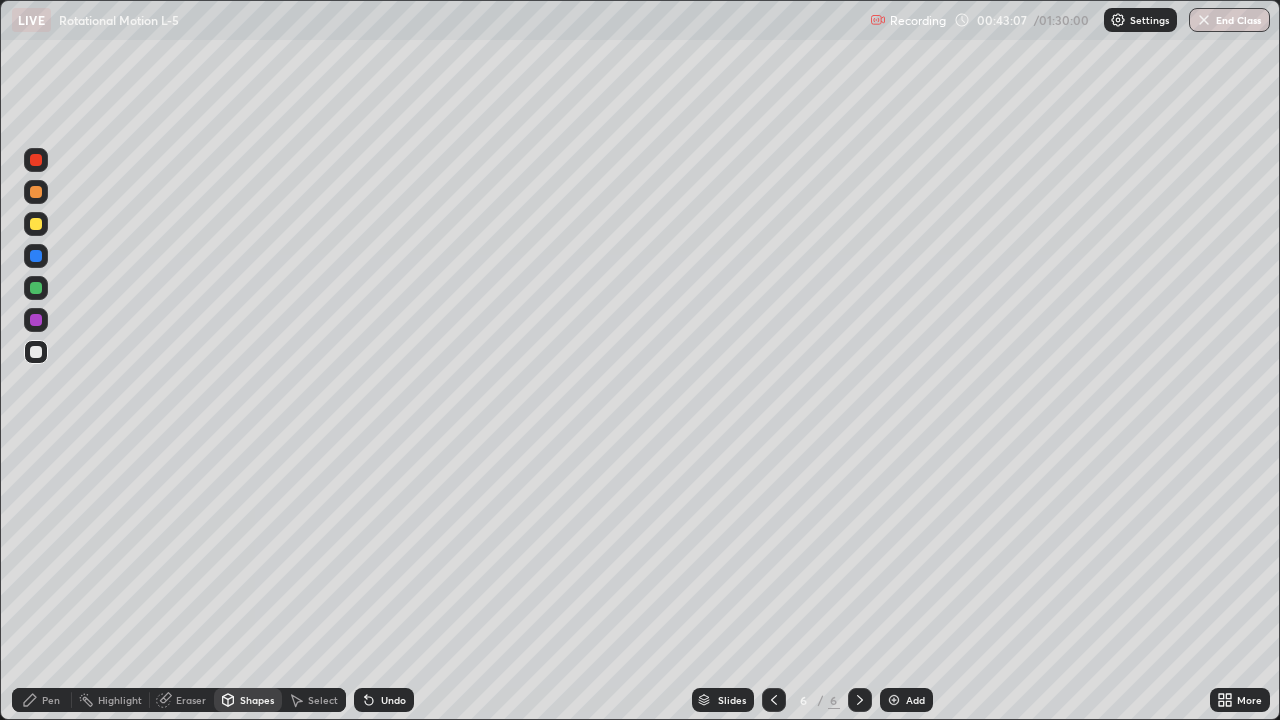 click on "Shapes" at bounding box center (257, 700) 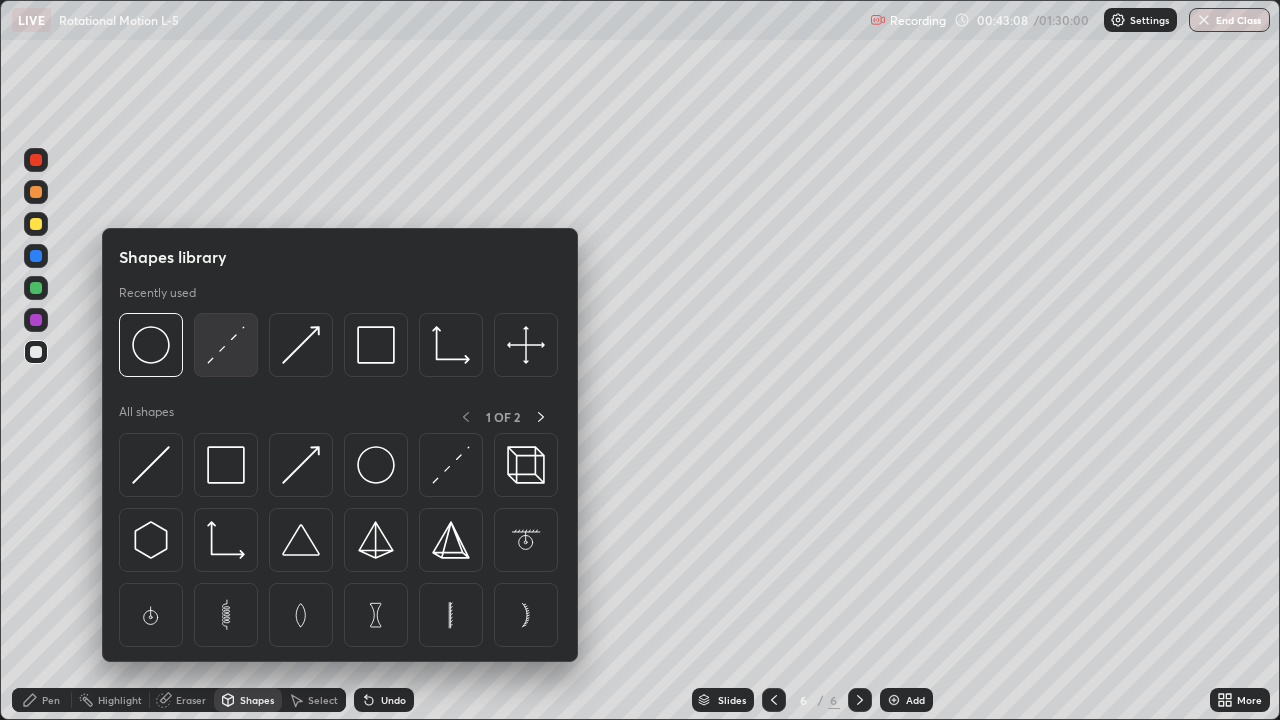 click at bounding box center (226, 345) 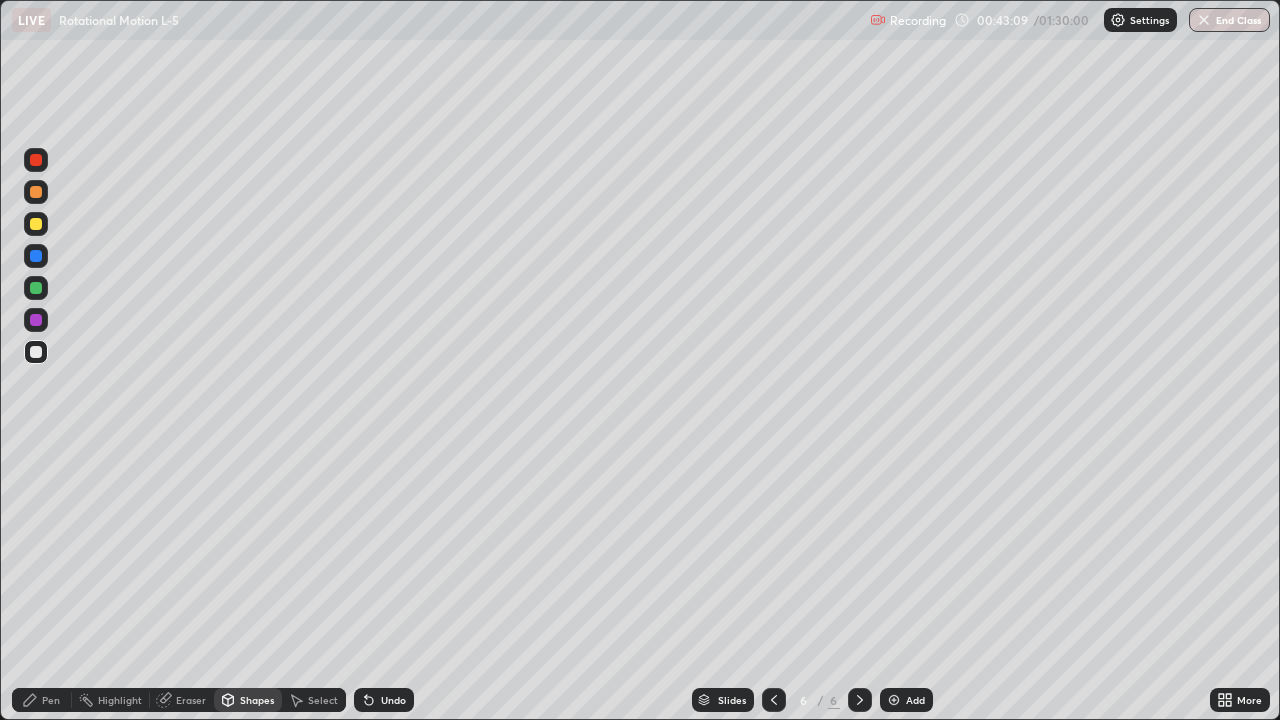 click at bounding box center [36, 320] 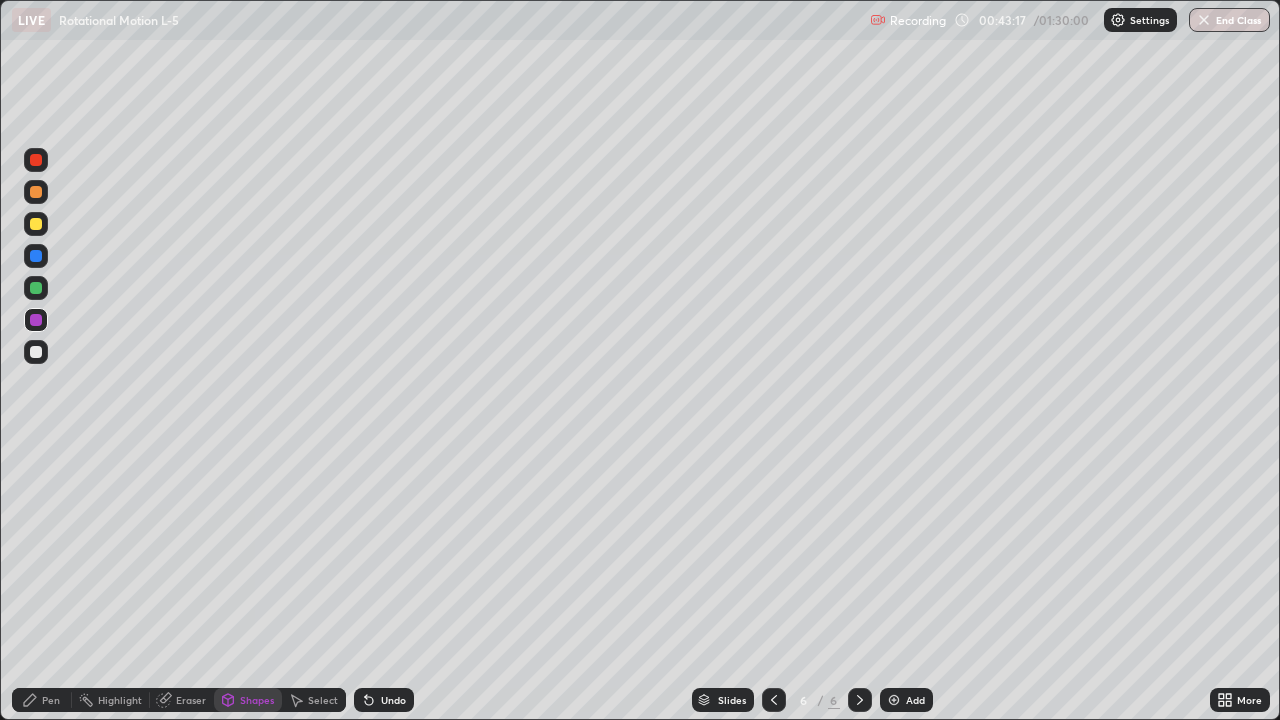 click on "Eraser" at bounding box center [191, 700] 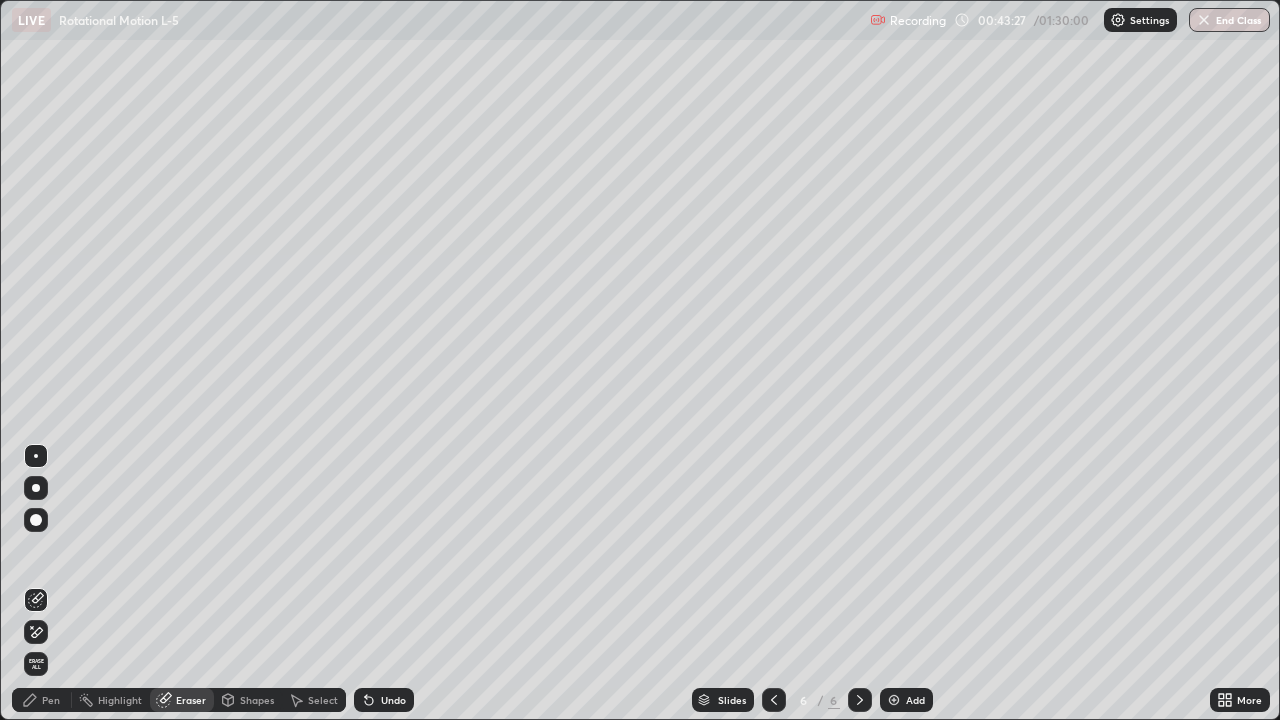 click on "Pen" at bounding box center (42, 700) 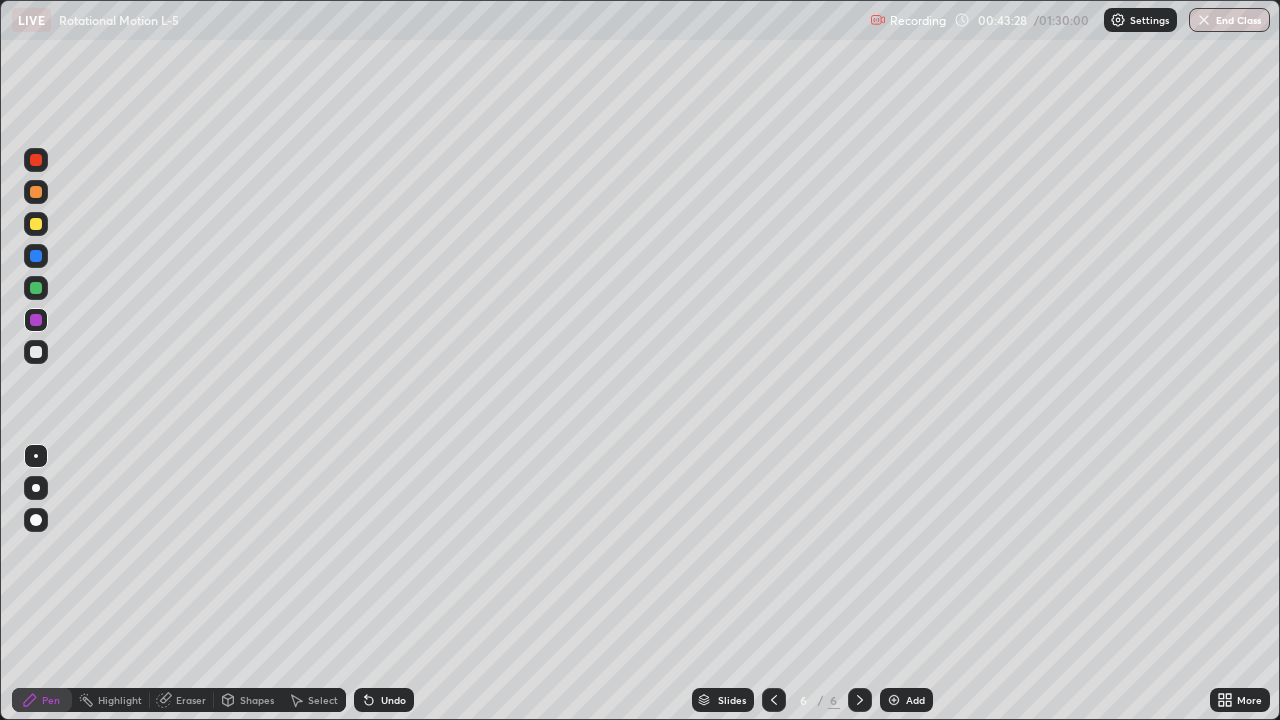 click at bounding box center [36, 352] 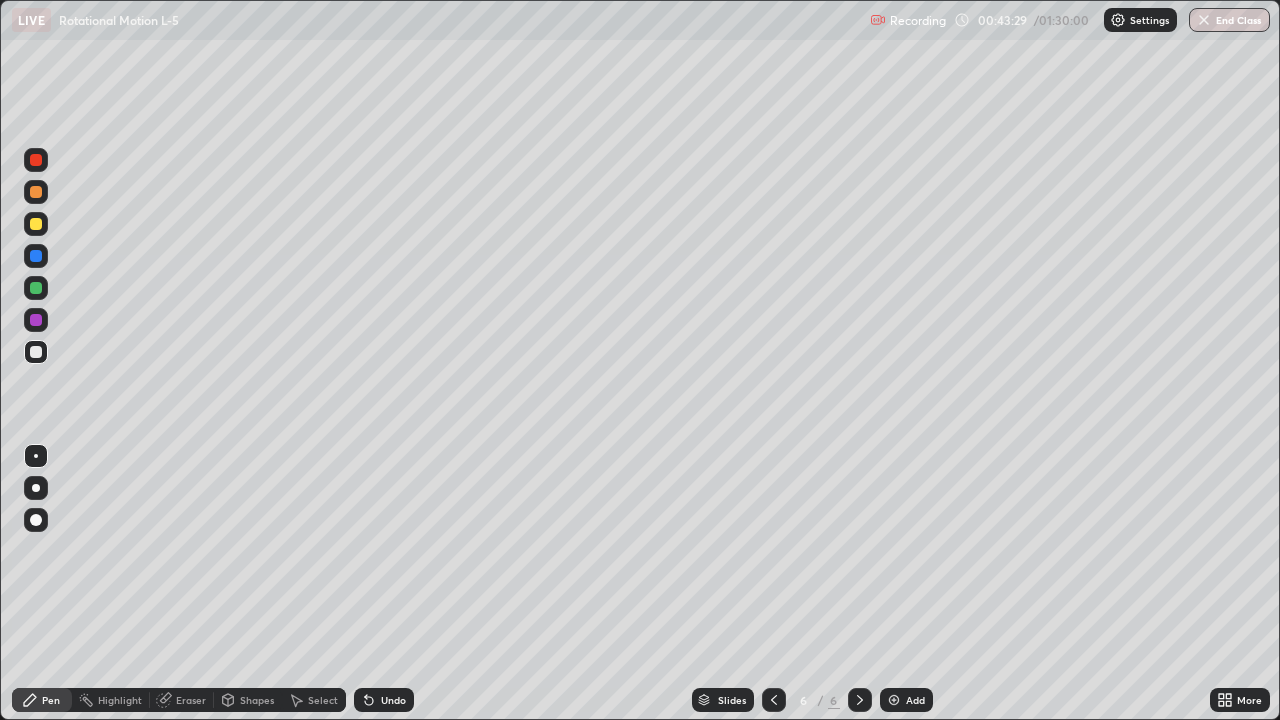 click at bounding box center [36, 224] 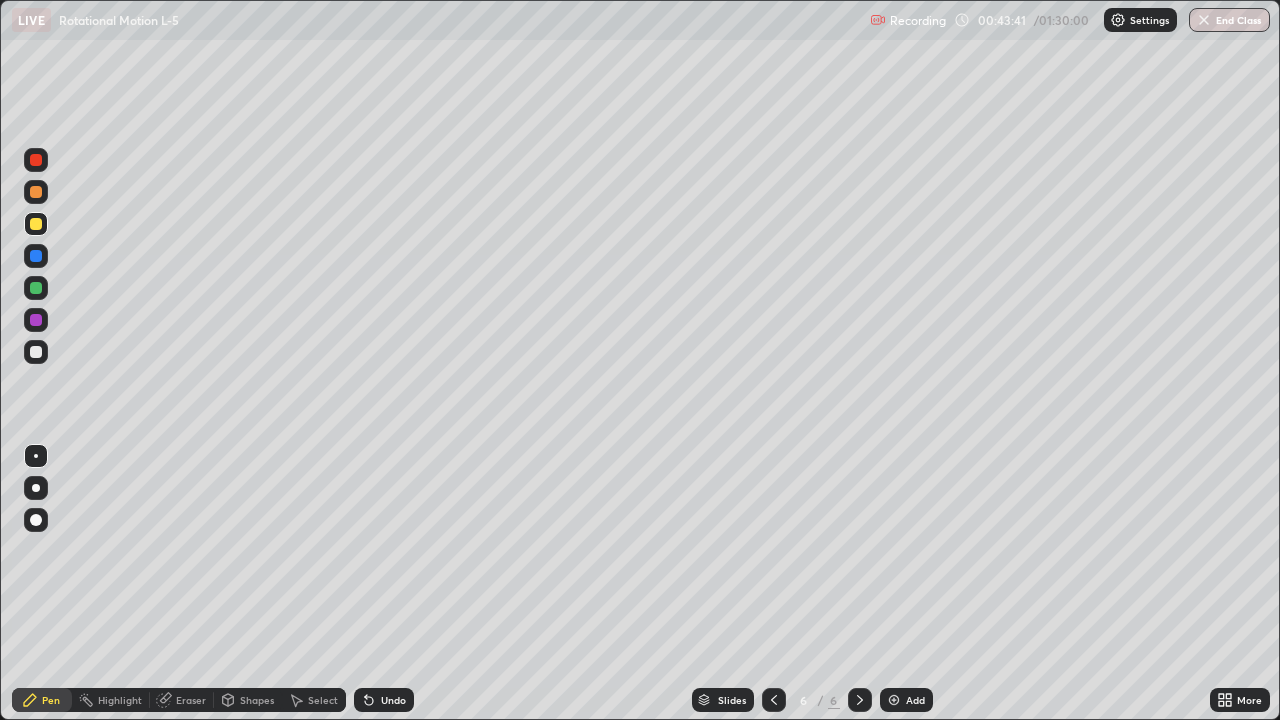 click on "Shapes" at bounding box center [257, 700] 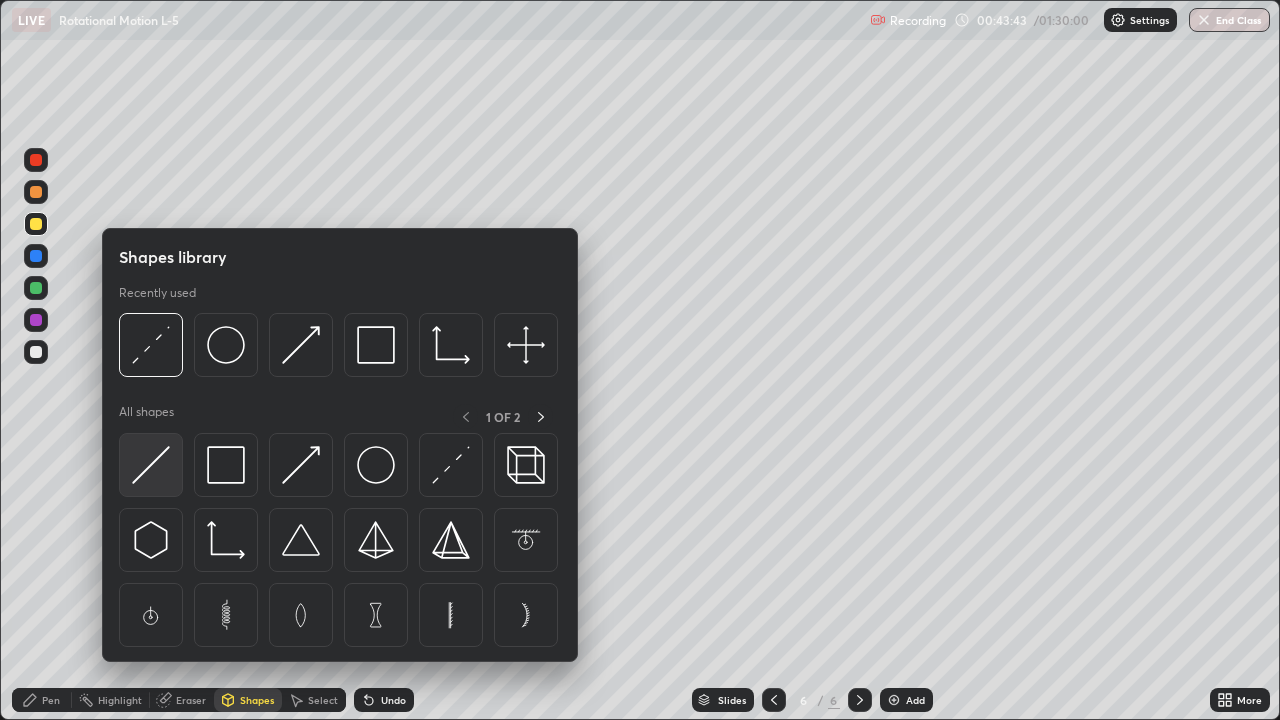 click at bounding box center (151, 465) 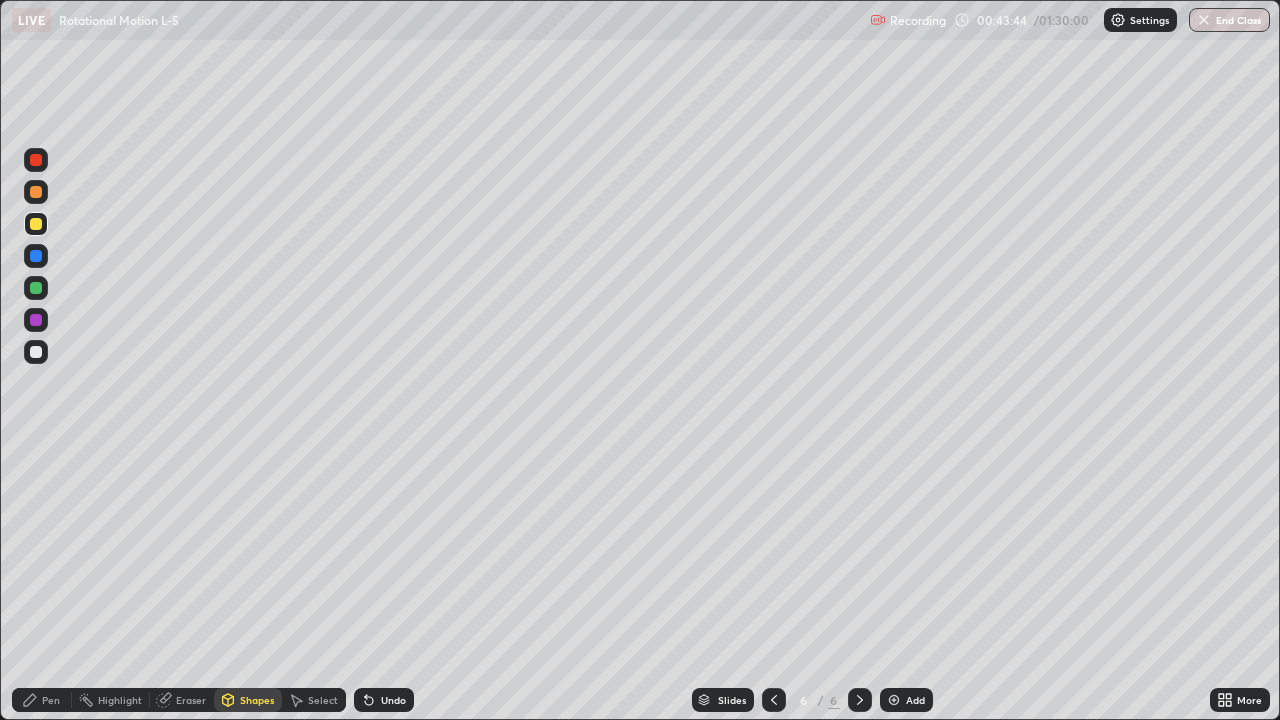 click at bounding box center (36, 320) 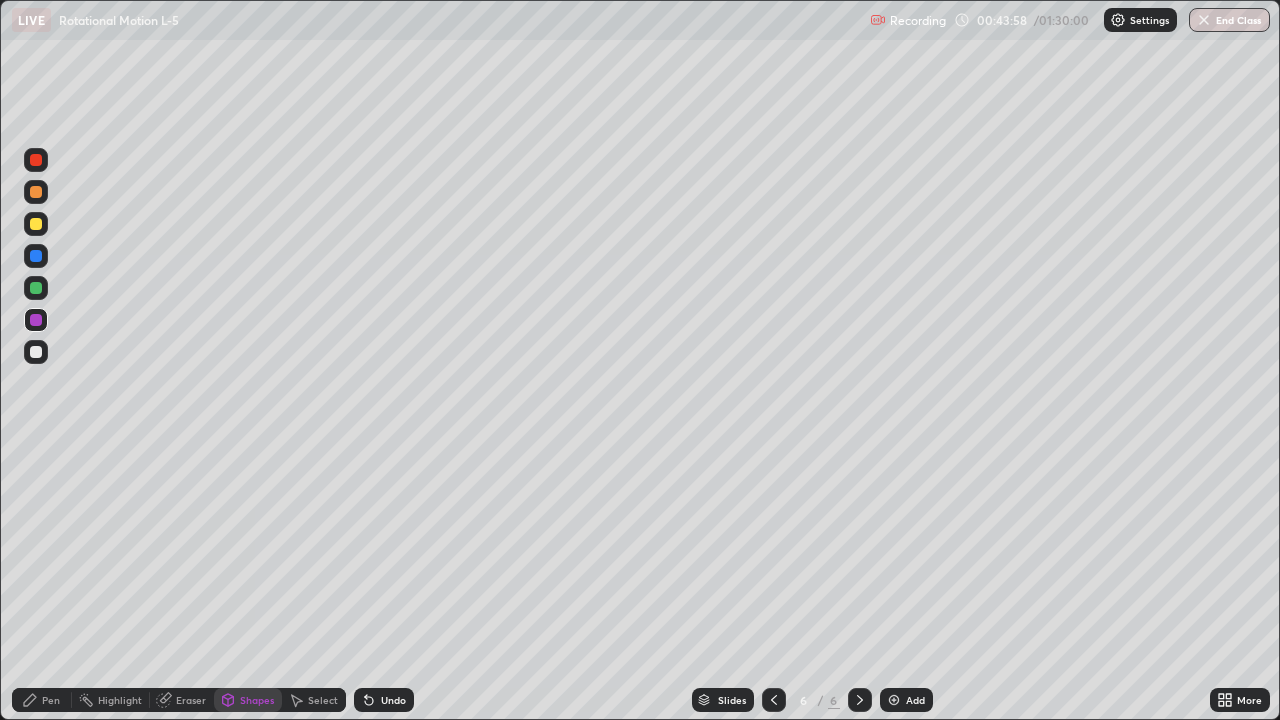 click on "Pen" at bounding box center (42, 700) 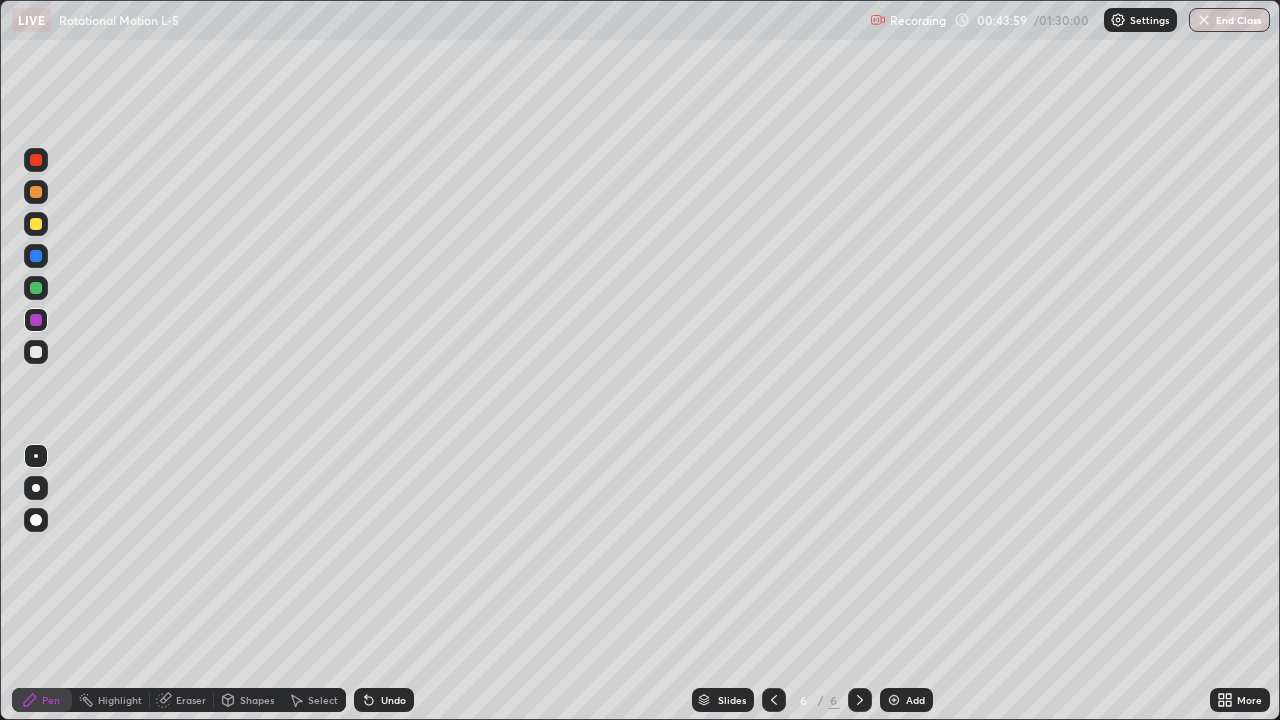 click at bounding box center [36, 224] 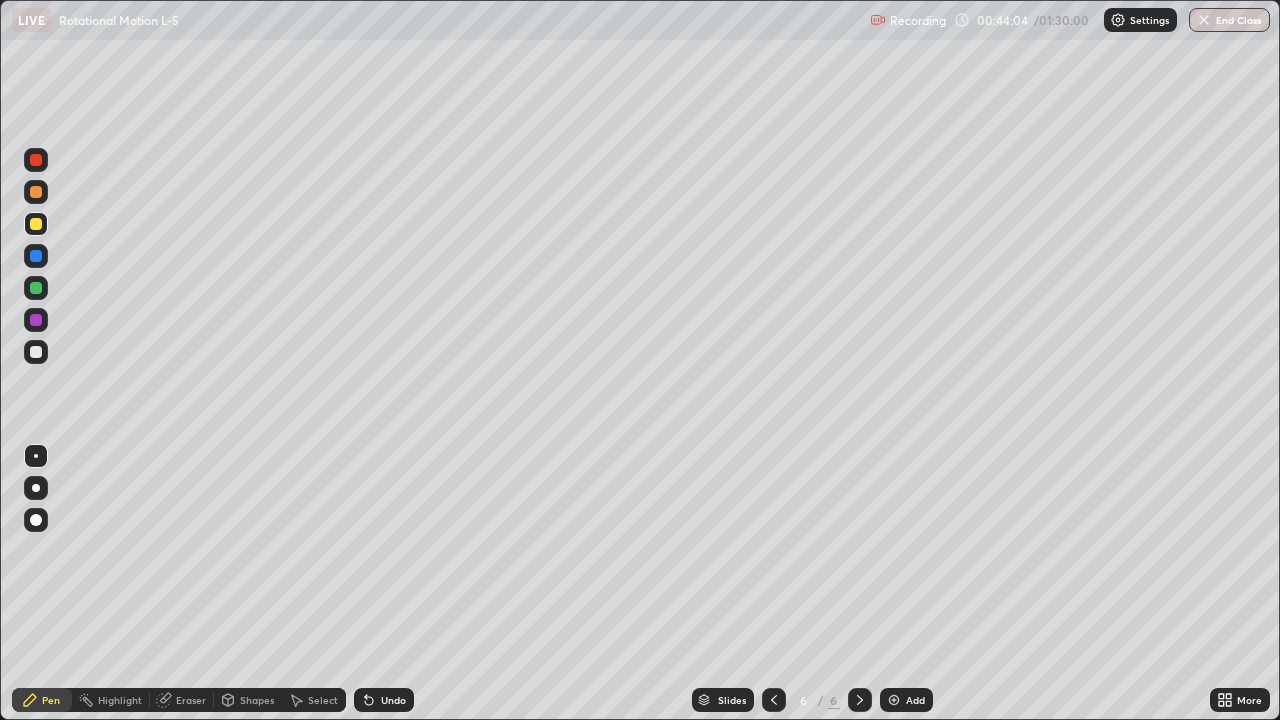 click at bounding box center (36, 520) 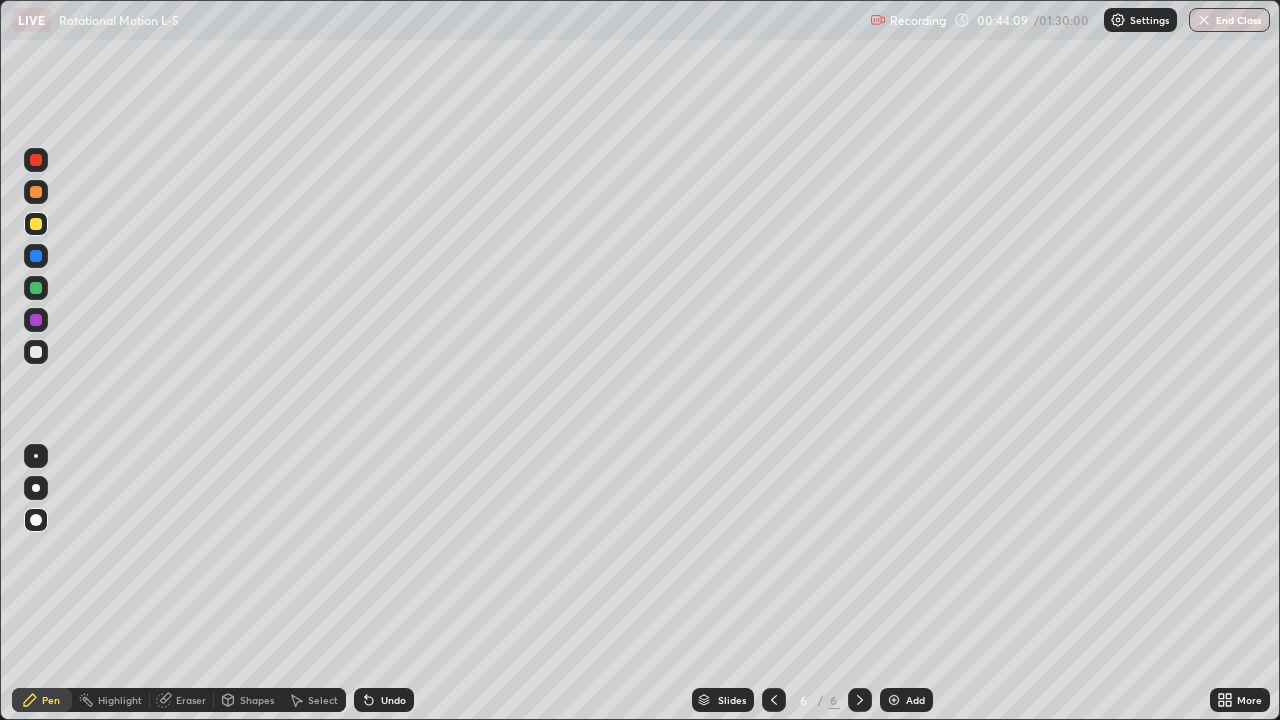 click at bounding box center [36, 456] 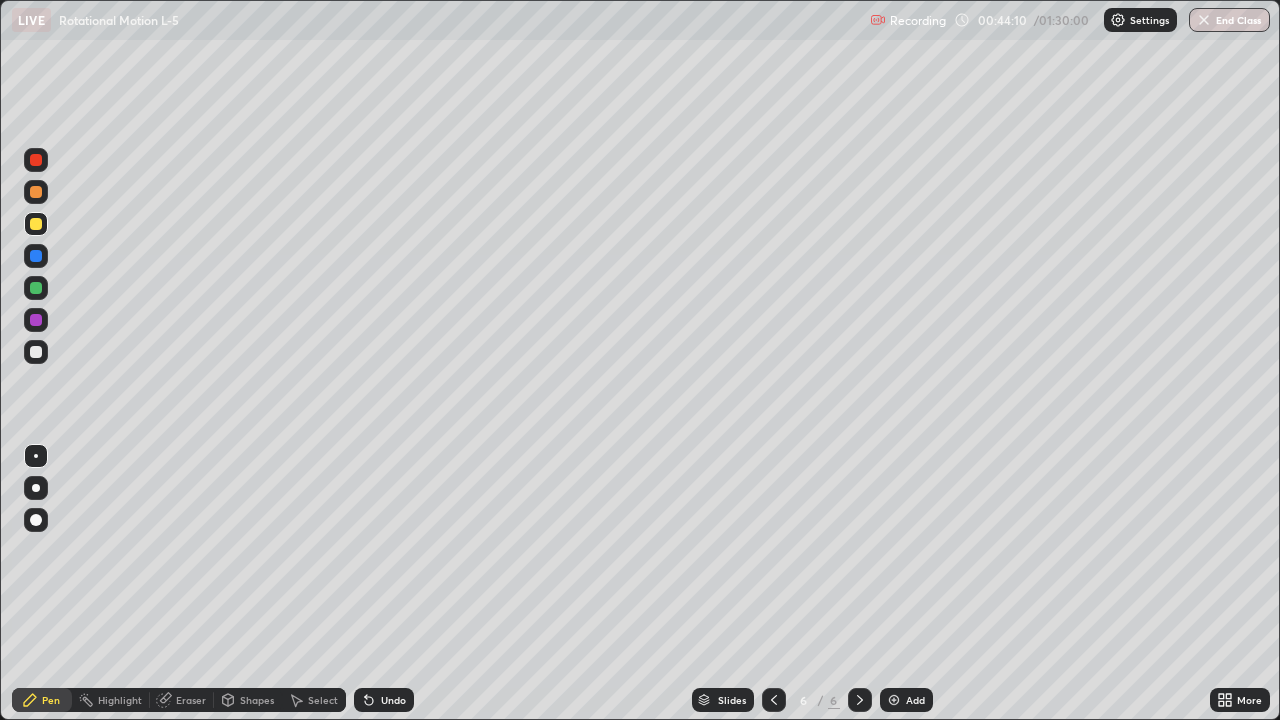 click on "Shapes" at bounding box center [257, 700] 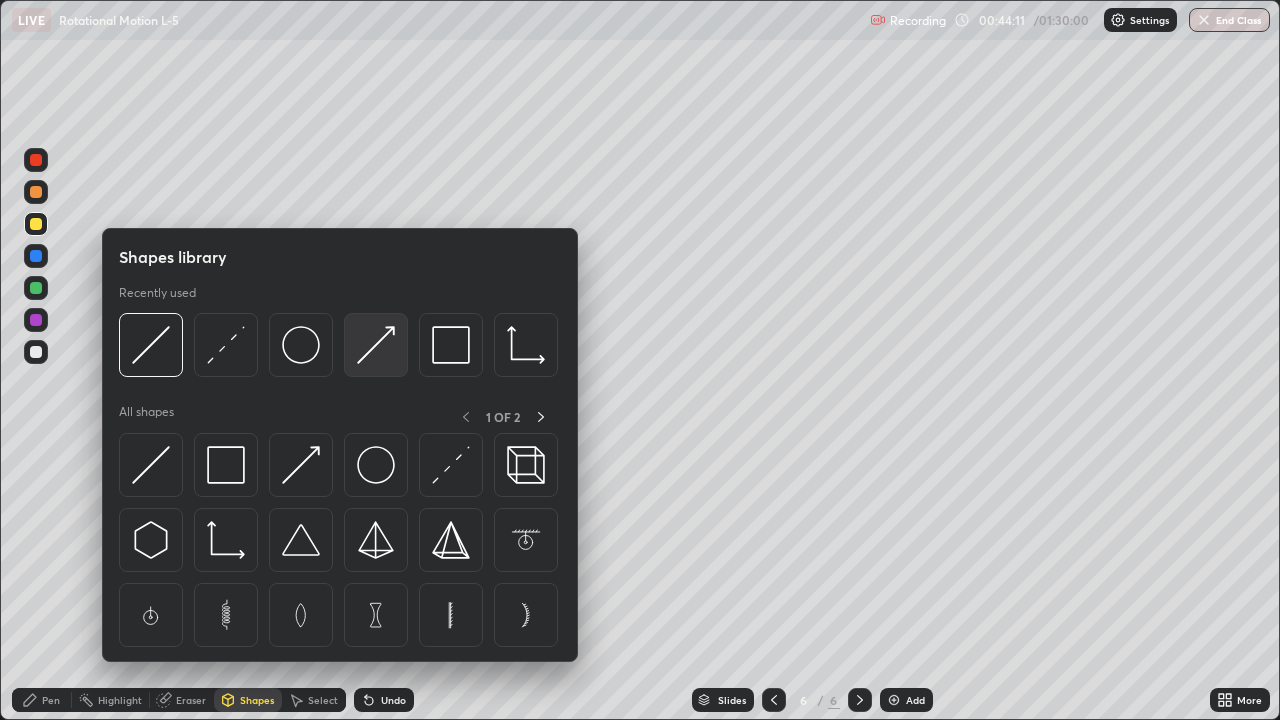 click at bounding box center (376, 345) 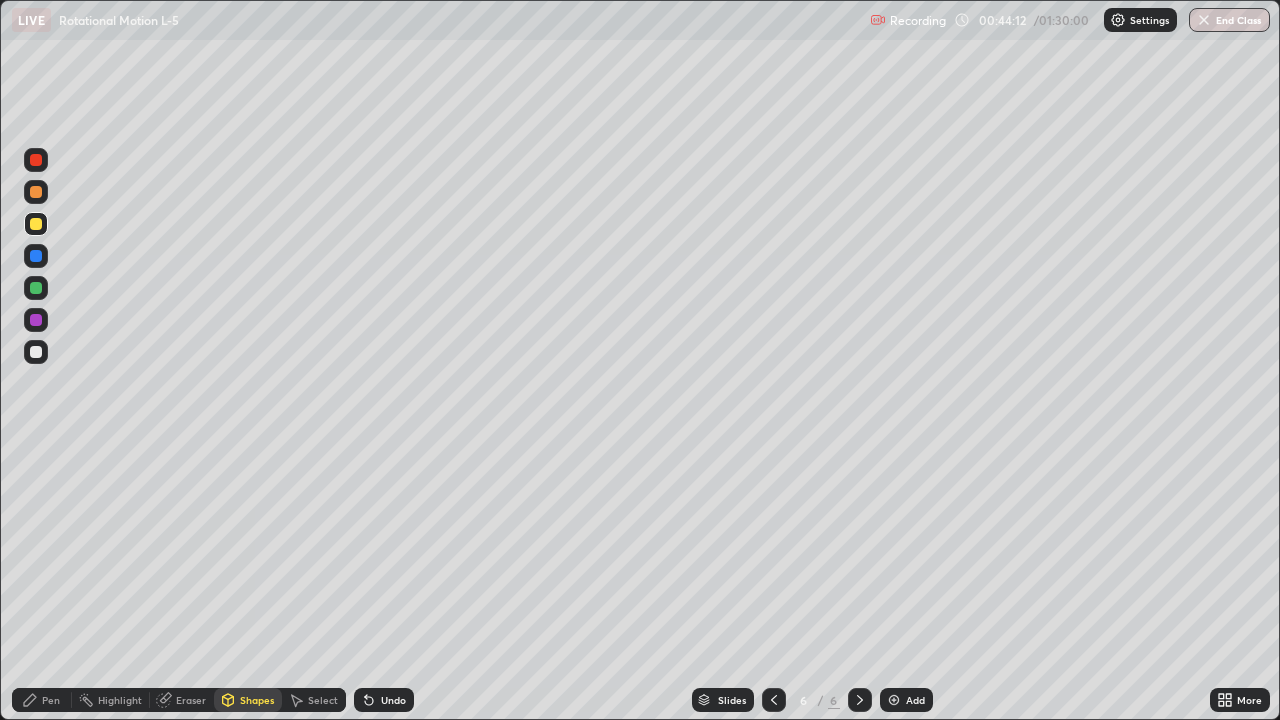 click at bounding box center (36, 192) 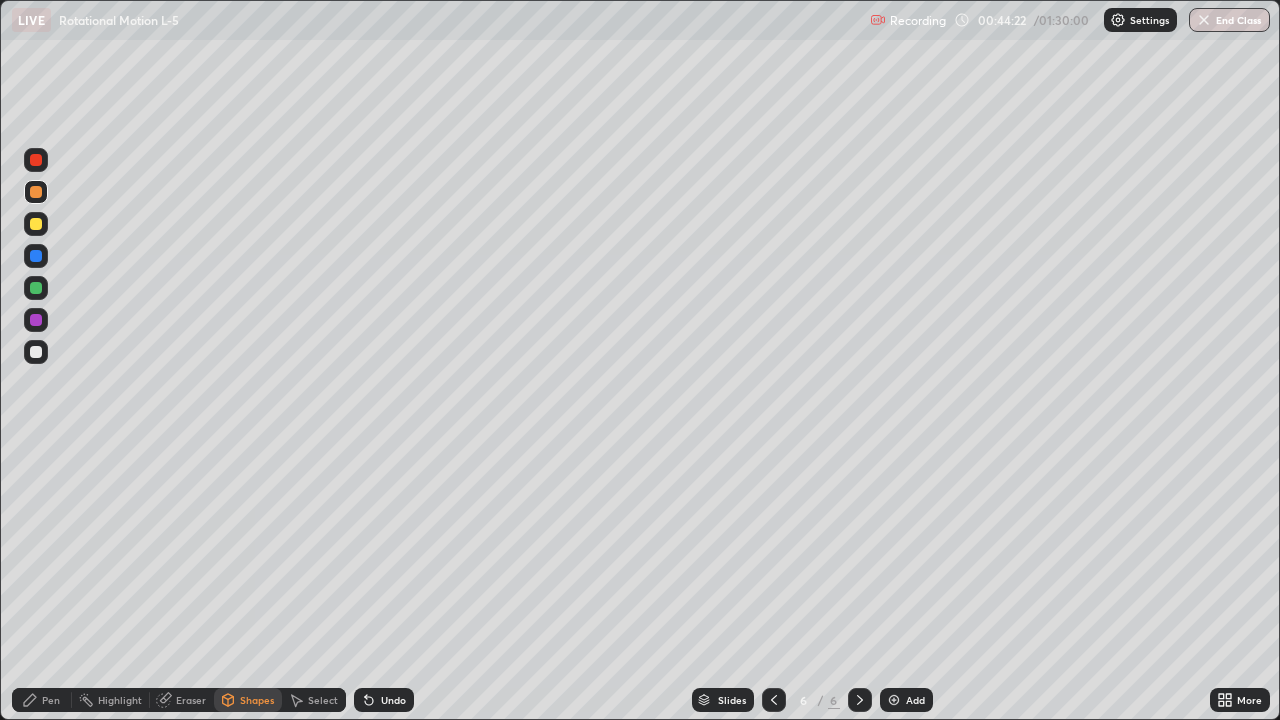 click on "Pen" at bounding box center [51, 700] 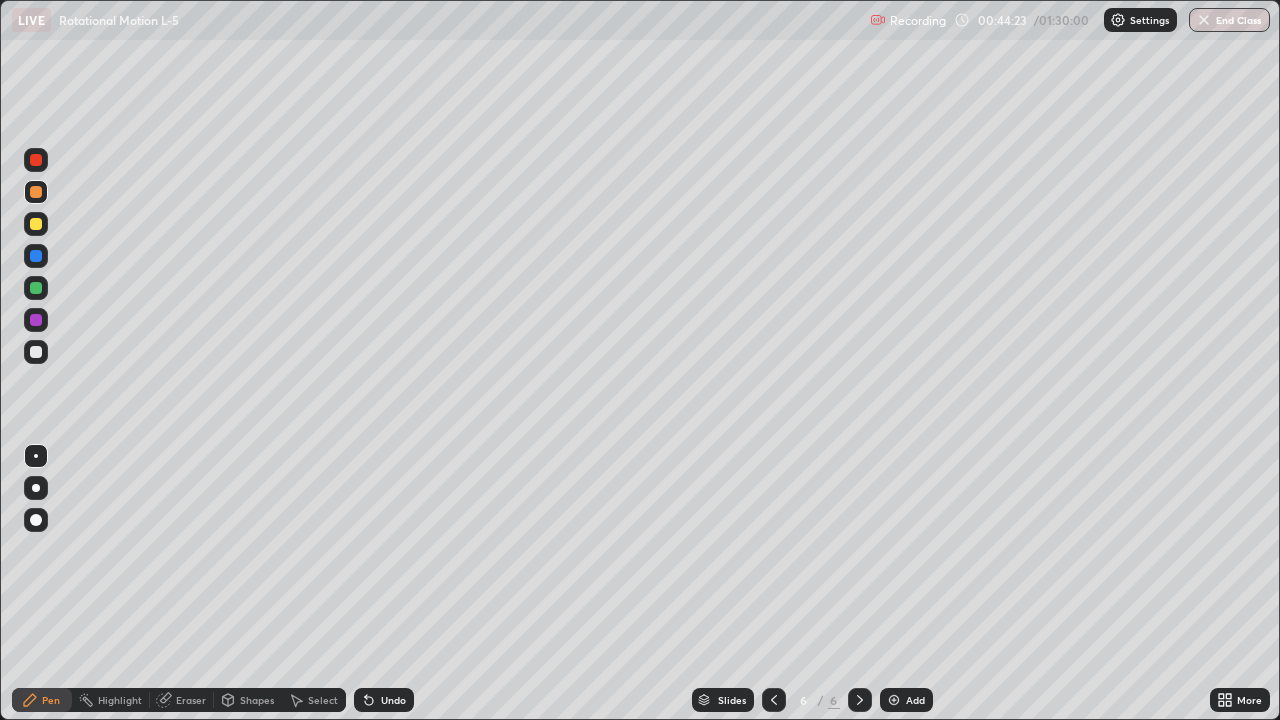 click at bounding box center [36, 352] 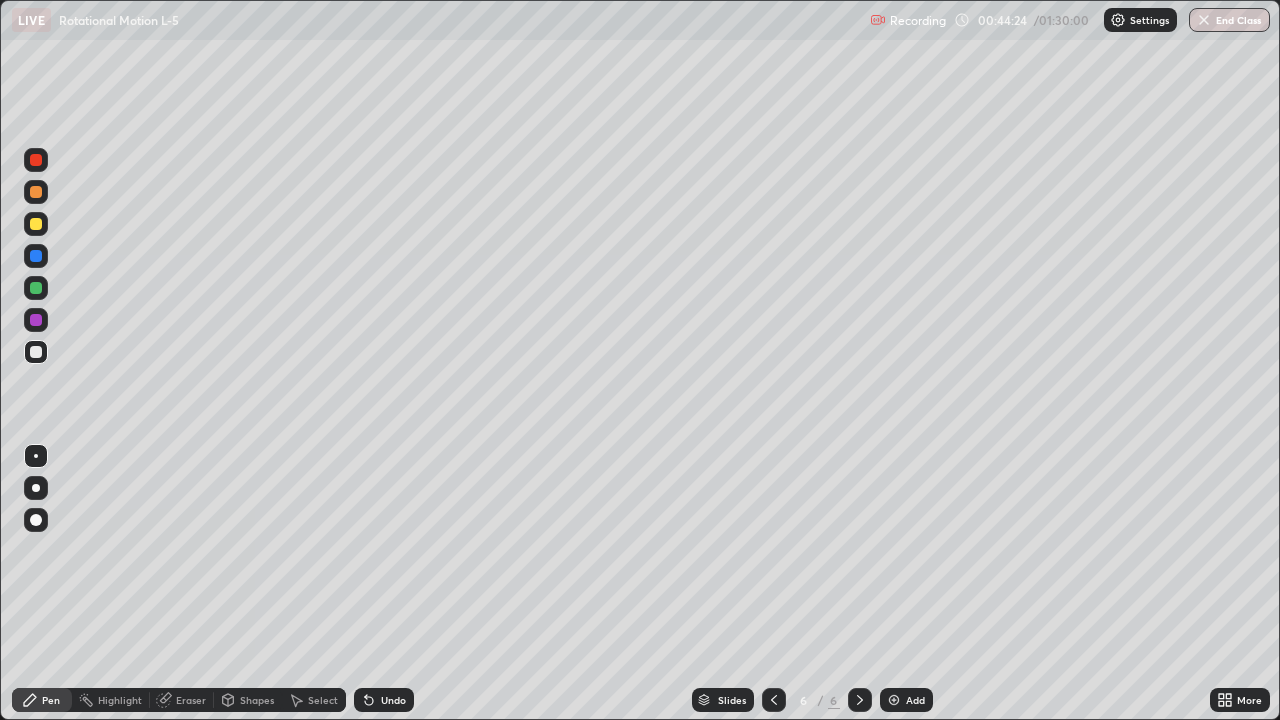 click at bounding box center (36, 192) 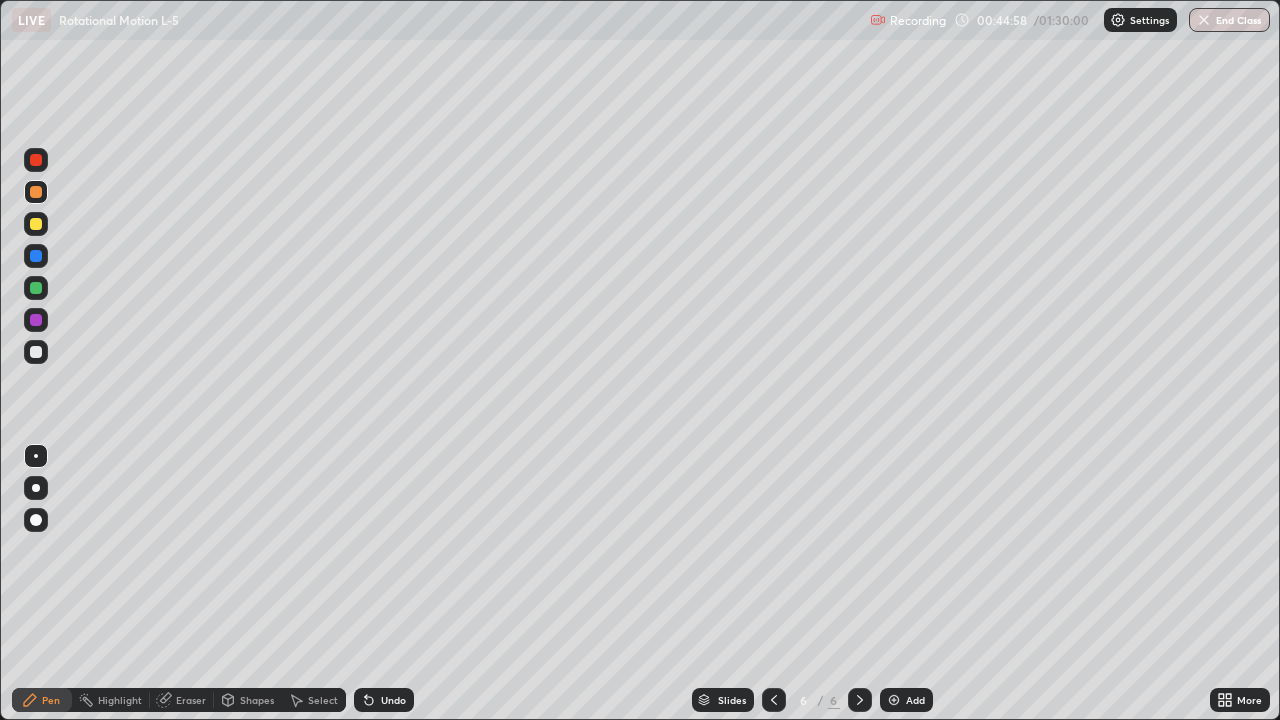 click at bounding box center [36, 256] 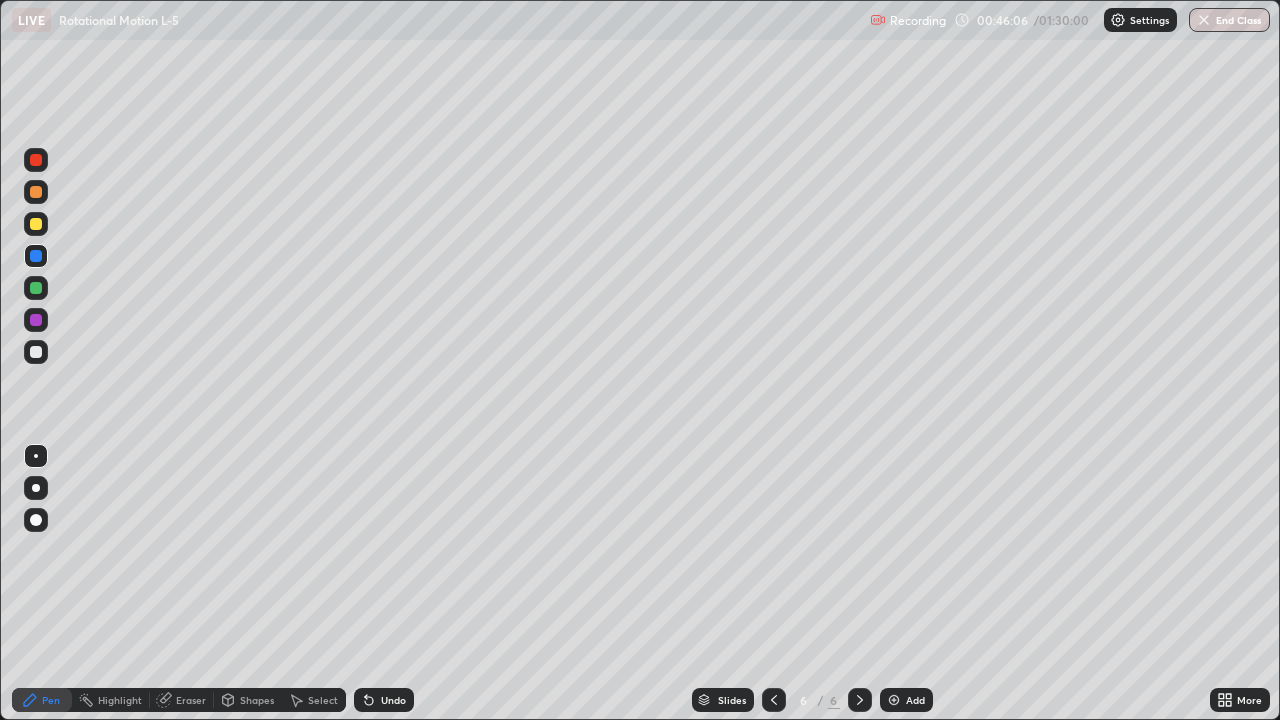 click on "Undo" at bounding box center [393, 700] 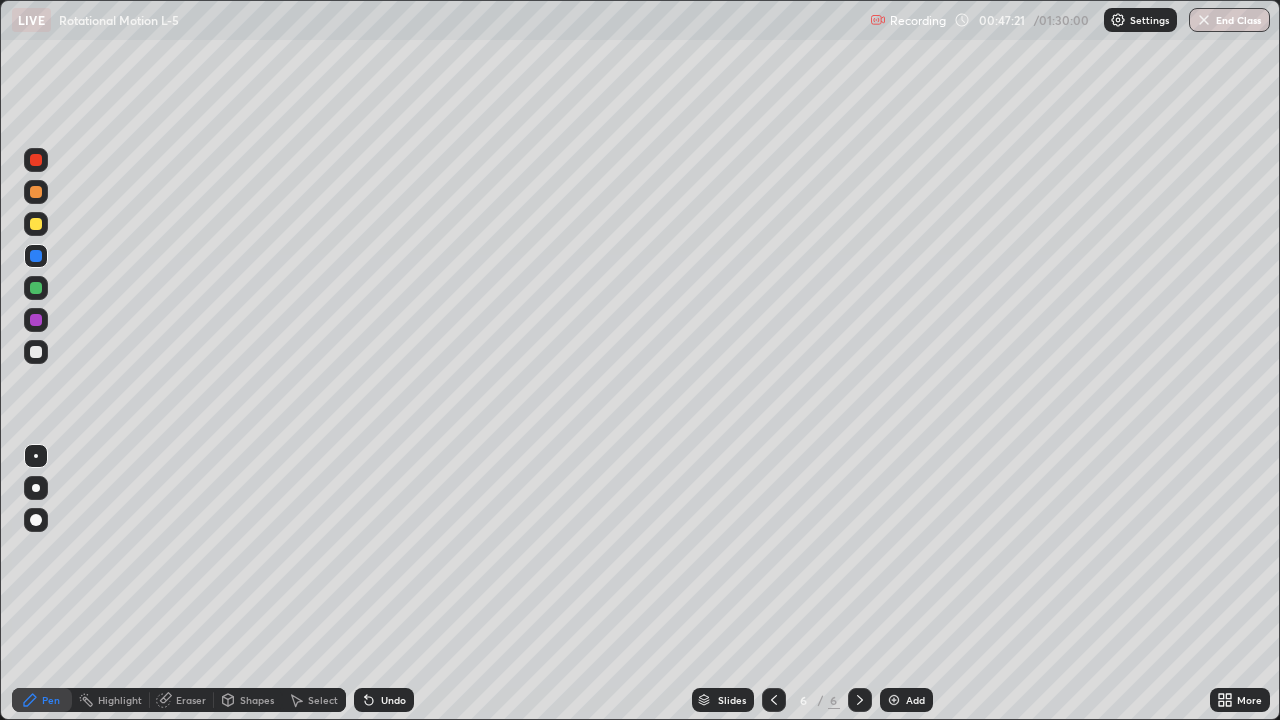 click at bounding box center (36, 320) 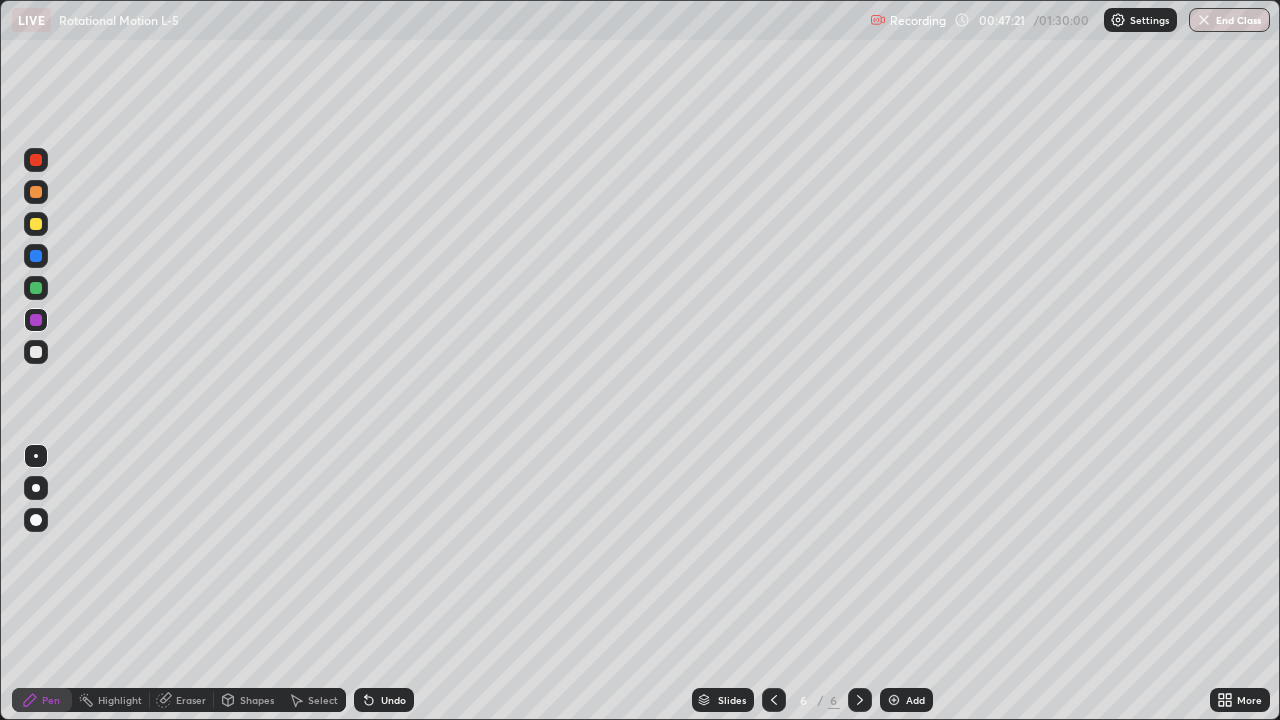click at bounding box center [36, 352] 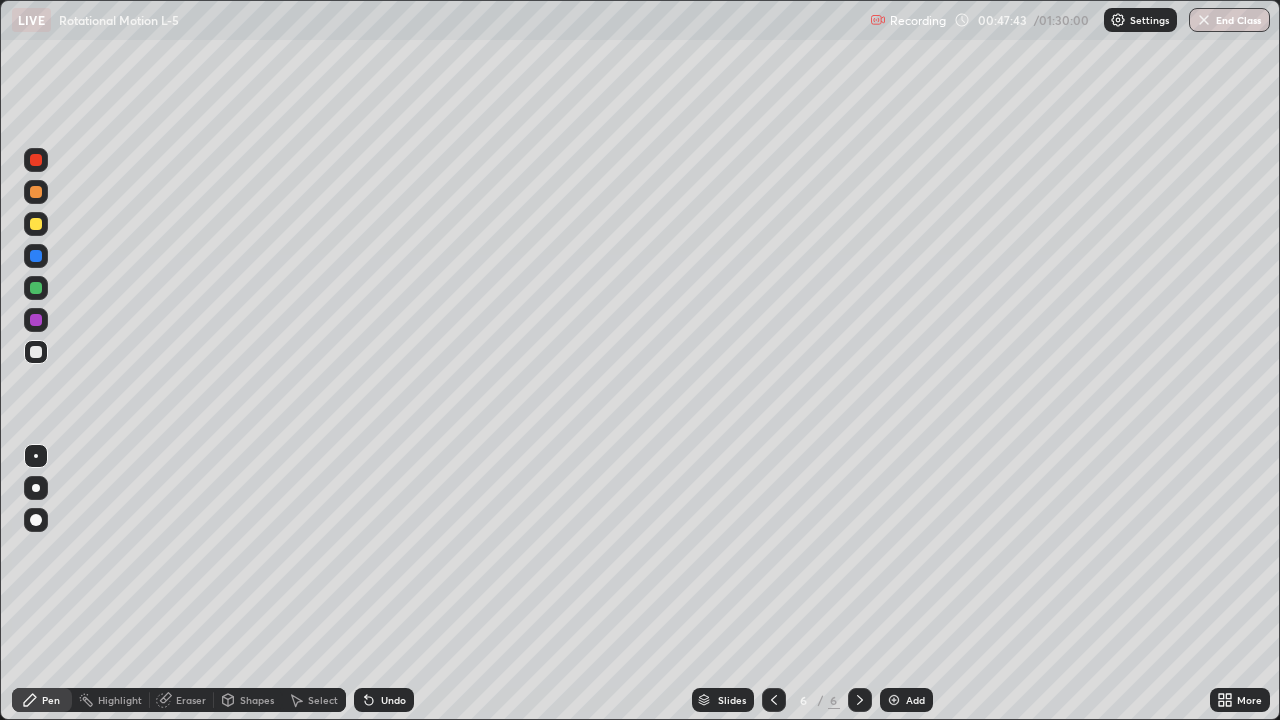click at bounding box center [36, 192] 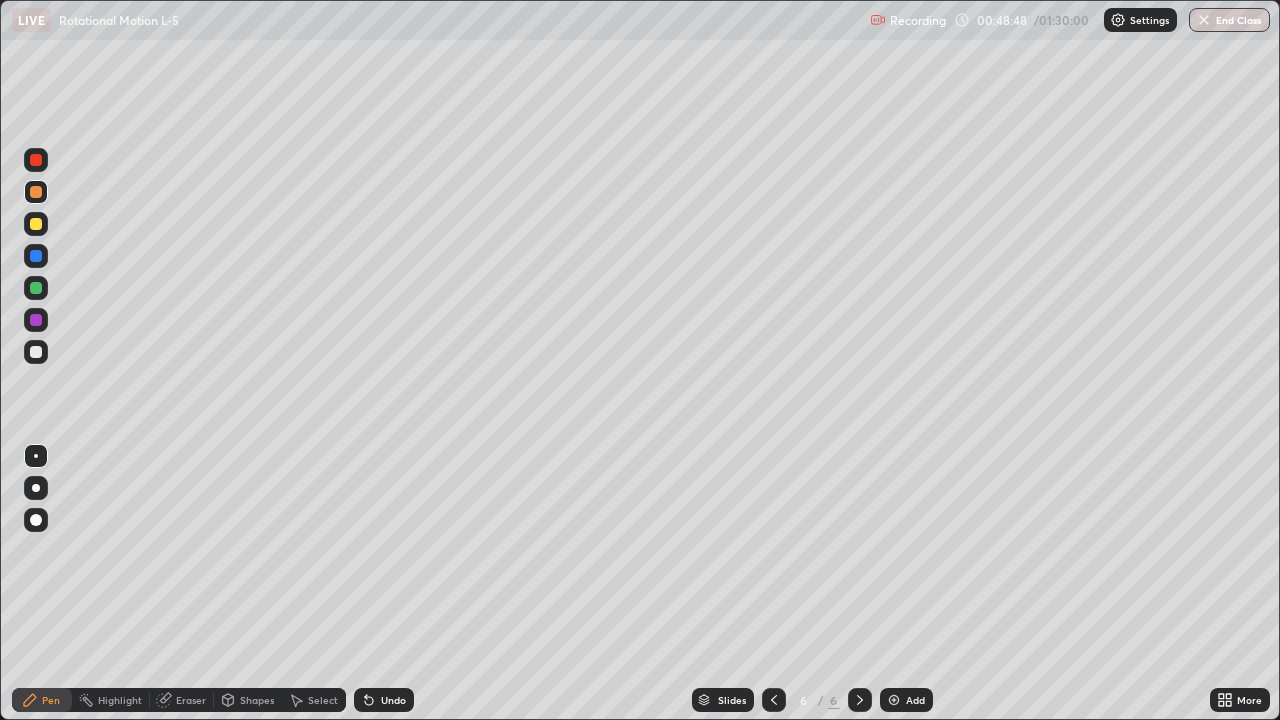 click at bounding box center (36, 288) 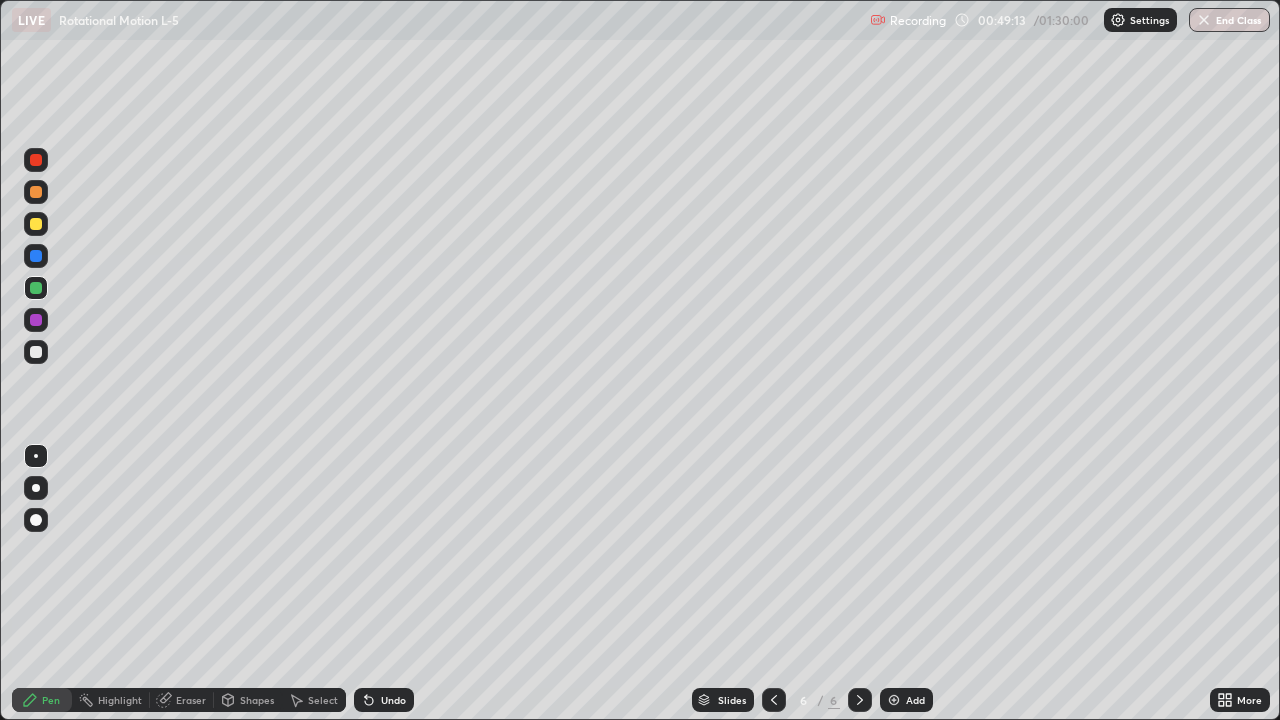 click at bounding box center [36, 224] 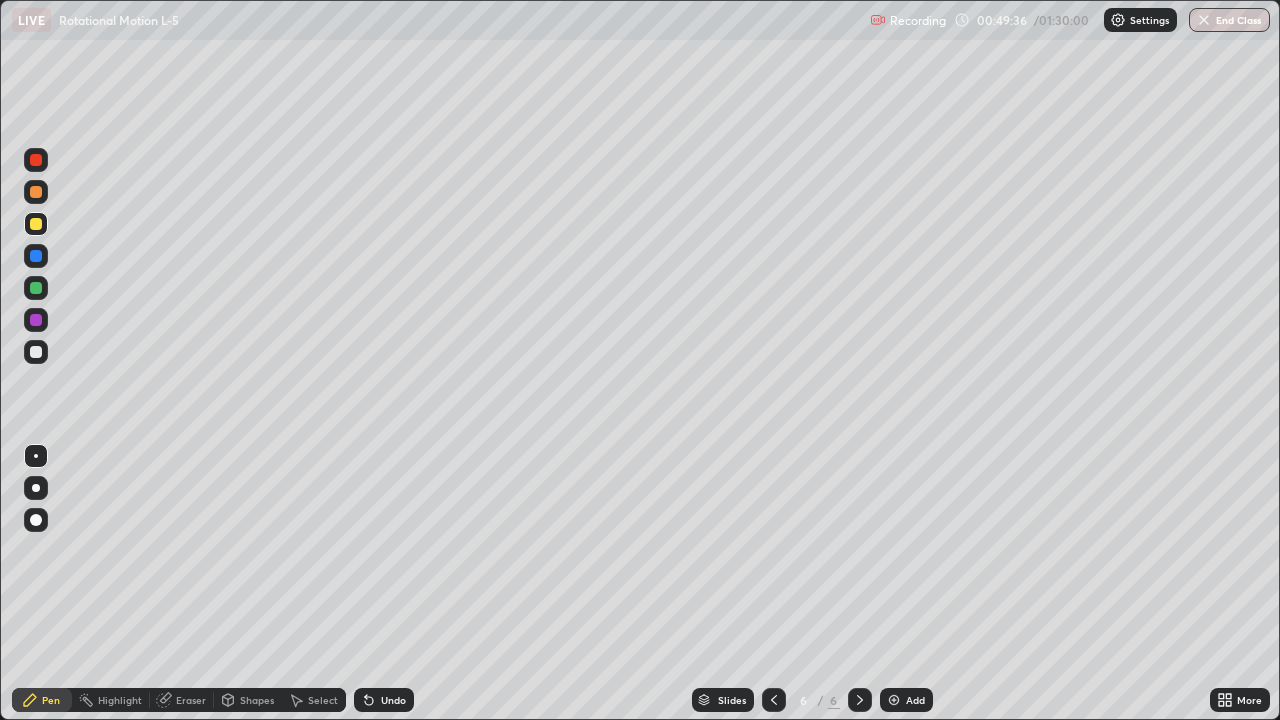 click on "Select" at bounding box center (323, 700) 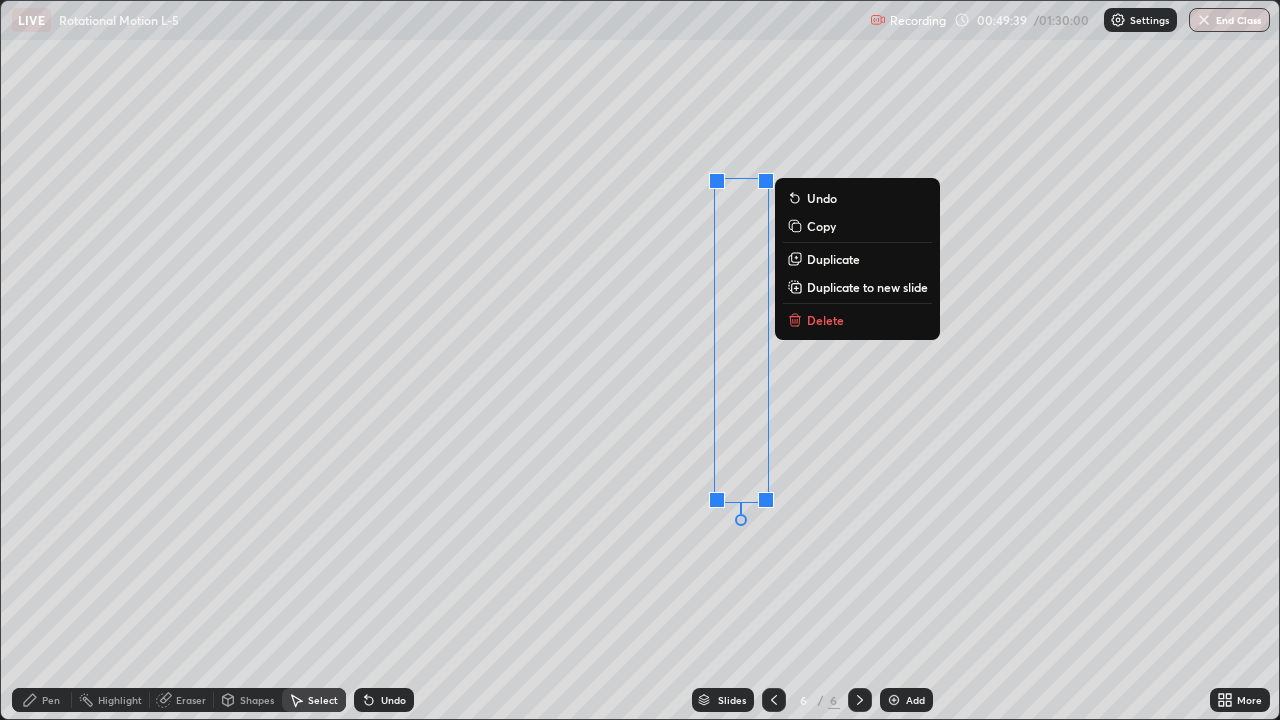 click on "0 ° Undo Copy Duplicate Duplicate to new slide Delete" at bounding box center (640, 360) 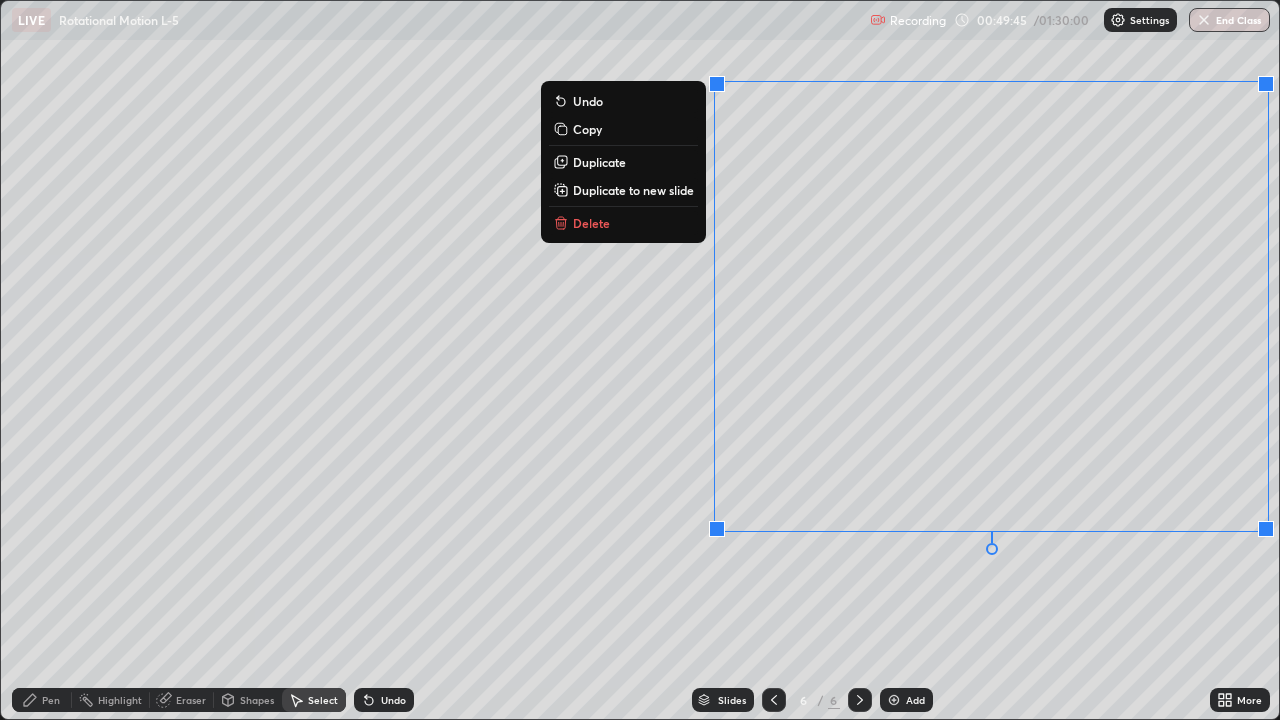 click on "Copy" at bounding box center [587, 129] 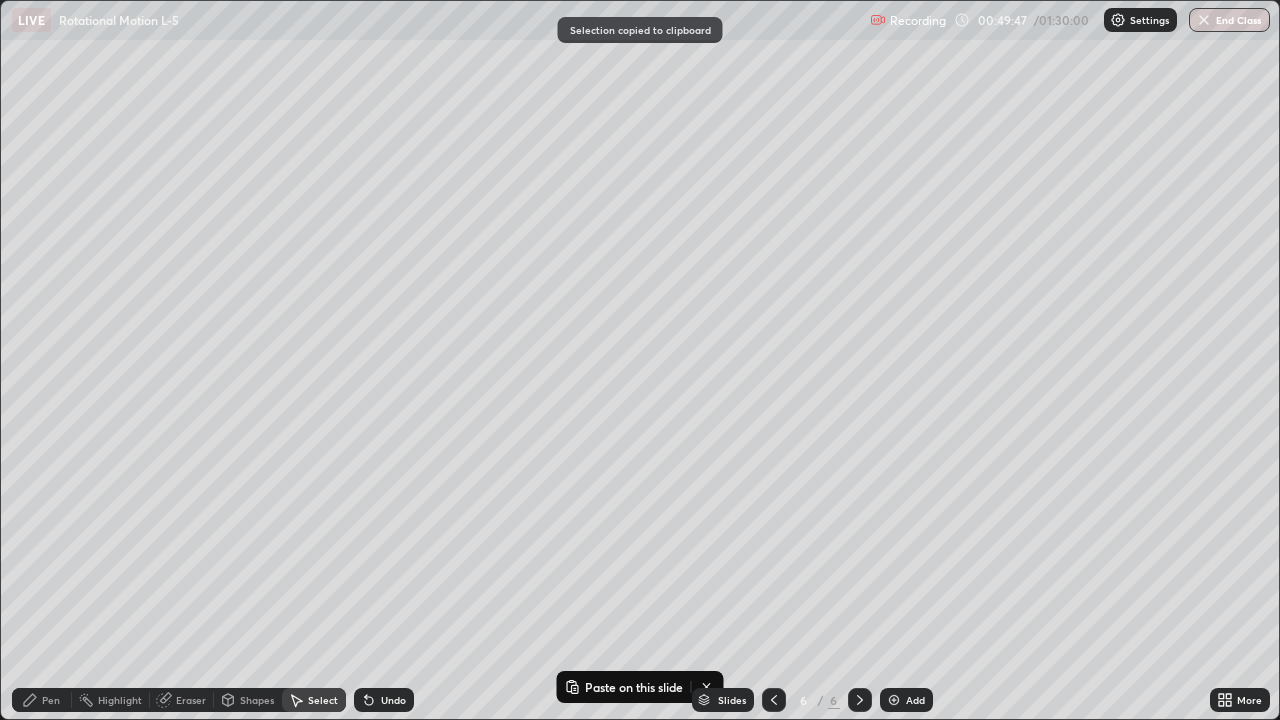 click on "Pen" at bounding box center [51, 700] 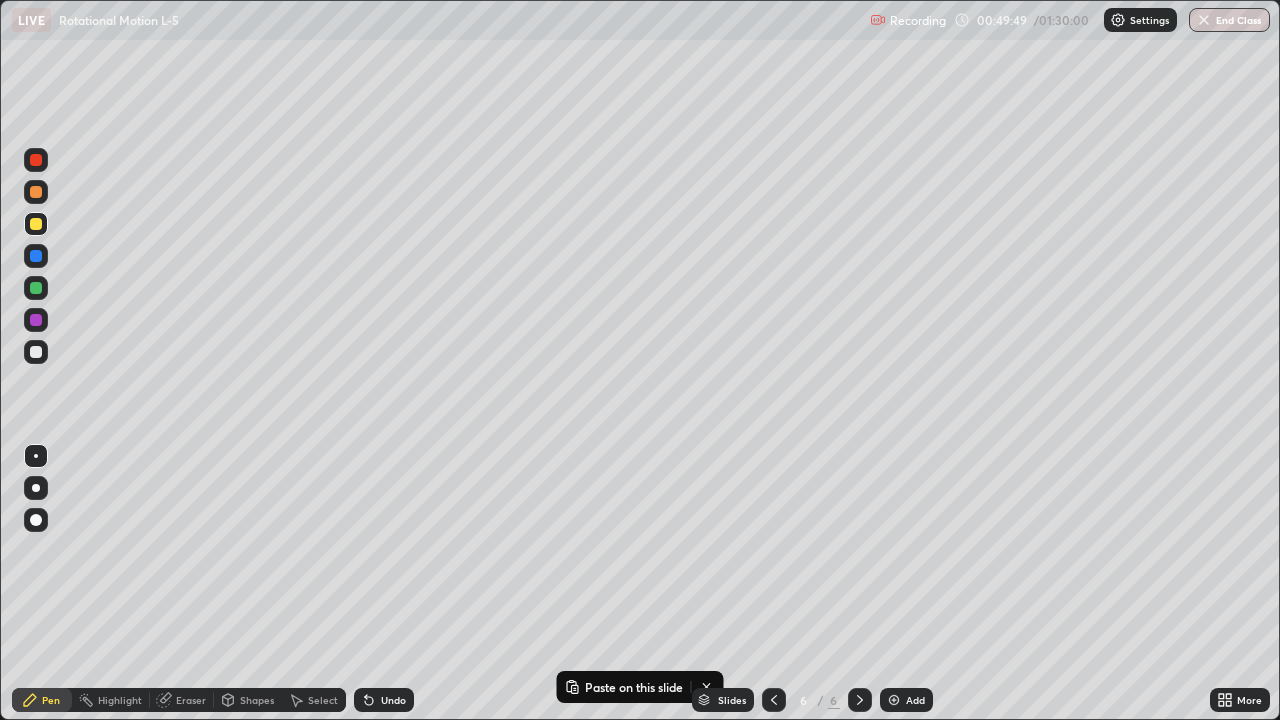 click at bounding box center [36, 192] 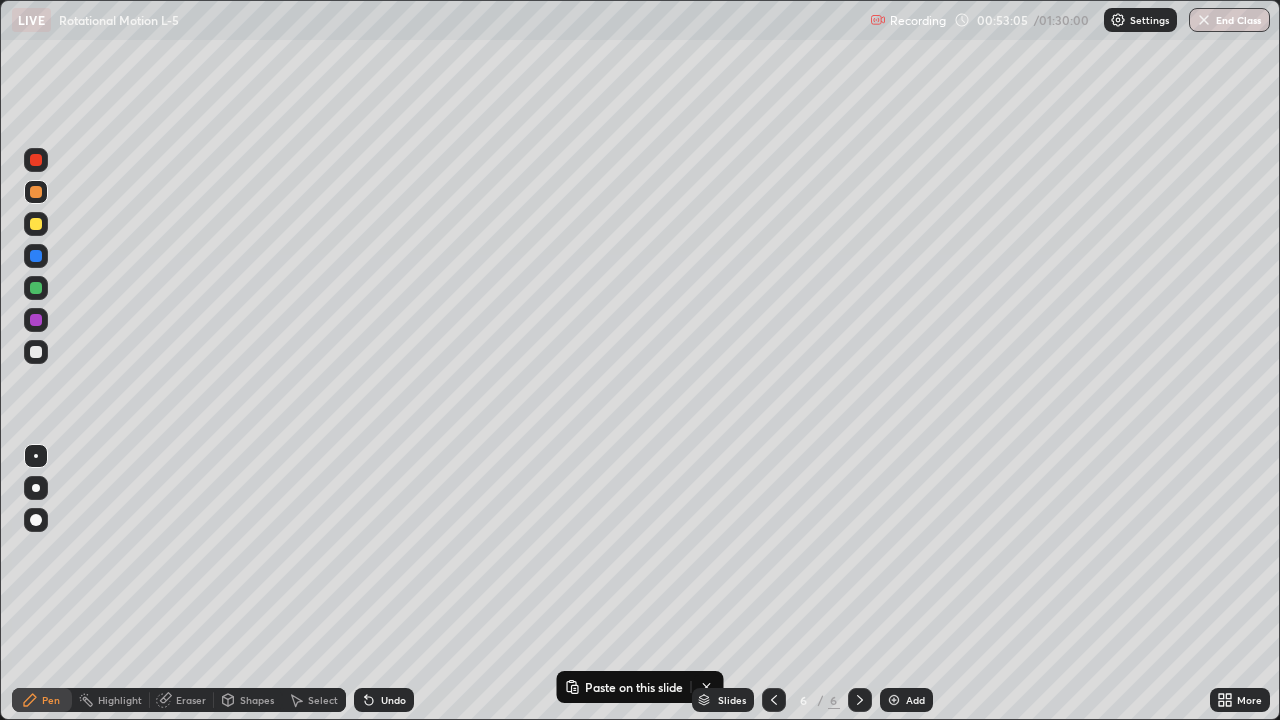 click on "Add" at bounding box center [915, 700] 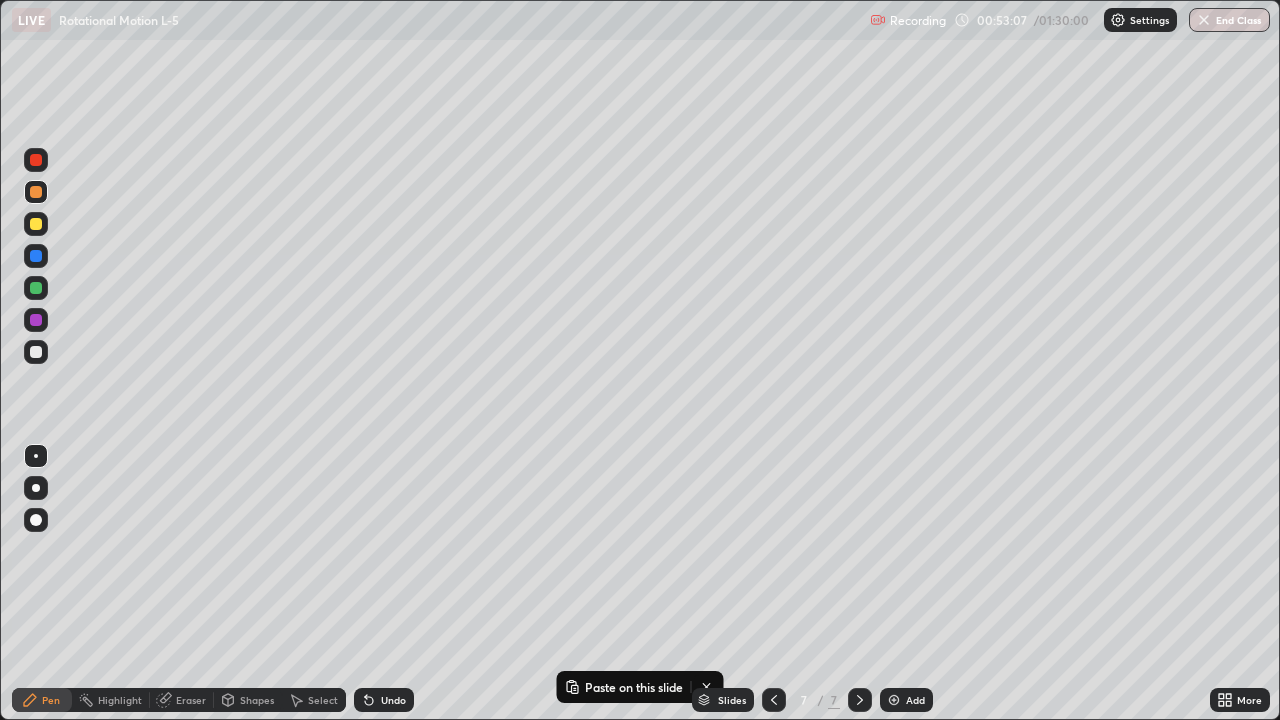 click at bounding box center [36, 352] 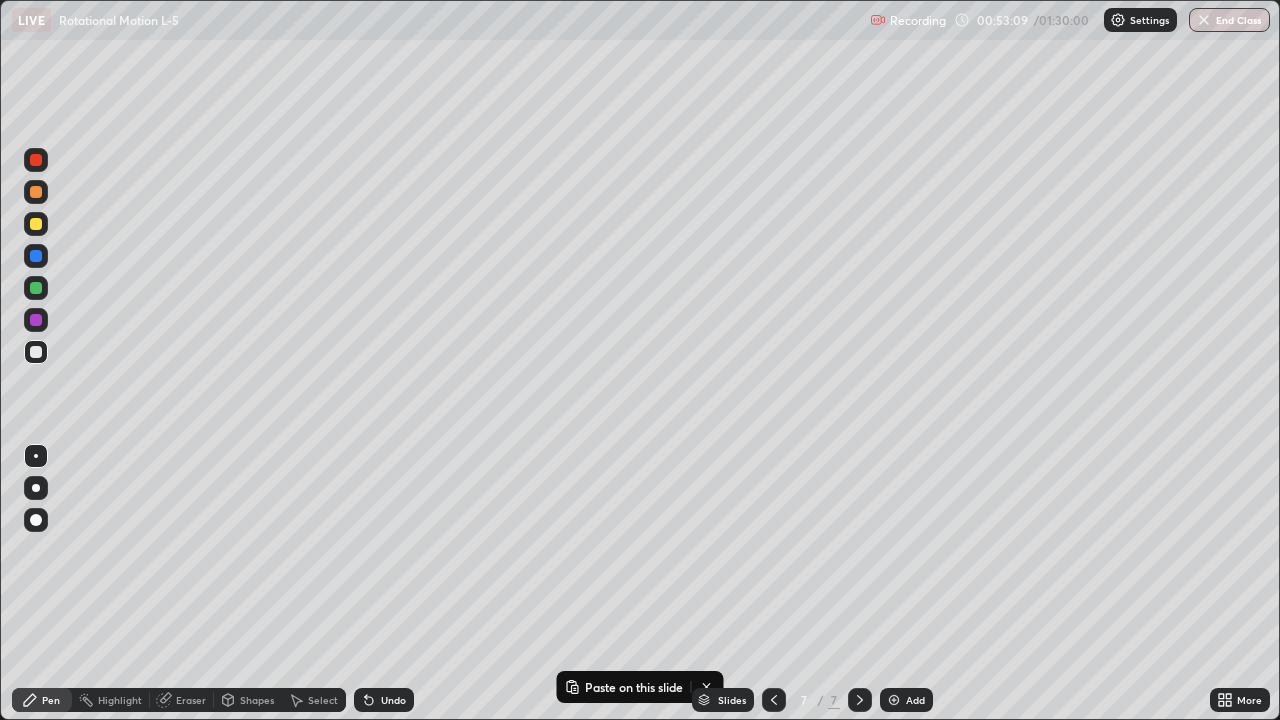 click on "Shapes" at bounding box center (257, 700) 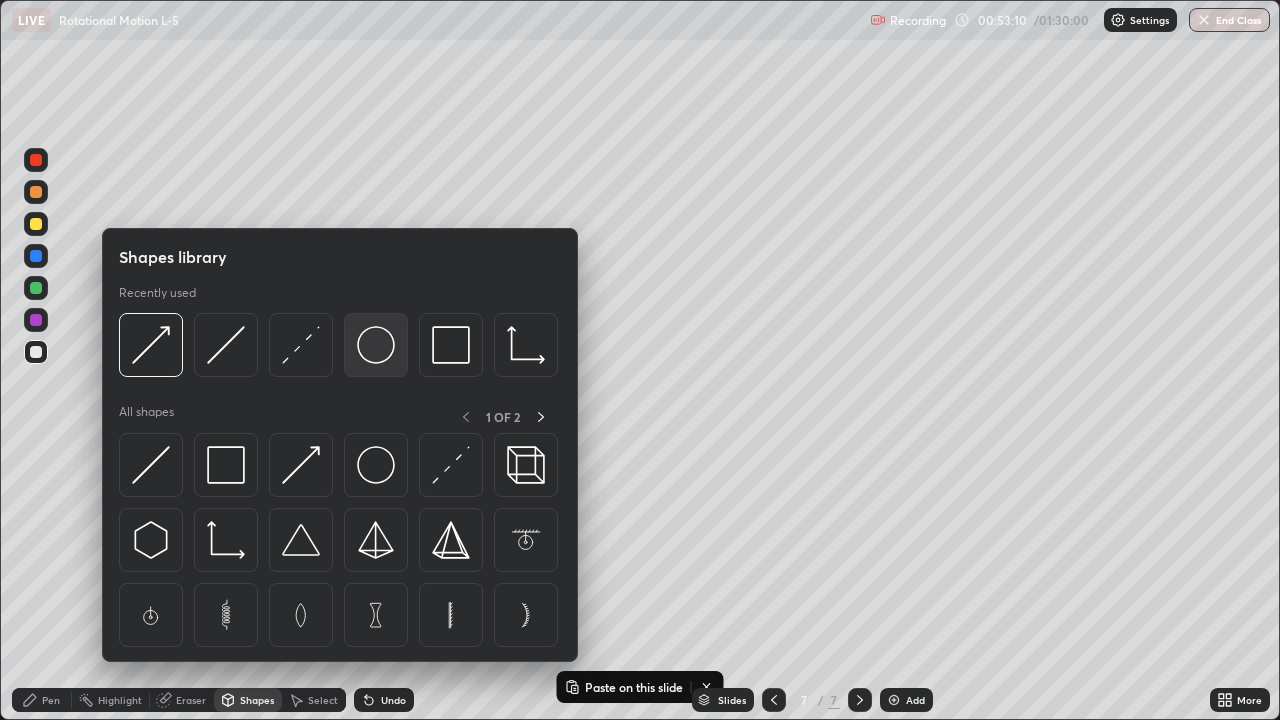 click at bounding box center [376, 345] 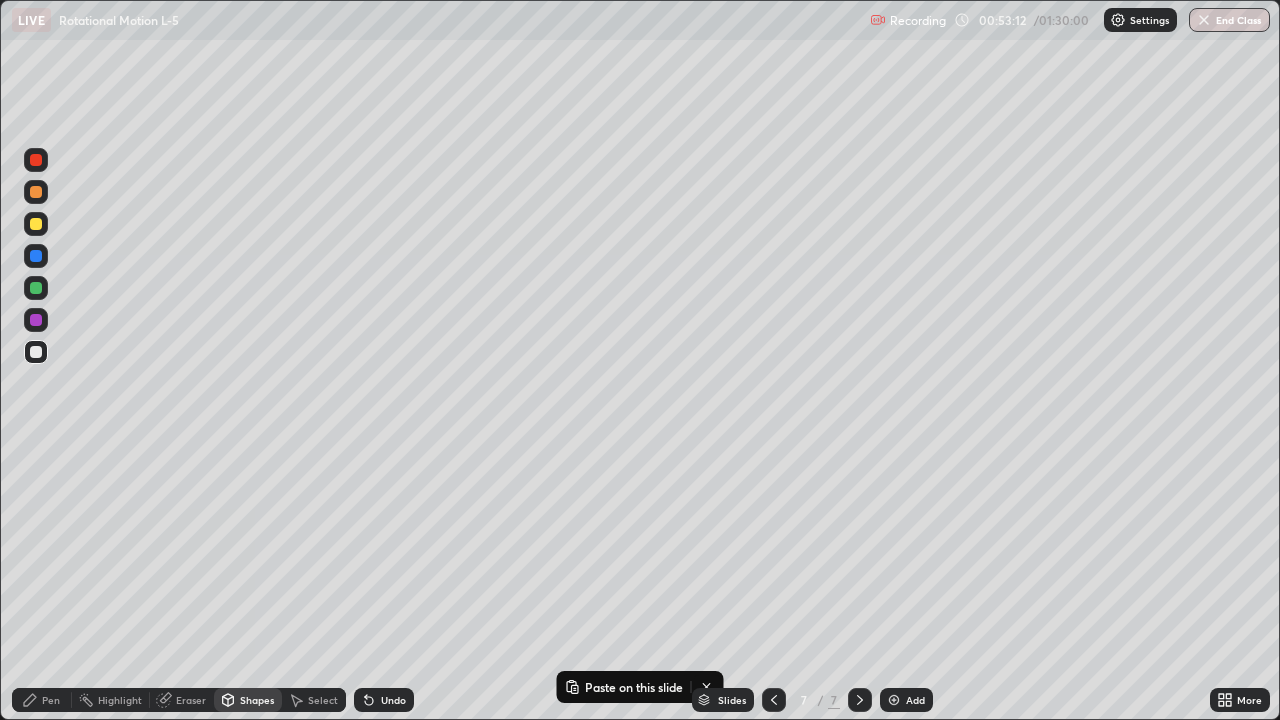 click at bounding box center [36, 224] 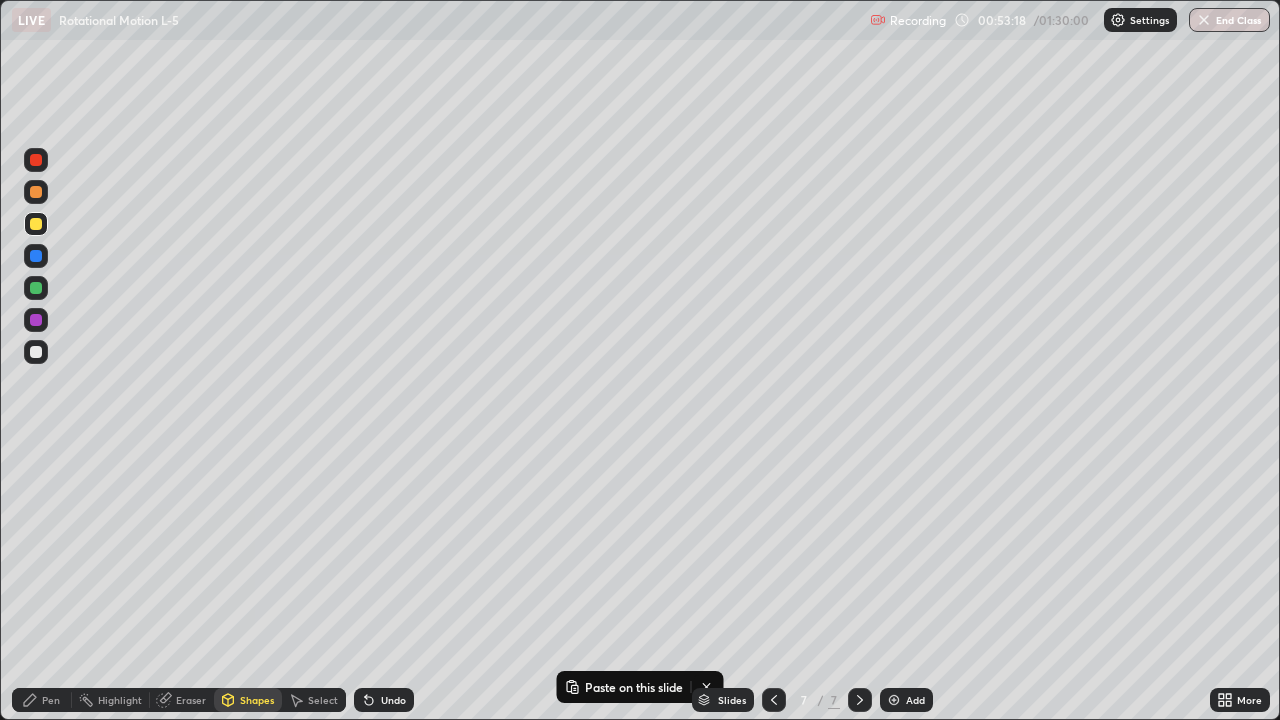 click on "Shapes" at bounding box center (257, 700) 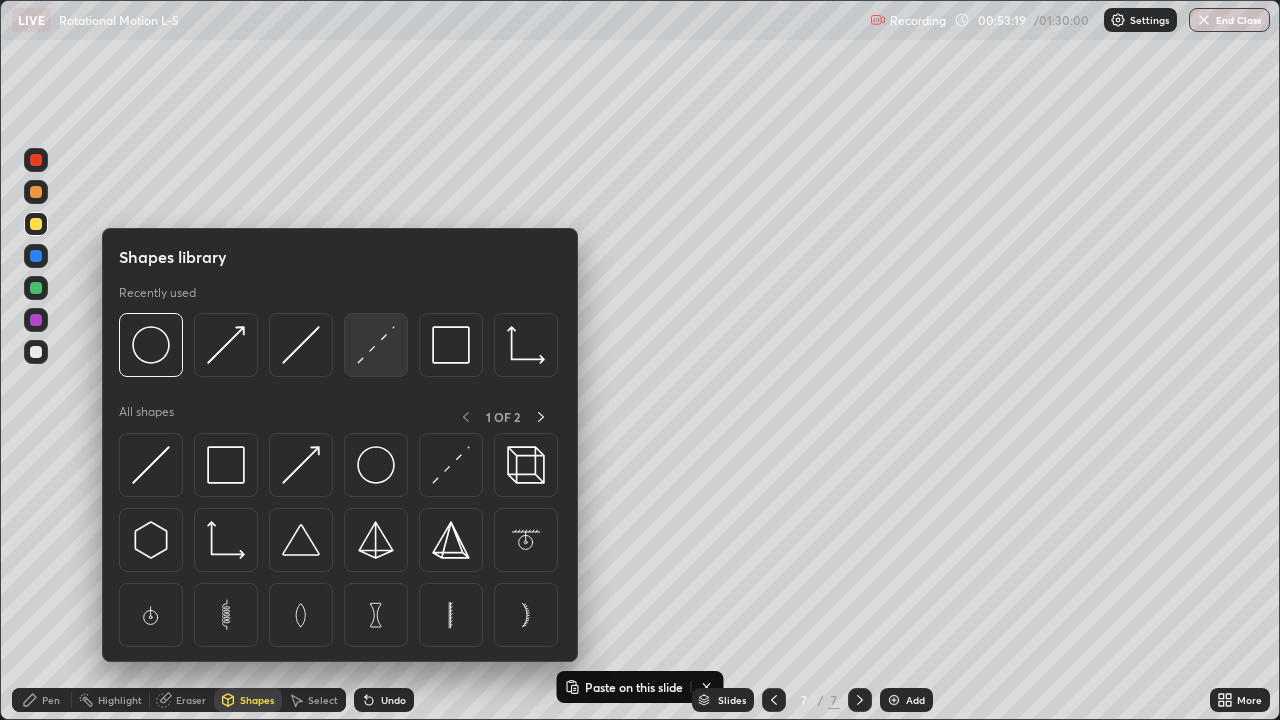 click at bounding box center [376, 345] 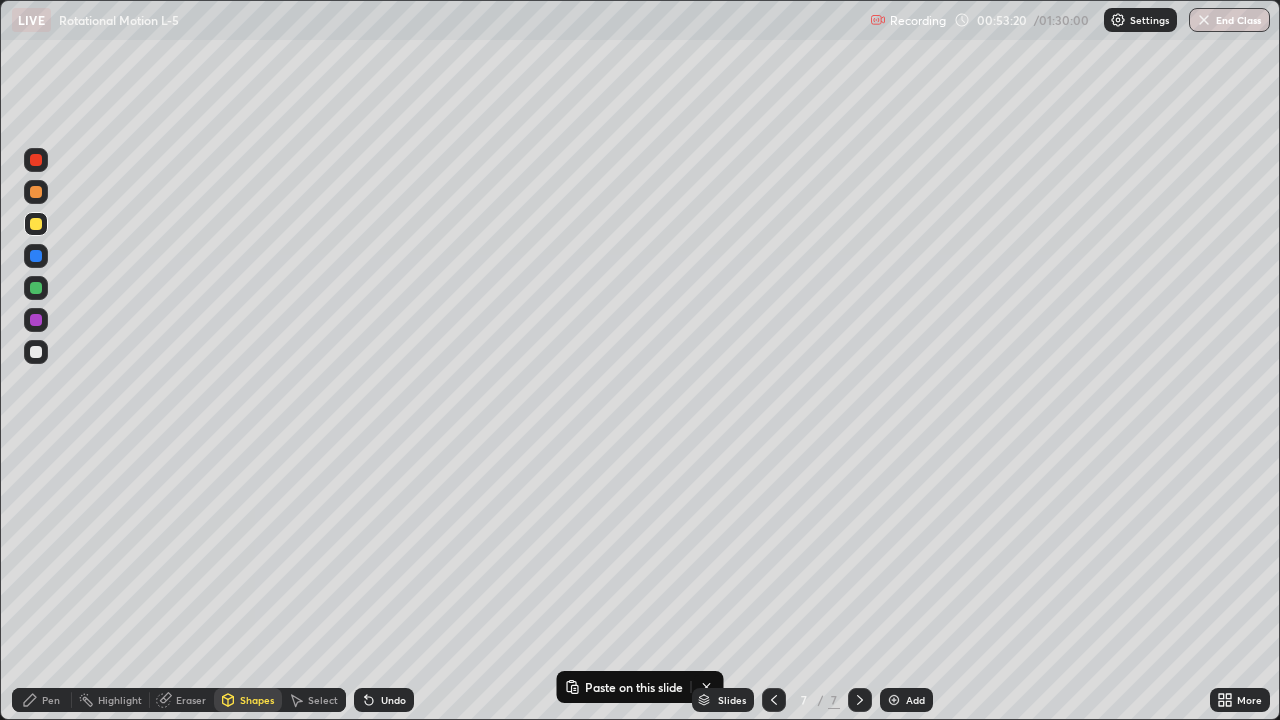 click at bounding box center (36, 192) 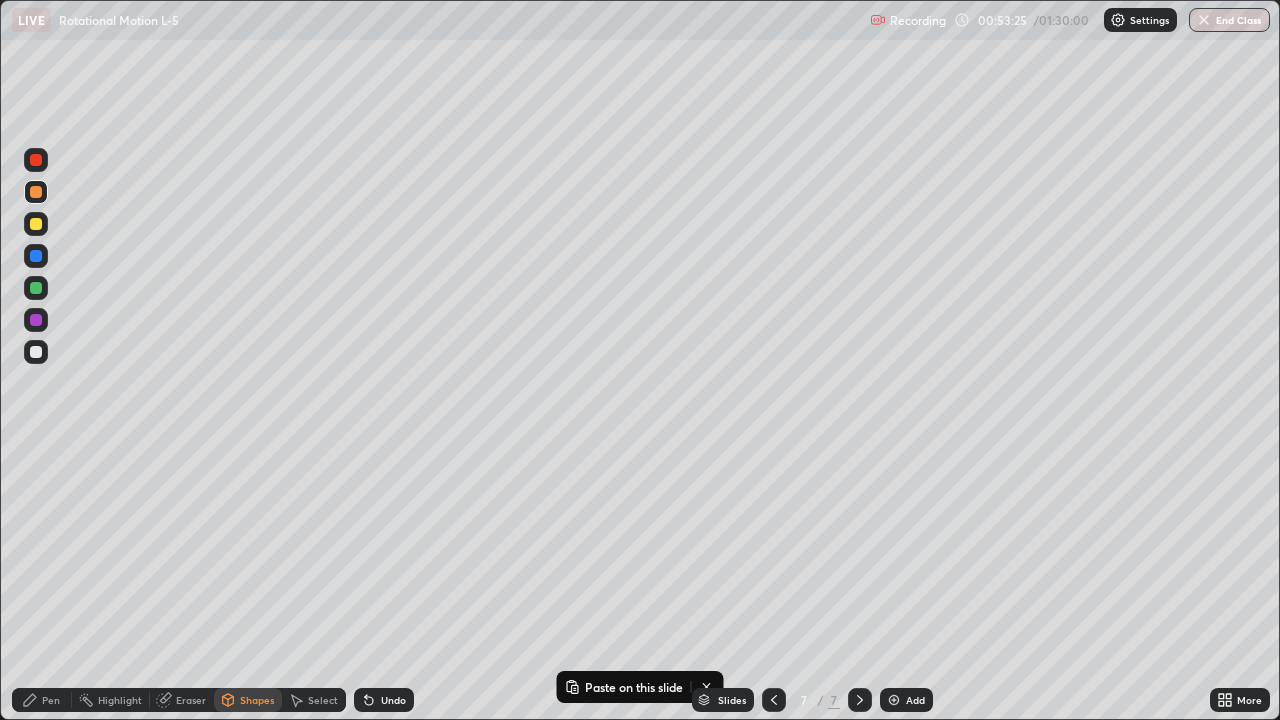 click on "Pen" at bounding box center [51, 700] 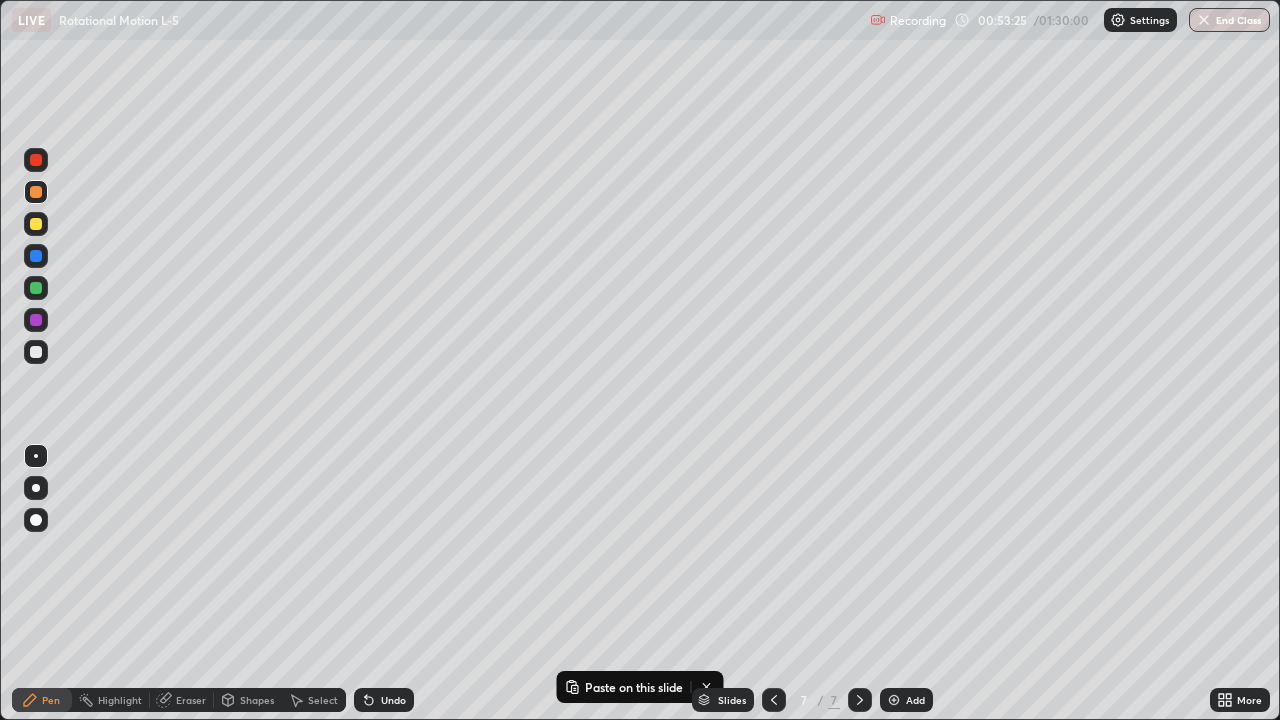 click at bounding box center (36, 352) 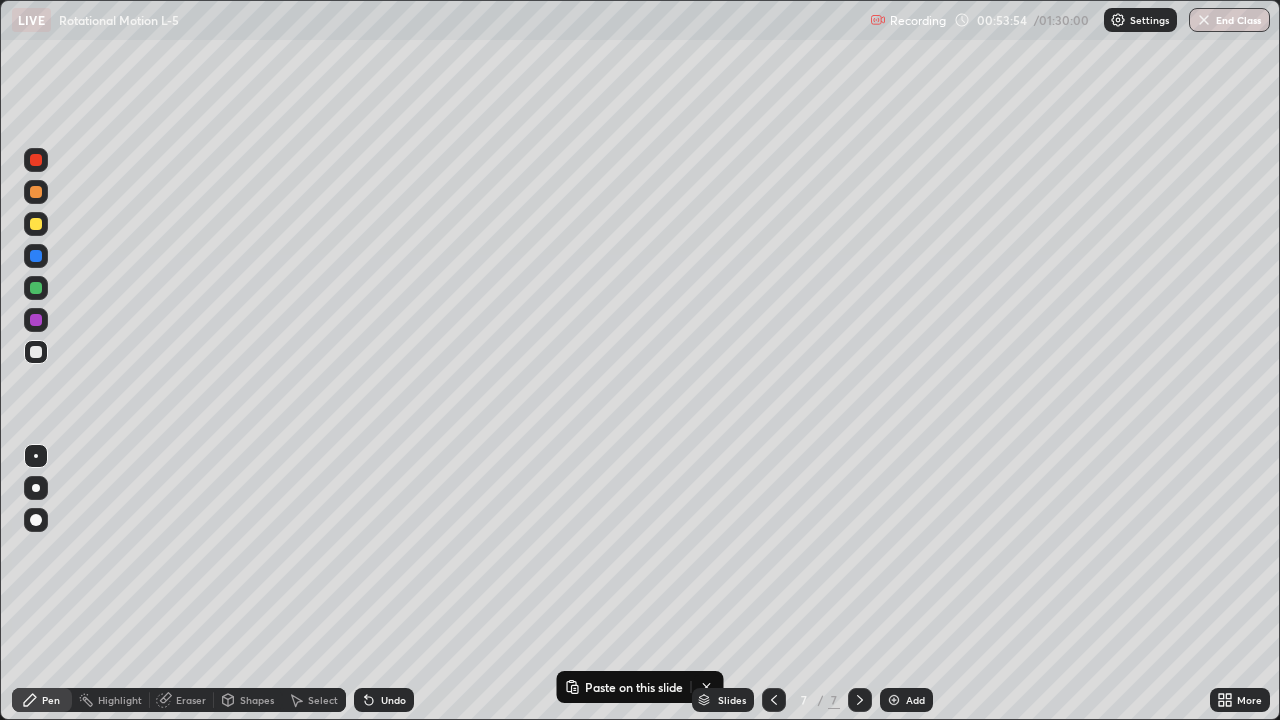 click at bounding box center (36, 288) 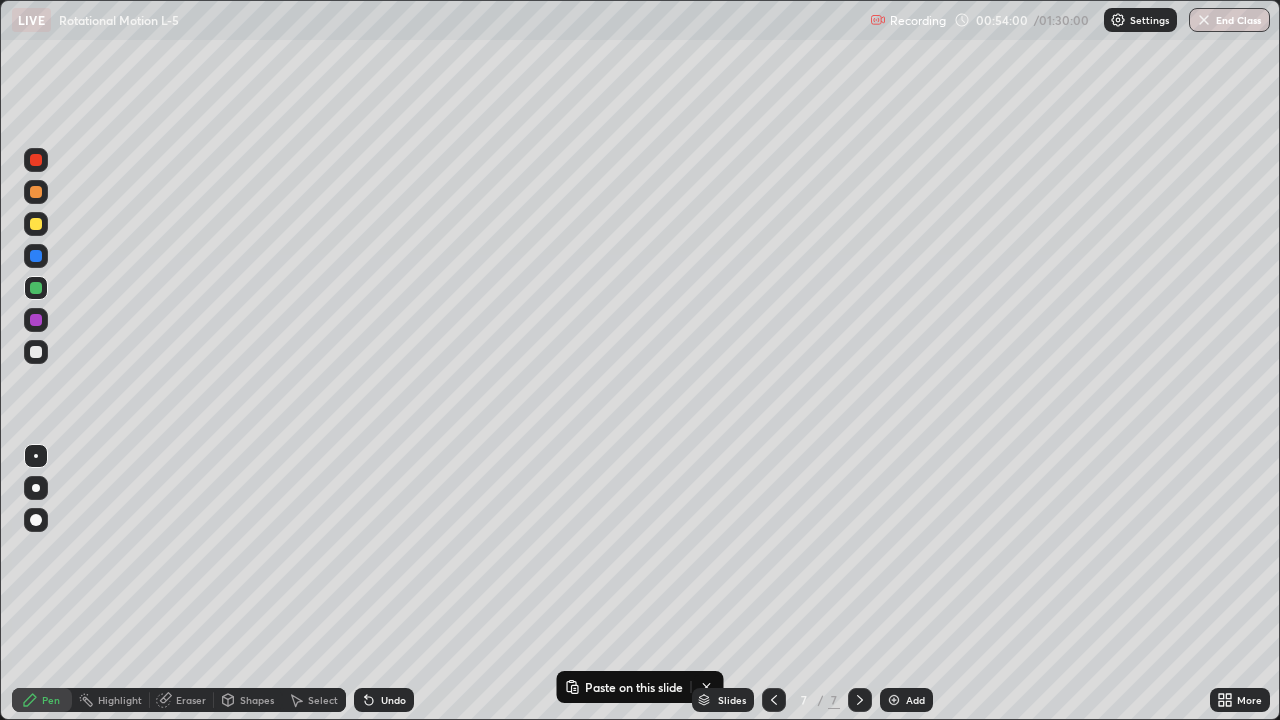 click on "Select" at bounding box center [323, 700] 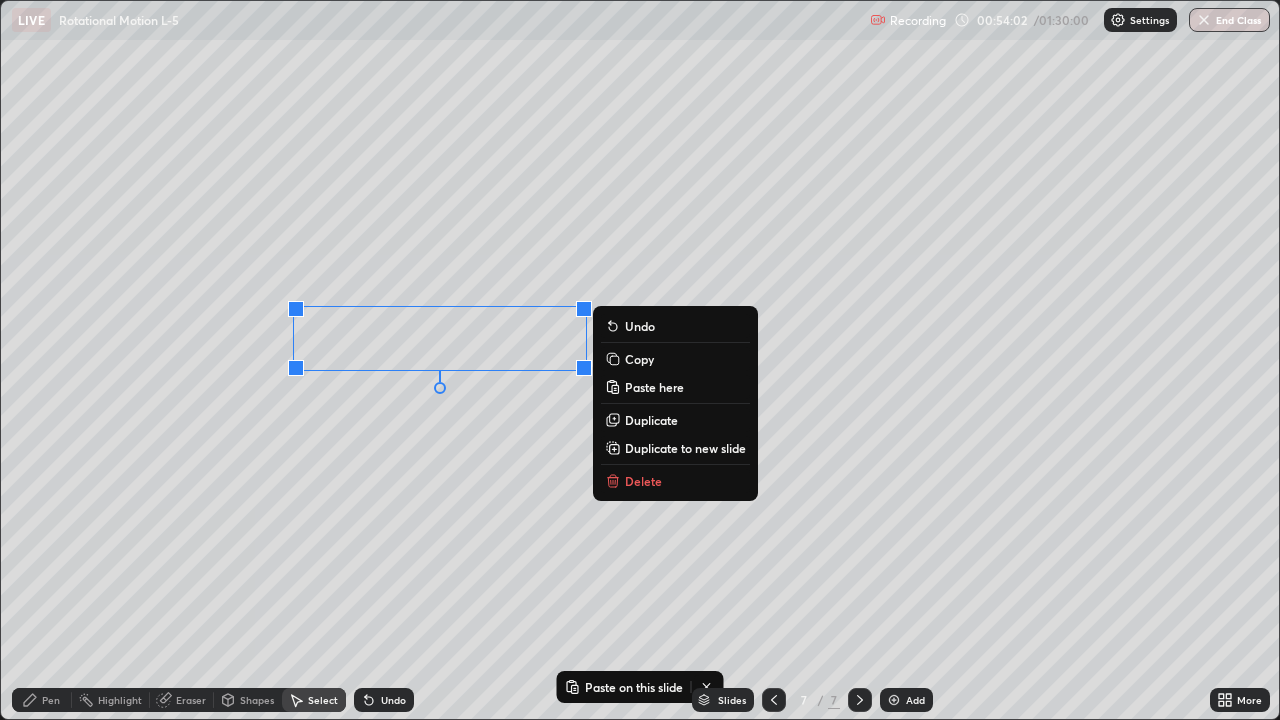click on "Paste here" at bounding box center [654, 387] 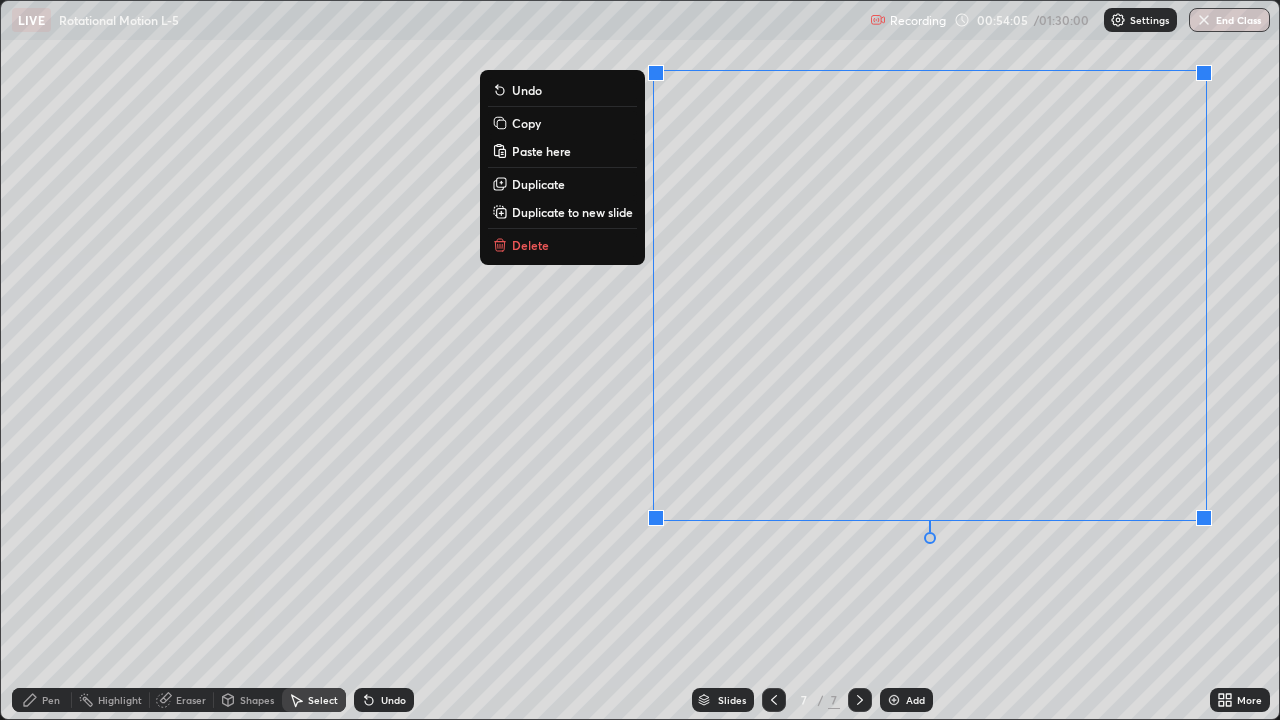 click on "0 ° Undo Copy Paste here Duplicate Duplicate to new slide Delete" at bounding box center [640, 360] 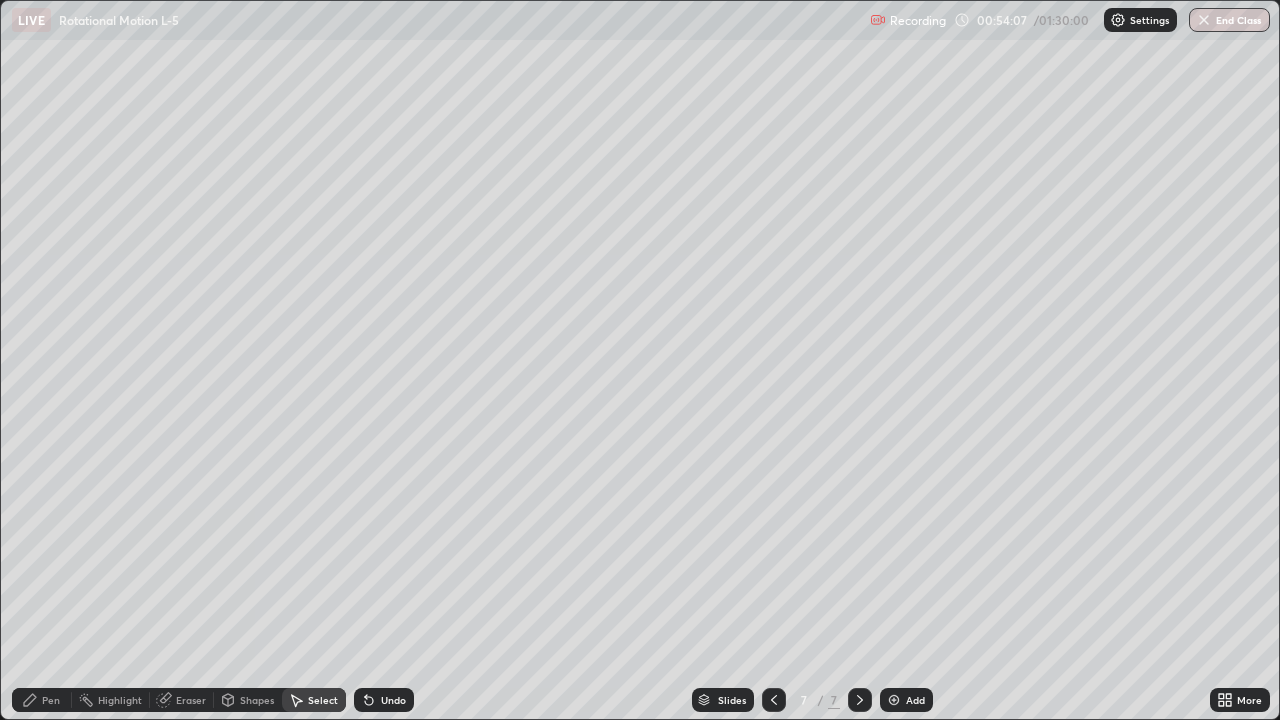 click on "Pen" at bounding box center (51, 700) 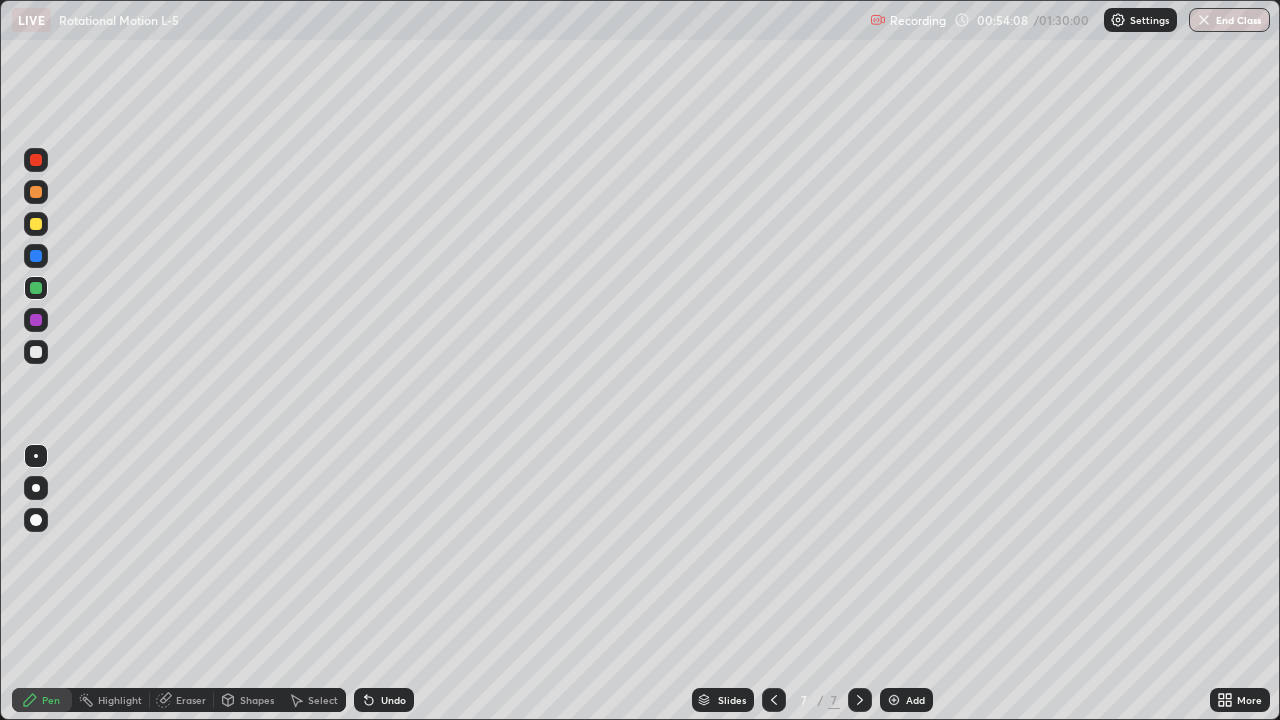 click at bounding box center [36, 256] 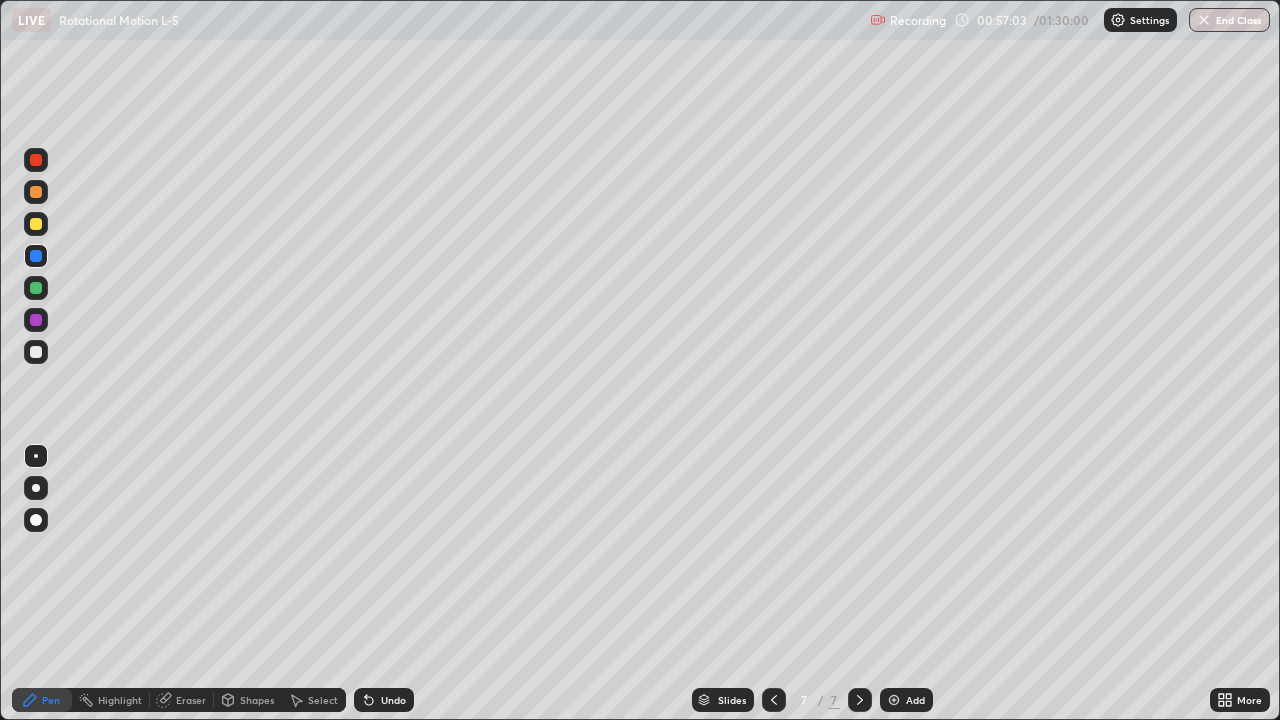 click at bounding box center (36, 352) 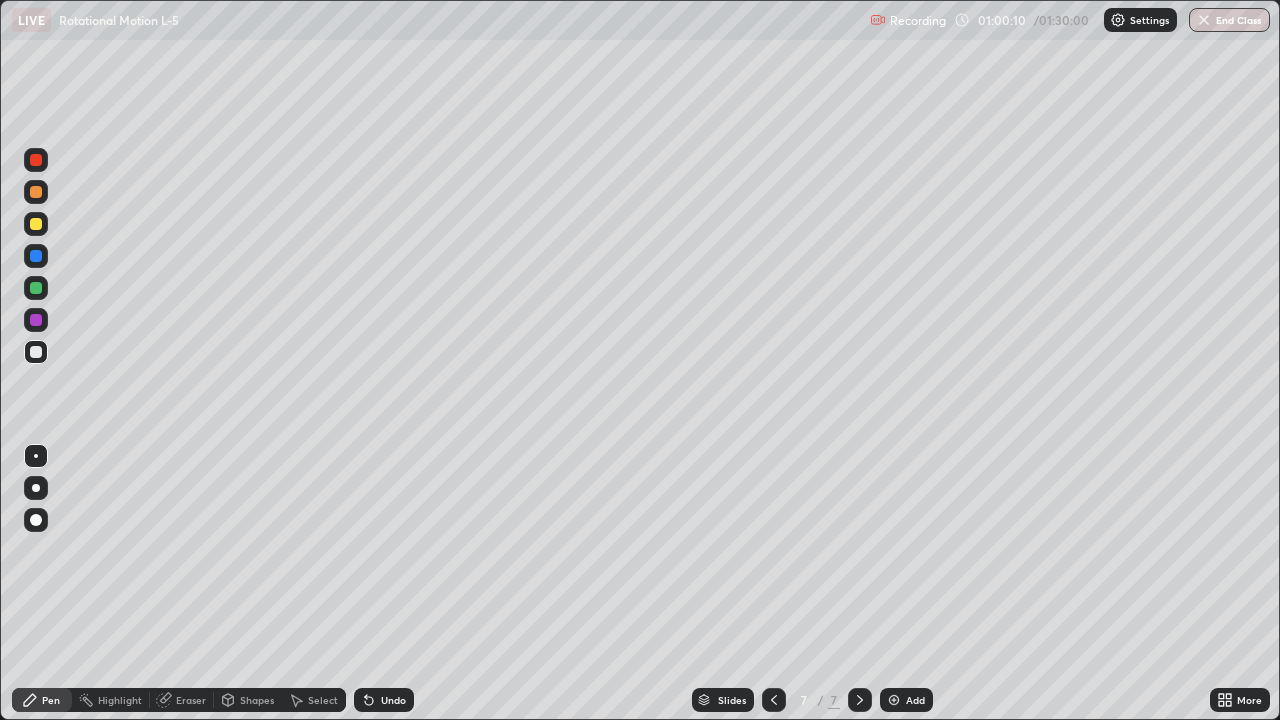 click on "Add" at bounding box center [915, 700] 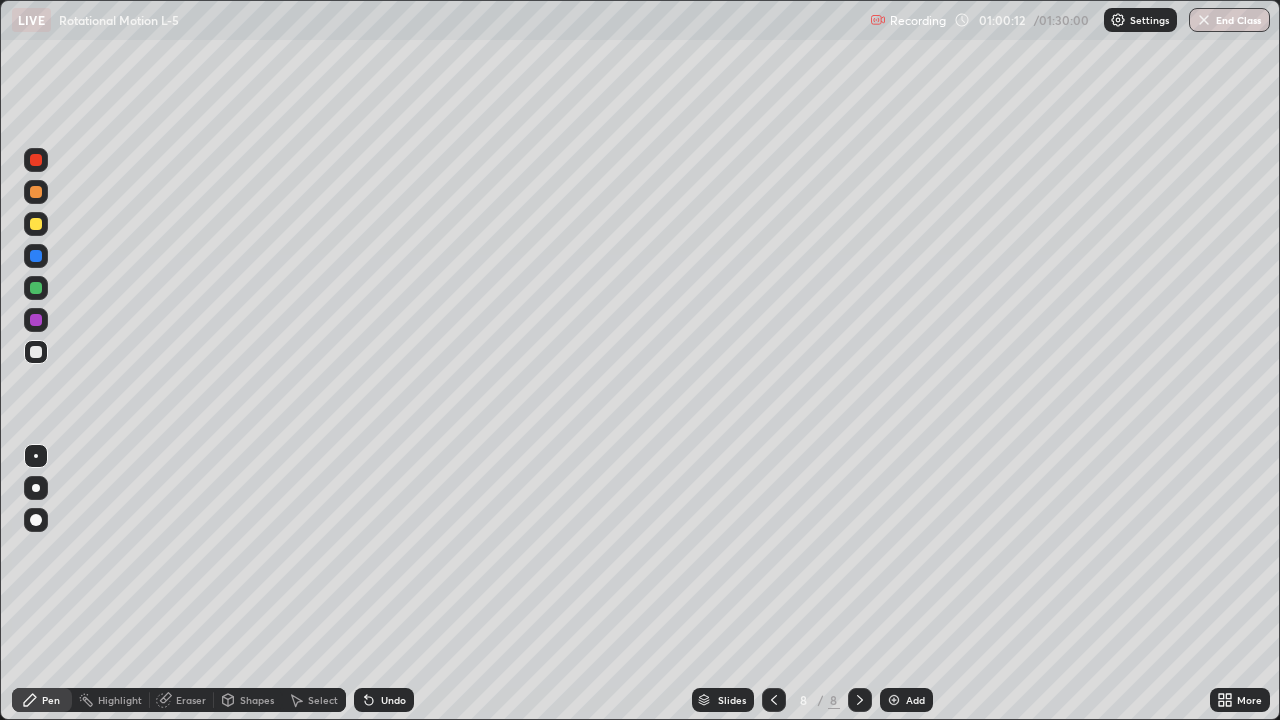 click at bounding box center [36, 224] 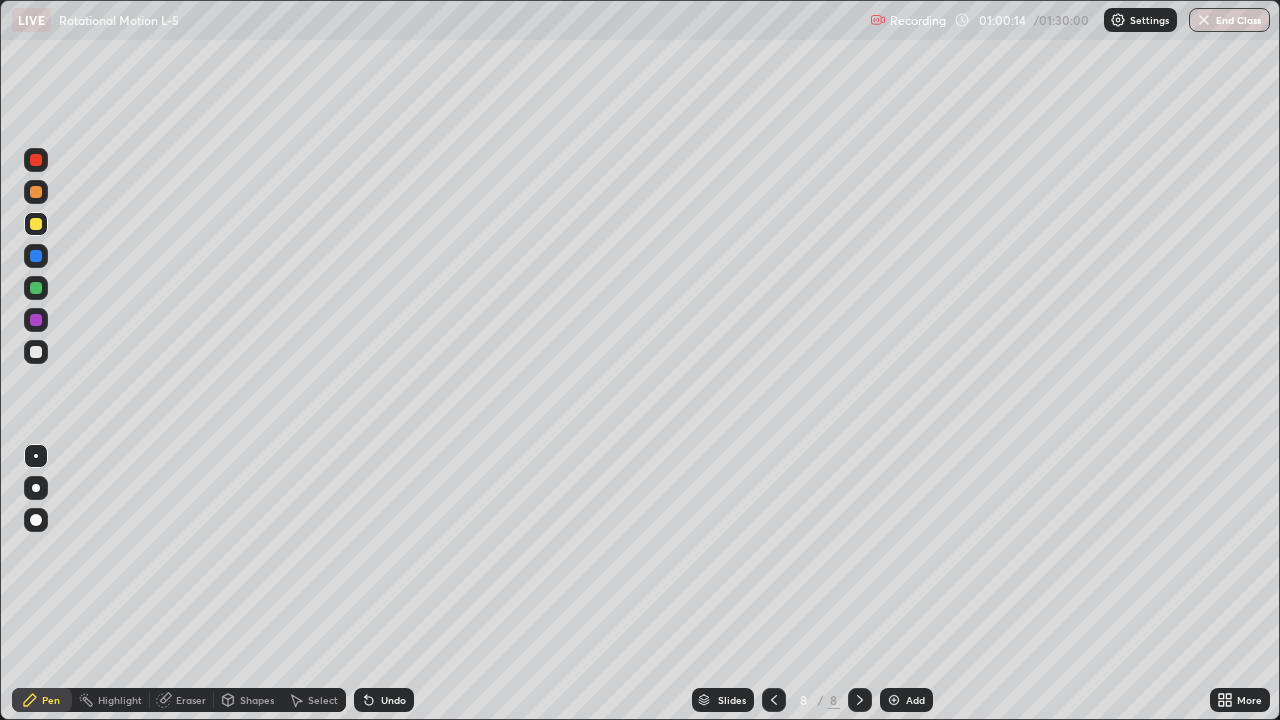 click on "Shapes" at bounding box center [248, 700] 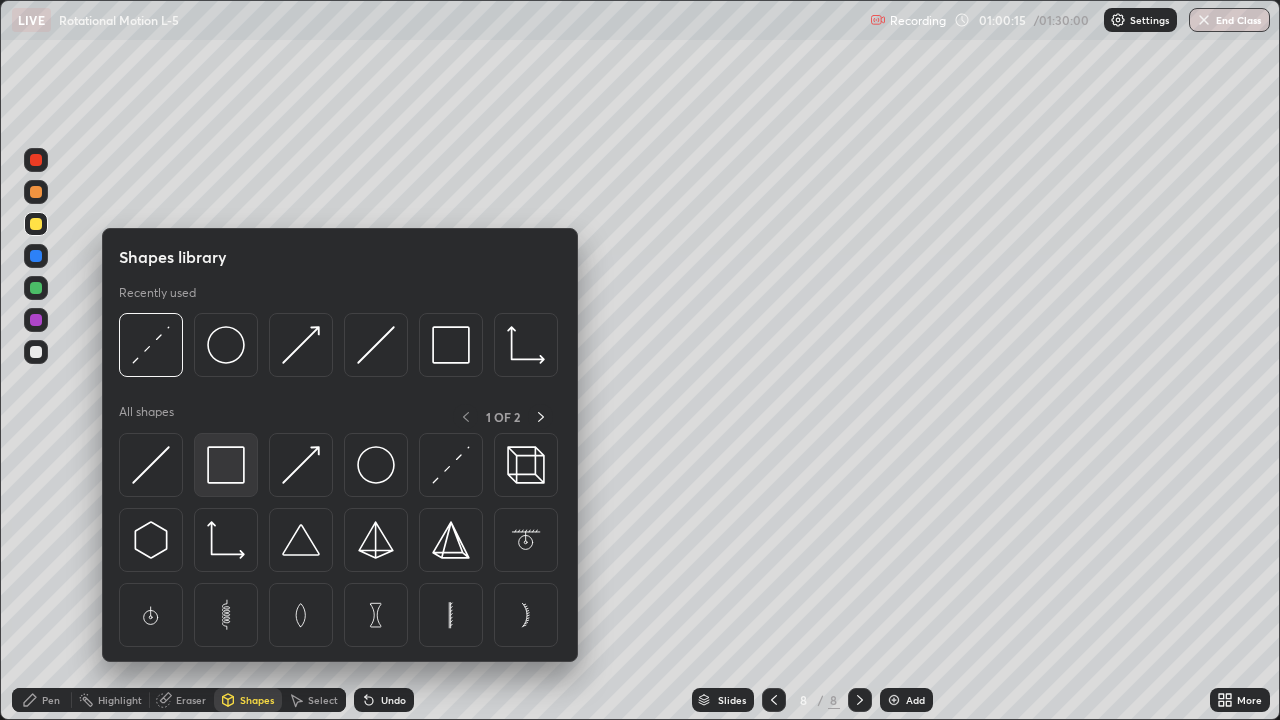 click at bounding box center (226, 465) 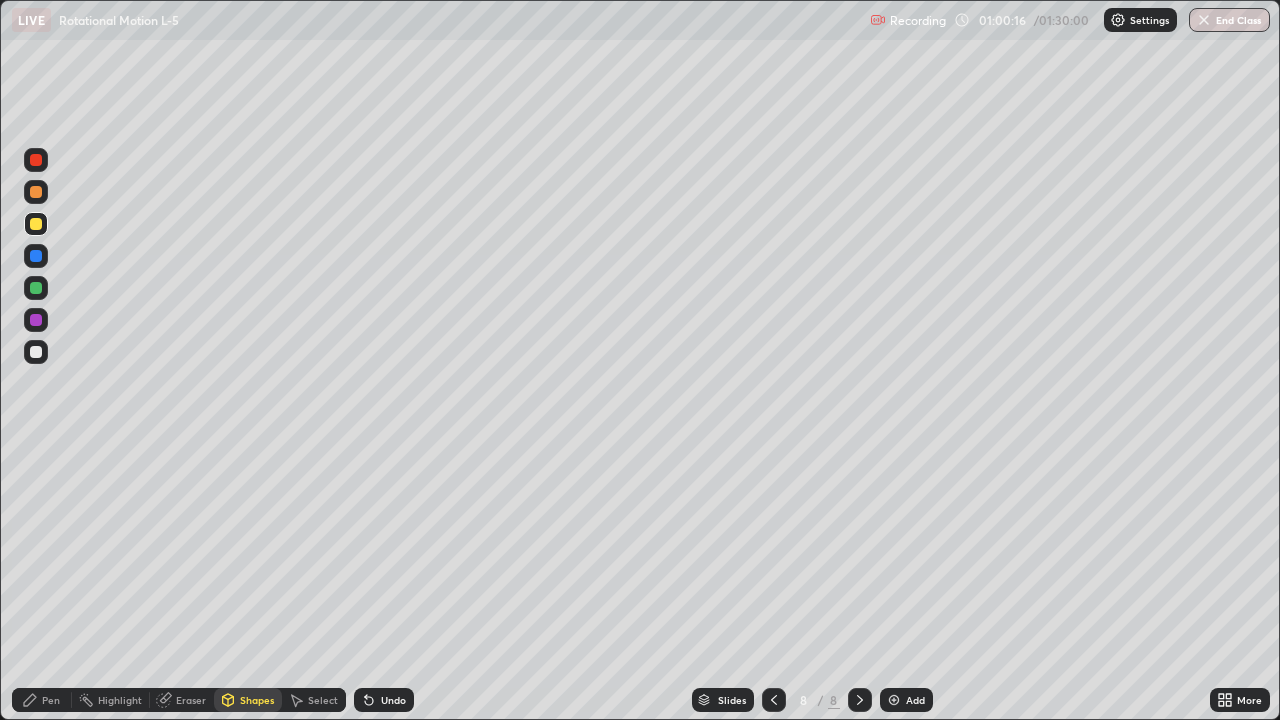 click at bounding box center [36, 320] 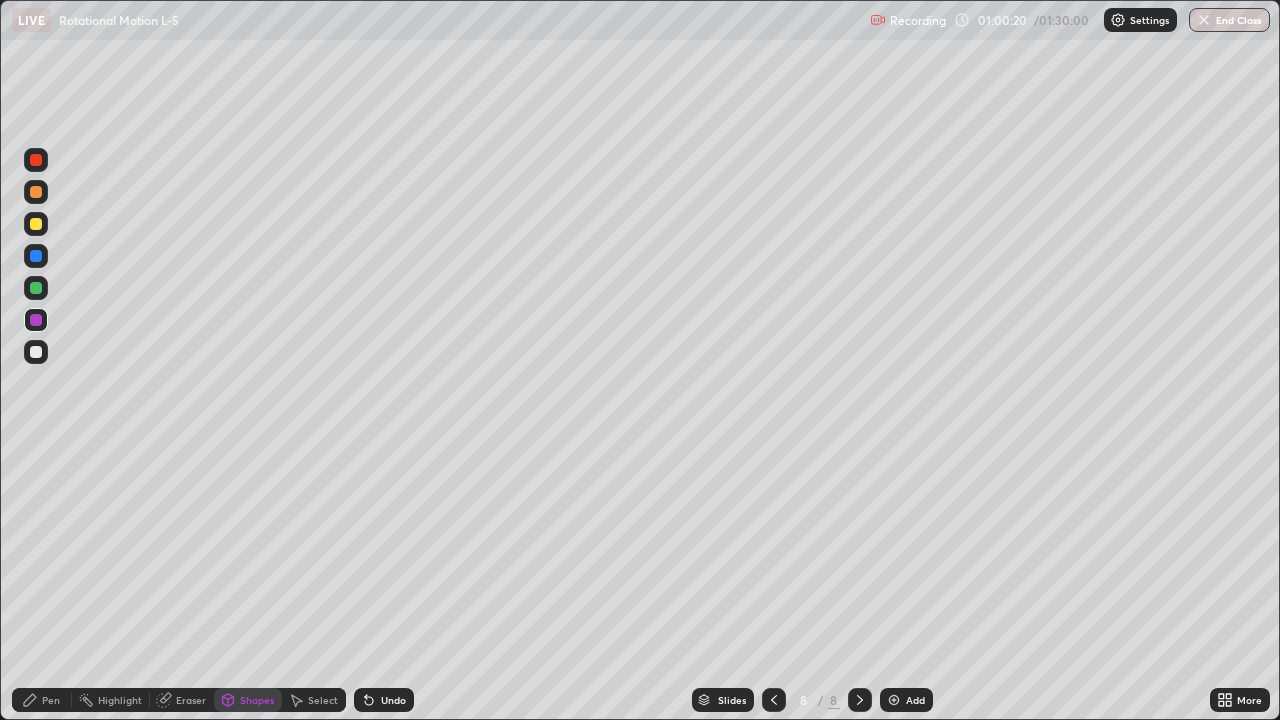 click on "Shapes" at bounding box center (257, 700) 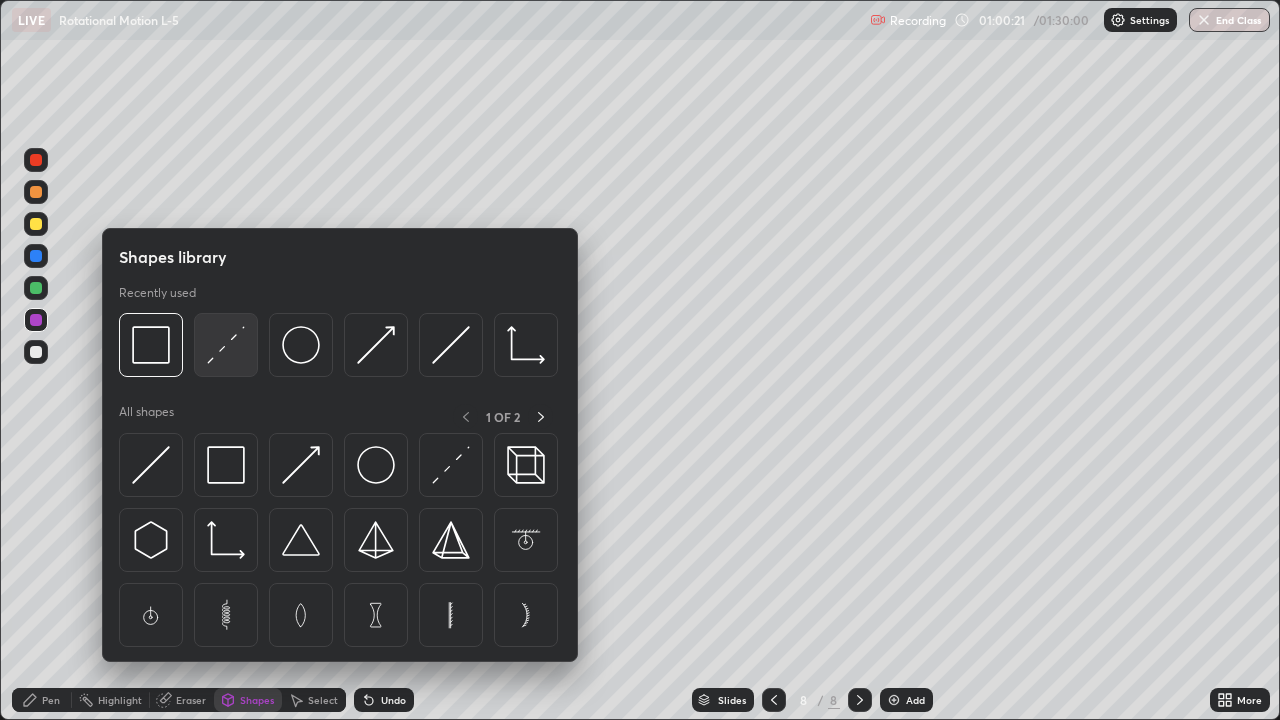 click at bounding box center (226, 345) 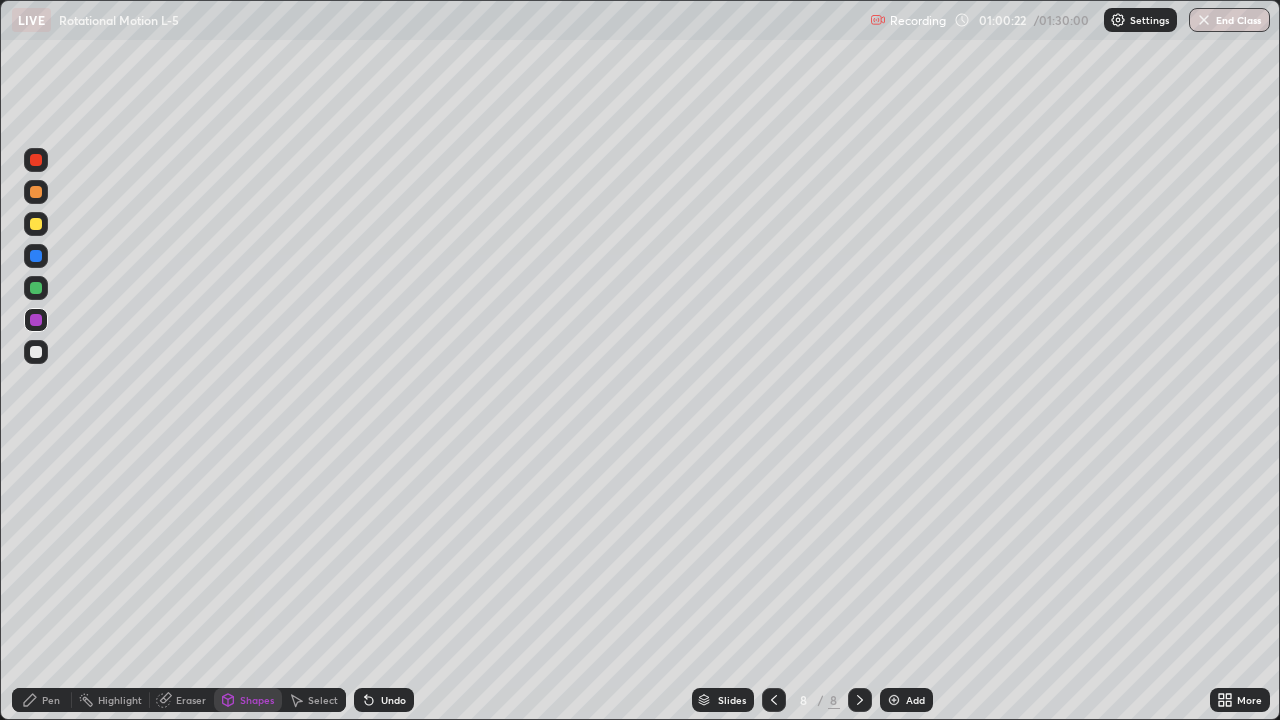 click at bounding box center (36, 352) 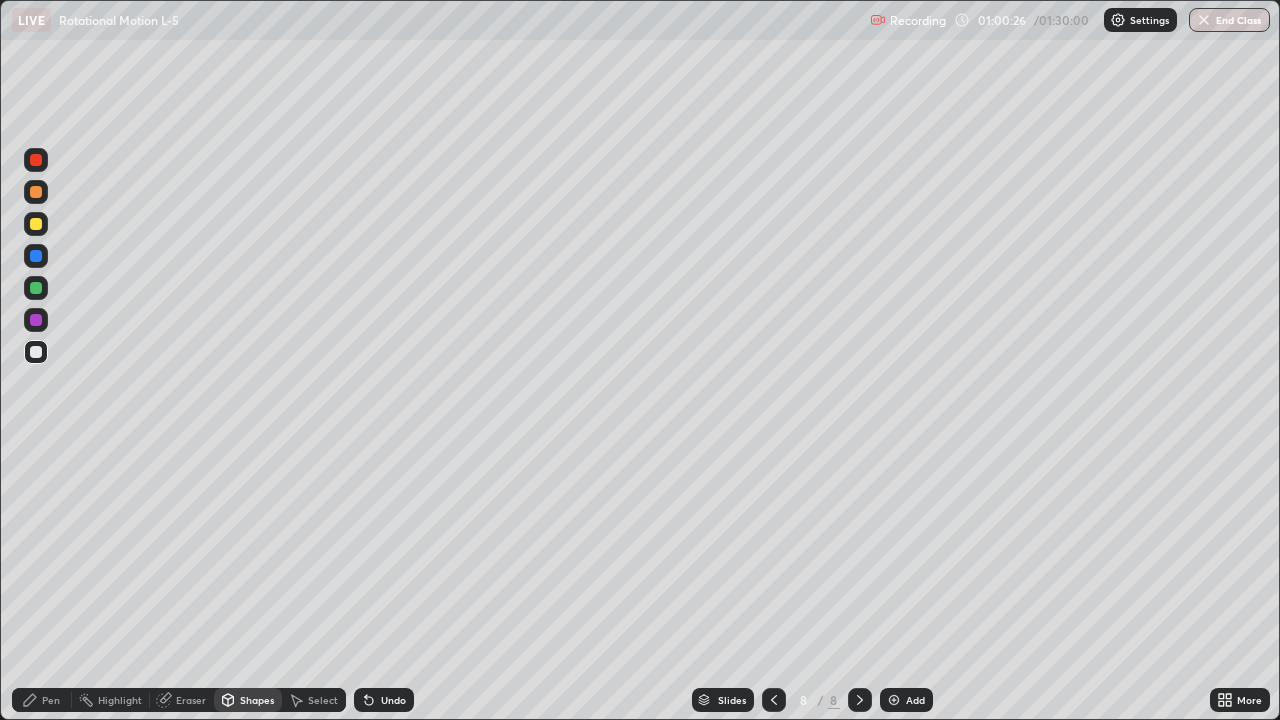 click on "Pen" at bounding box center (51, 700) 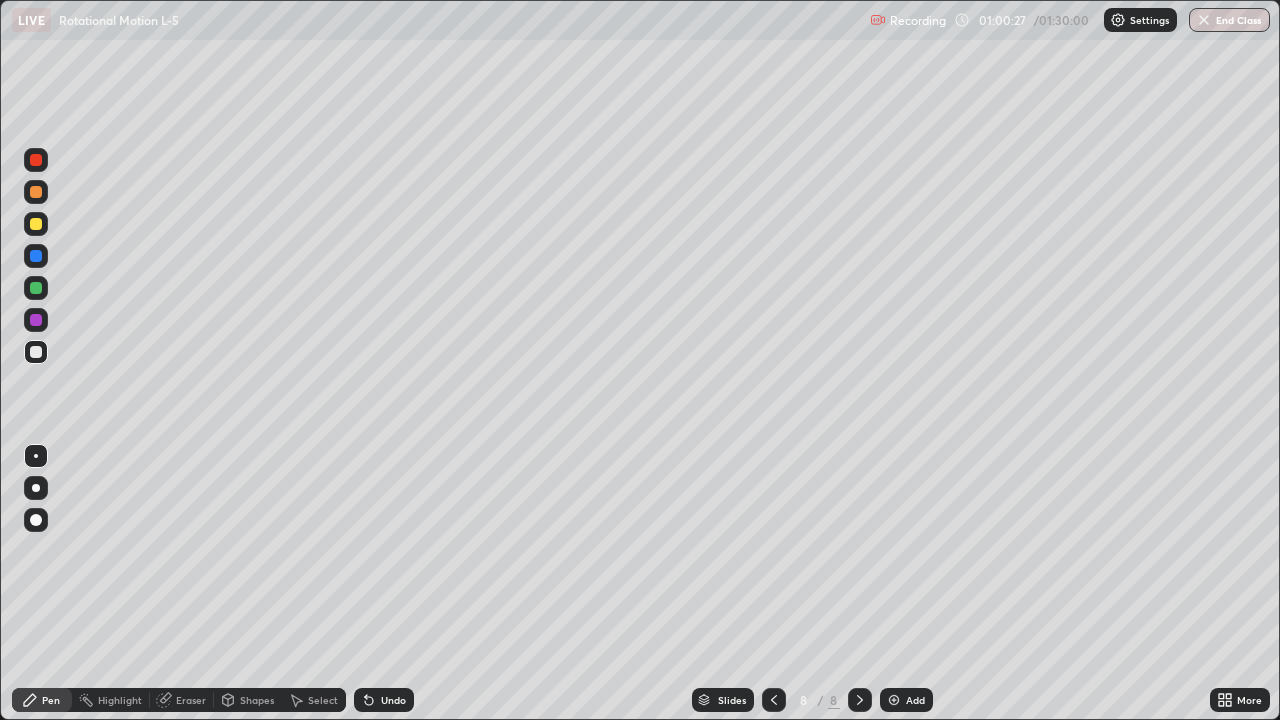 click at bounding box center [36, 352] 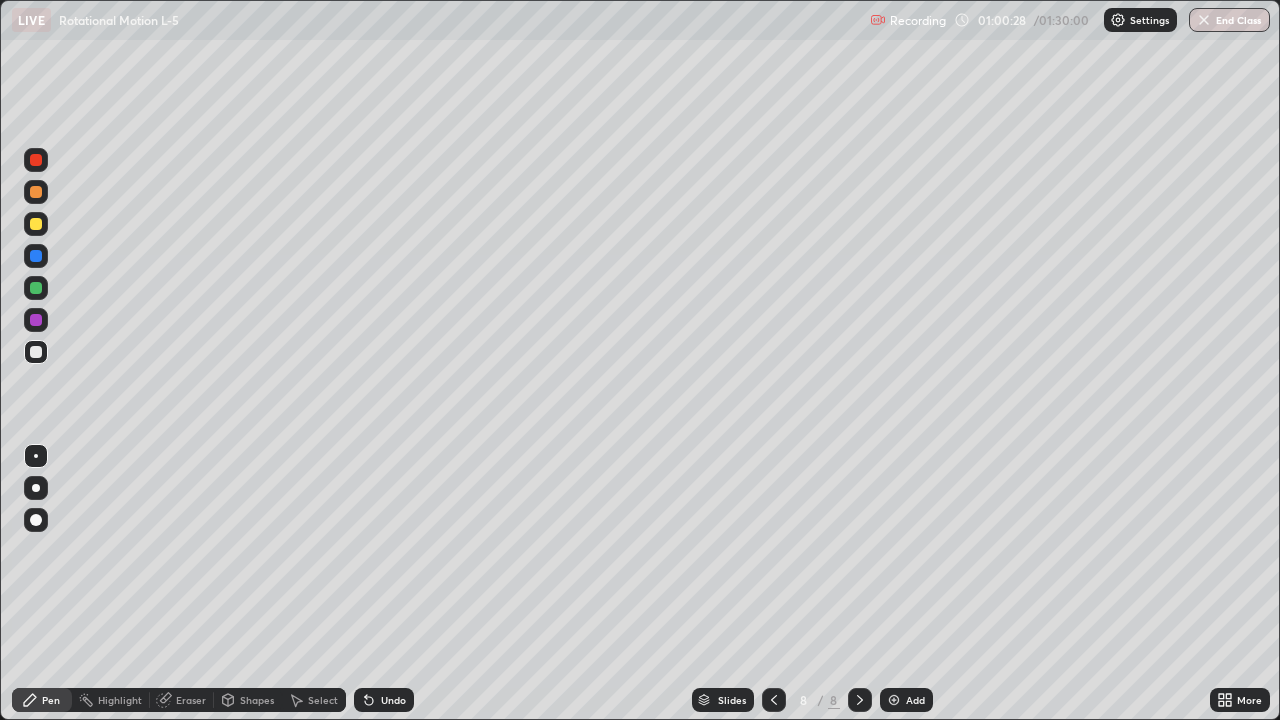 click at bounding box center [36, 224] 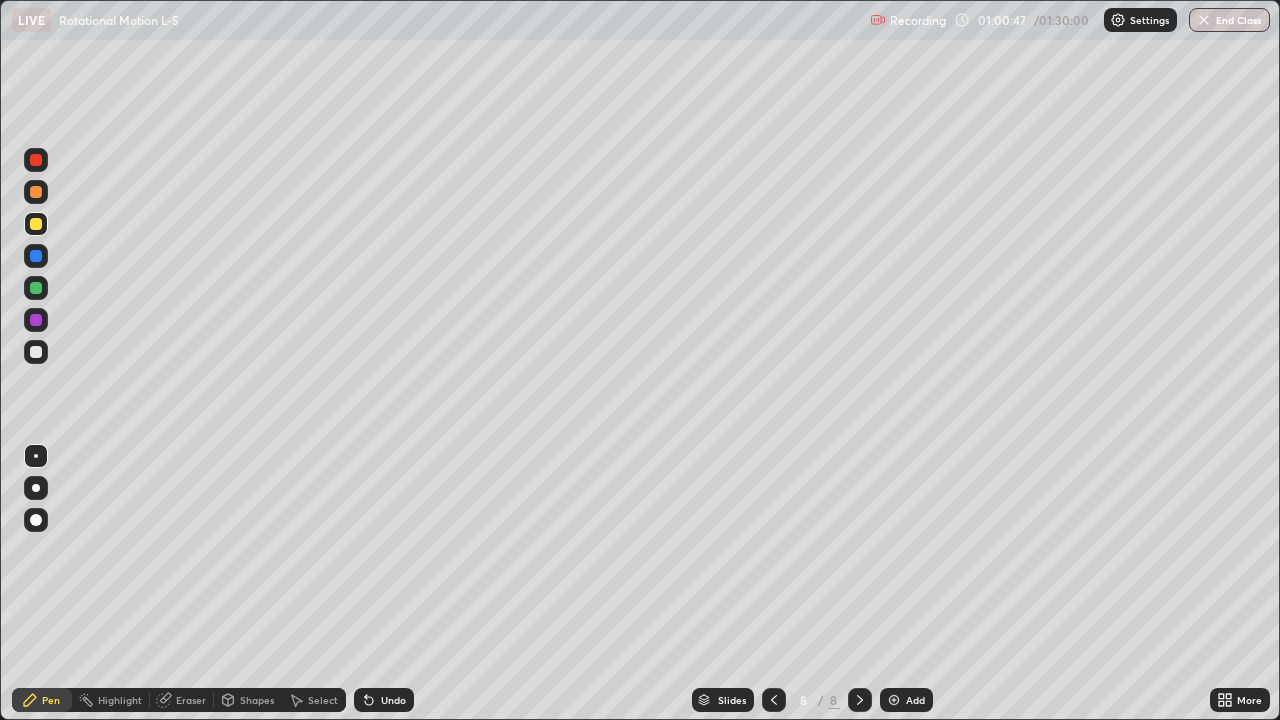 click at bounding box center [36, 288] 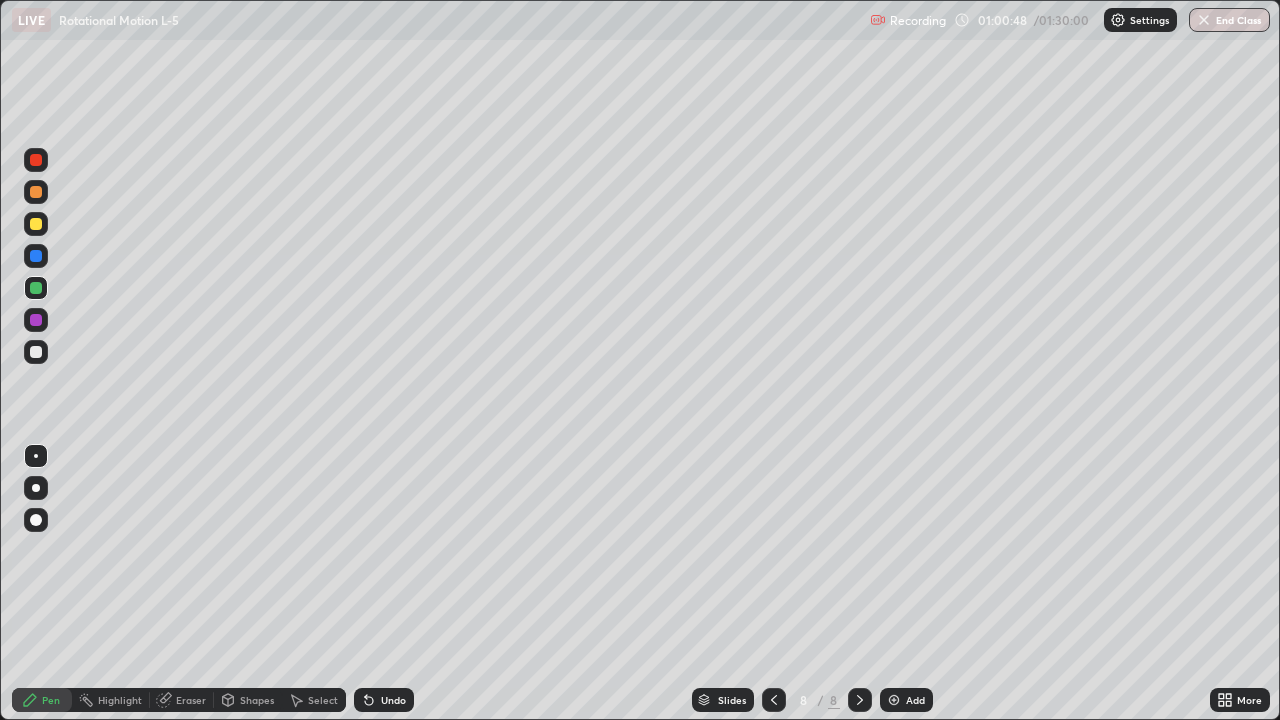 click at bounding box center [36, 352] 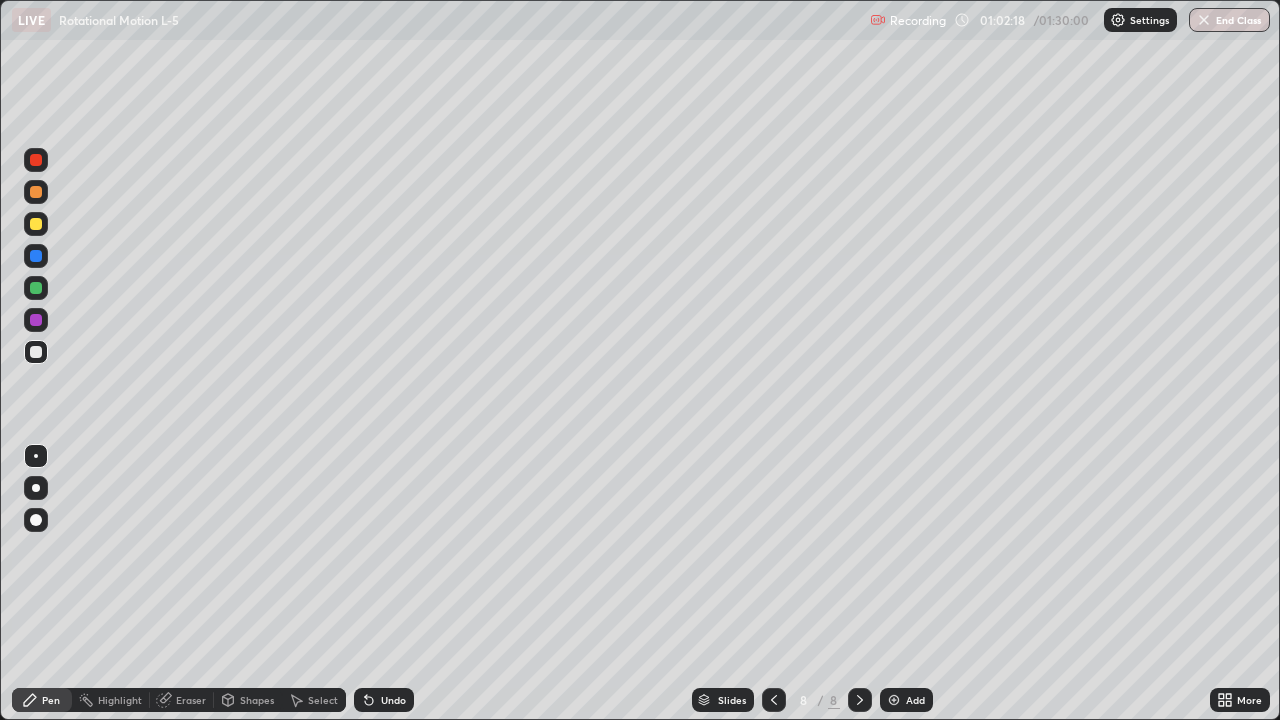 click at bounding box center [36, 224] 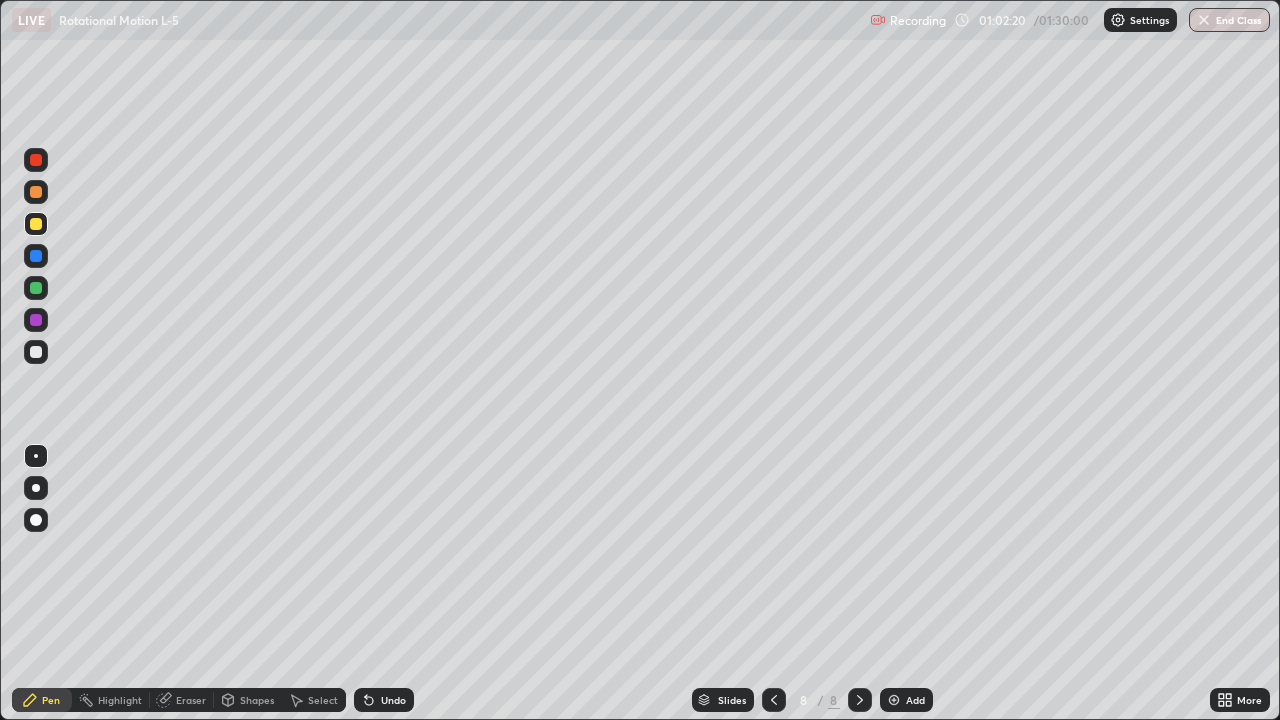 click on "Eraser" at bounding box center [191, 700] 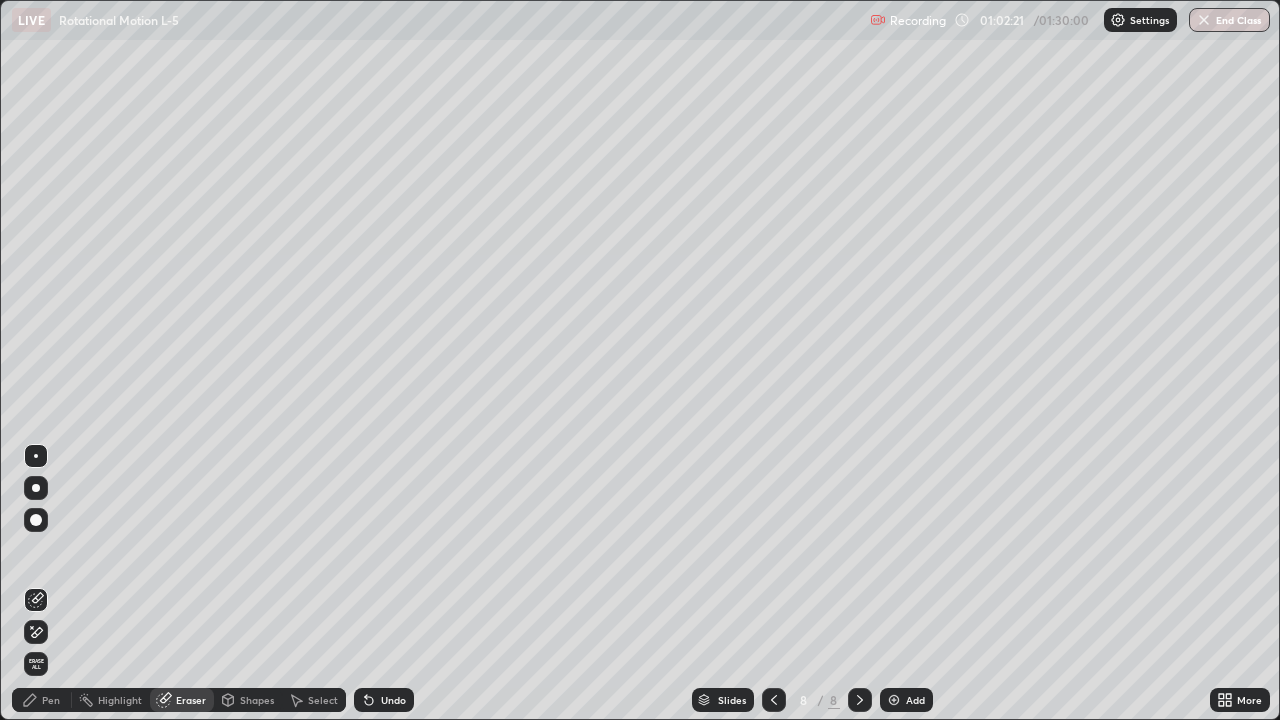 click on "Pen" at bounding box center [42, 700] 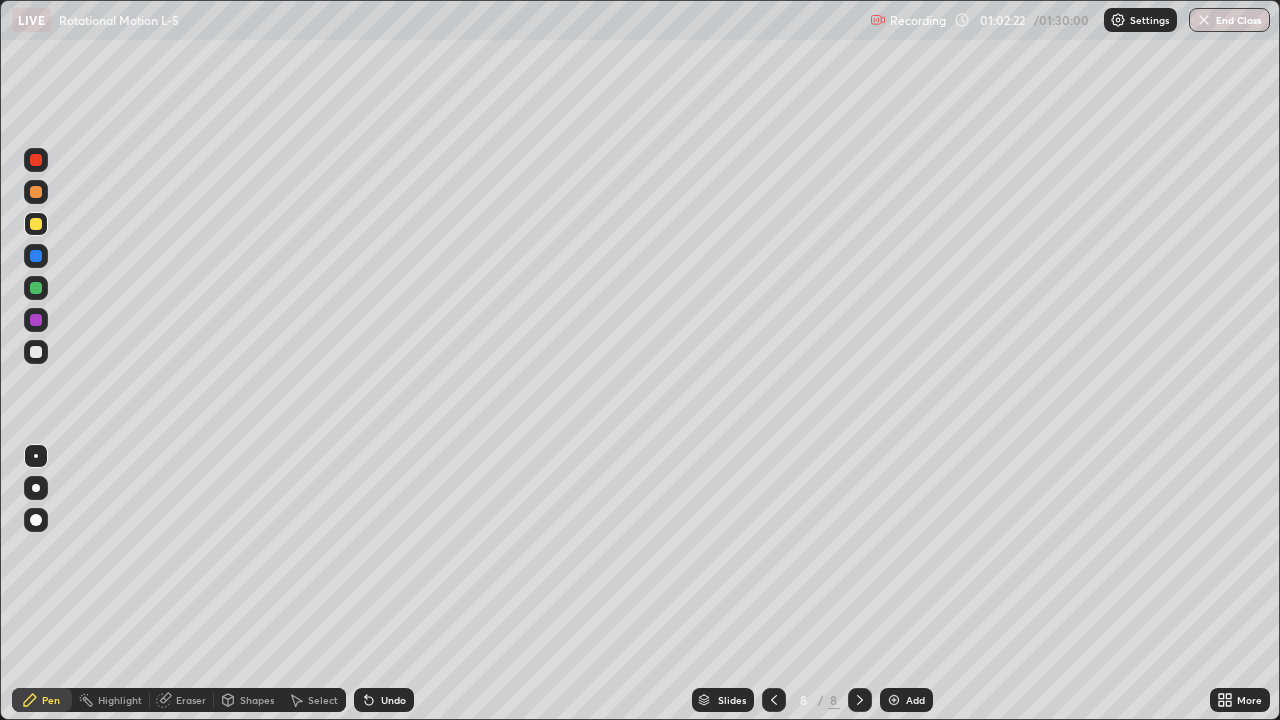 click at bounding box center (36, 352) 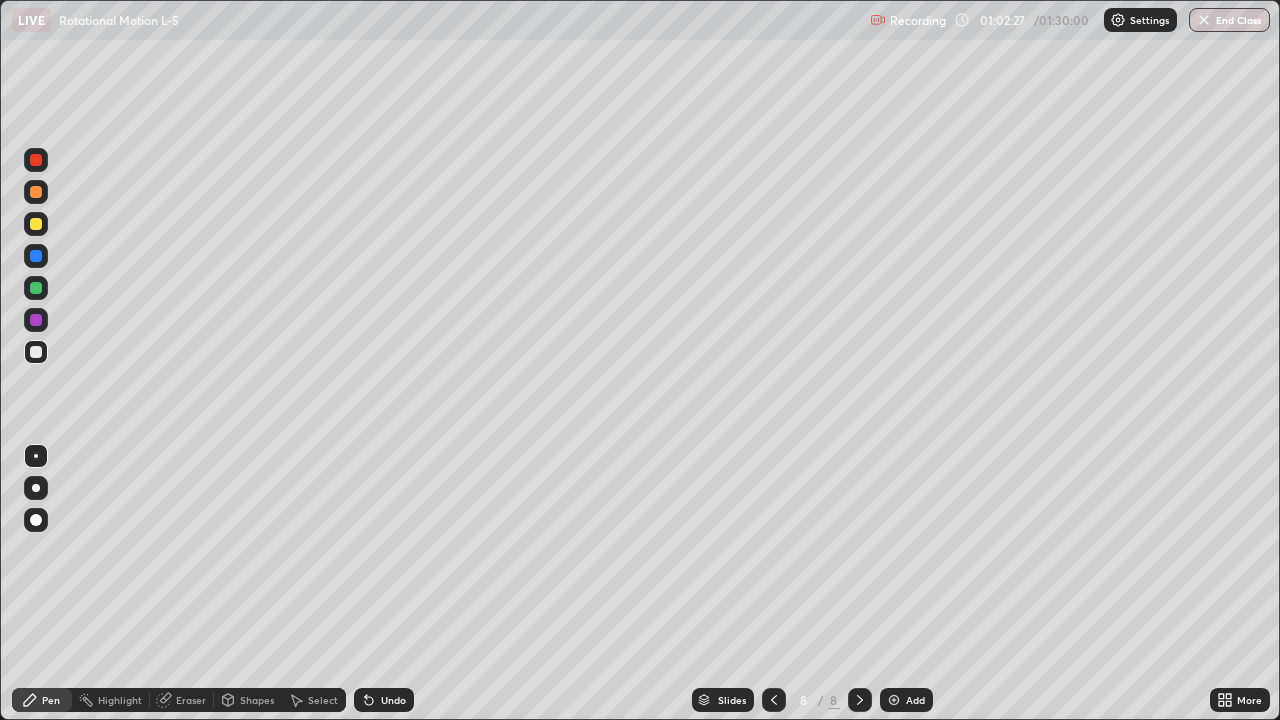 click on "Undo" at bounding box center [393, 700] 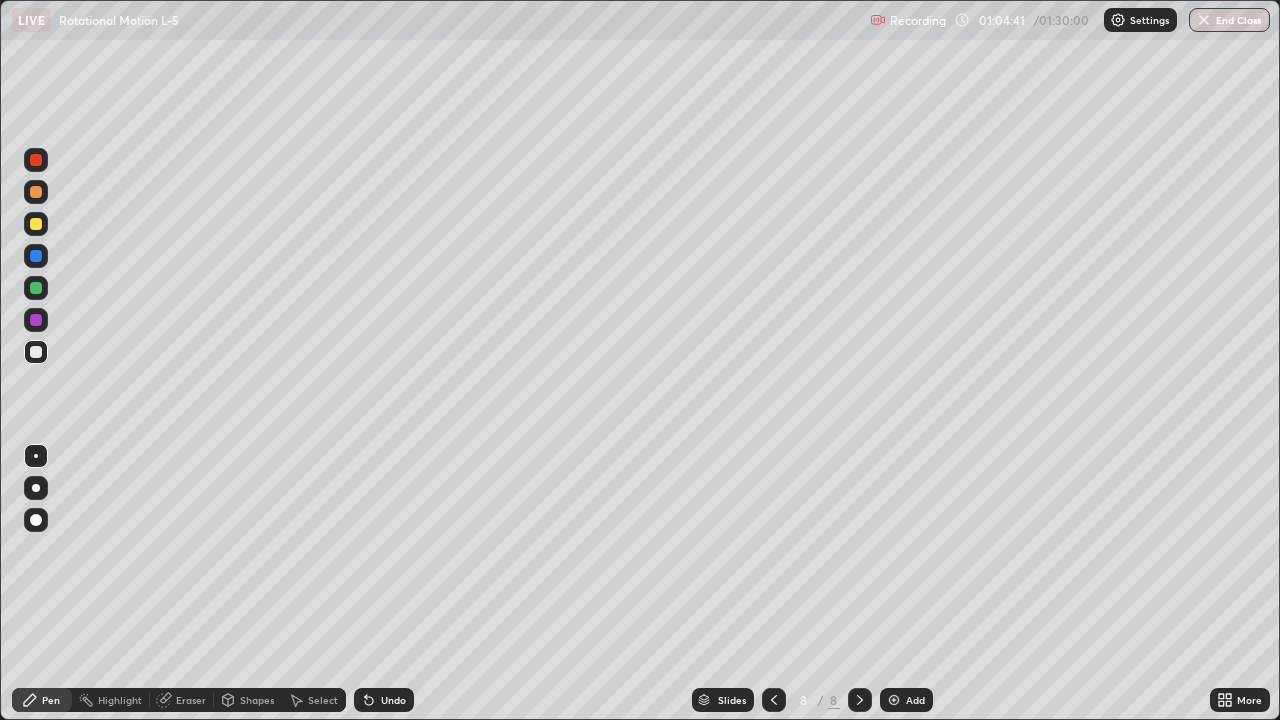 click on "Add" at bounding box center [906, 700] 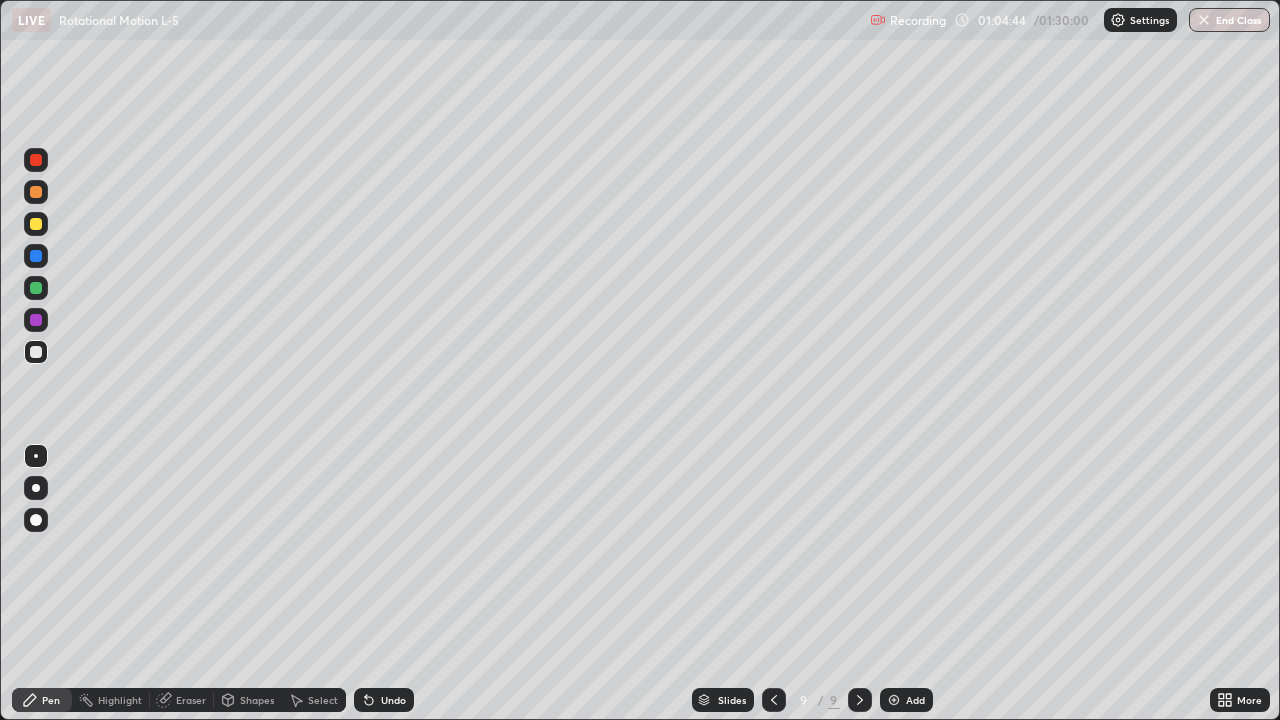 click on "Shapes" at bounding box center [257, 700] 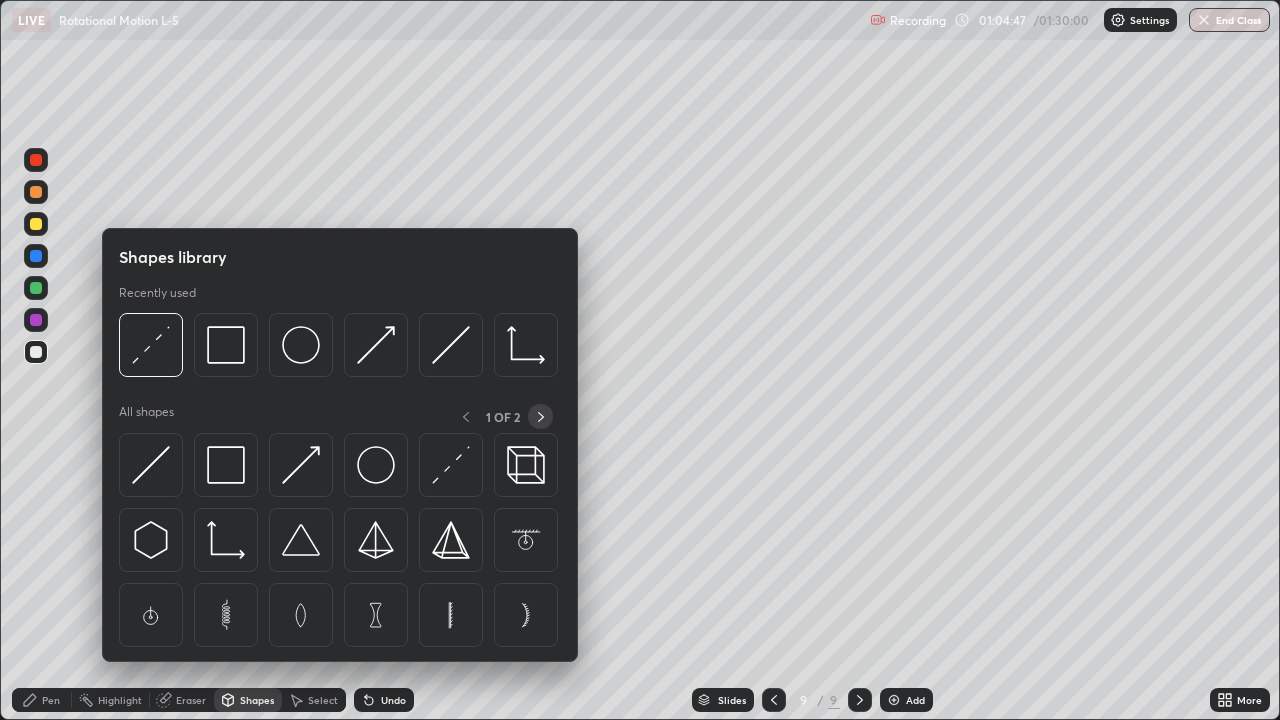 click 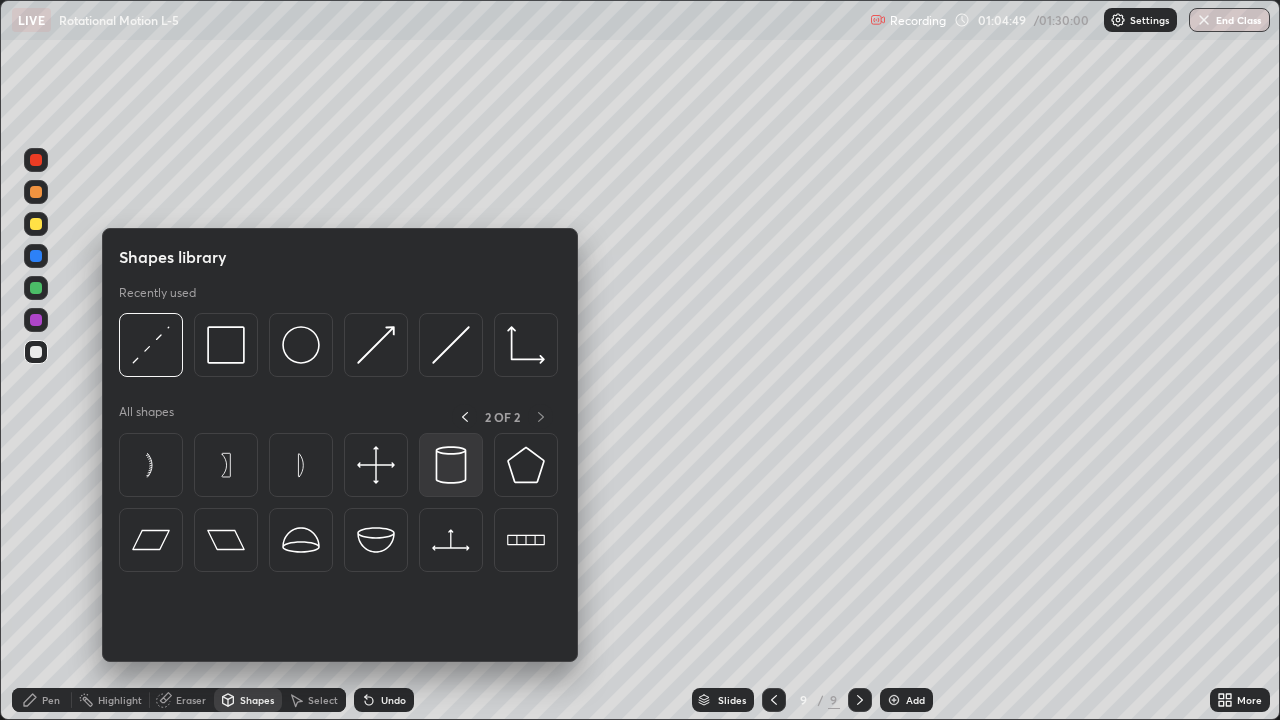 click at bounding box center [451, 465] 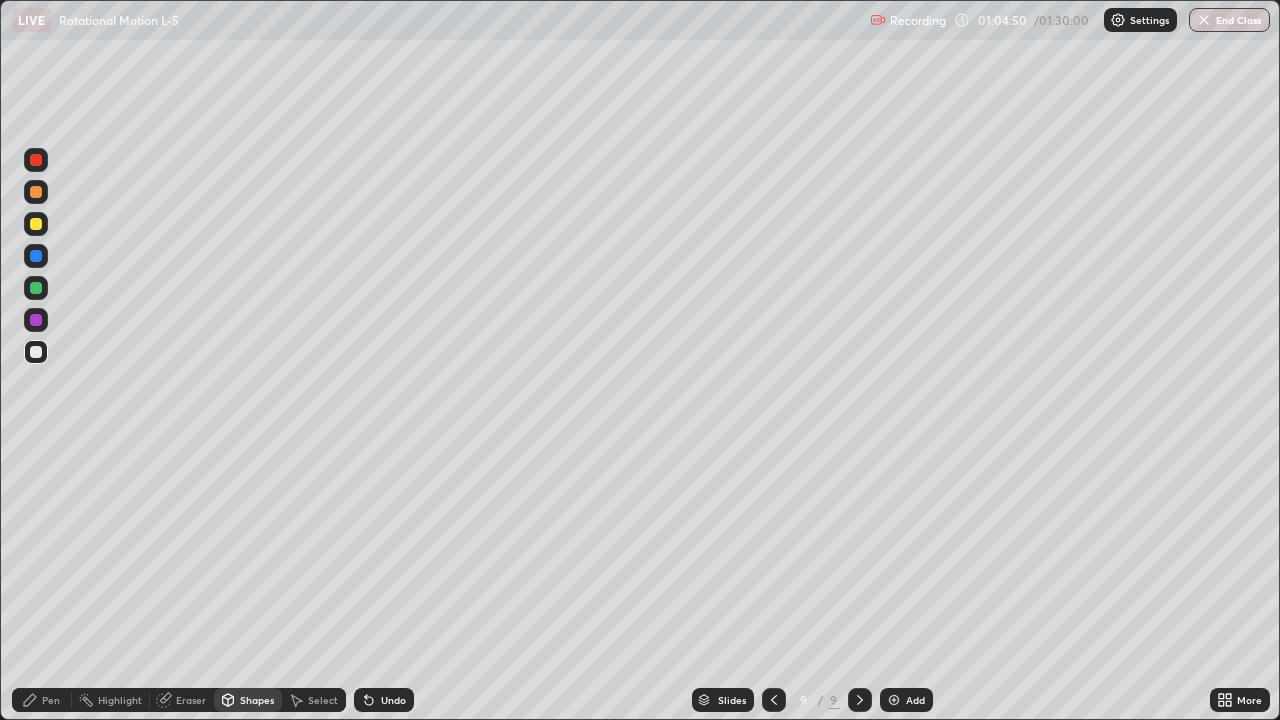 click at bounding box center [36, 224] 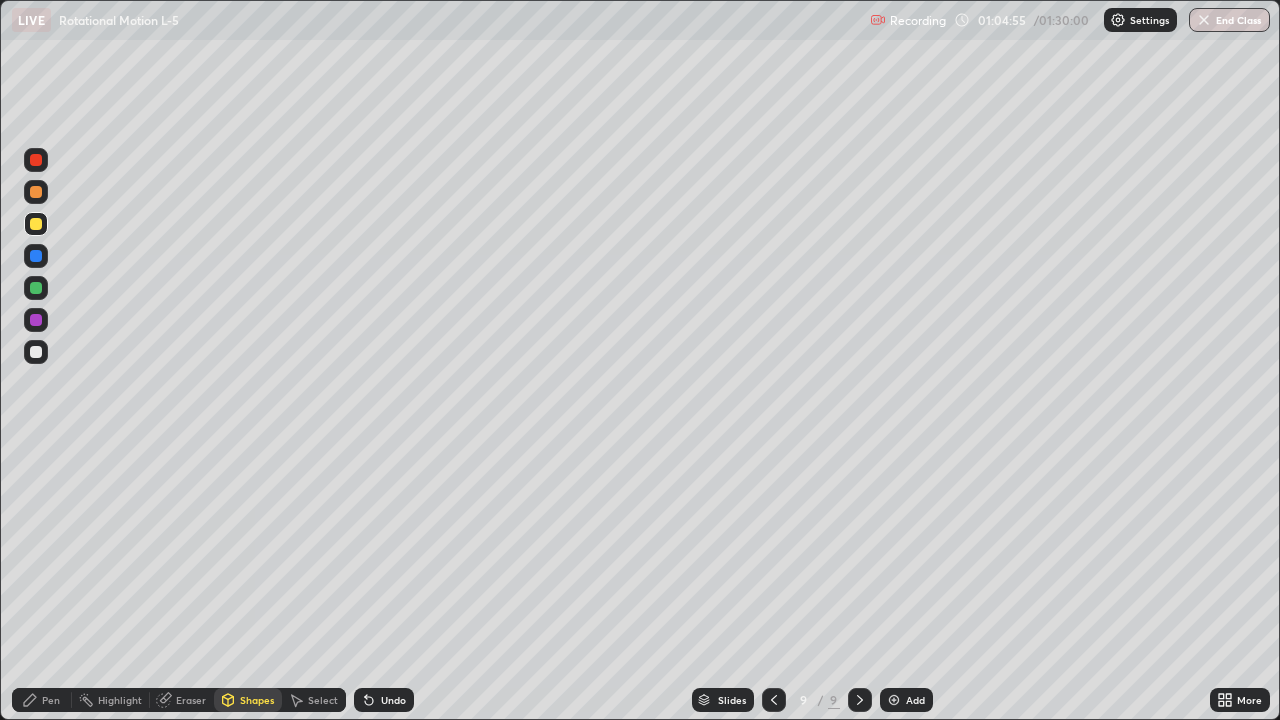 click on "Select" at bounding box center (323, 700) 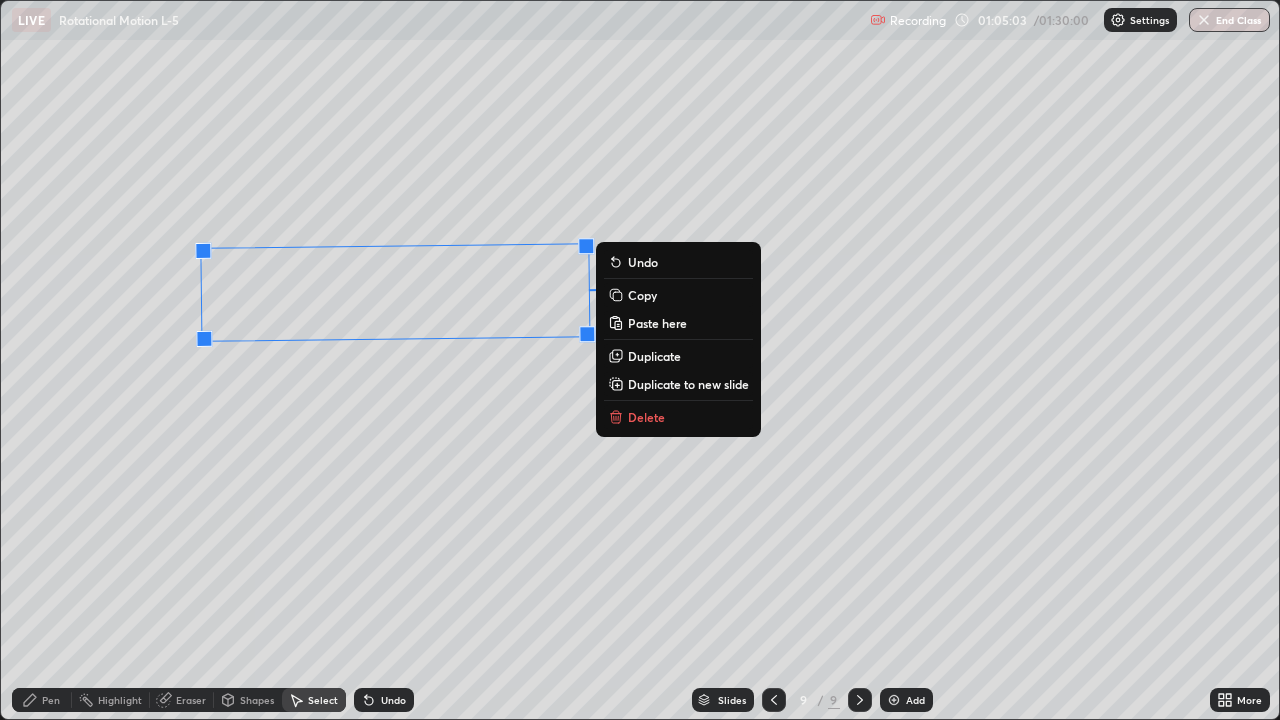 click on "91 ° Undo Copy Paste here Duplicate Duplicate to new slide Delete" at bounding box center (640, 360) 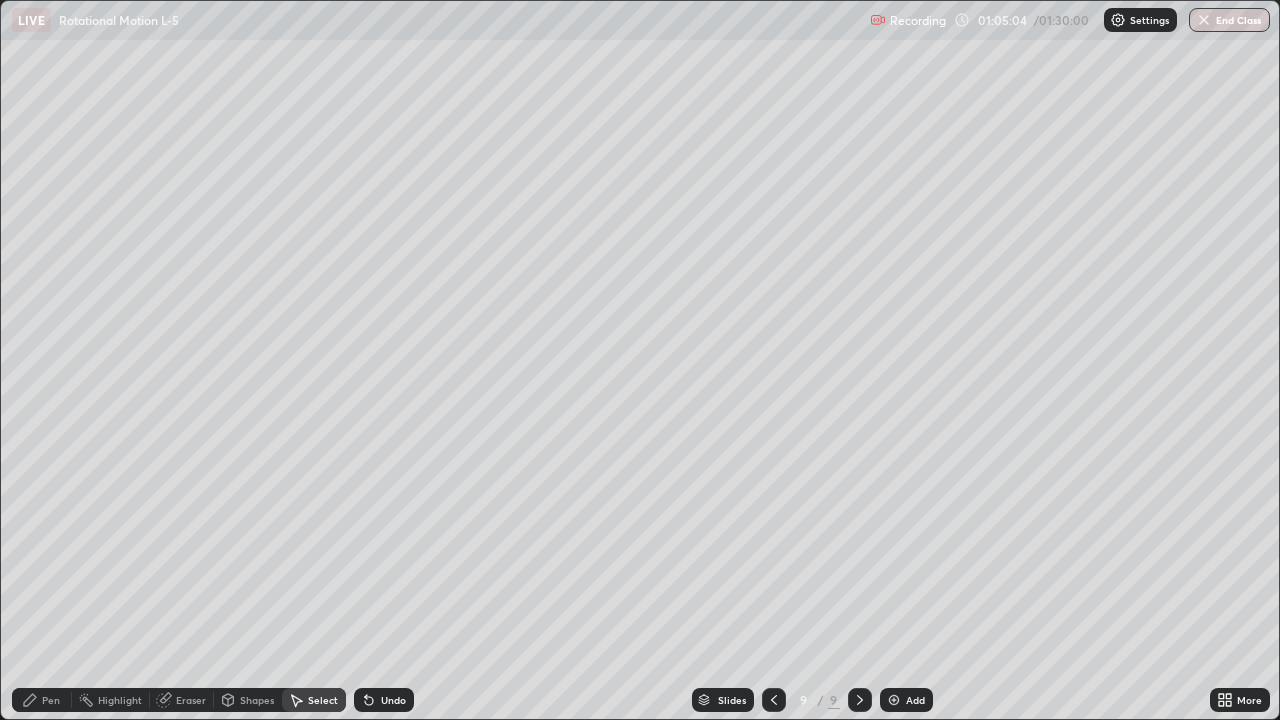 click on "Shapes" at bounding box center (257, 700) 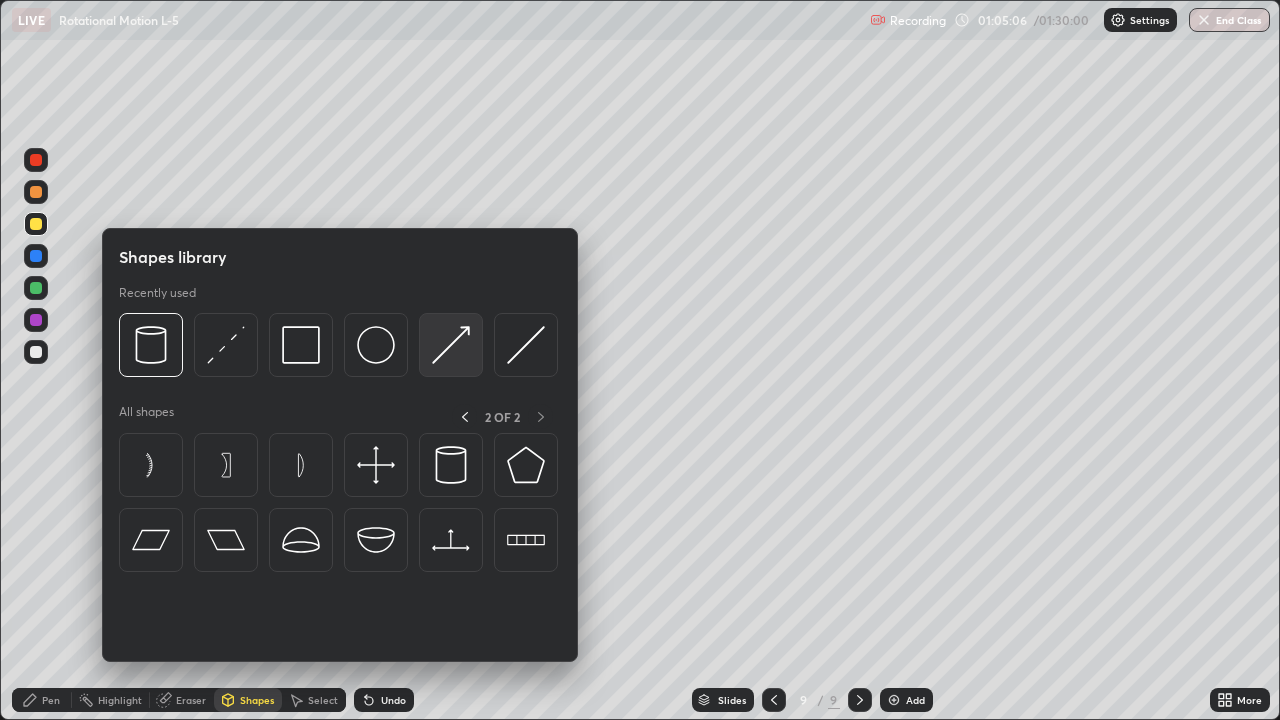 click at bounding box center [451, 345] 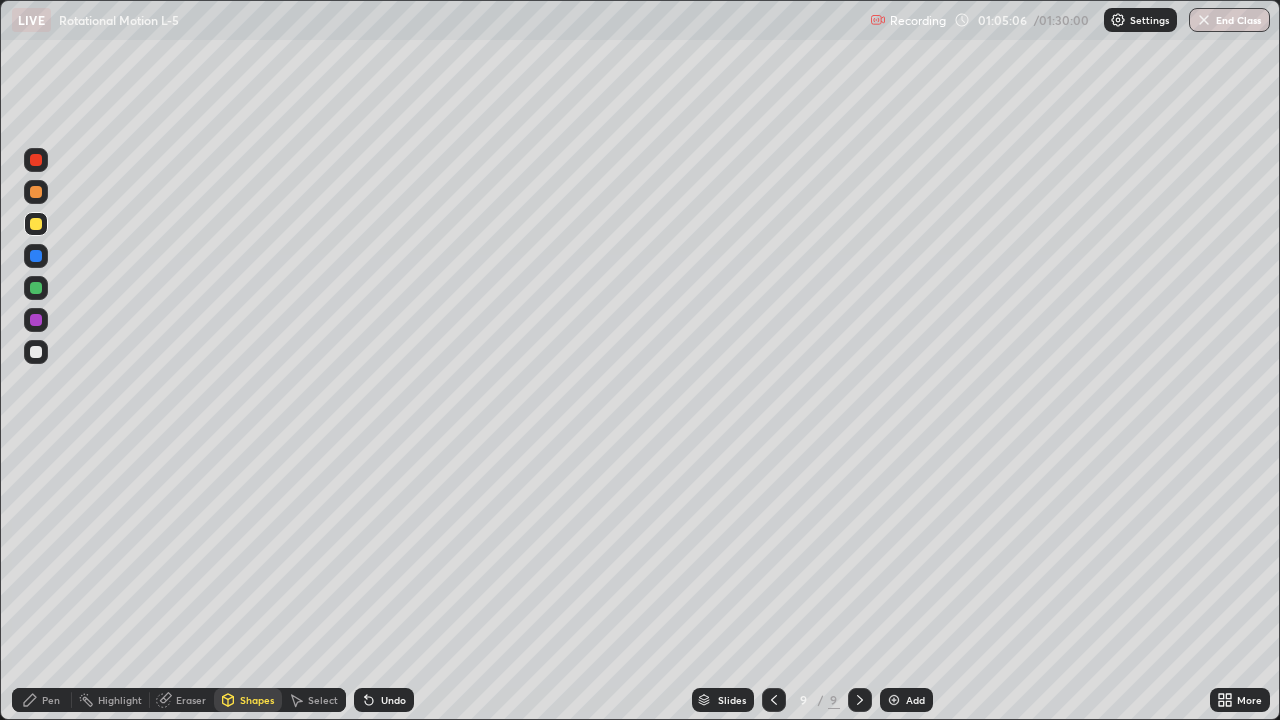 click at bounding box center (36, 288) 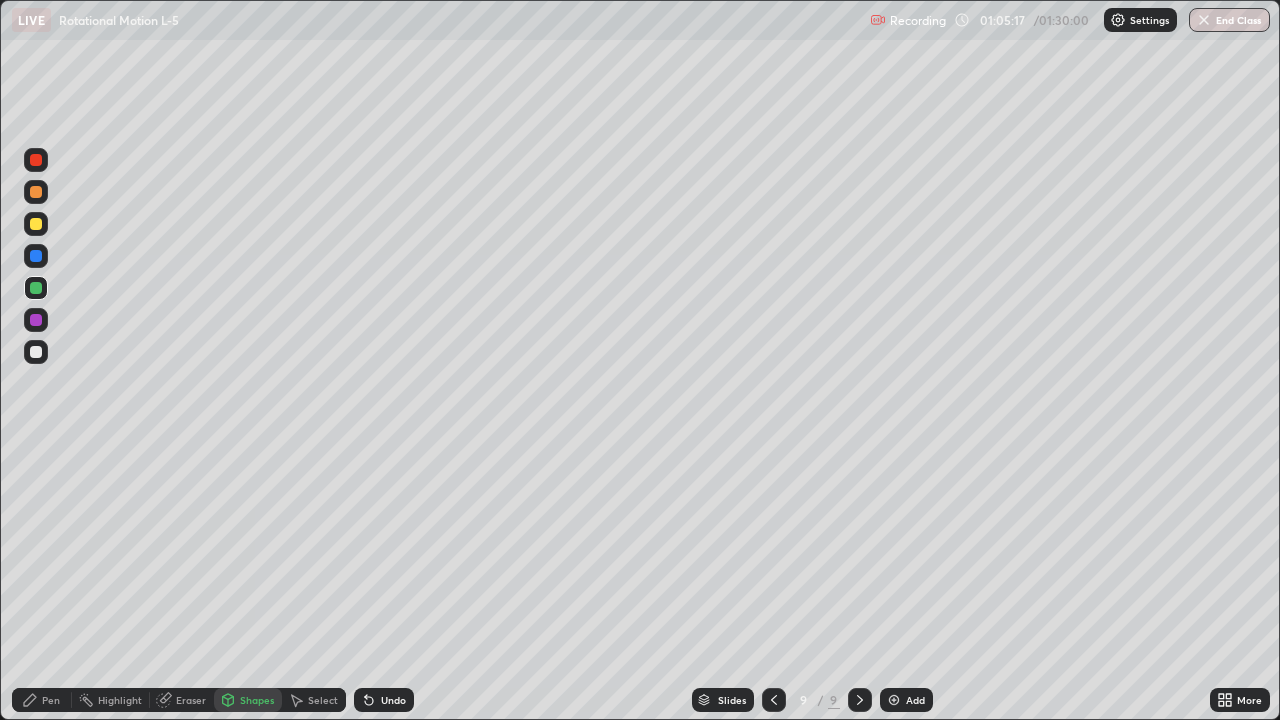 click on "Pen" at bounding box center (42, 700) 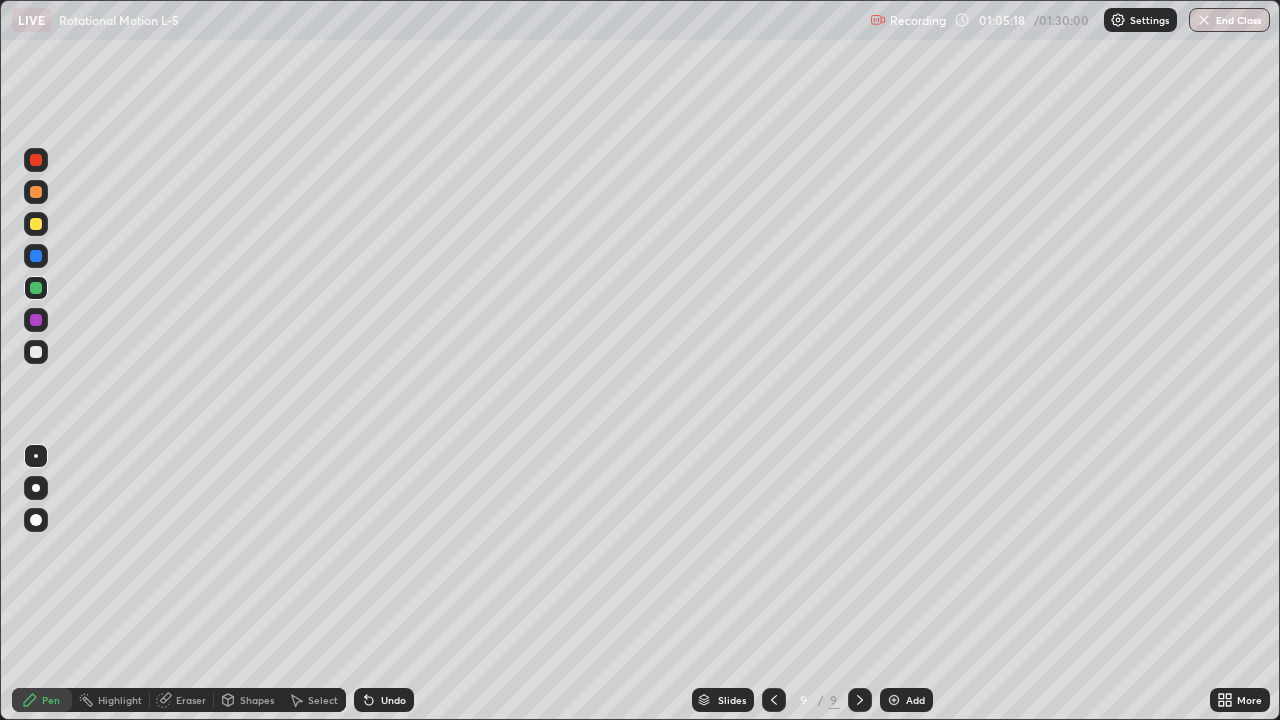 click at bounding box center (36, 352) 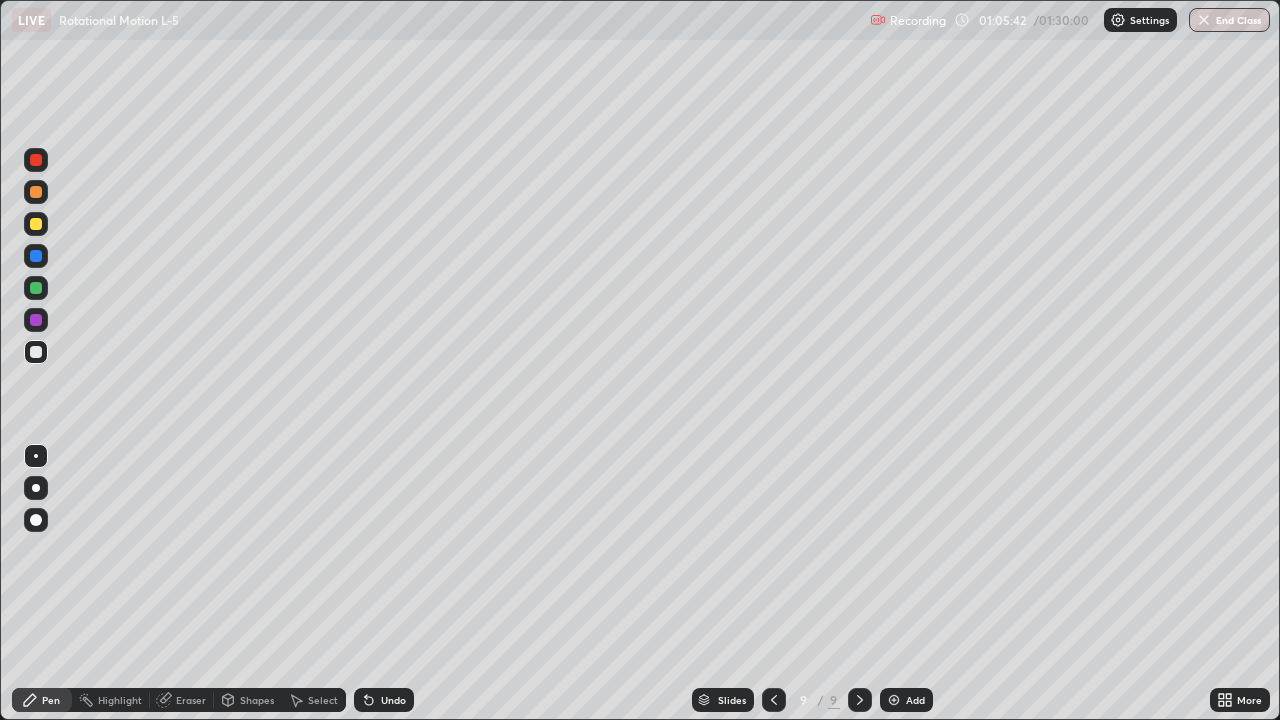 click on "Shapes" at bounding box center (257, 700) 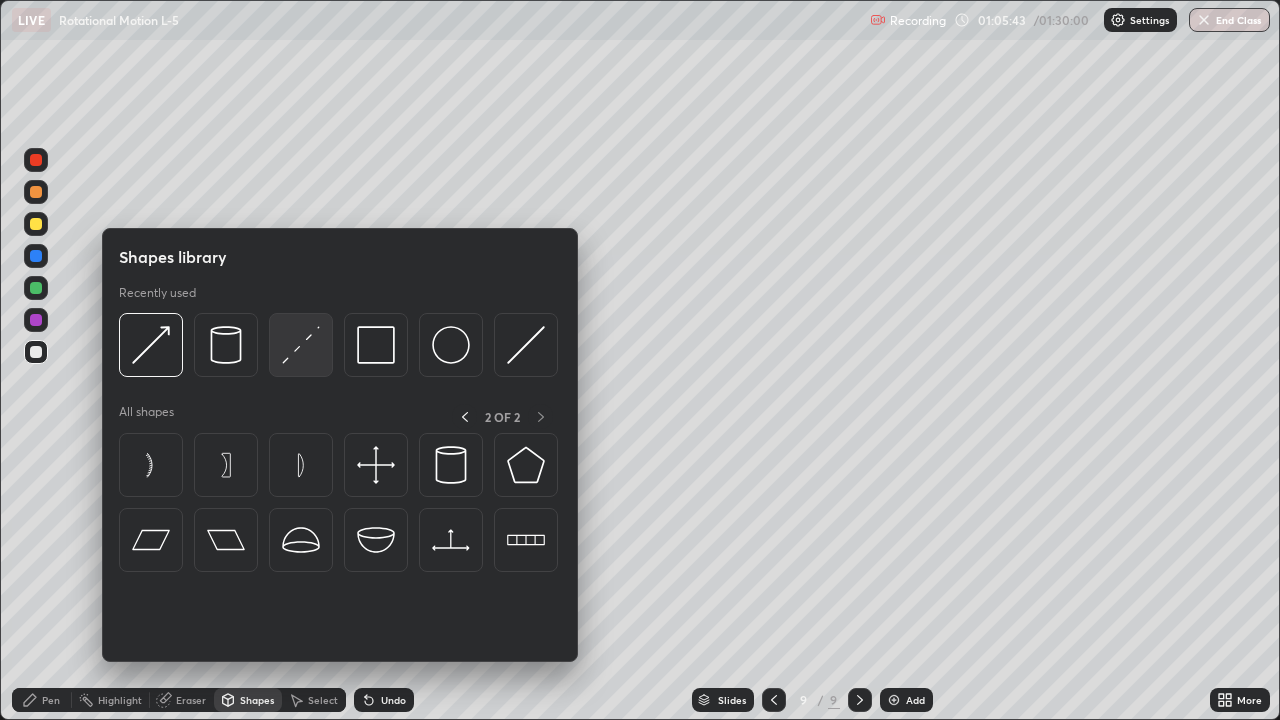 click at bounding box center [301, 345] 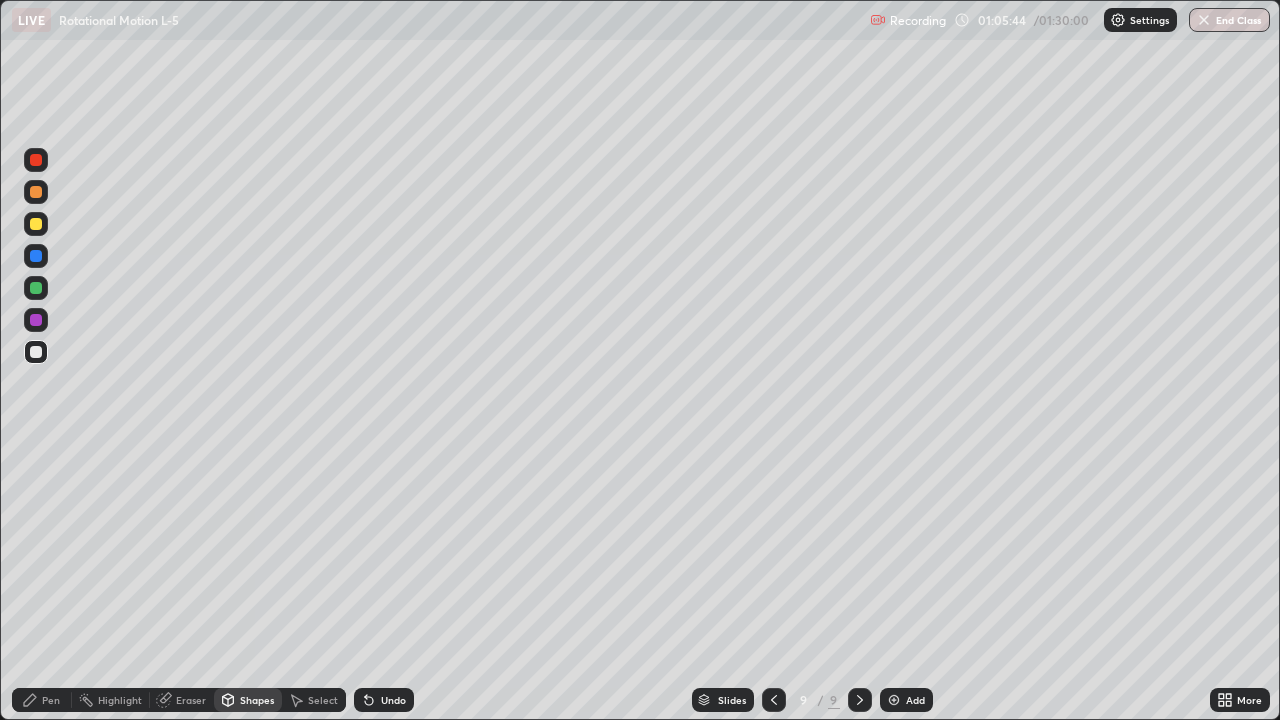 click at bounding box center [36, 160] 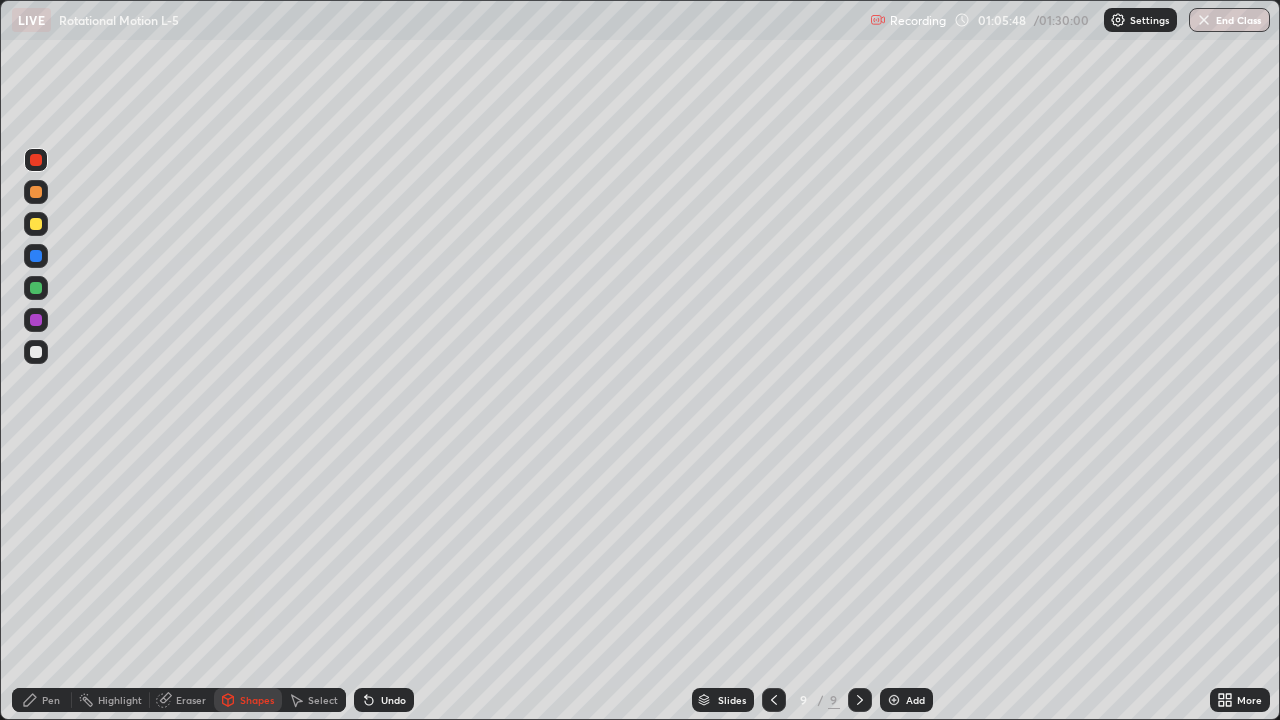 click on "Pen" at bounding box center (51, 700) 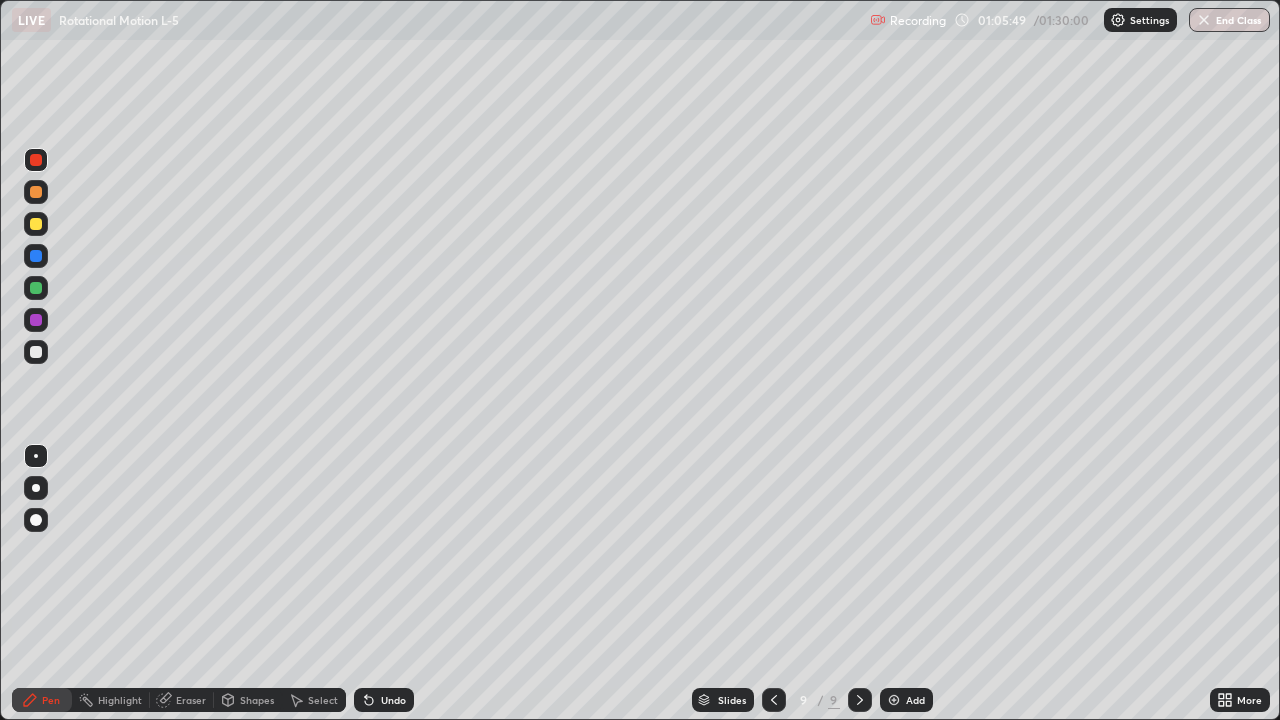 click at bounding box center (36, 352) 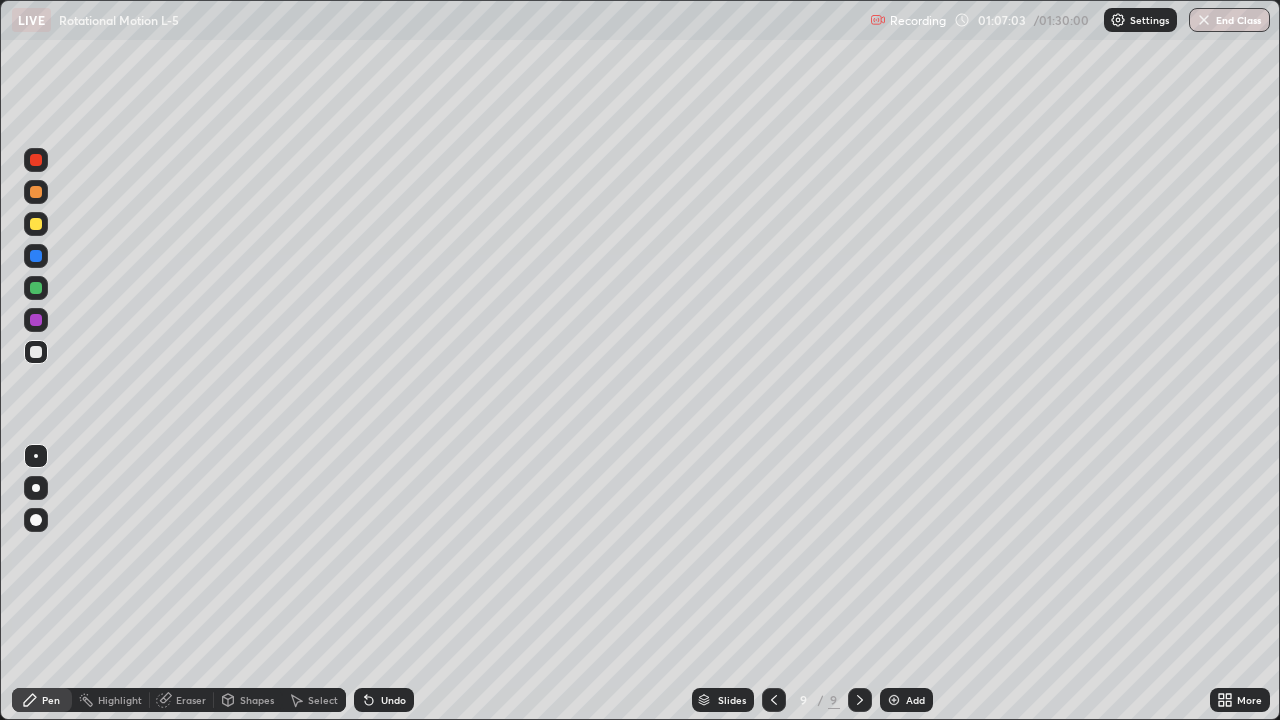 click on "Eraser" at bounding box center (191, 700) 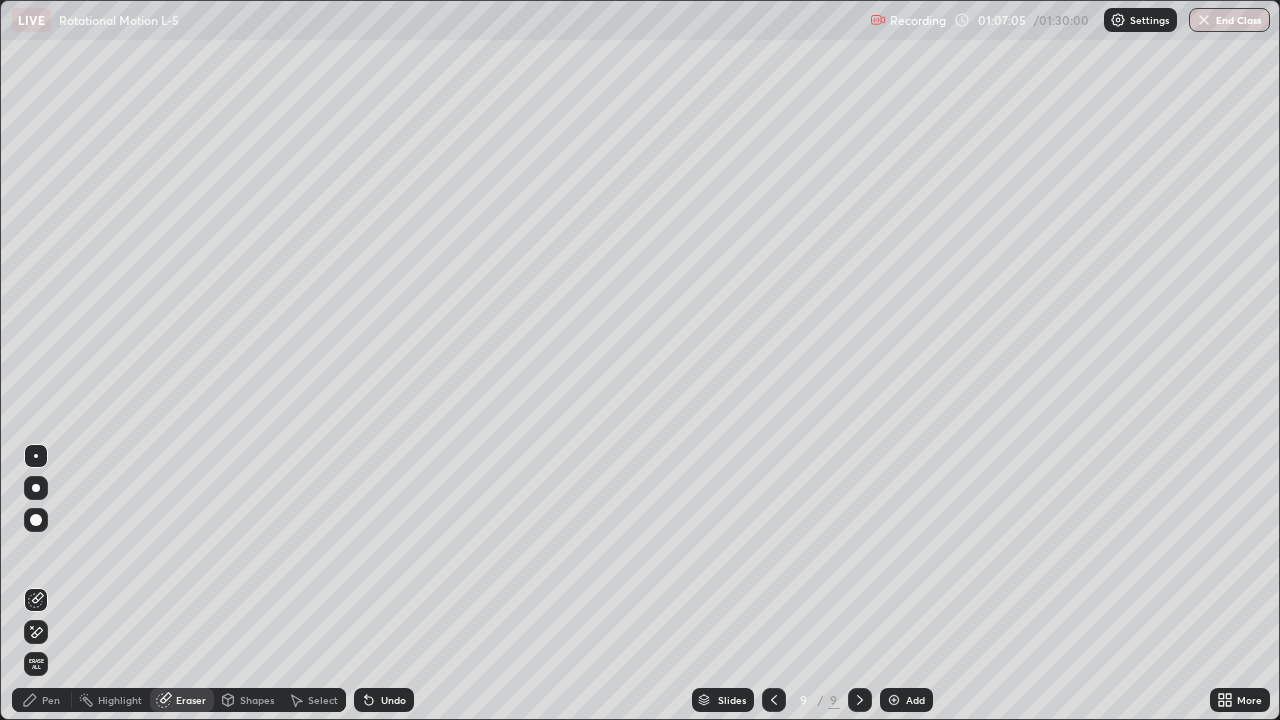 click 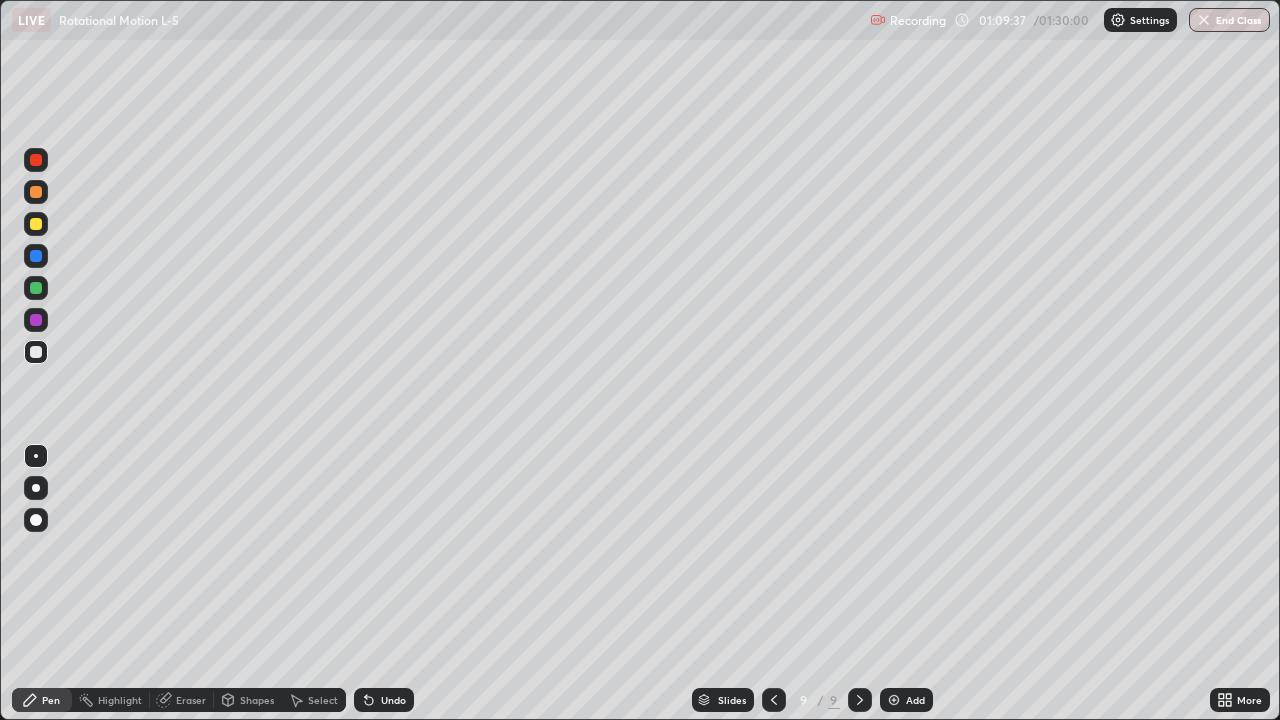 click on "Shapes" at bounding box center (257, 700) 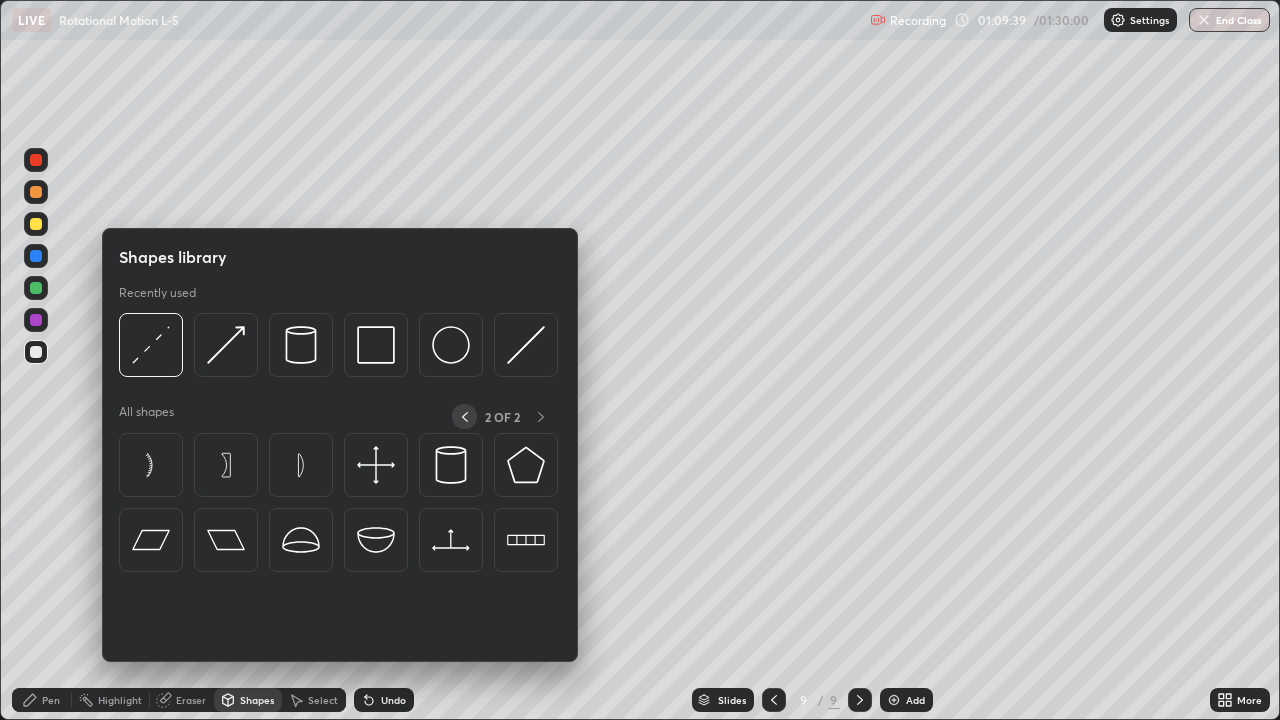 click 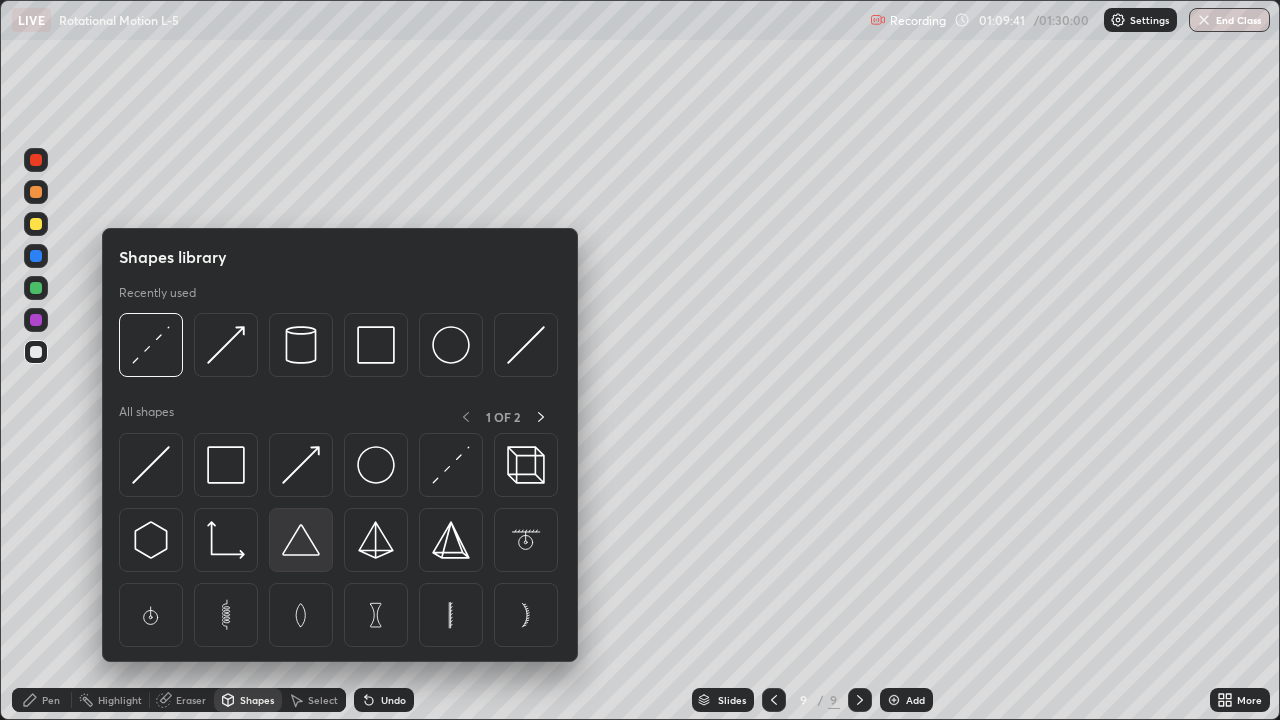 click at bounding box center [301, 540] 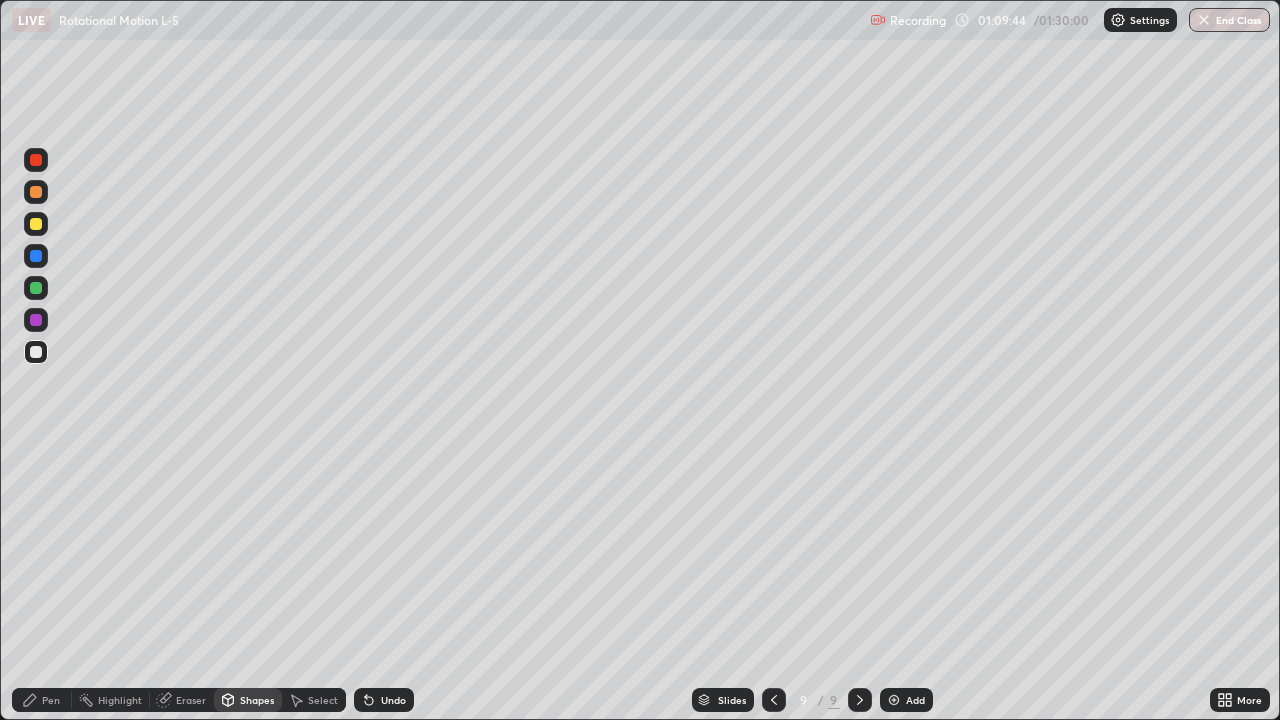 click at bounding box center [36, 224] 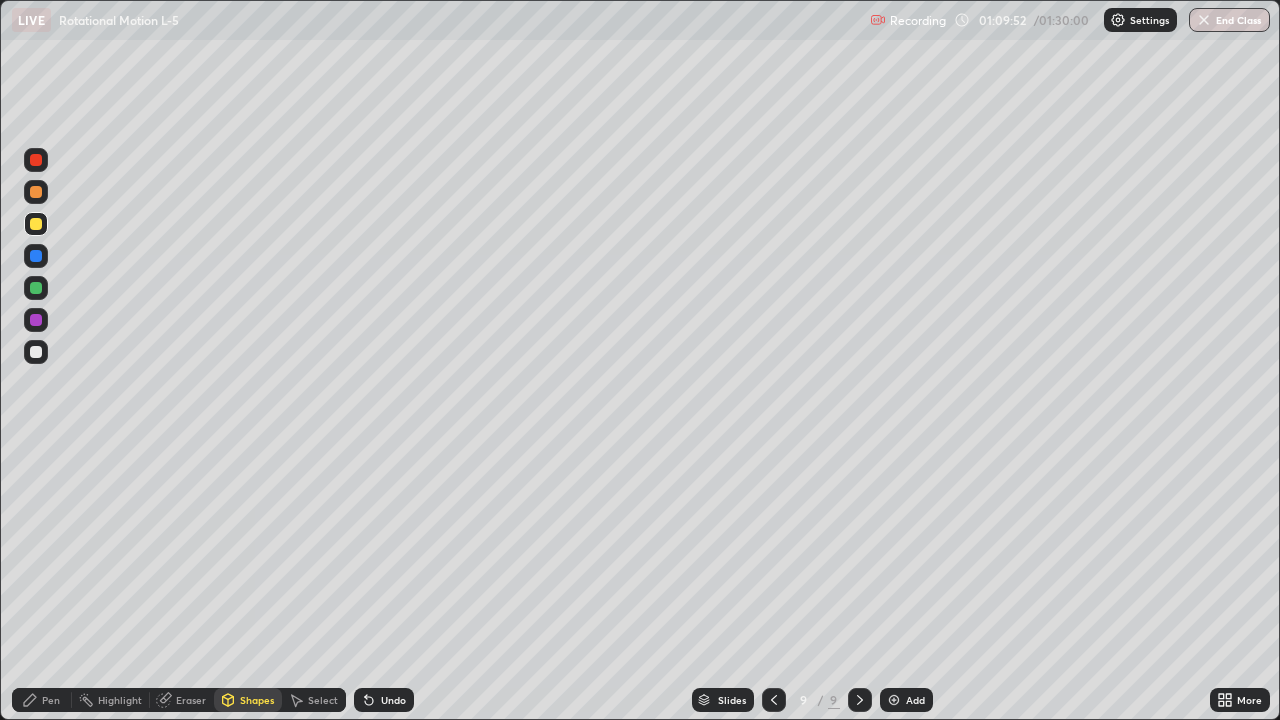 click on "Select" at bounding box center [323, 700] 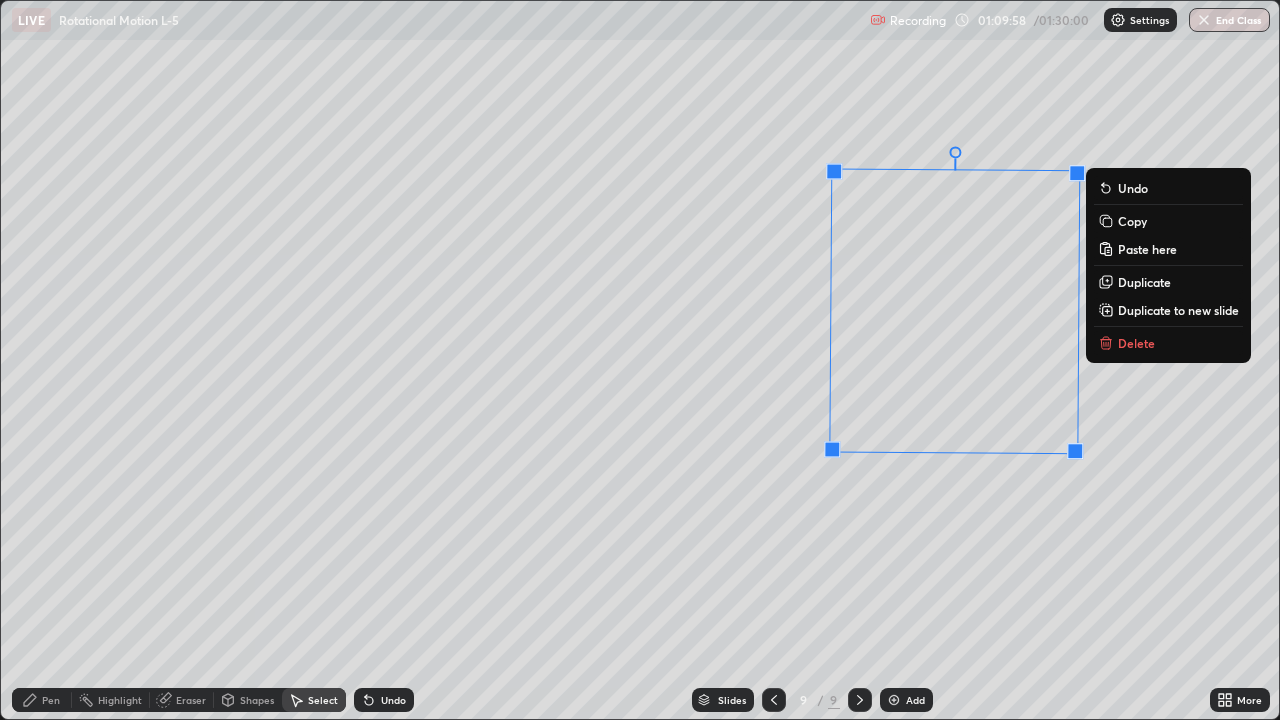 click on "180 ° Undo Copy Paste here Duplicate Duplicate to new slide Delete" at bounding box center (640, 360) 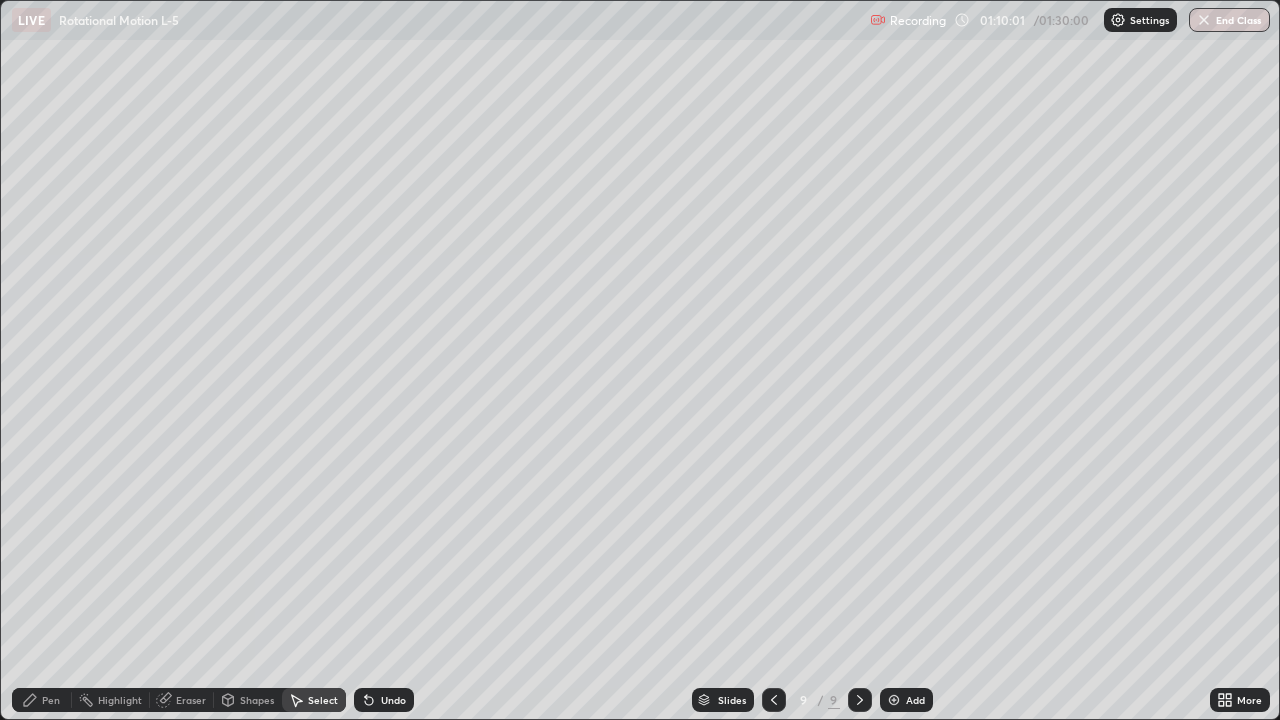 click on "Pen" at bounding box center (51, 700) 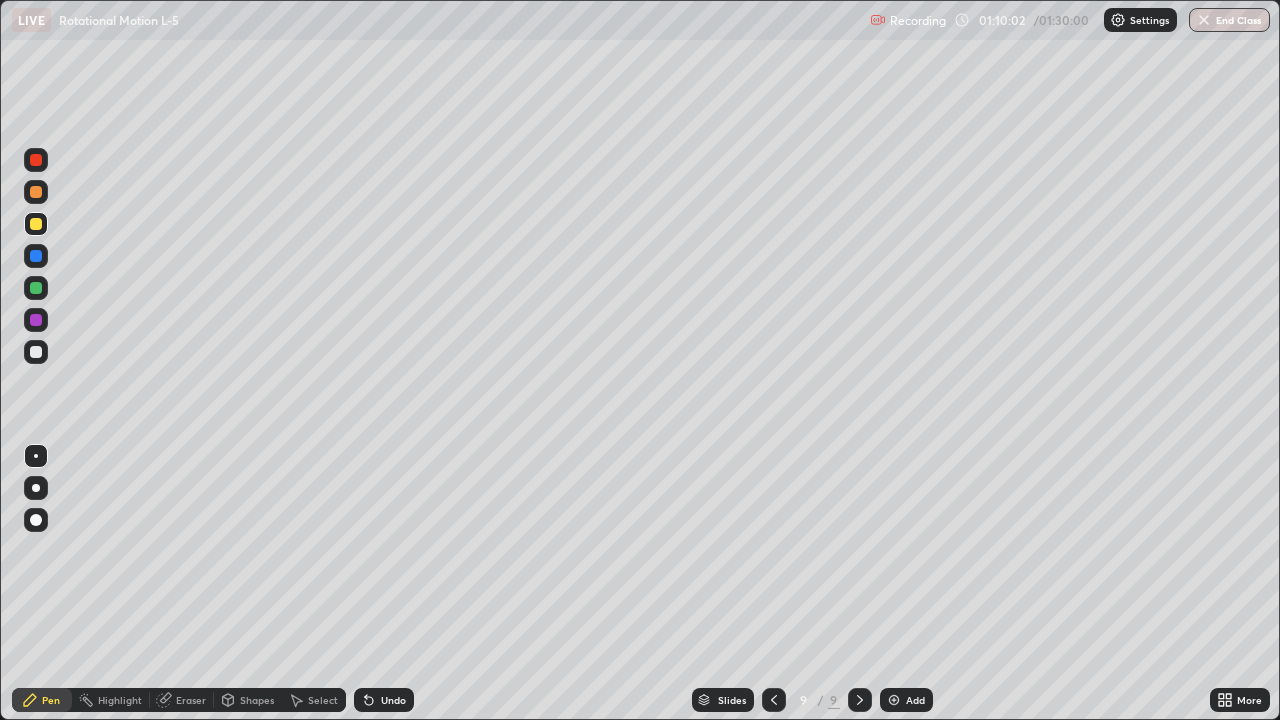 click at bounding box center (36, 192) 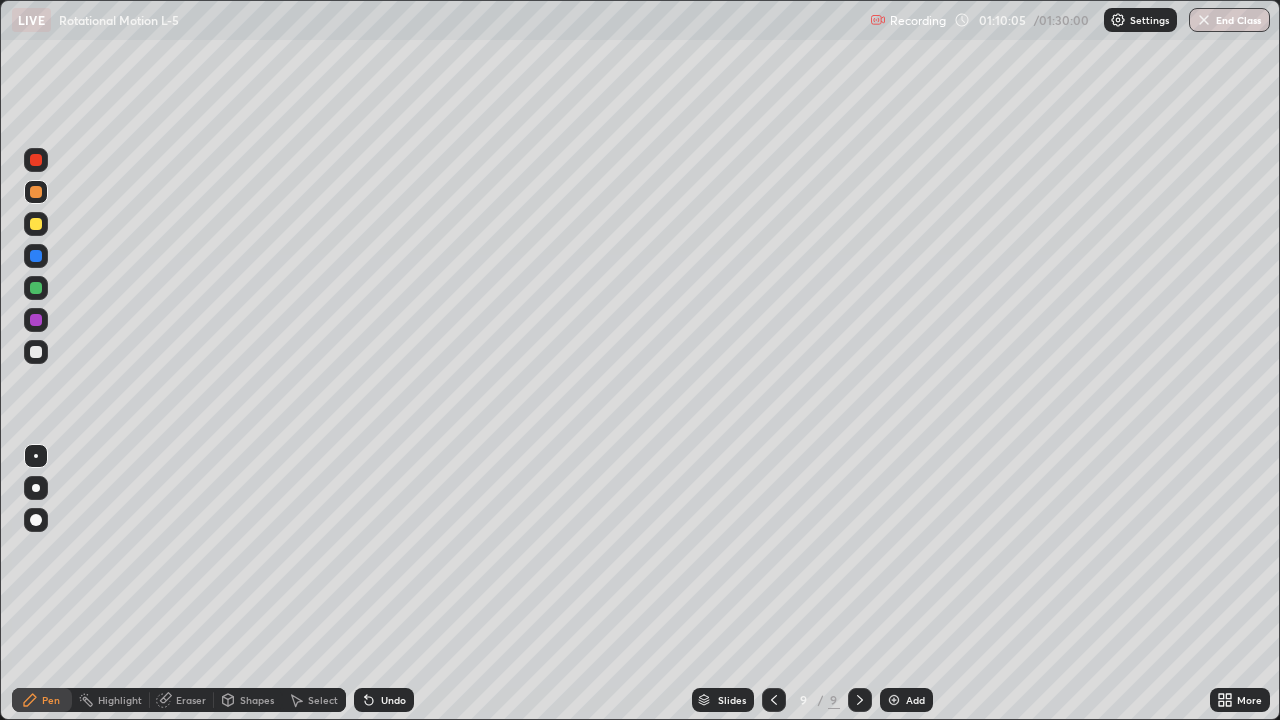 click at bounding box center (36, 224) 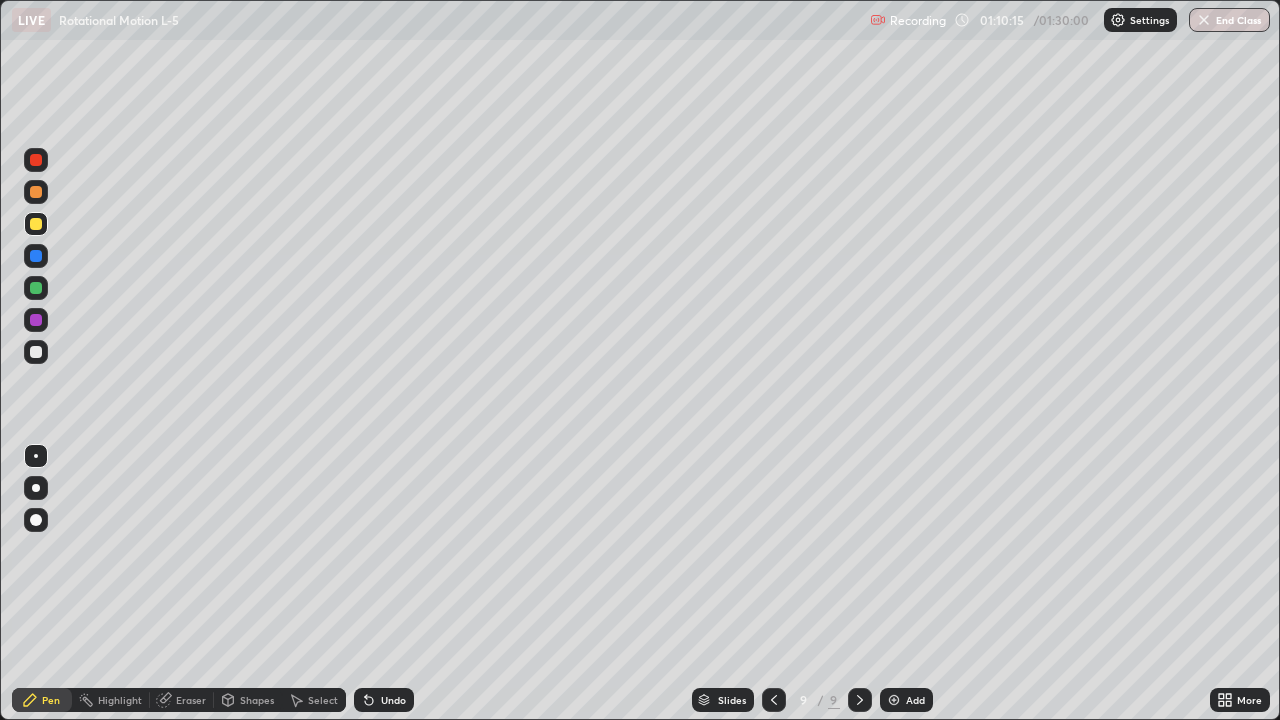 click on "Shapes" at bounding box center [257, 700] 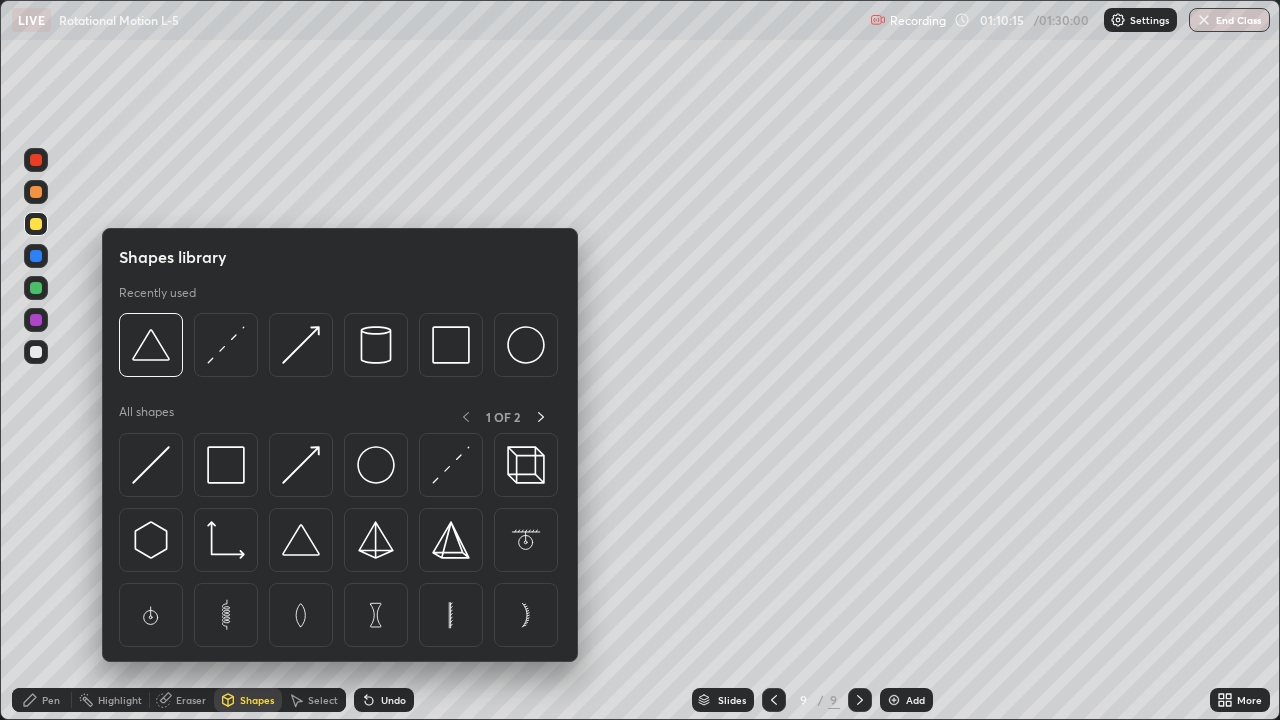 click at bounding box center [226, 345] 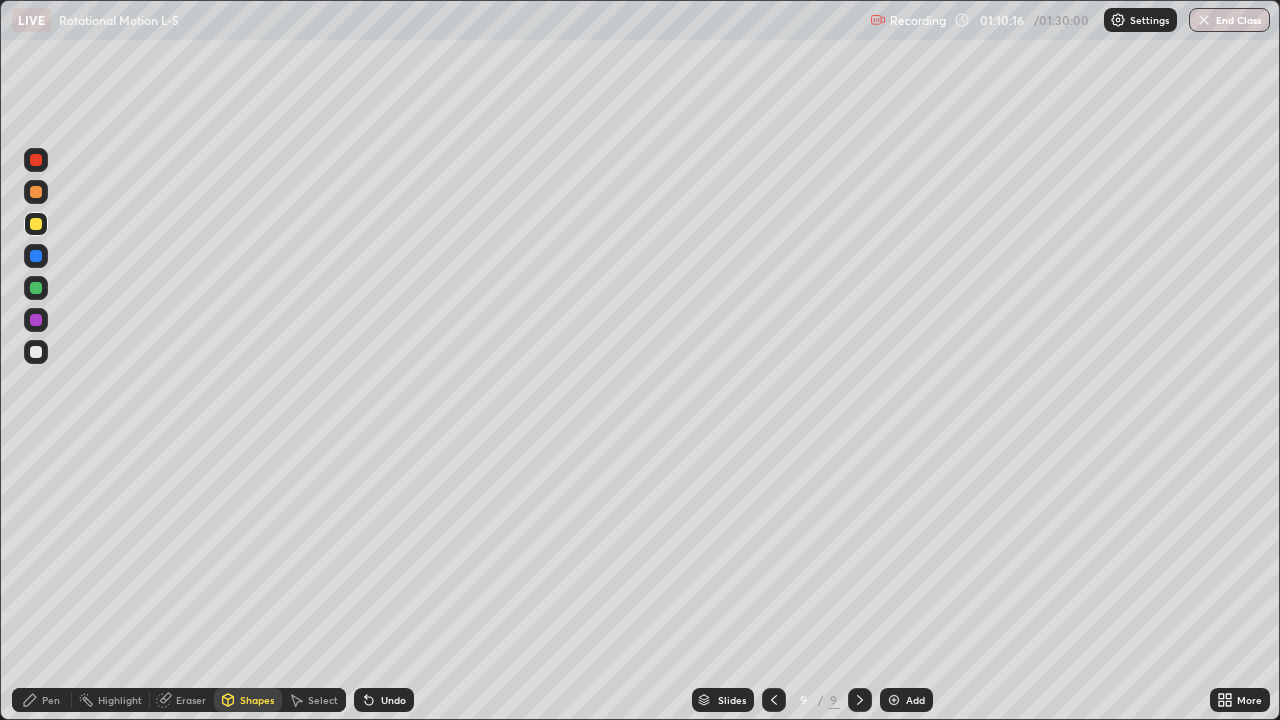 click at bounding box center (36, 352) 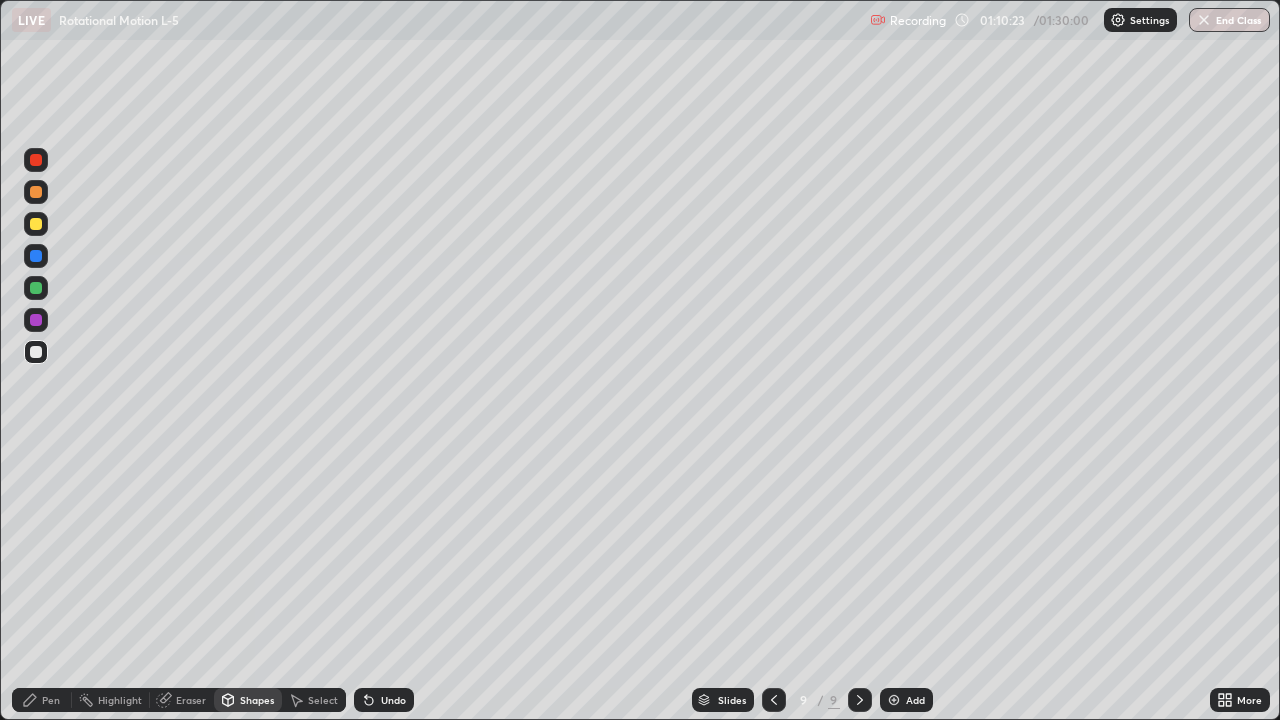 click on "Pen" at bounding box center [42, 700] 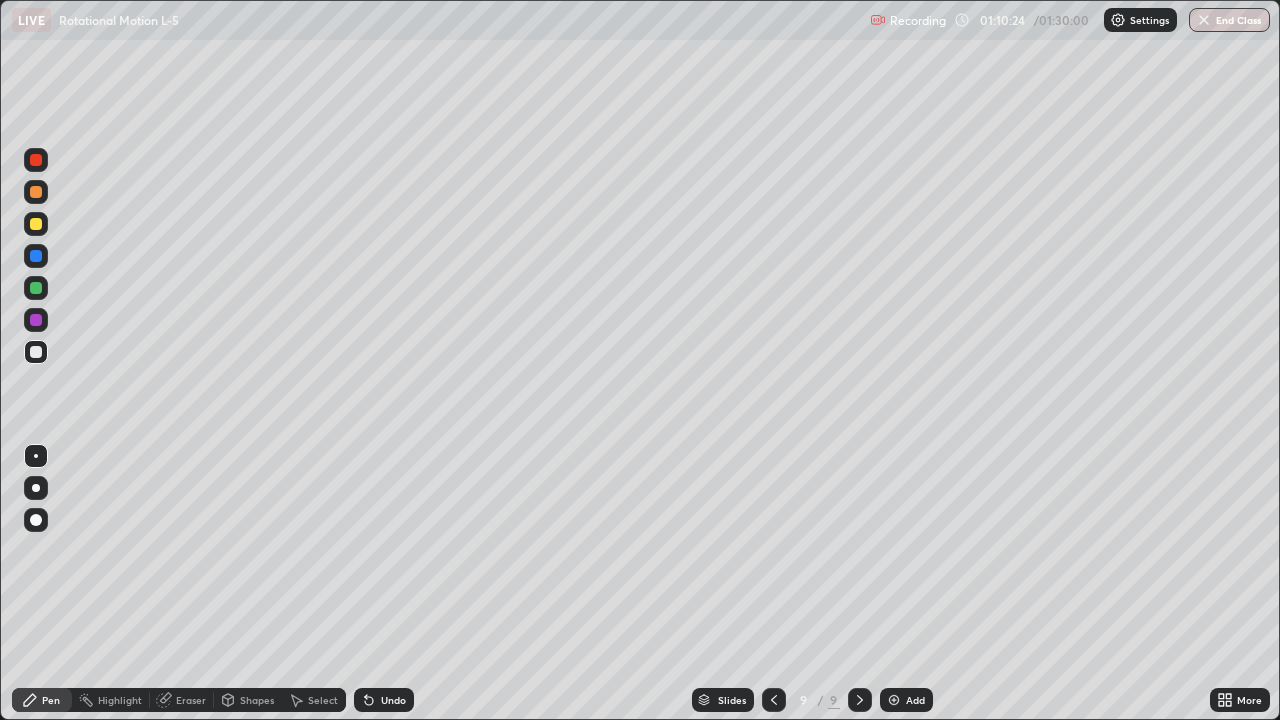 click at bounding box center [36, 320] 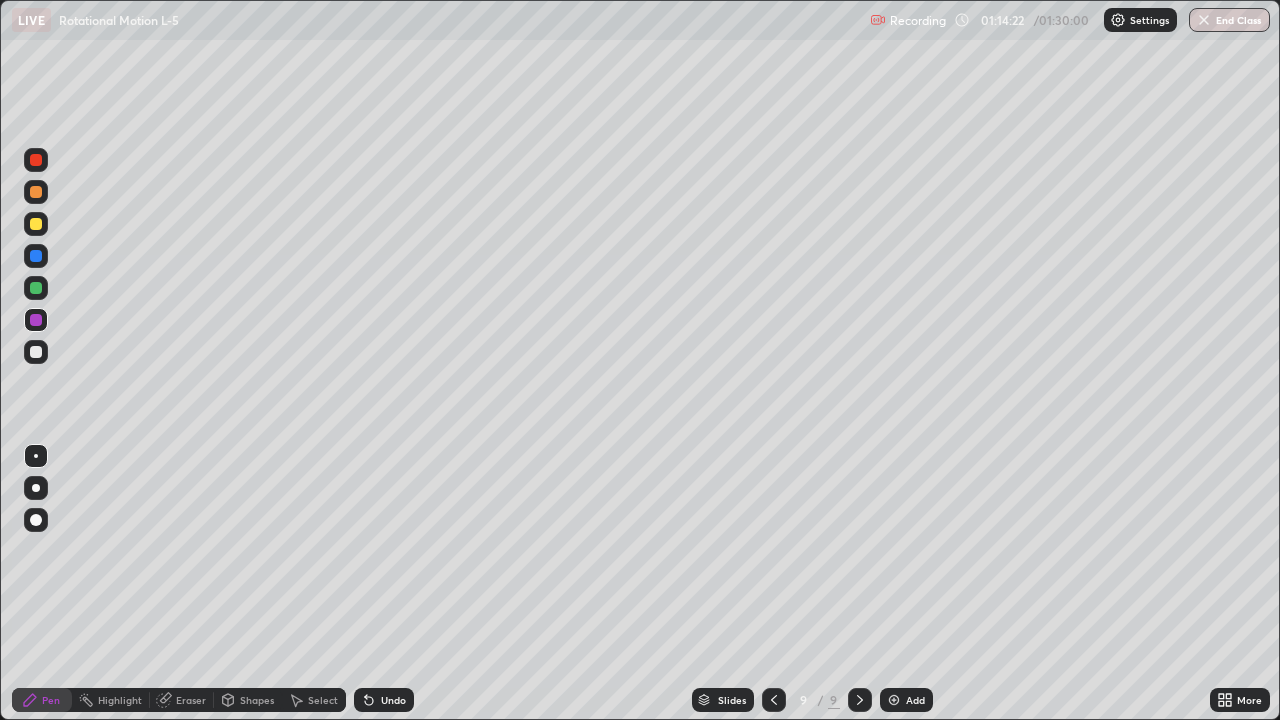 click on "Shapes" at bounding box center [257, 700] 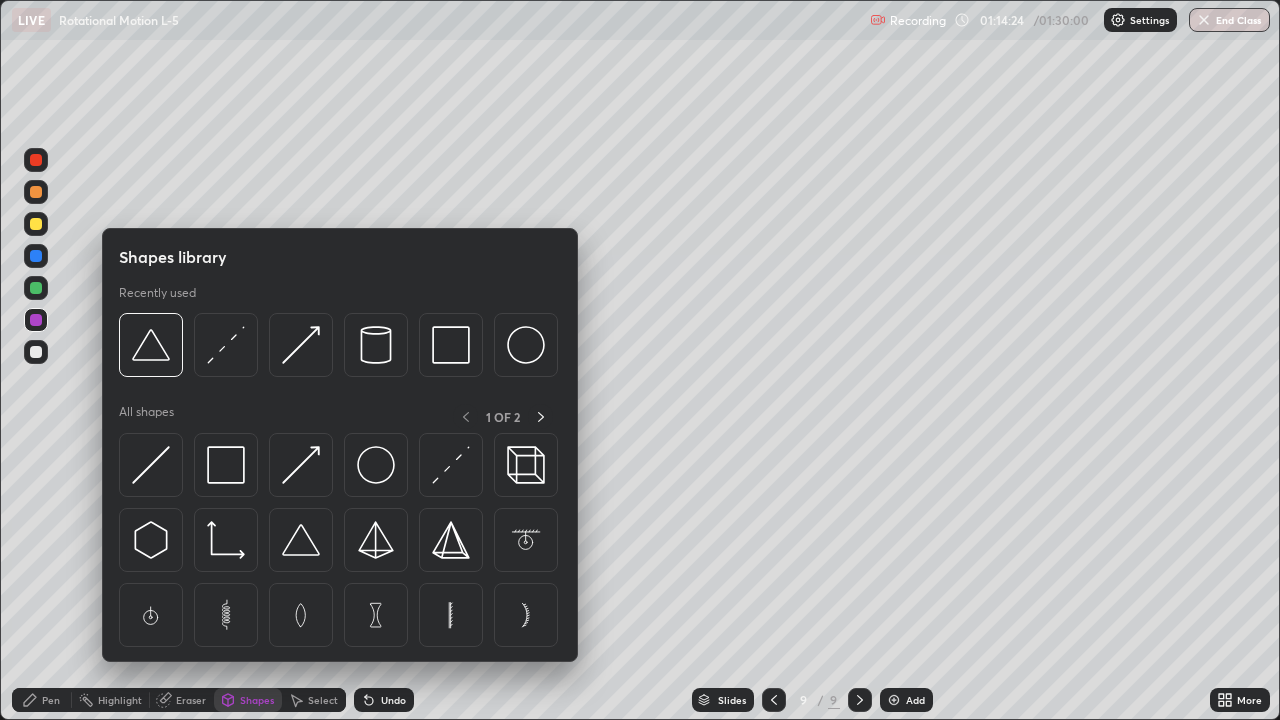 click on "Eraser" at bounding box center (191, 700) 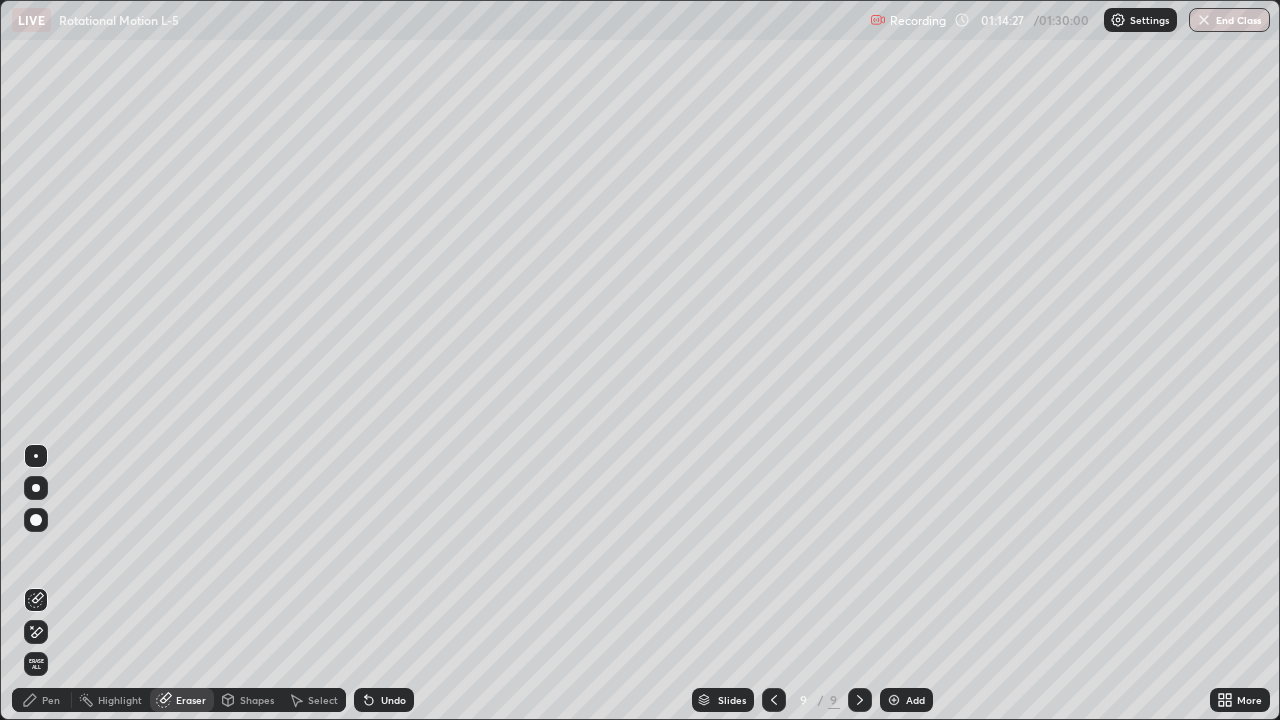click on "Pen" at bounding box center [42, 700] 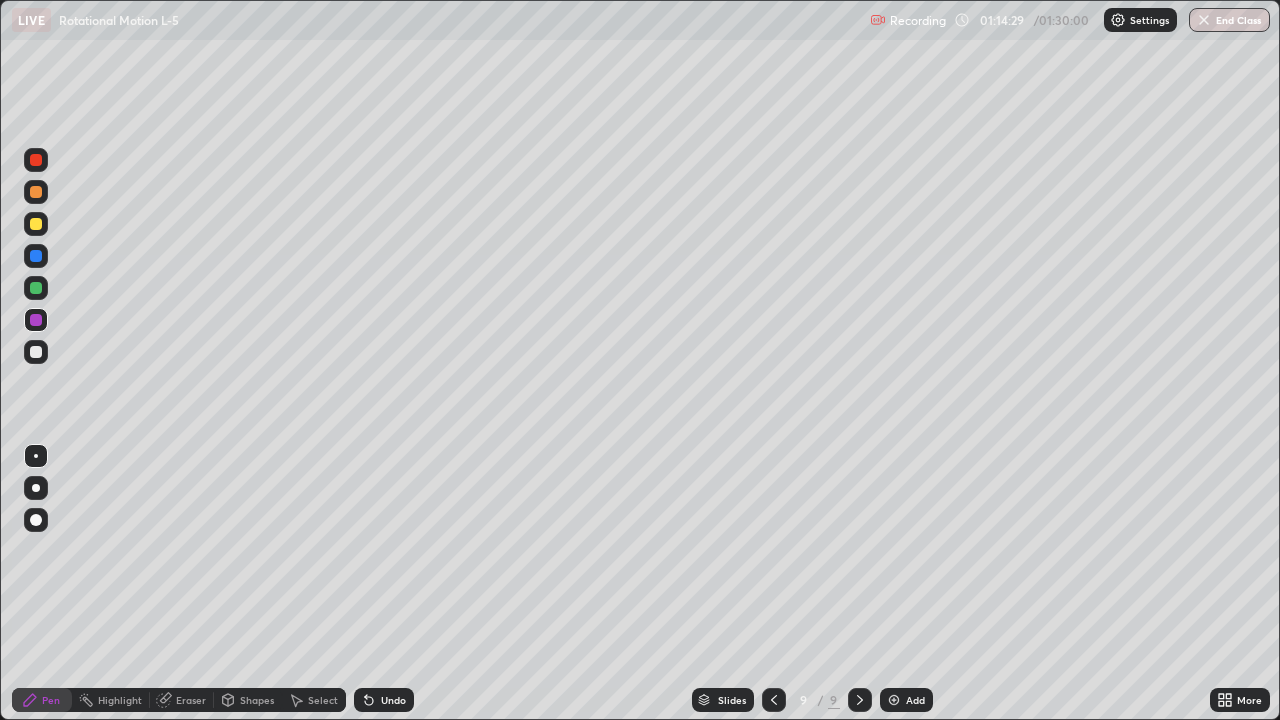 click at bounding box center (36, 224) 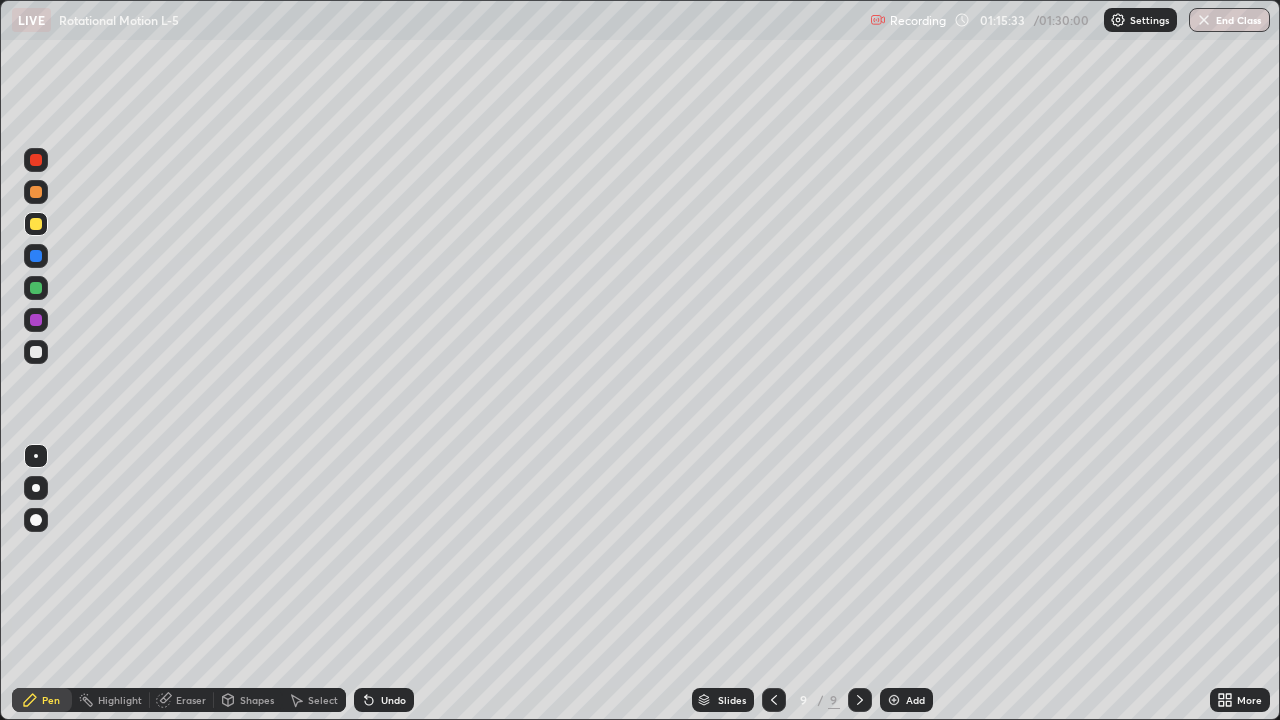 click on "Add" at bounding box center [906, 700] 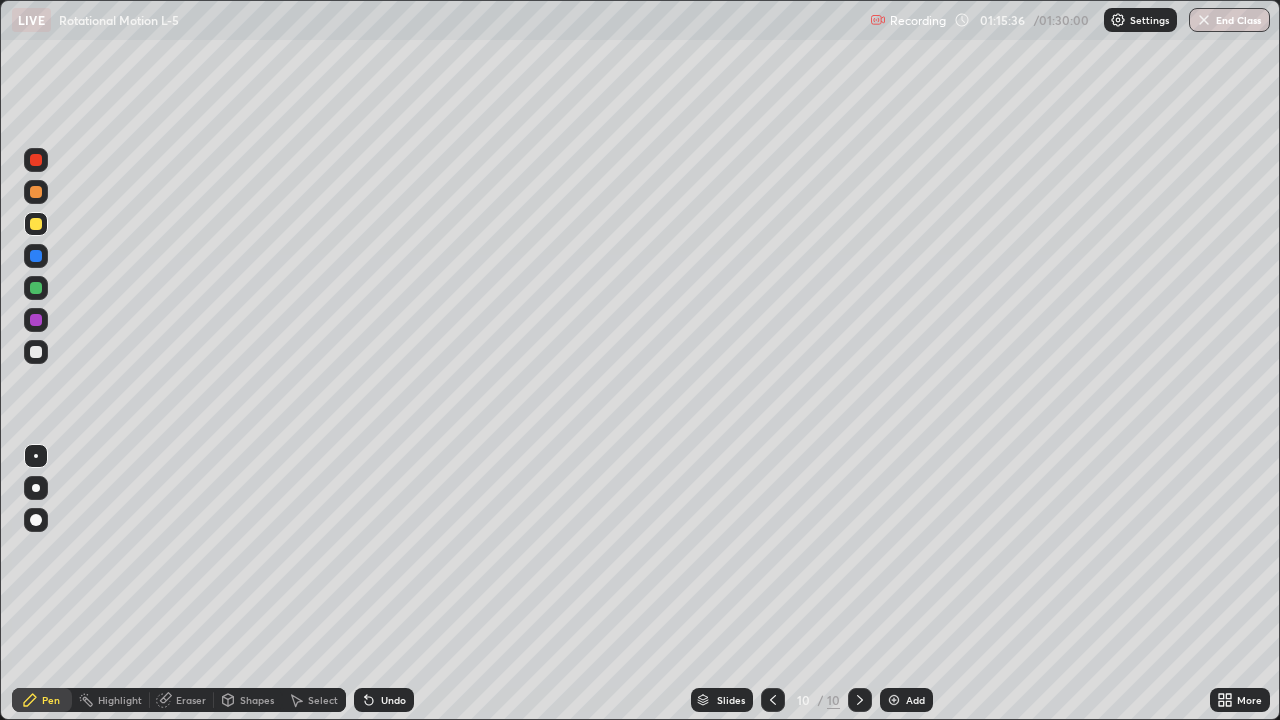 click at bounding box center [36, 160] 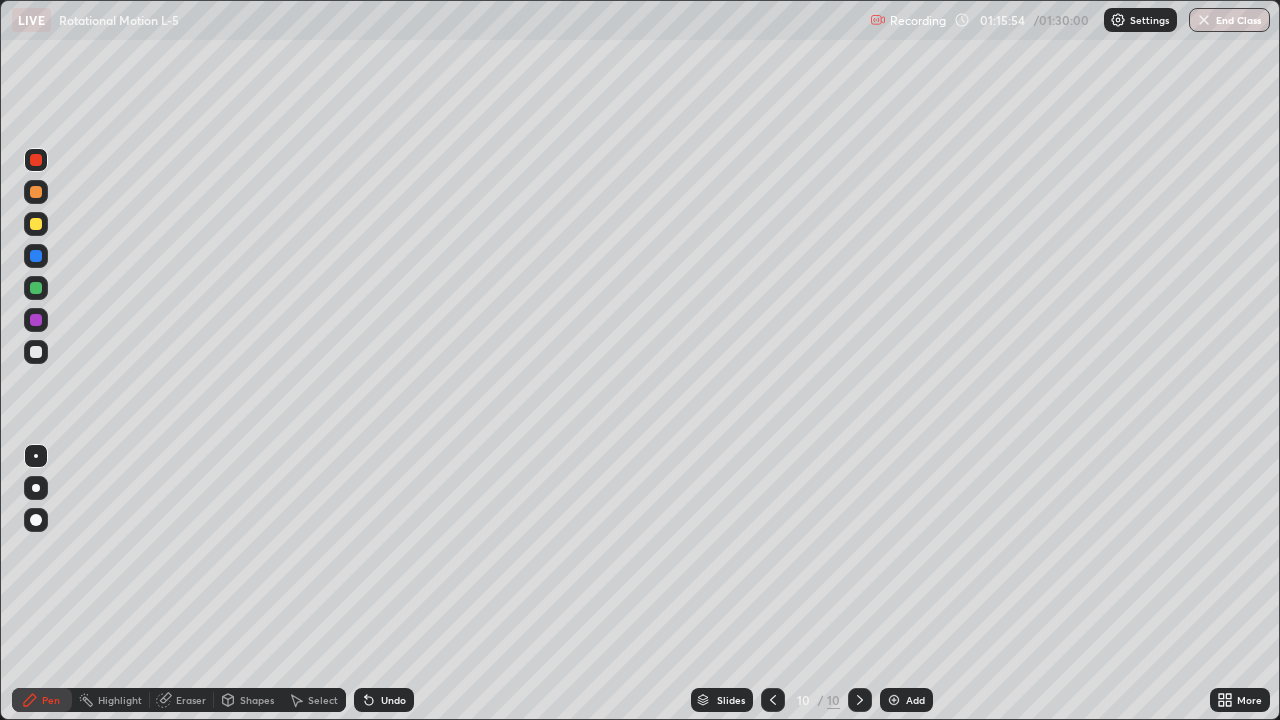 click on "Shapes" at bounding box center (257, 700) 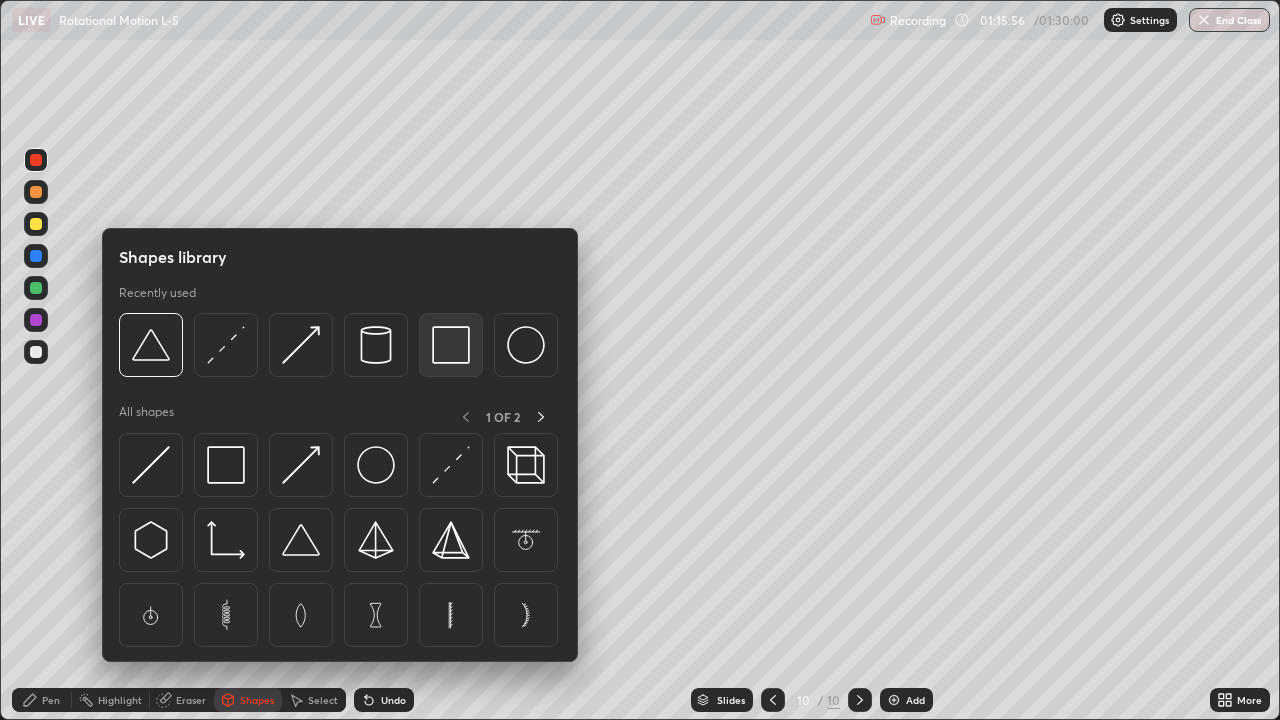 click at bounding box center [451, 345] 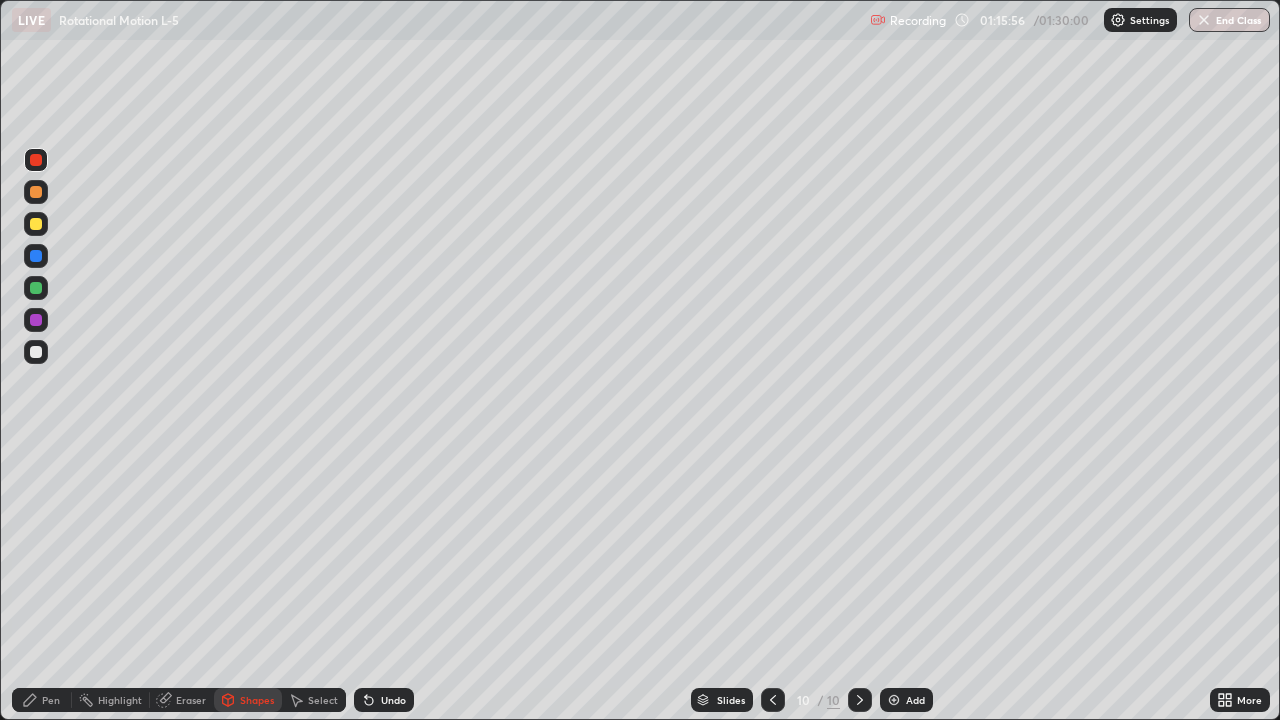 click at bounding box center (36, 288) 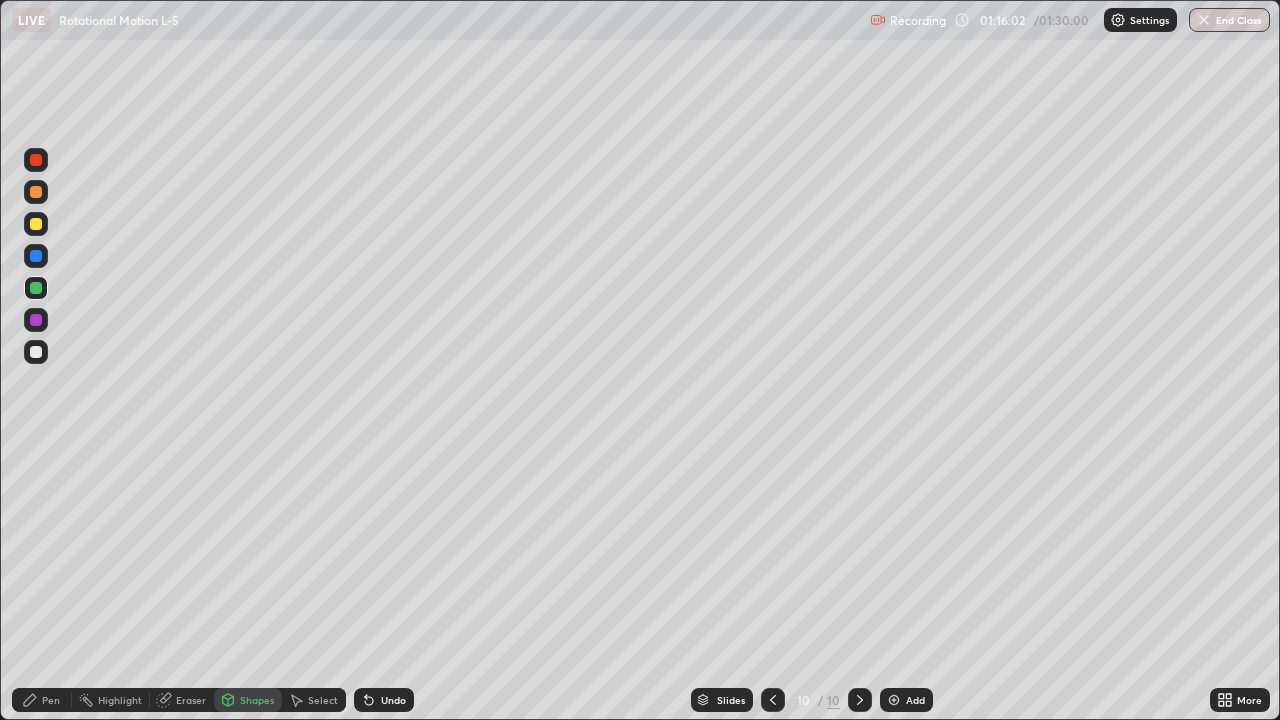 click on "Shapes" at bounding box center (248, 700) 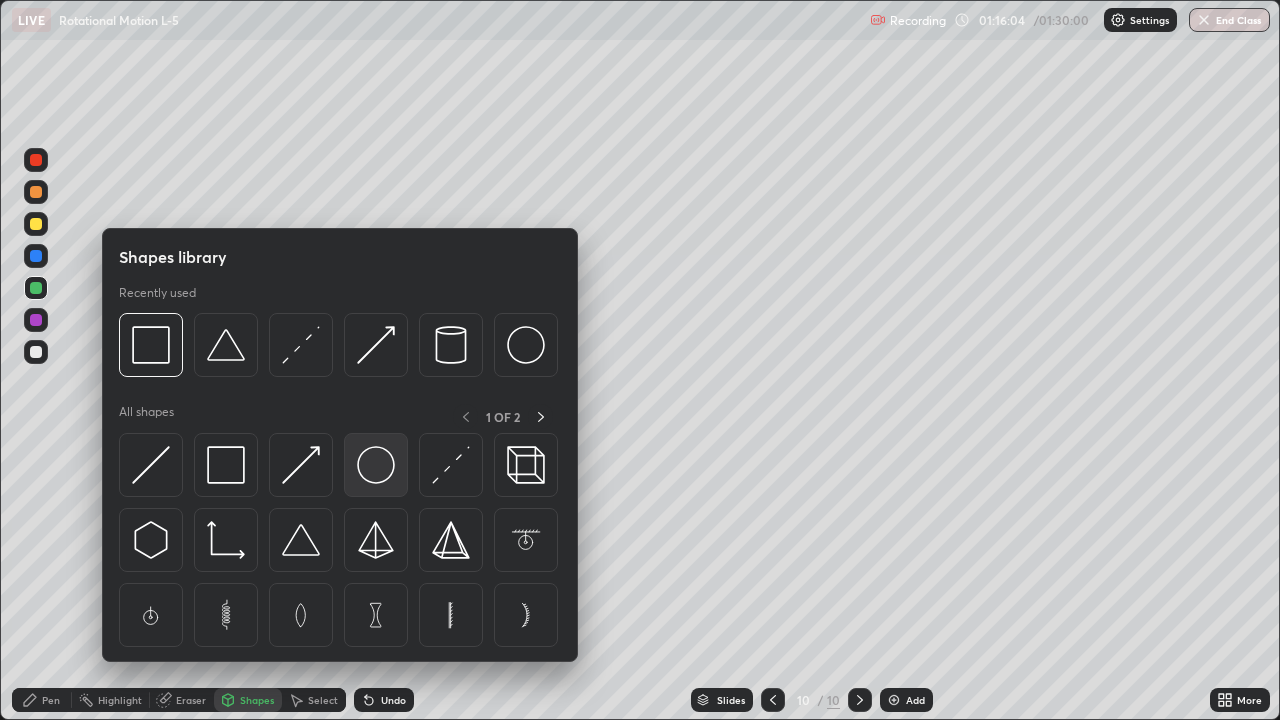 click at bounding box center (376, 465) 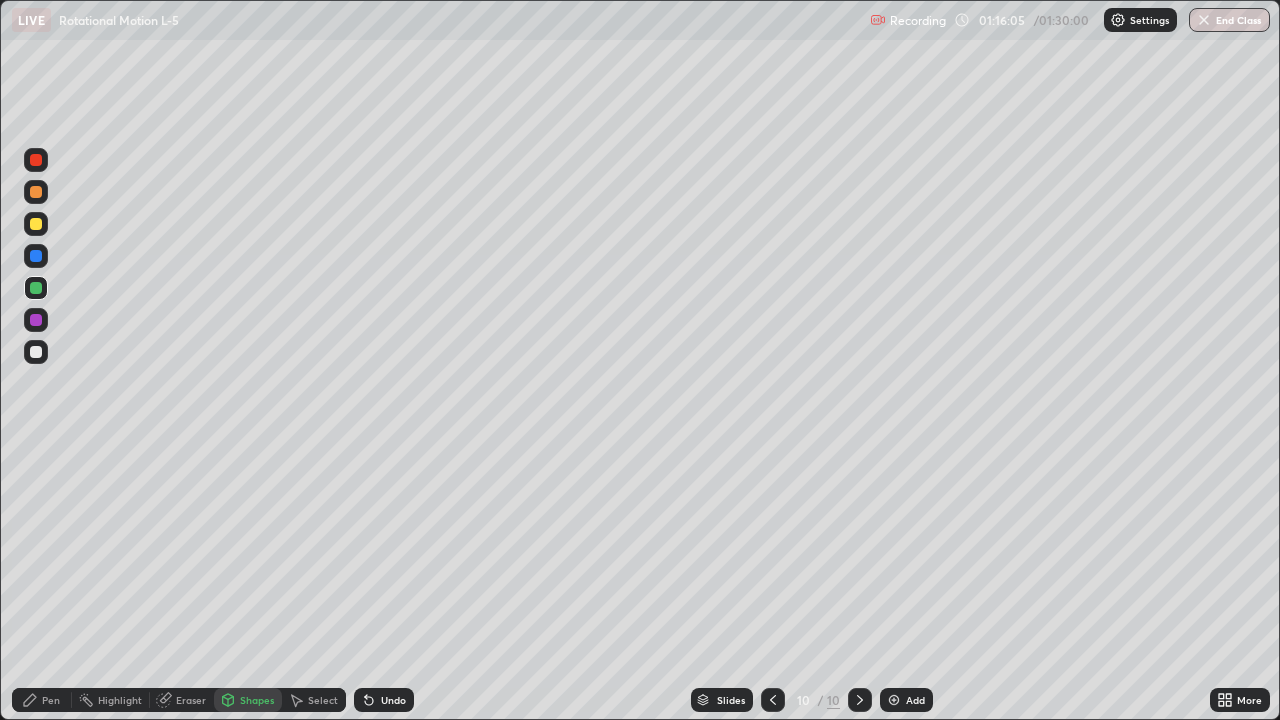 click at bounding box center [36, 352] 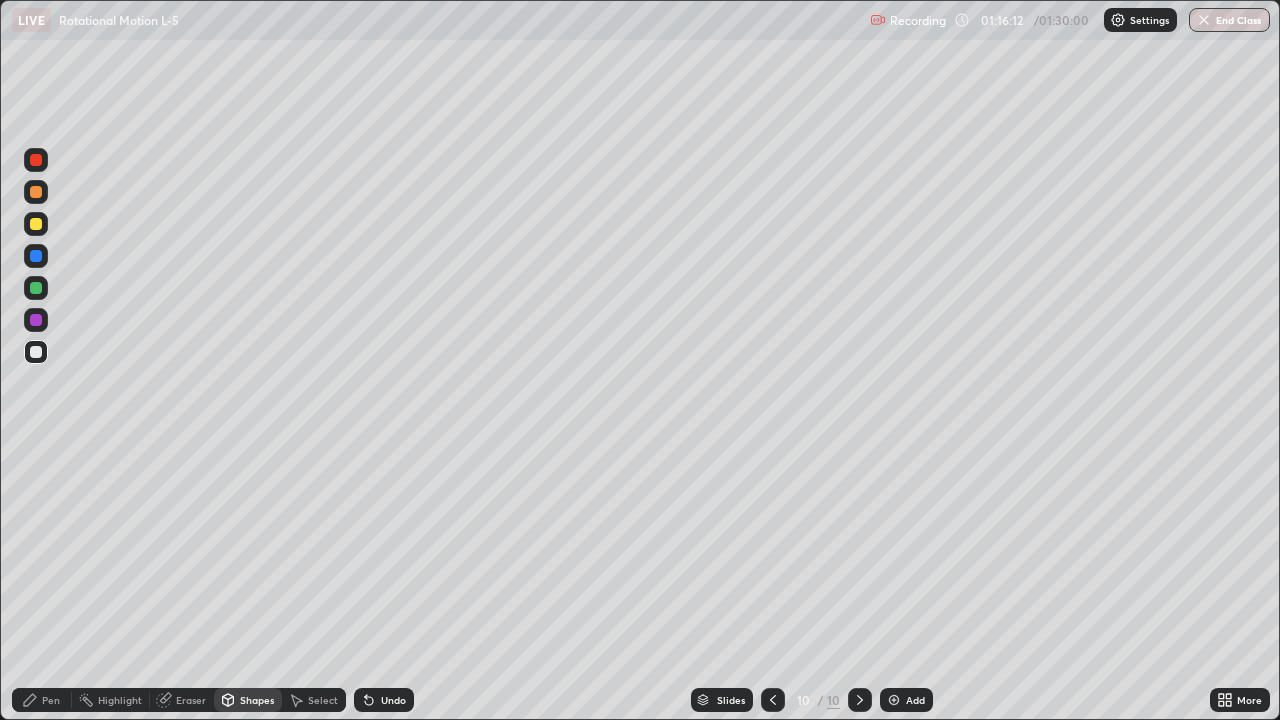 click on "Pen" at bounding box center (42, 700) 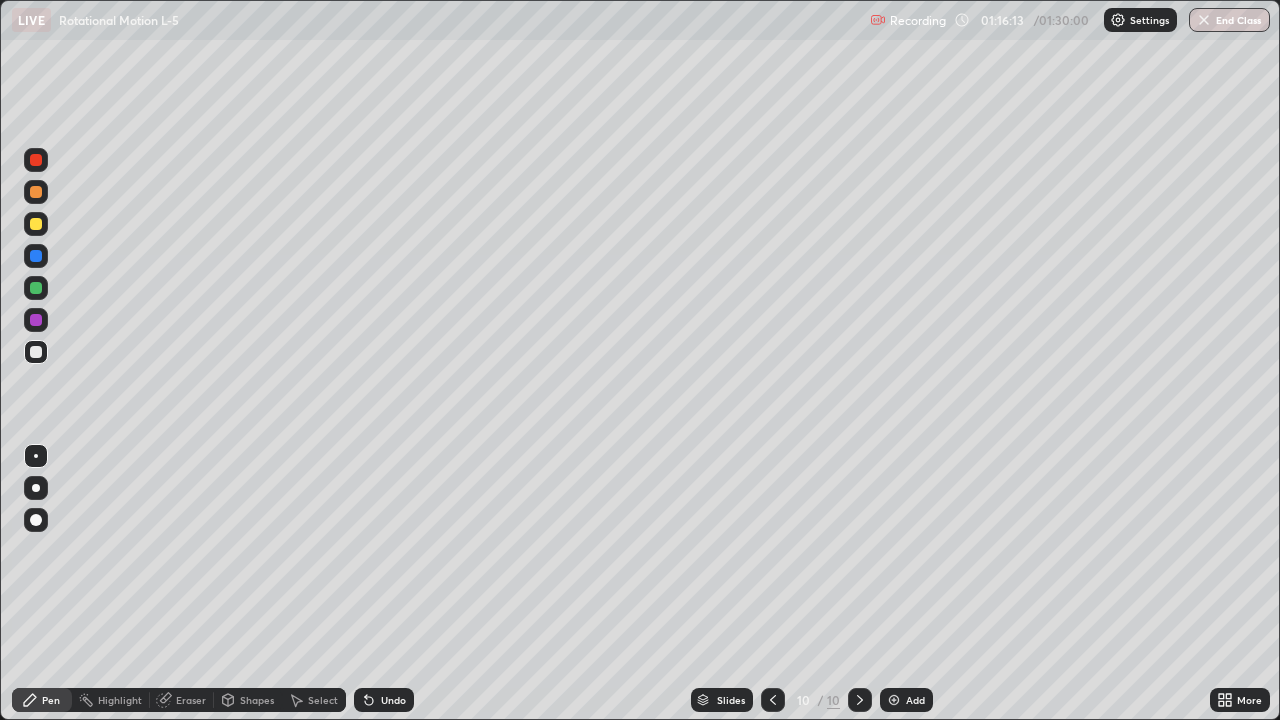 click at bounding box center [36, 224] 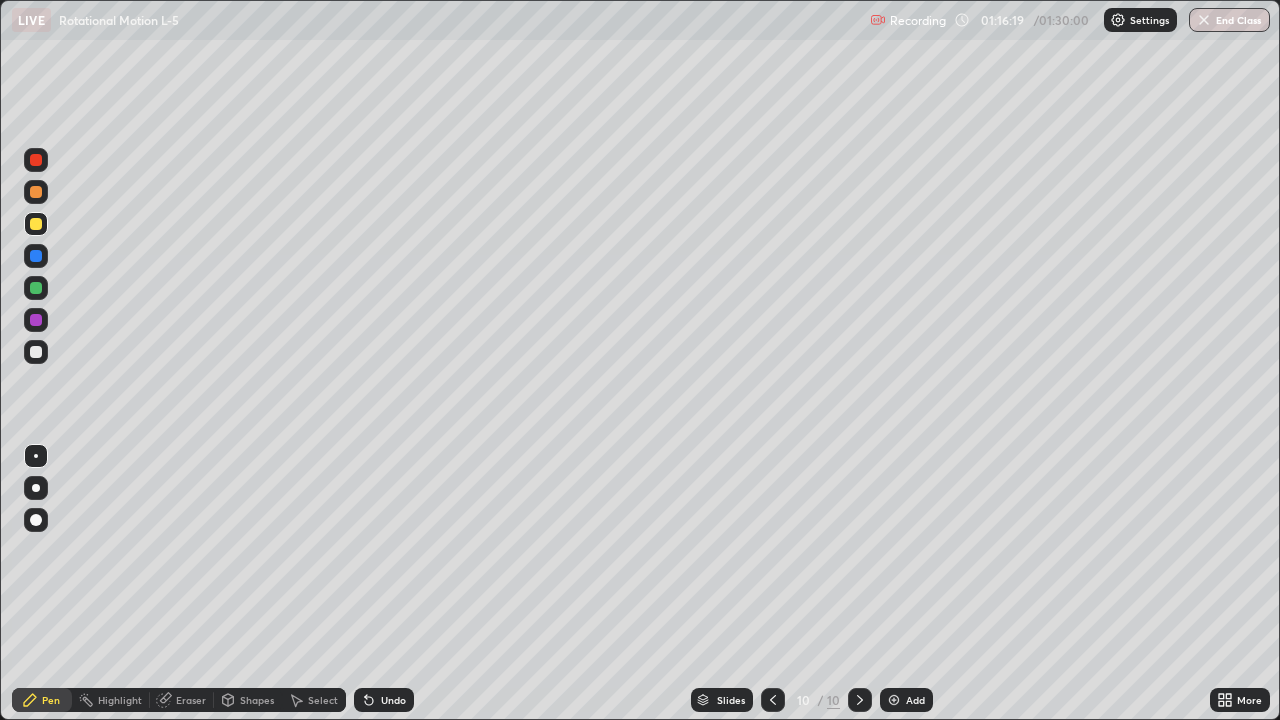 click at bounding box center (36, 160) 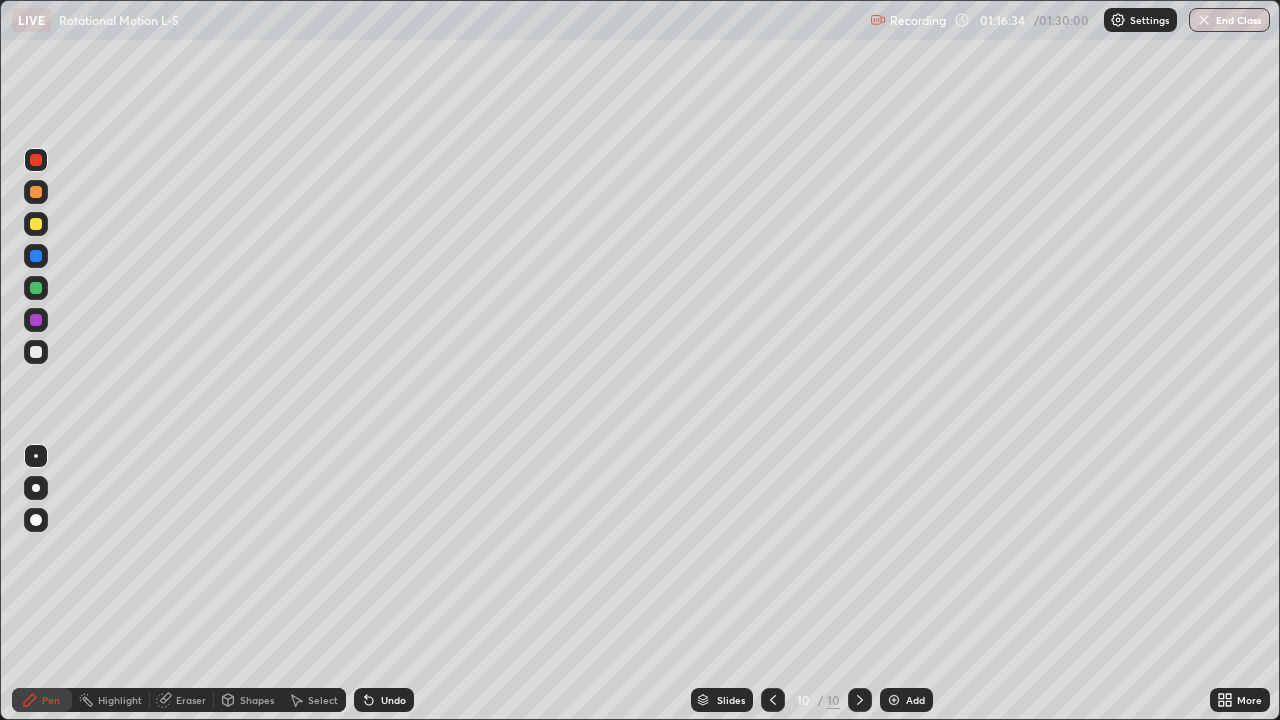 click on "Shapes" at bounding box center (257, 700) 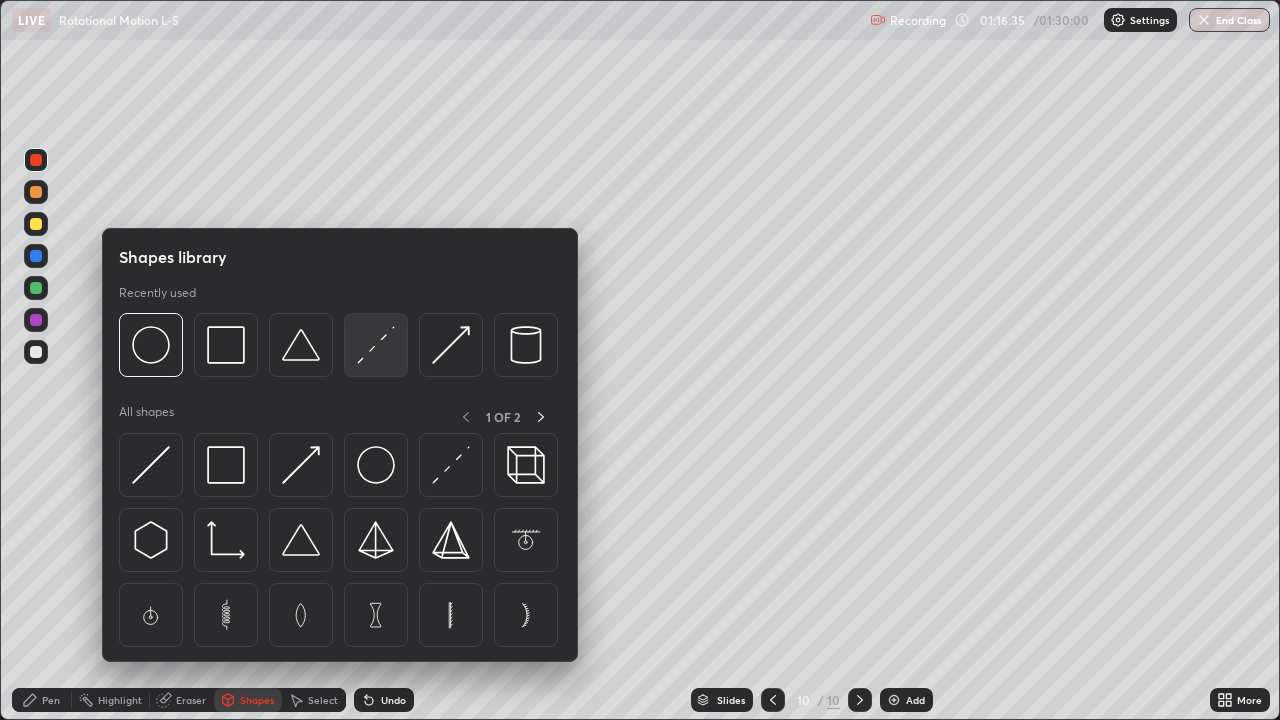 click at bounding box center (376, 345) 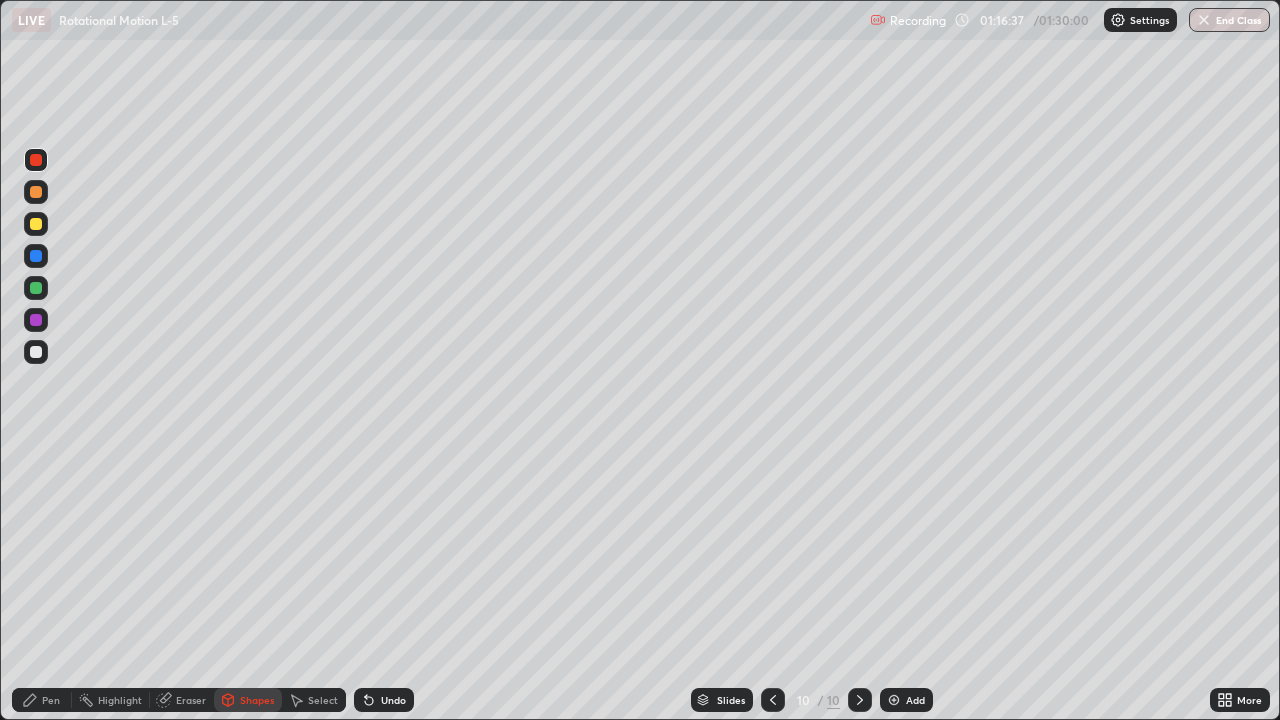 click on "Shapes" at bounding box center [257, 700] 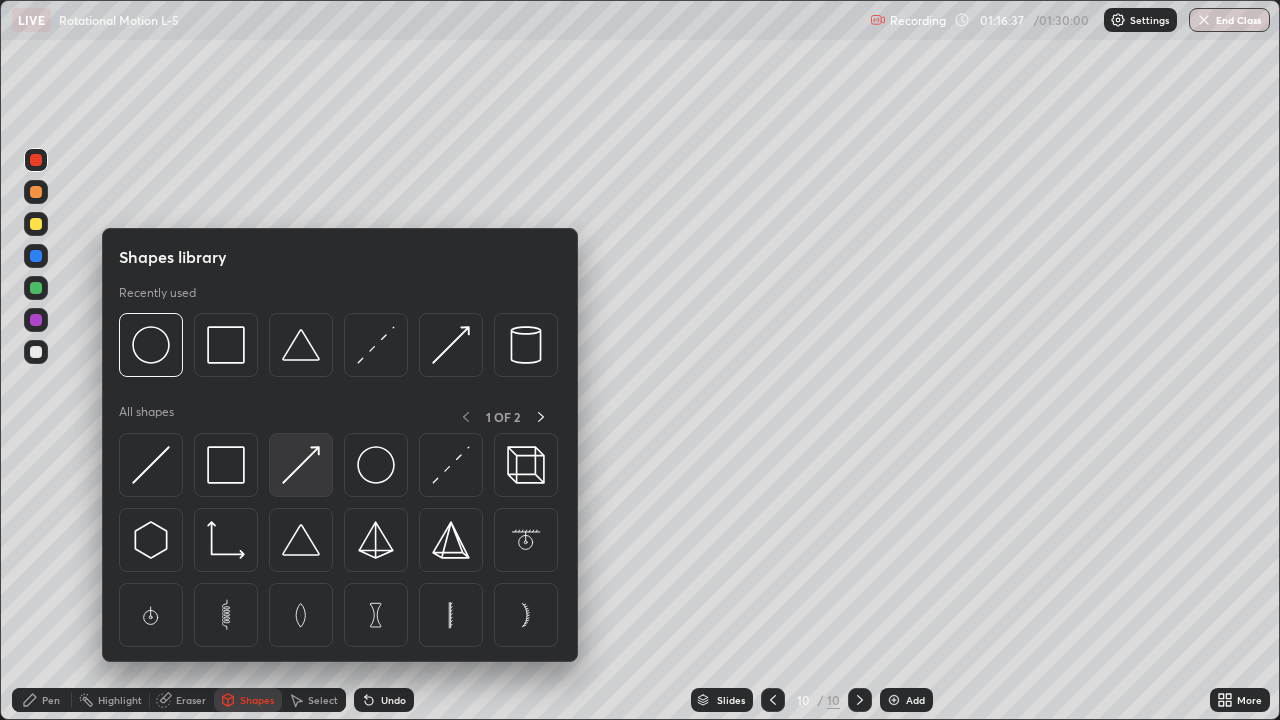 click at bounding box center [301, 465] 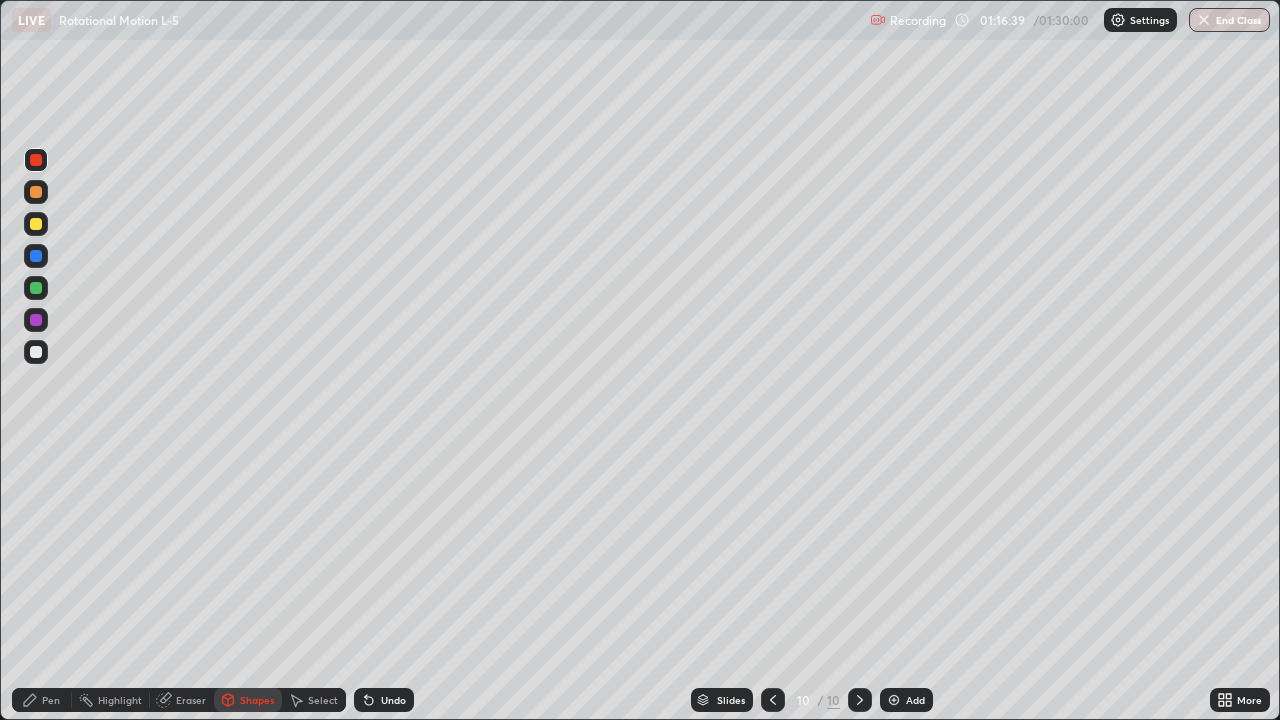 click at bounding box center [36, 320] 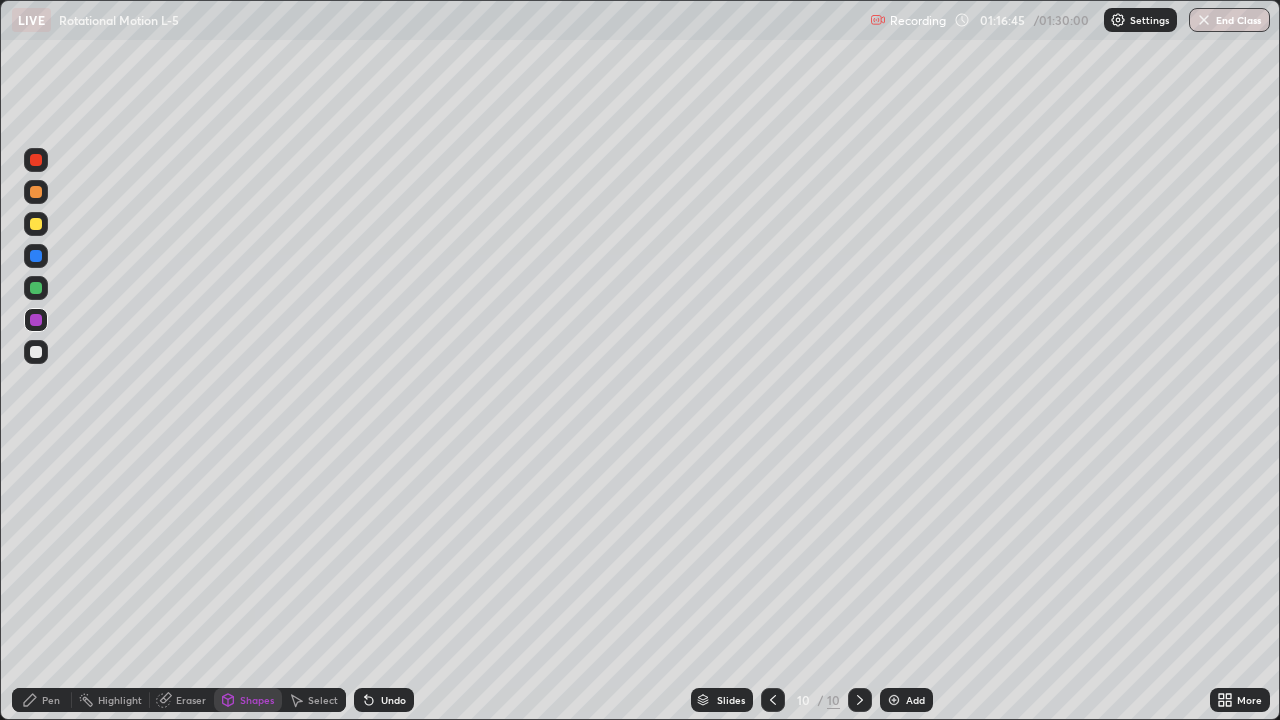 click at bounding box center [36, 192] 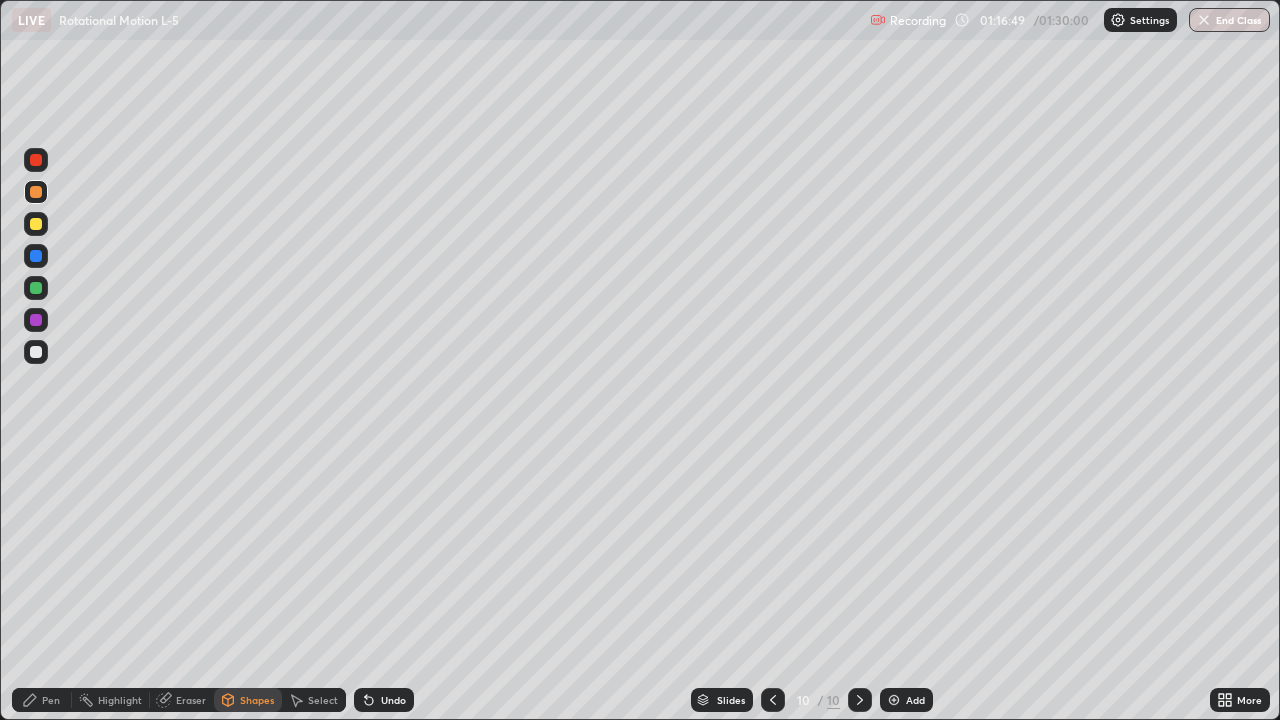 click on "Undo" at bounding box center [384, 700] 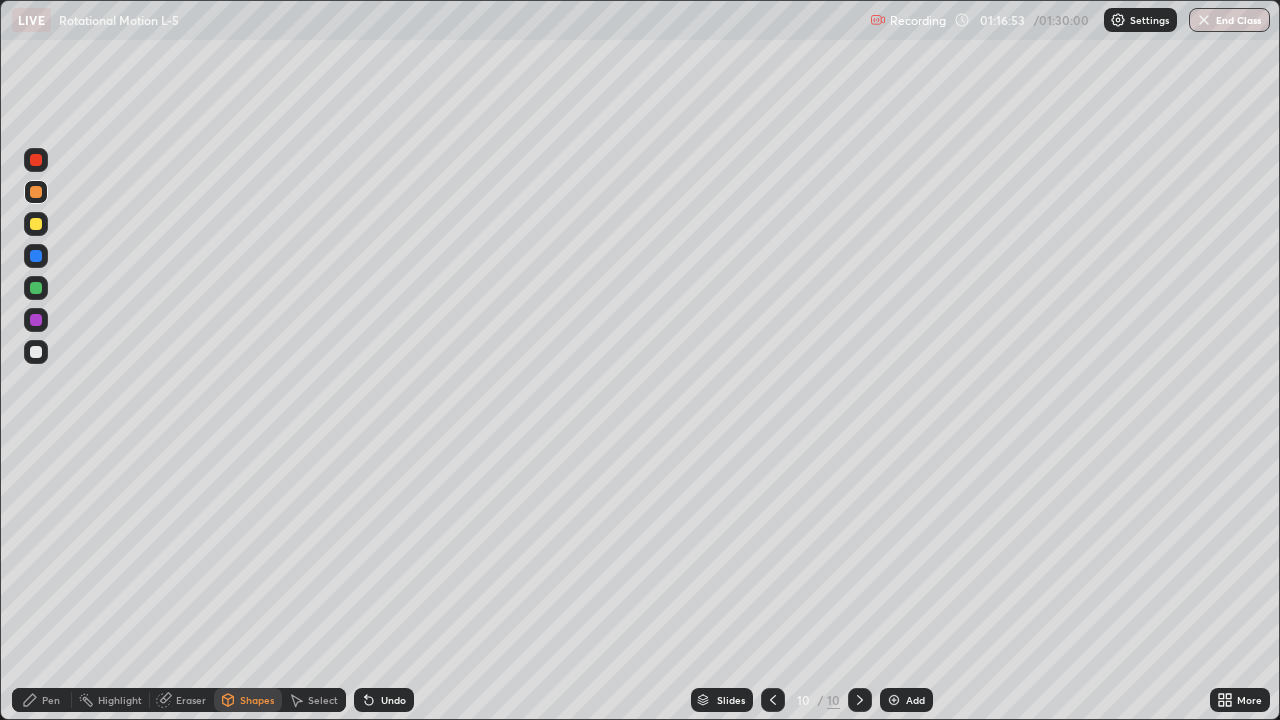 click on "Pen" at bounding box center (42, 700) 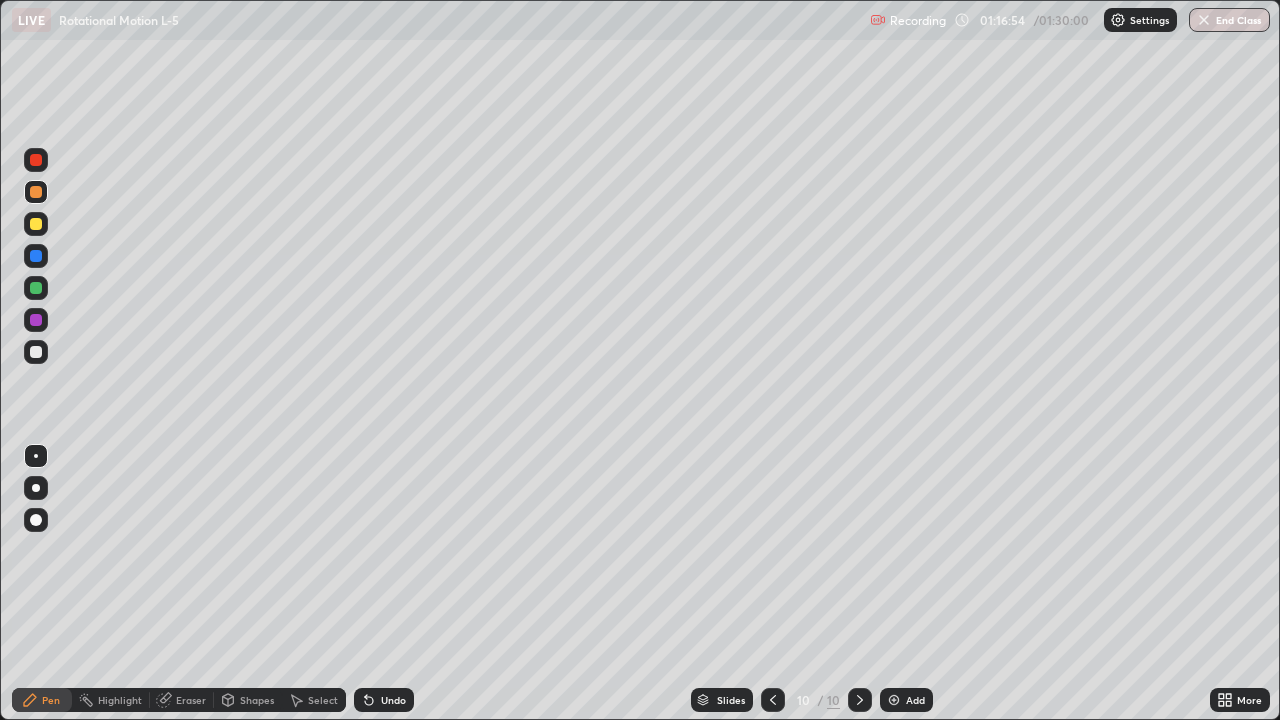 click at bounding box center (36, 352) 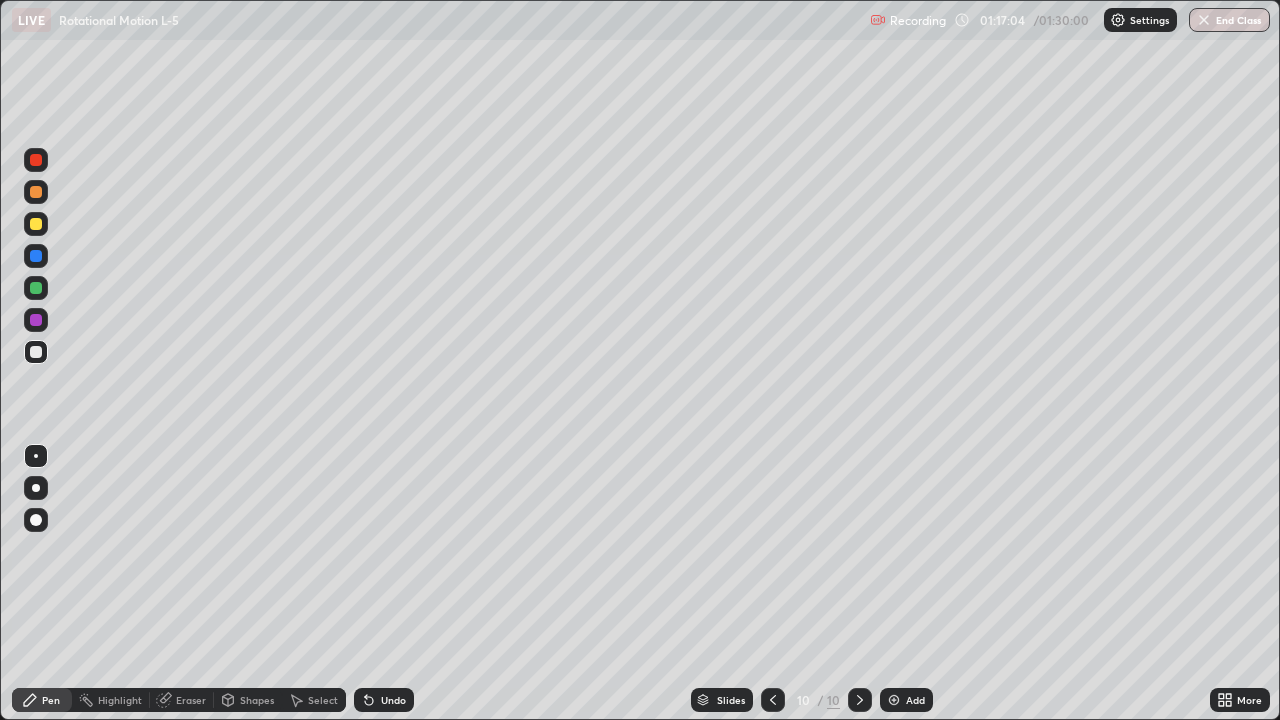 click on "Shapes" at bounding box center (257, 700) 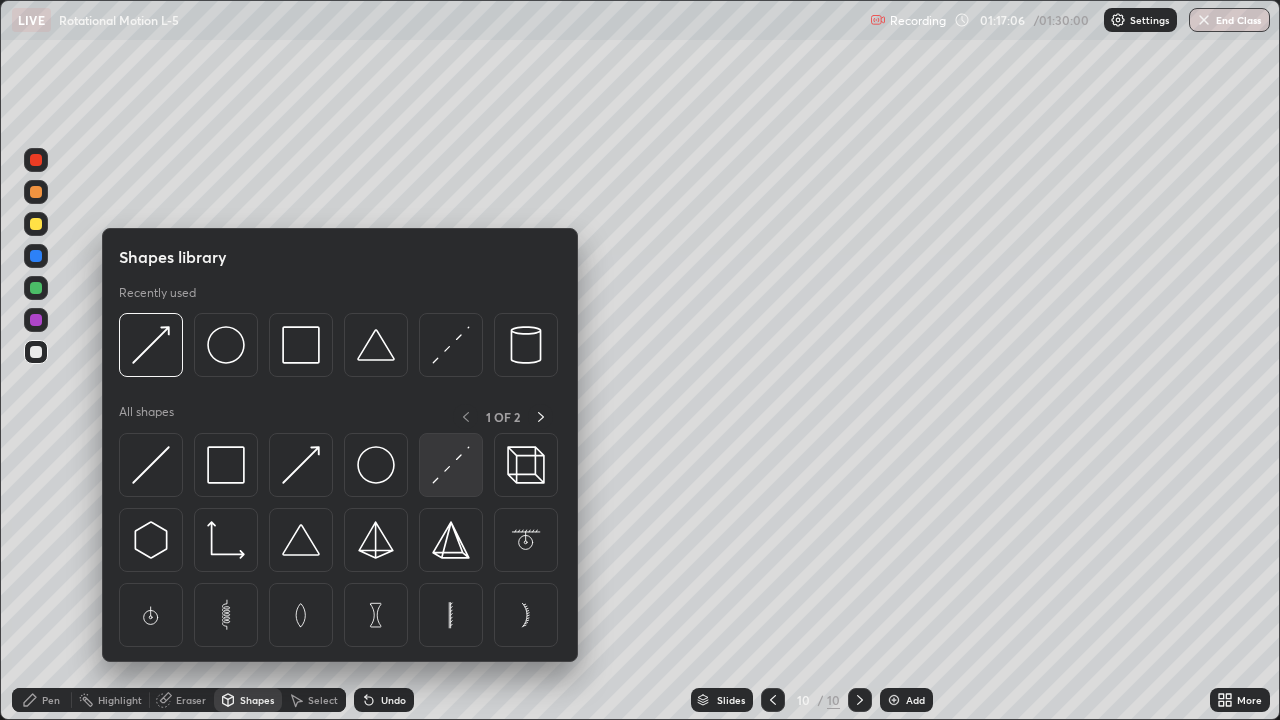 click at bounding box center (451, 465) 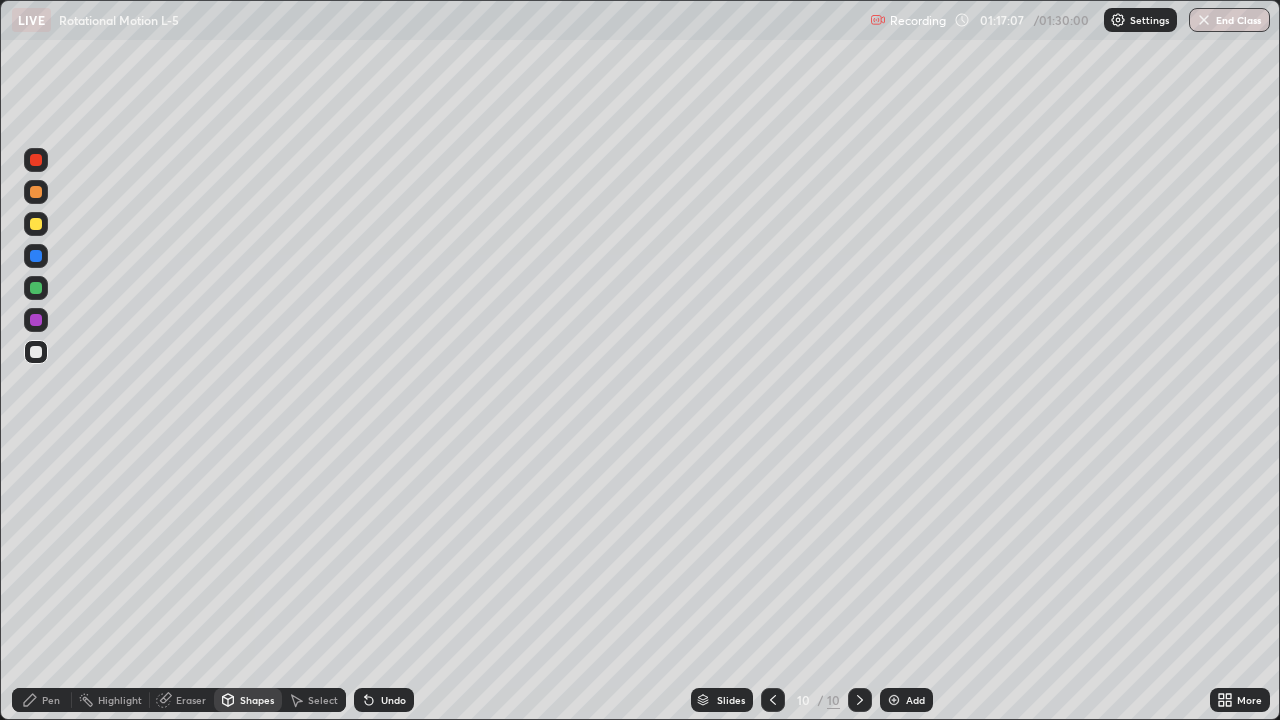 click at bounding box center [36, 224] 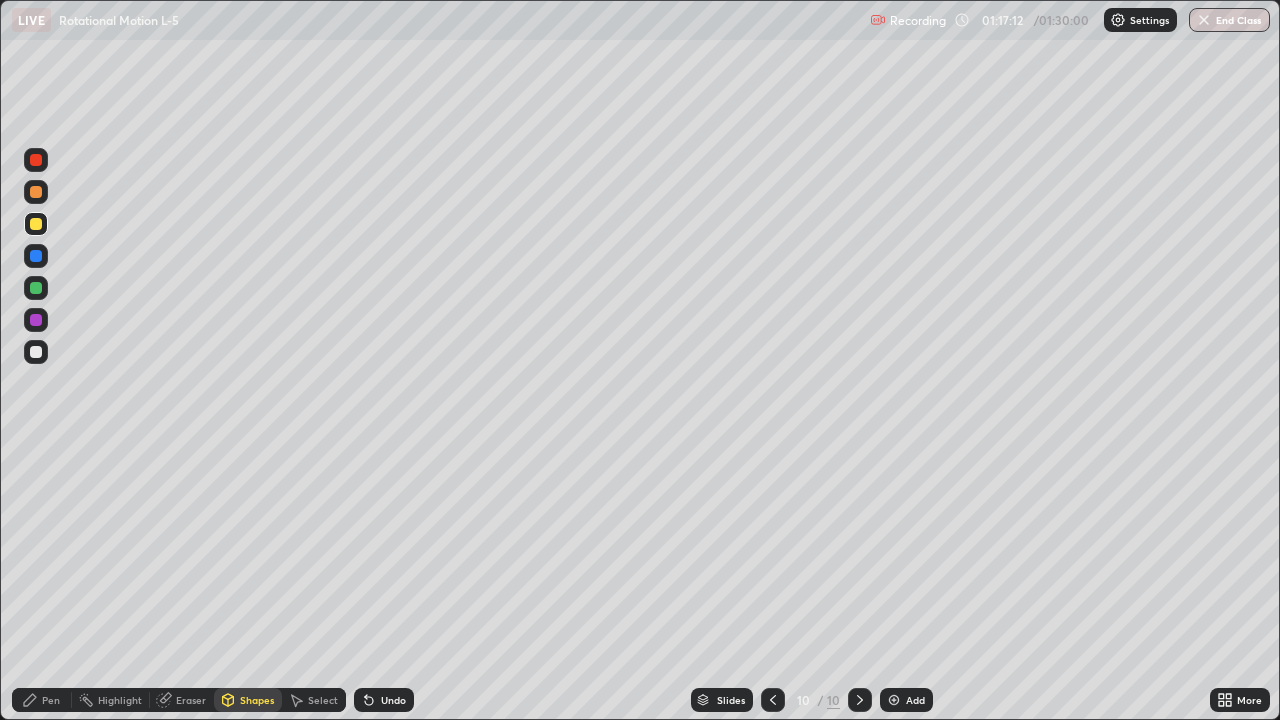 click on "Pen" at bounding box center [51, 700] 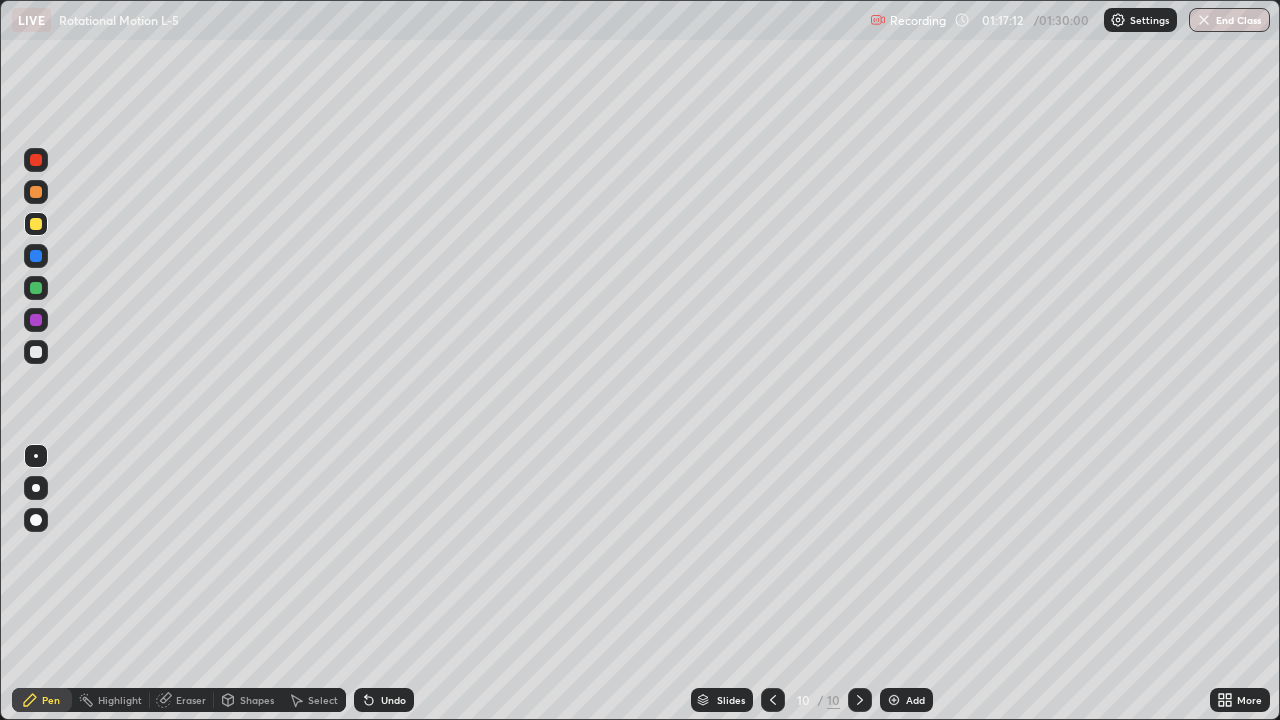 click at bounding box center (36, 352) 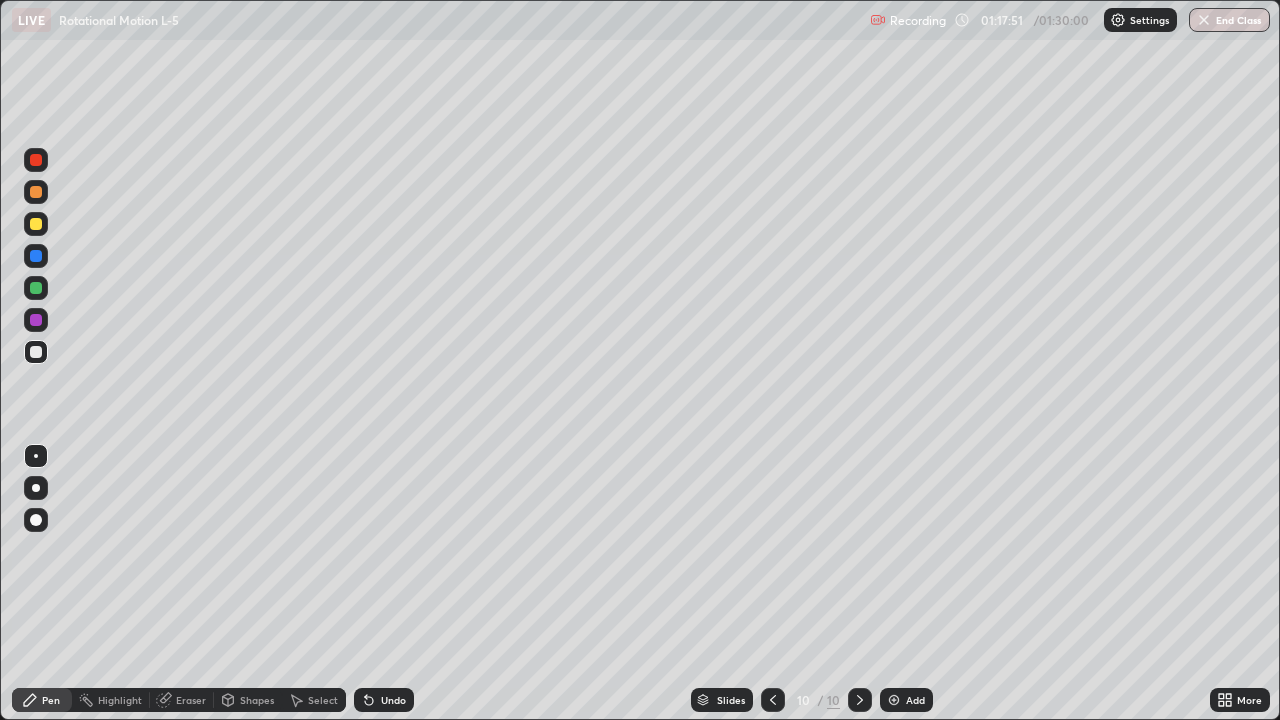 click at bounding box center (36, 320) 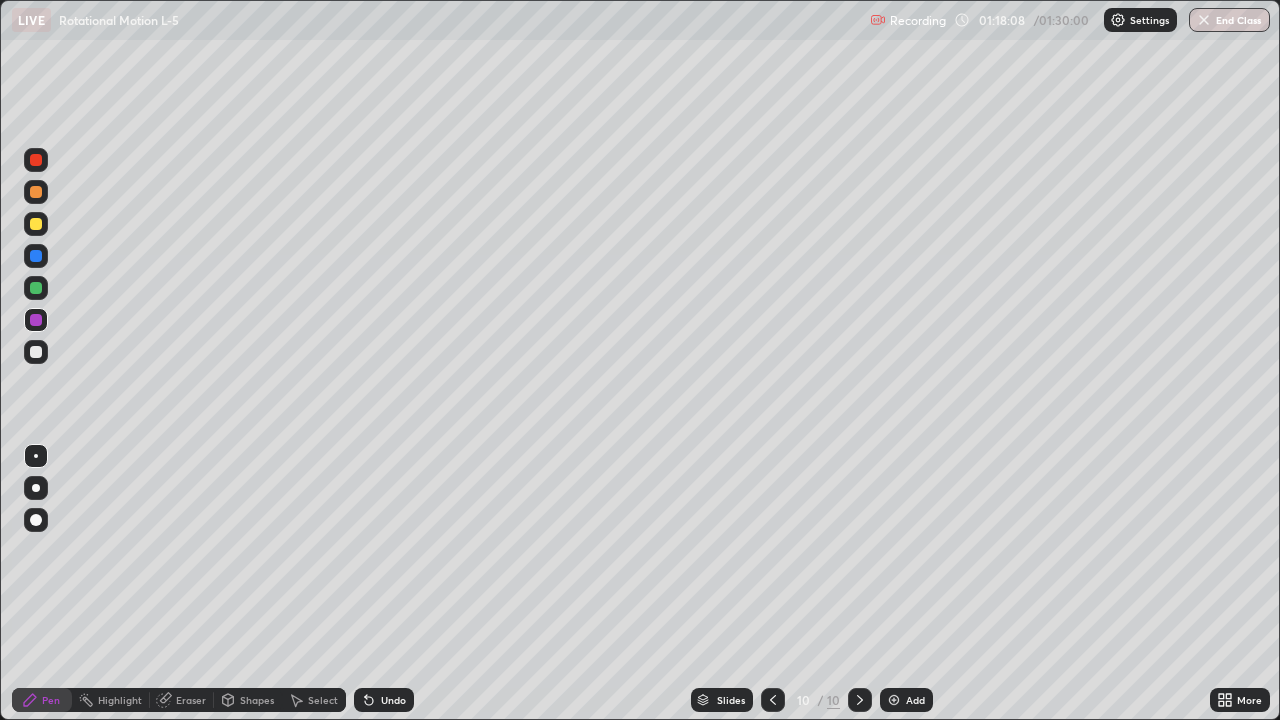 click on "Select" at bounding box center (323, 700) 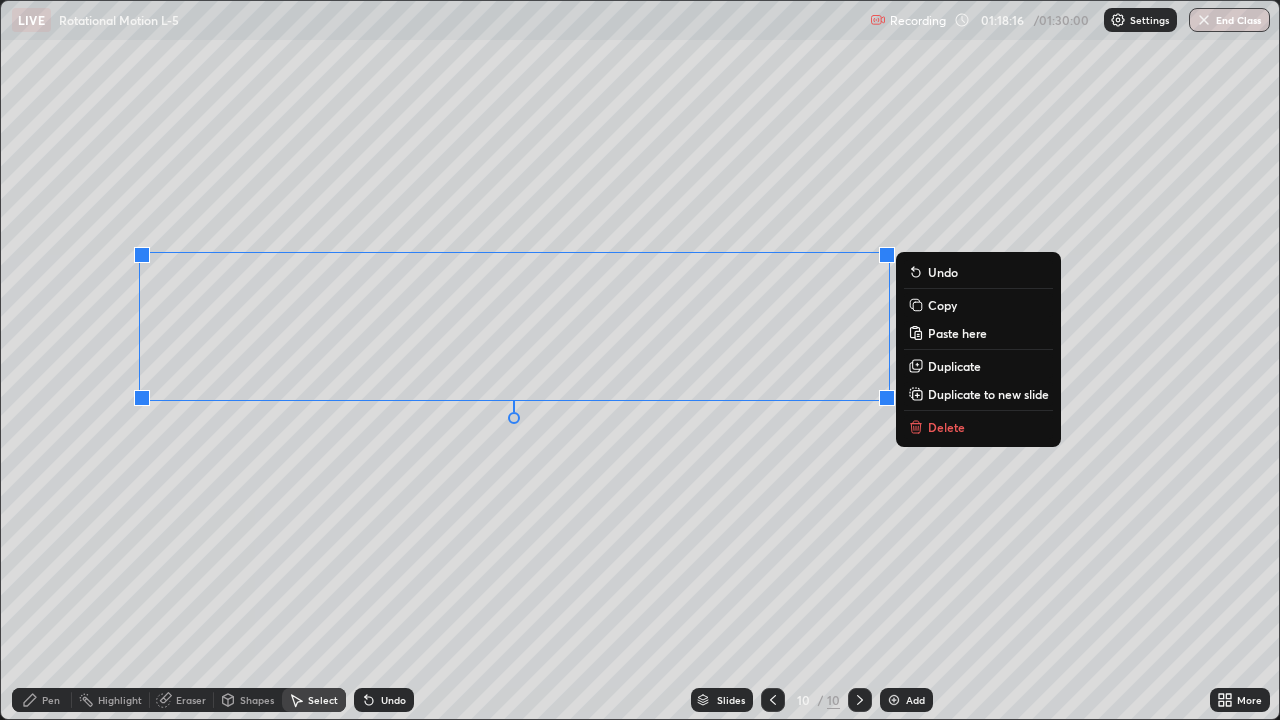 click on "Duplicate to new slide" at bounding box center (988, 394) 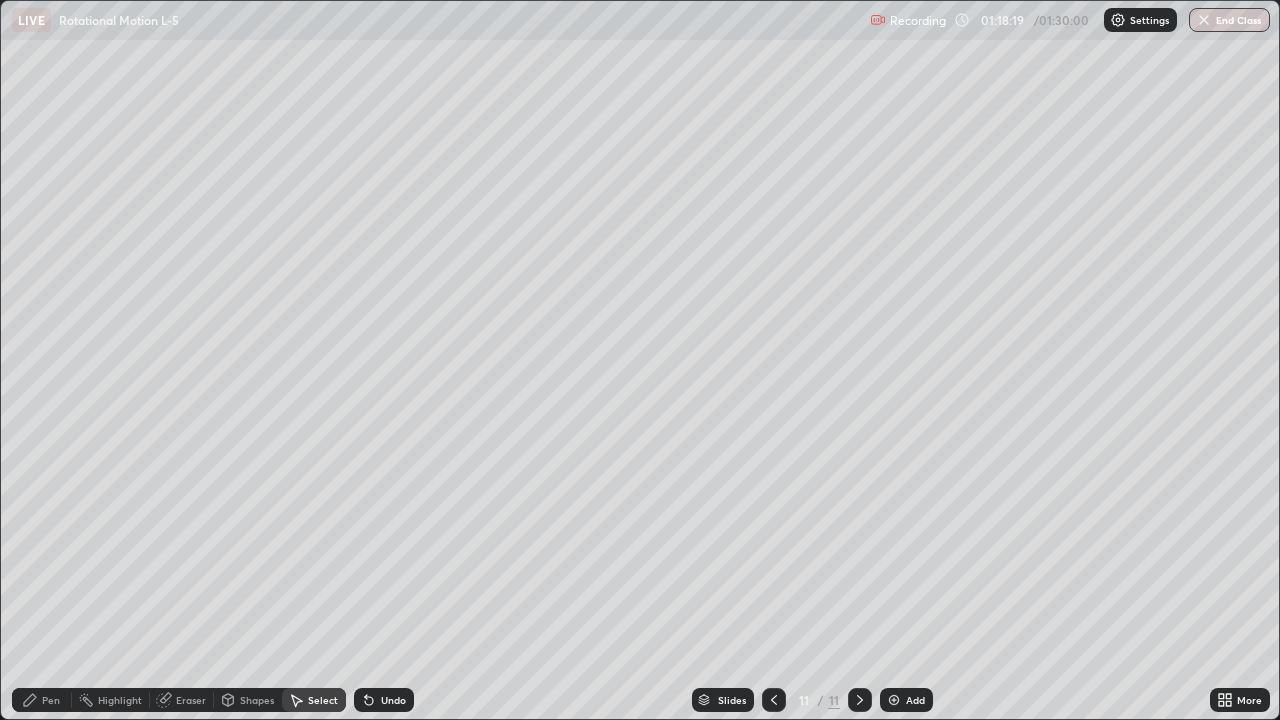 click on "Eraser" at bounding box center [191, 700] 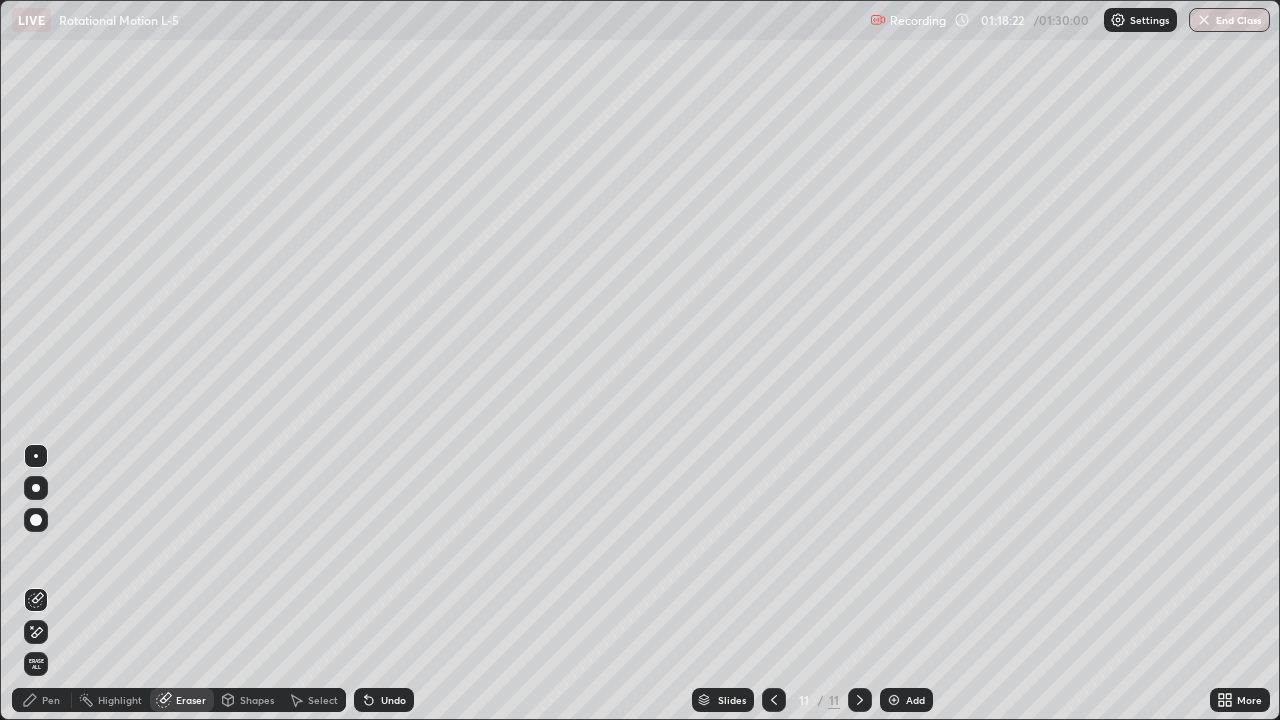 click on "Pen" at bounding box center (51, 700) 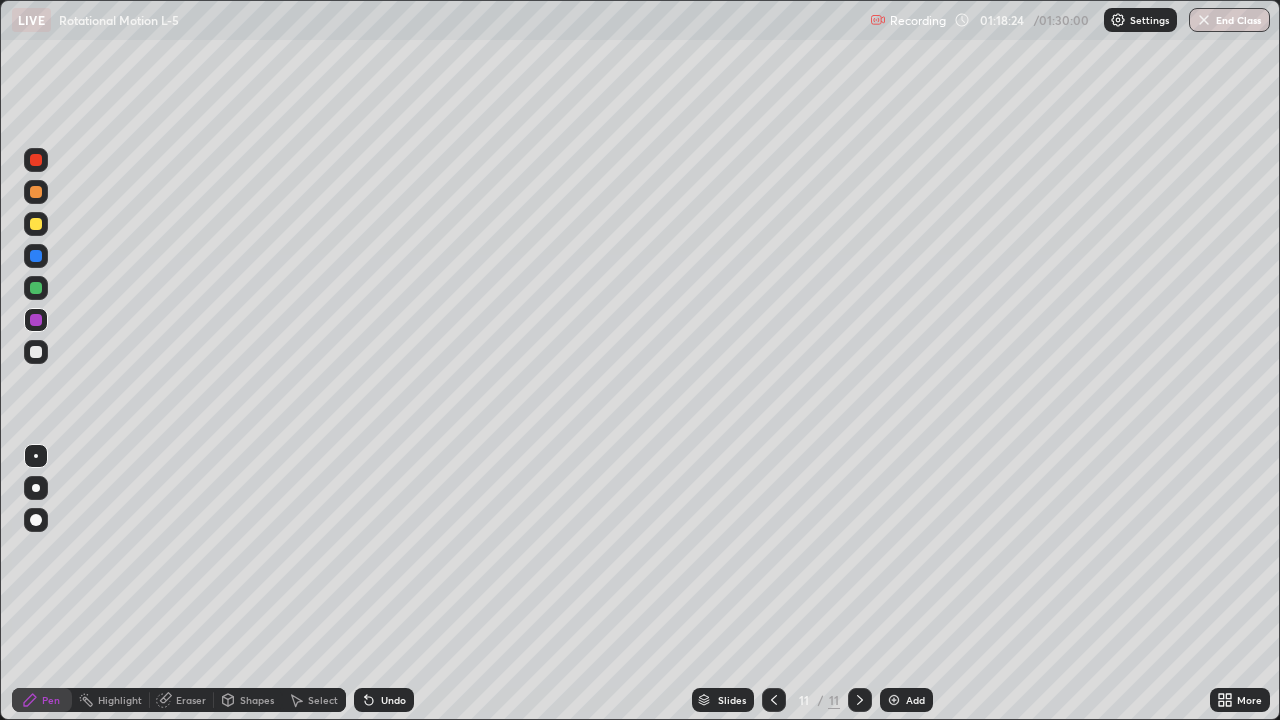 click at bounding box center (36, 160) 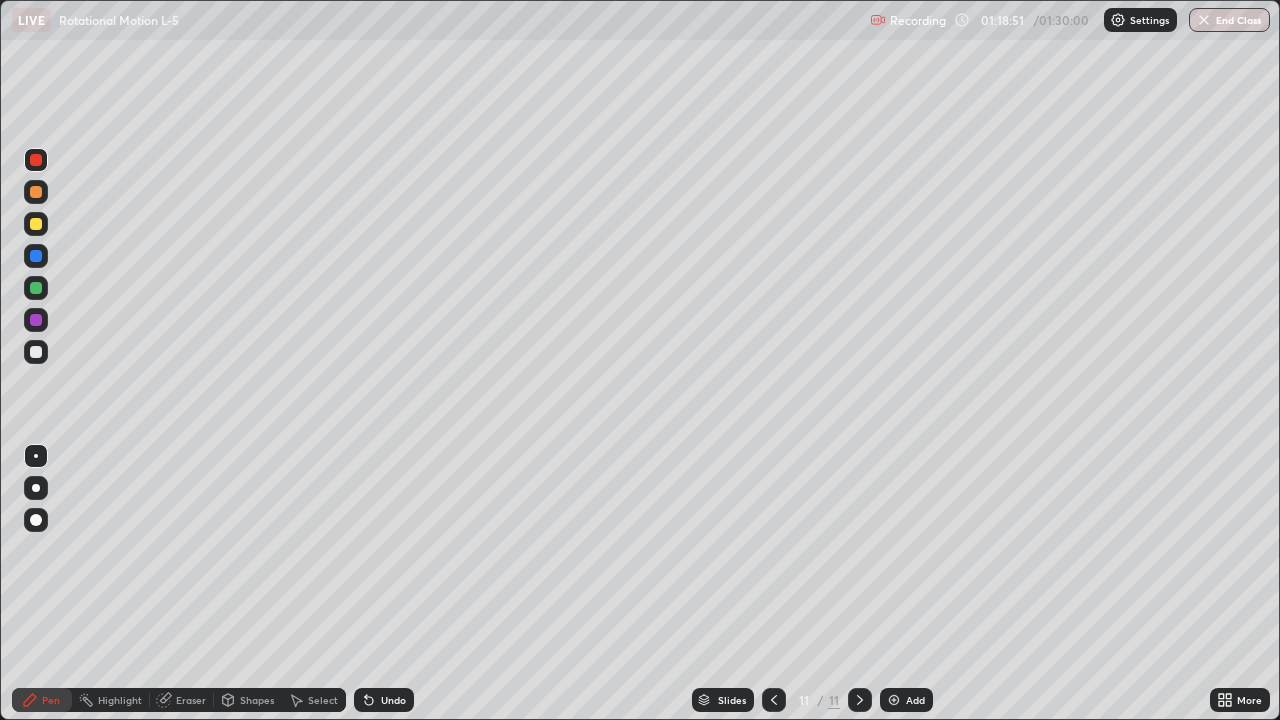 click 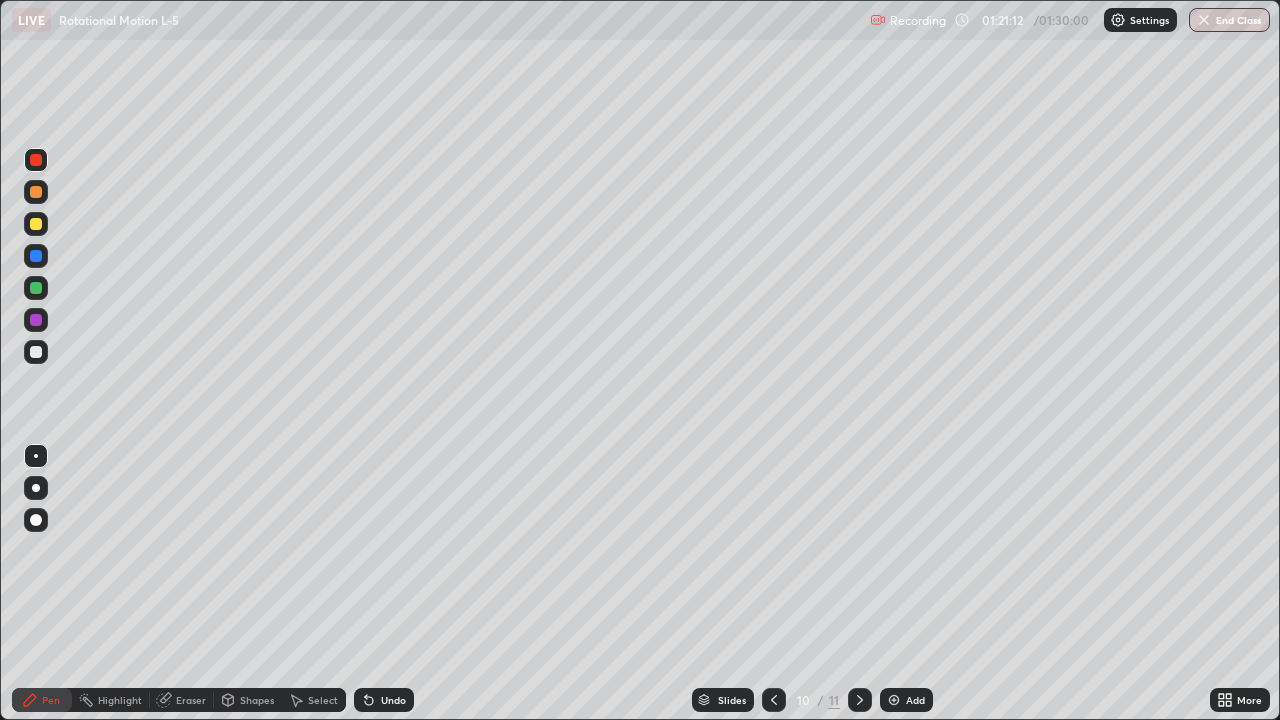 click 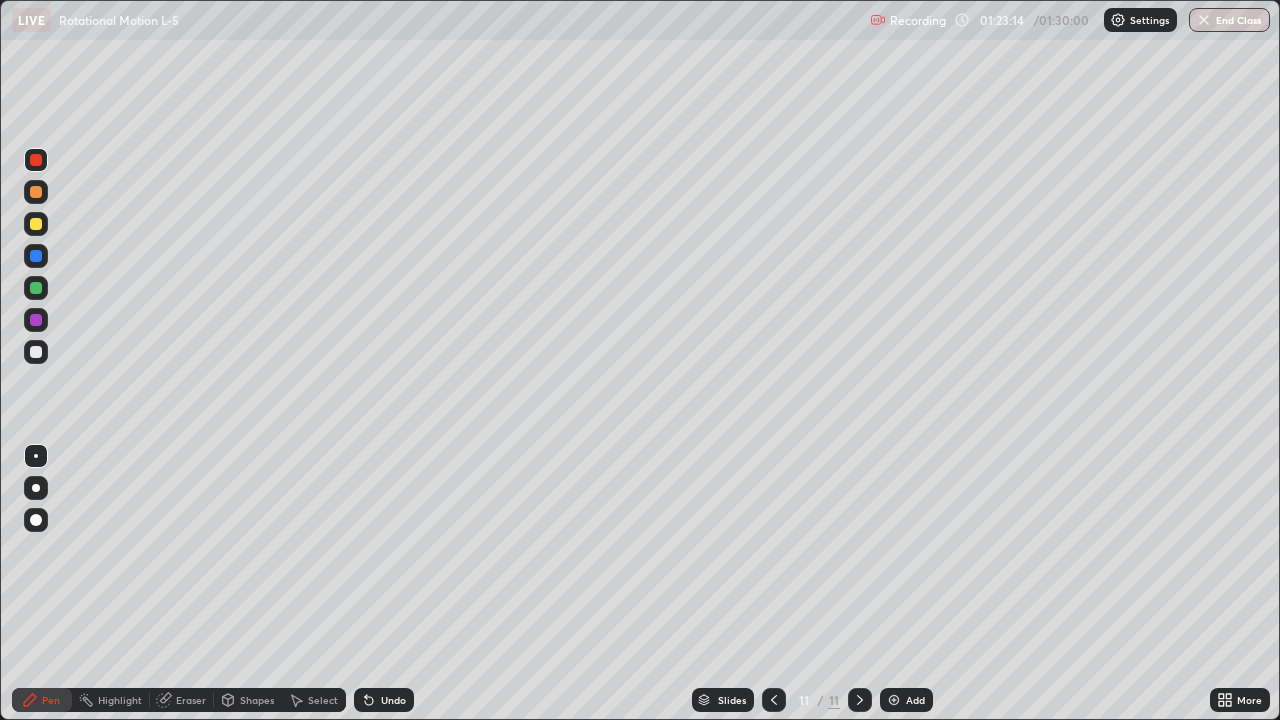 click at bounding box center (1204, 20) 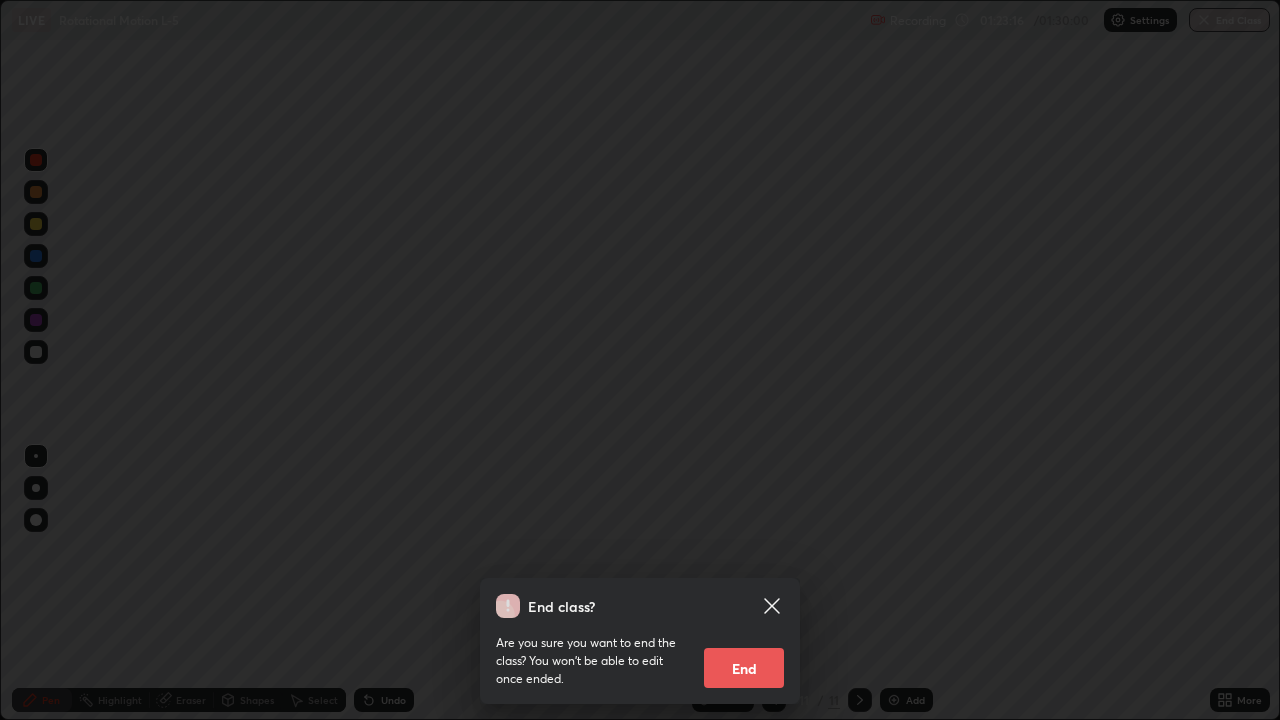 click on "End" at bounding box center (744, 668) 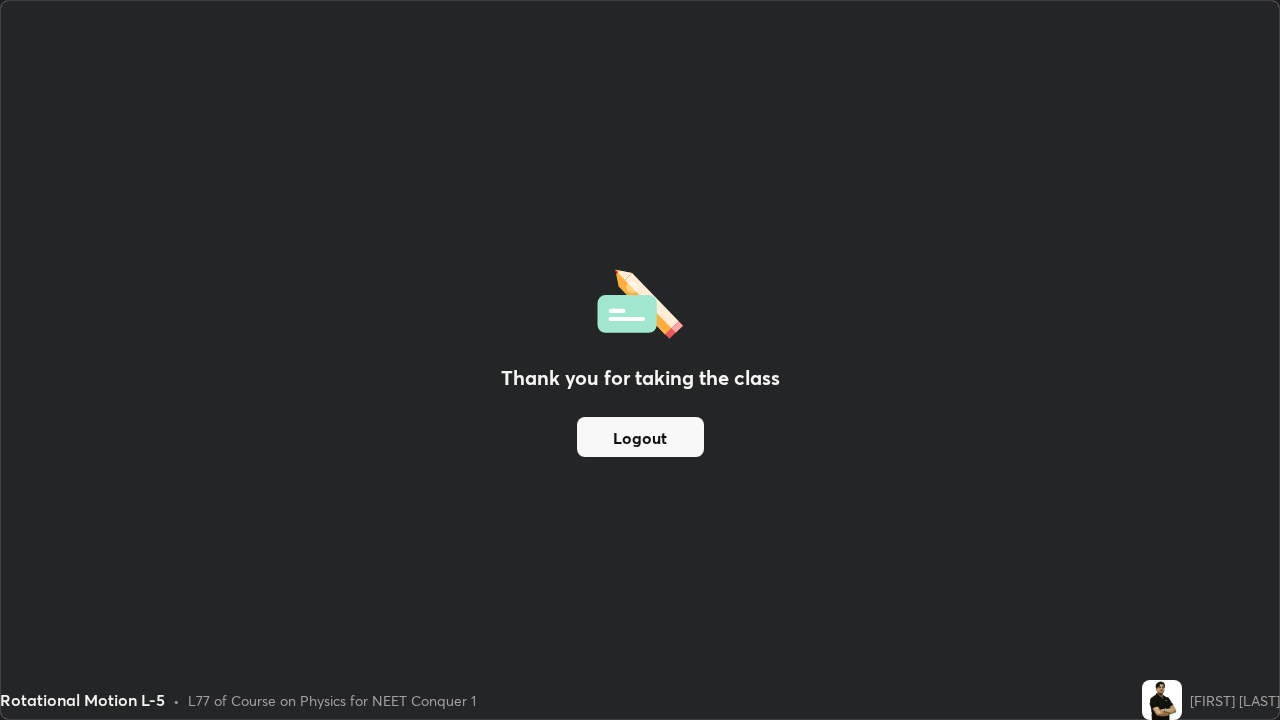 click on "Logout" at bounding box center [640, 437] 